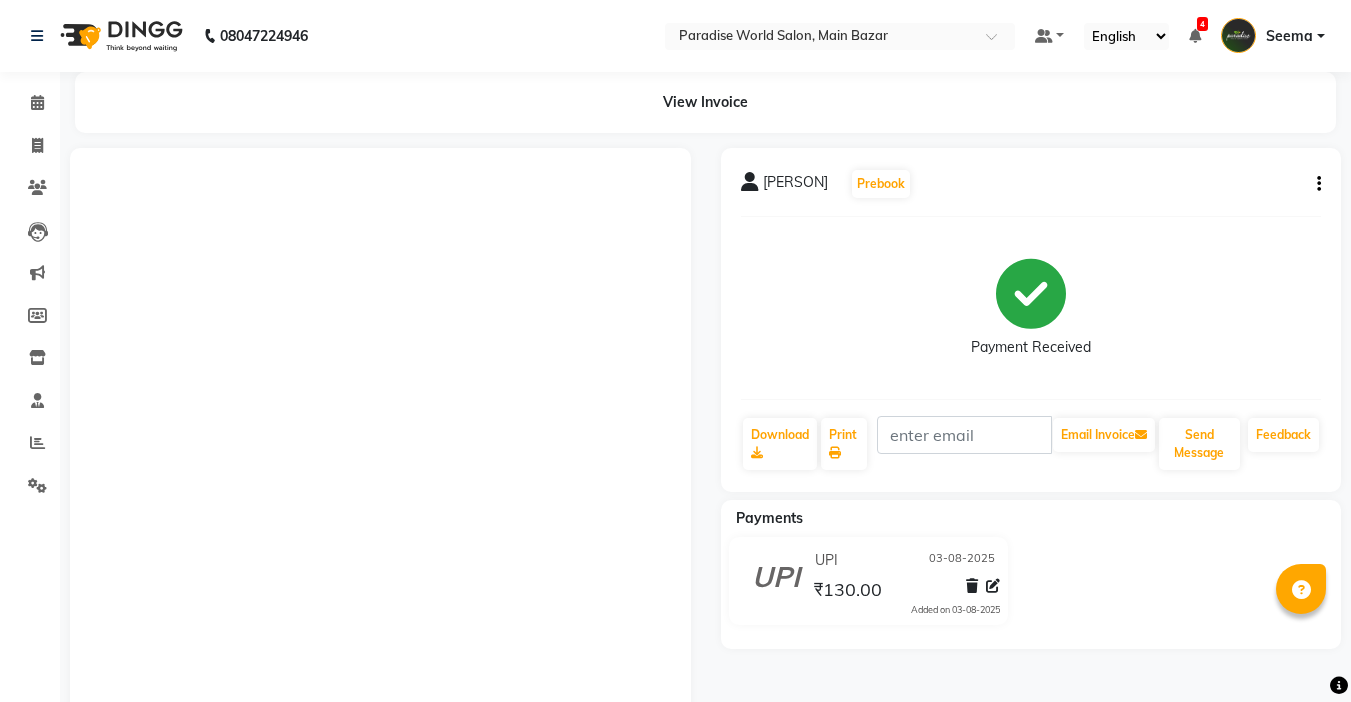 scroll, scrollTop: 0, scrollLeft: 0, axis: both 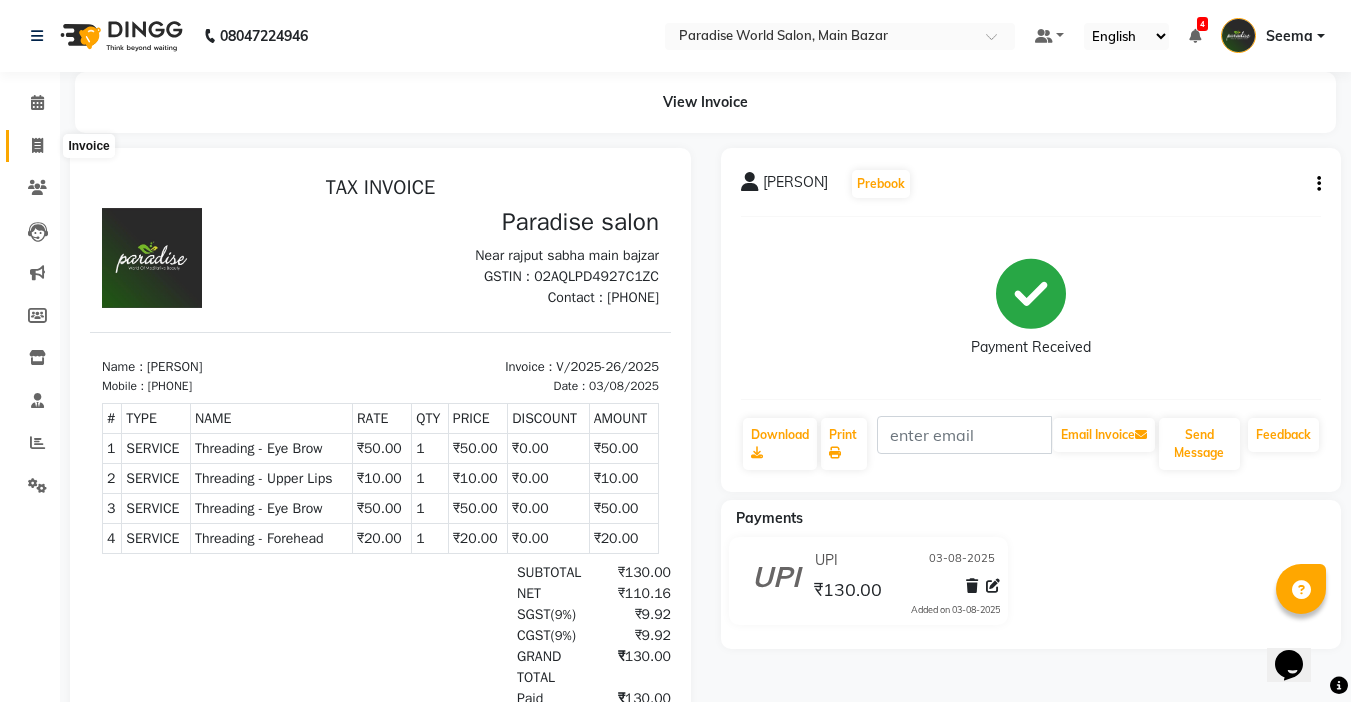 click 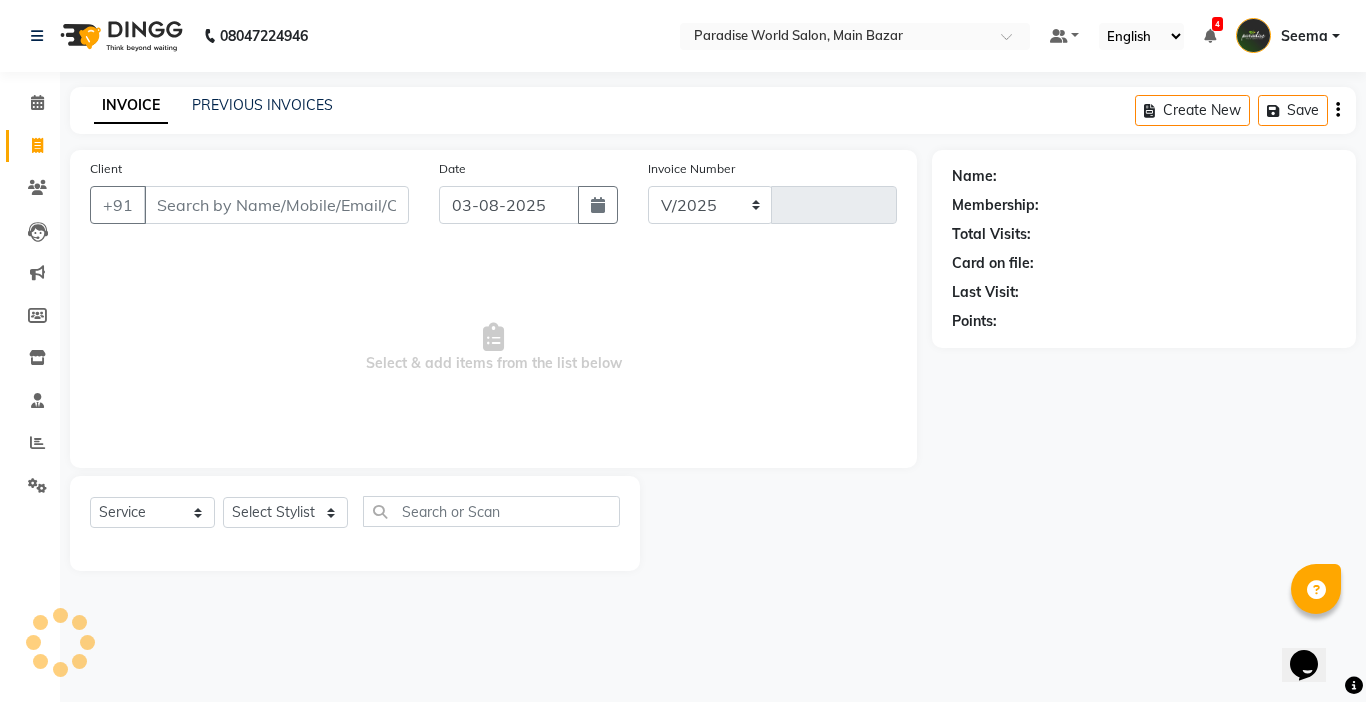 select on "4451" 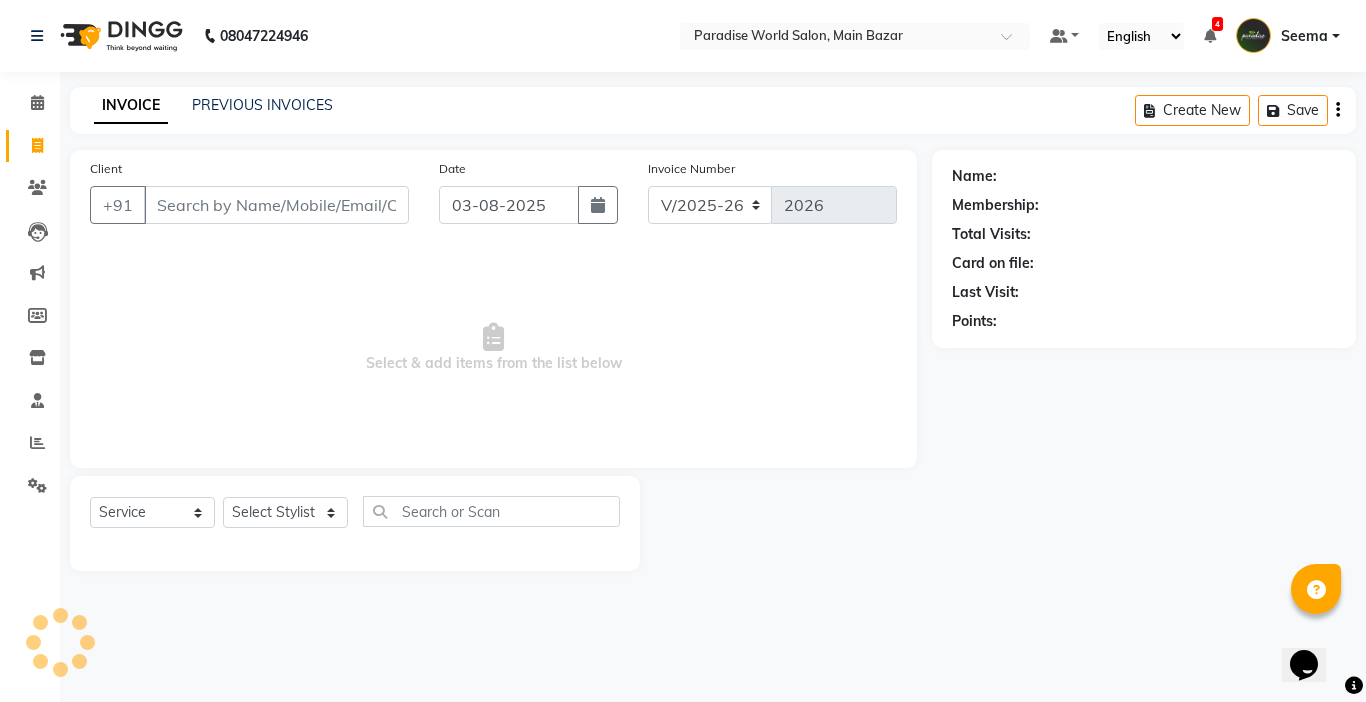 click on "Client" at bounding box center [276, 205] 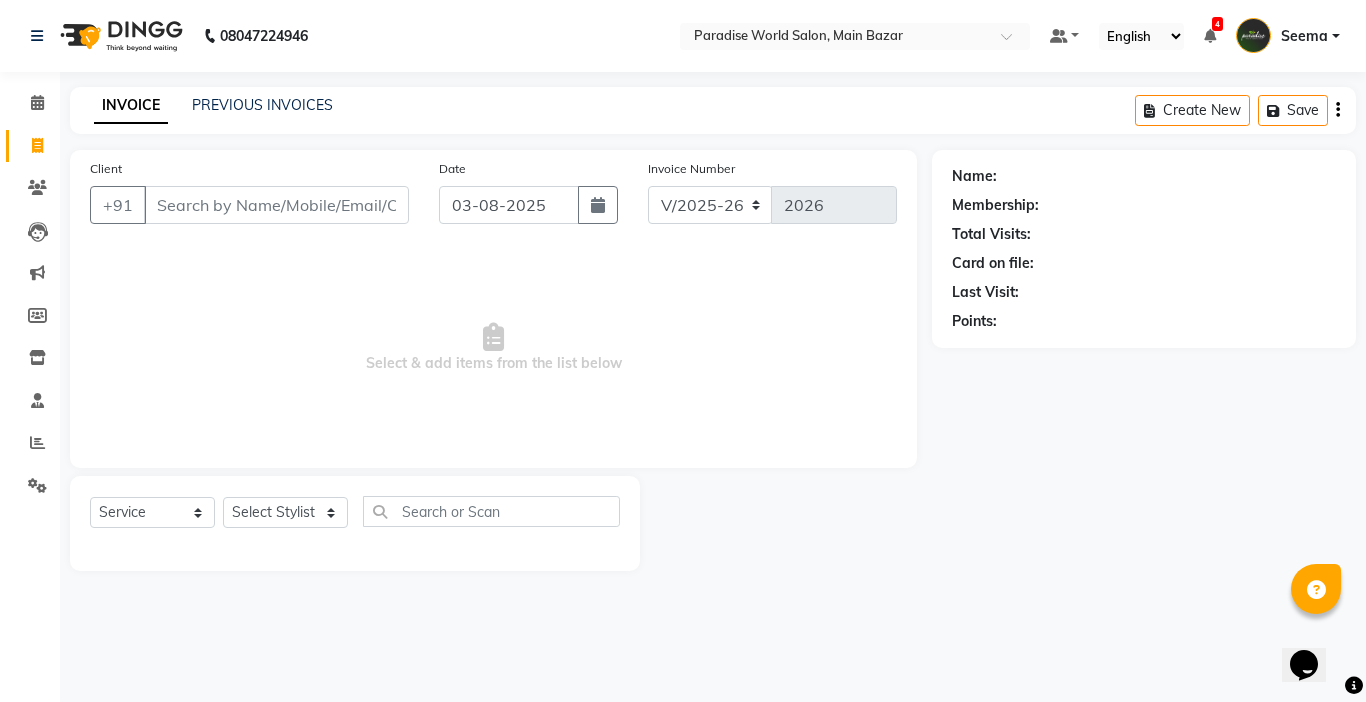 click on "Client" at bounding box center [276, 205] 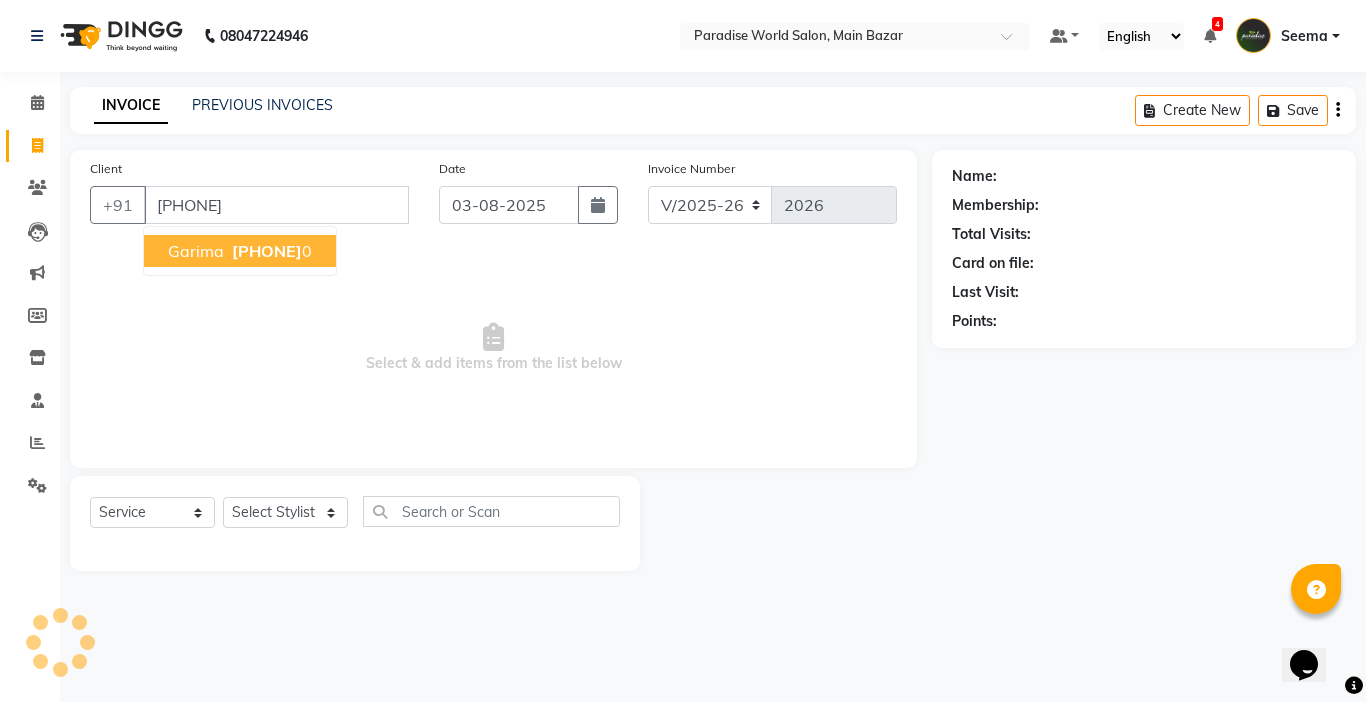 type on "[PHONE]" 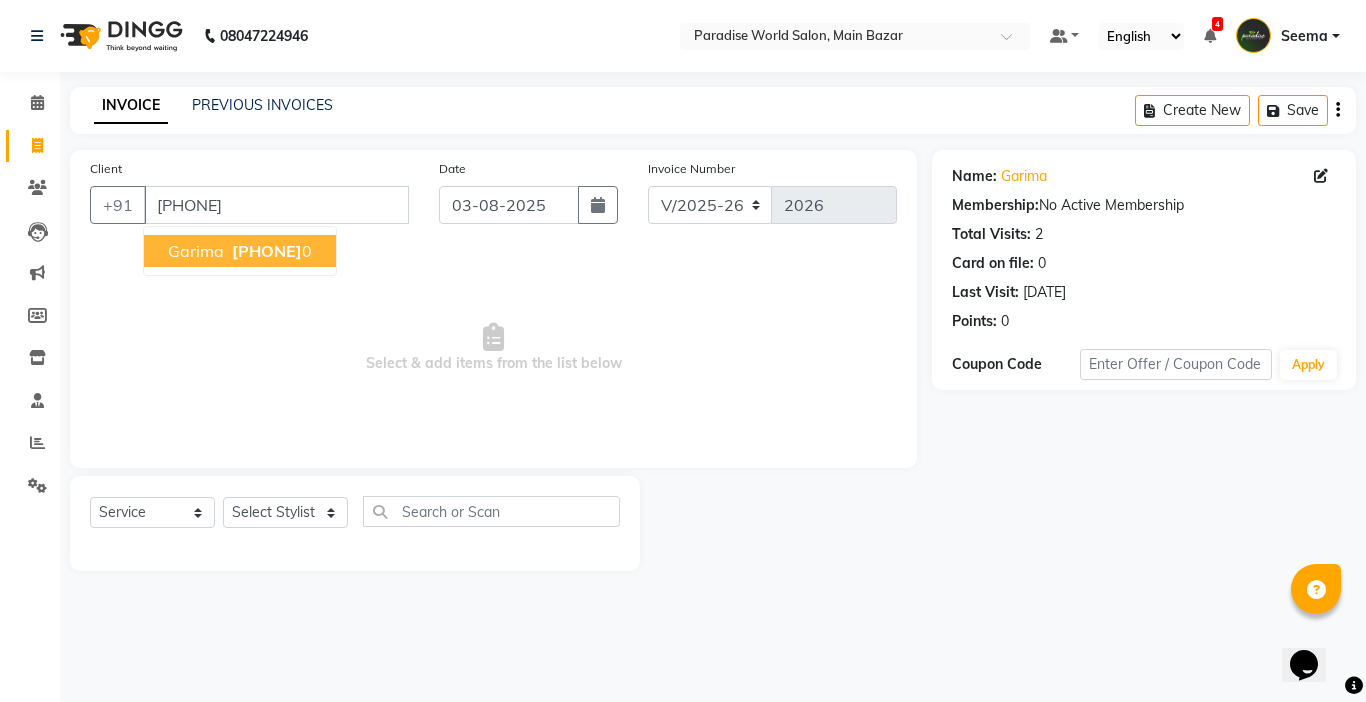 click on "Garima" at bounding box center (196, 251) 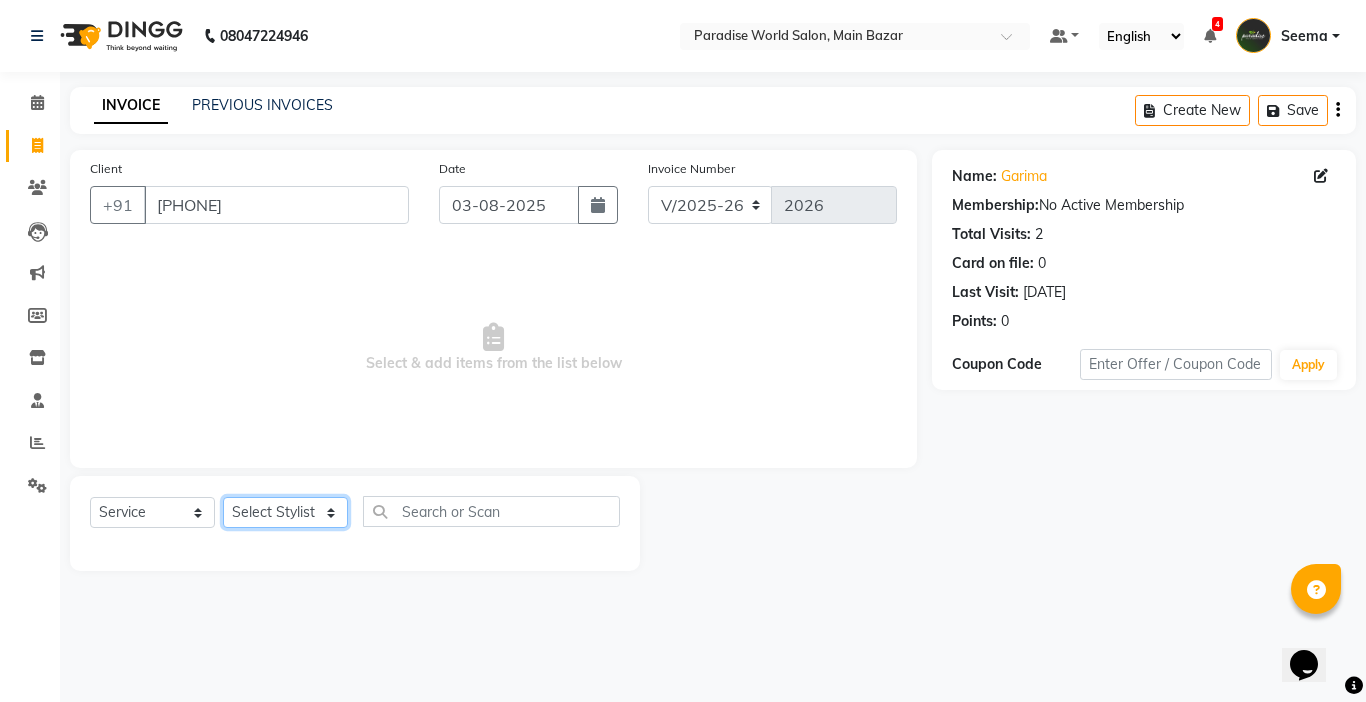 click on "Select Stylist Abby aman Anil anku Bobby company Deepak Deepika Gourav Heena ishu Jagdeesh kanchan Love preet Maddy Manpreet student Meenu Naina Nikita Palak Palak Sharma Radika Rajneesh Student Seema Shagun Shifali - Student Shweta Sujata Surinder Paul Vansh Vikas Vishal" 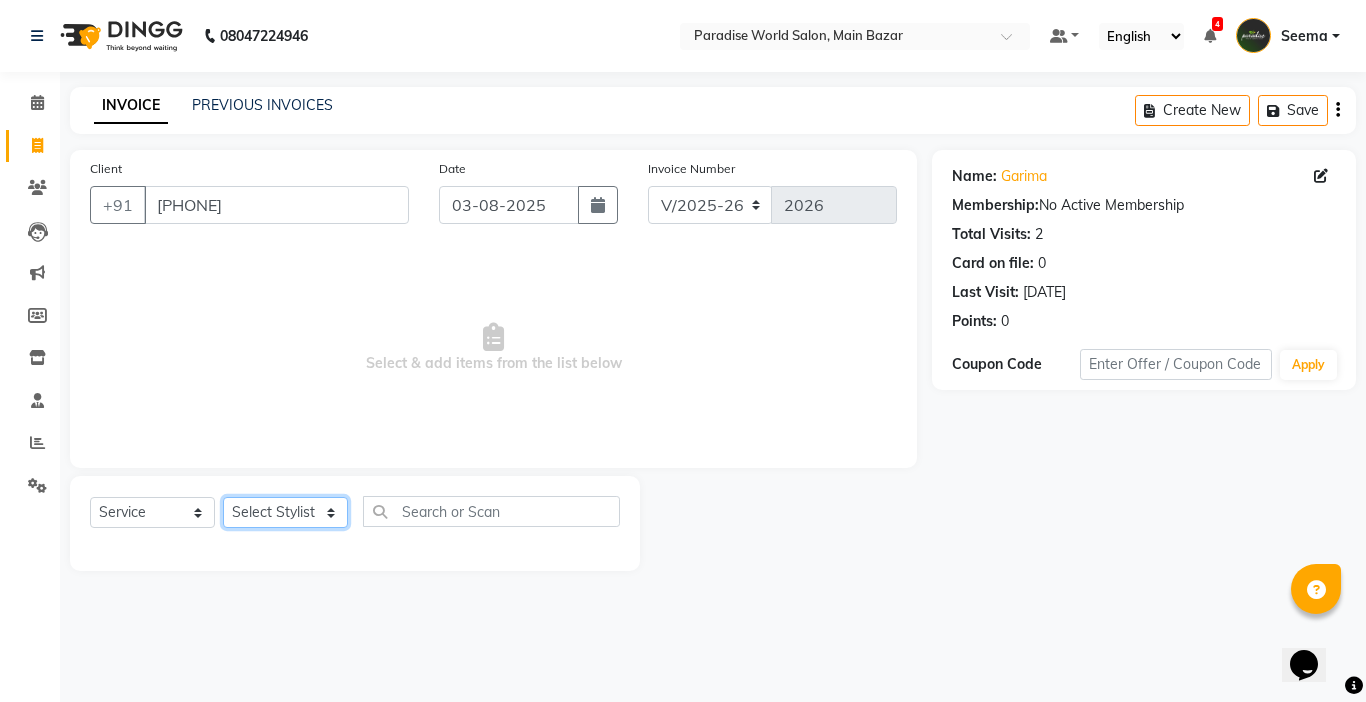 select on "24938" 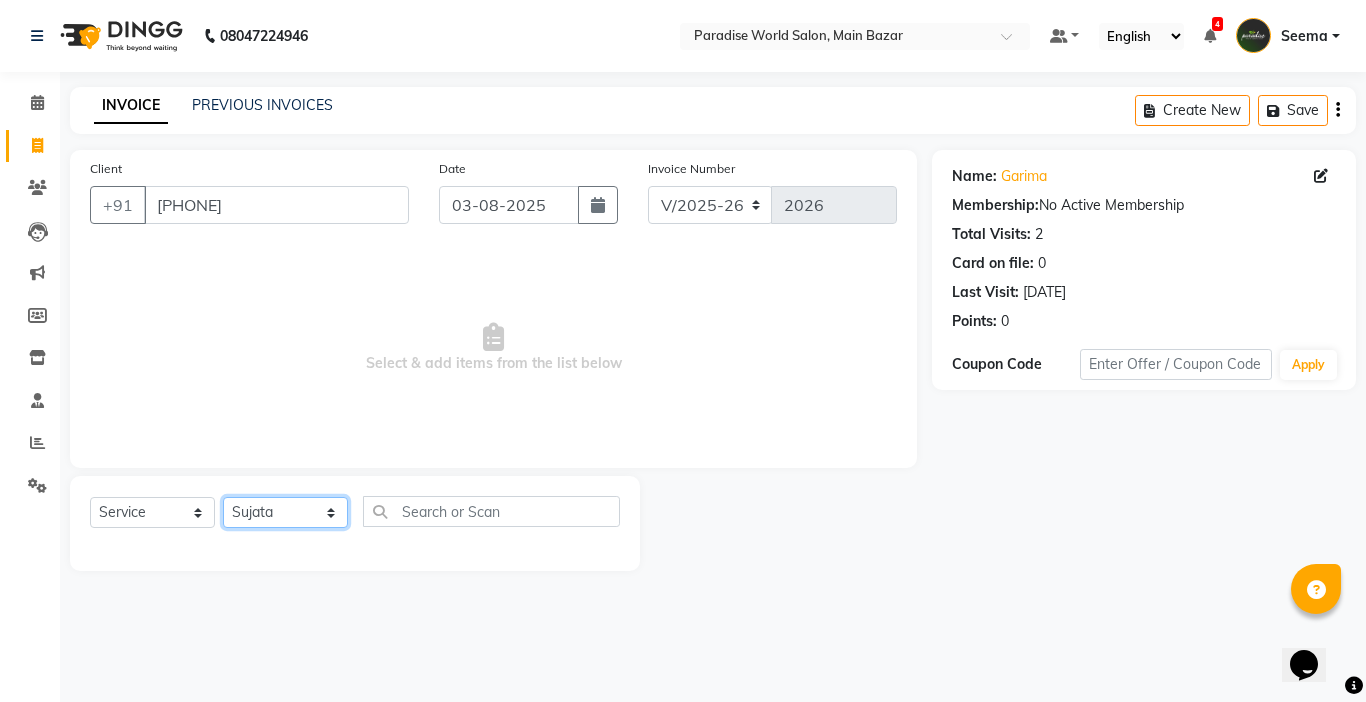click on "Select Stylist Abby aman Anil anku Bobby company Deepak Deepika Gourav Heena ishu Jagdeesh kanchan Love preet Maddy Manpreet student Meenu Naina Nikita Palak Palak Sharma Radika Rajneesh Student Seema Shagun Shifali - Student Shweta Sujata Surinder Paul Vansh Vikas Vishal" 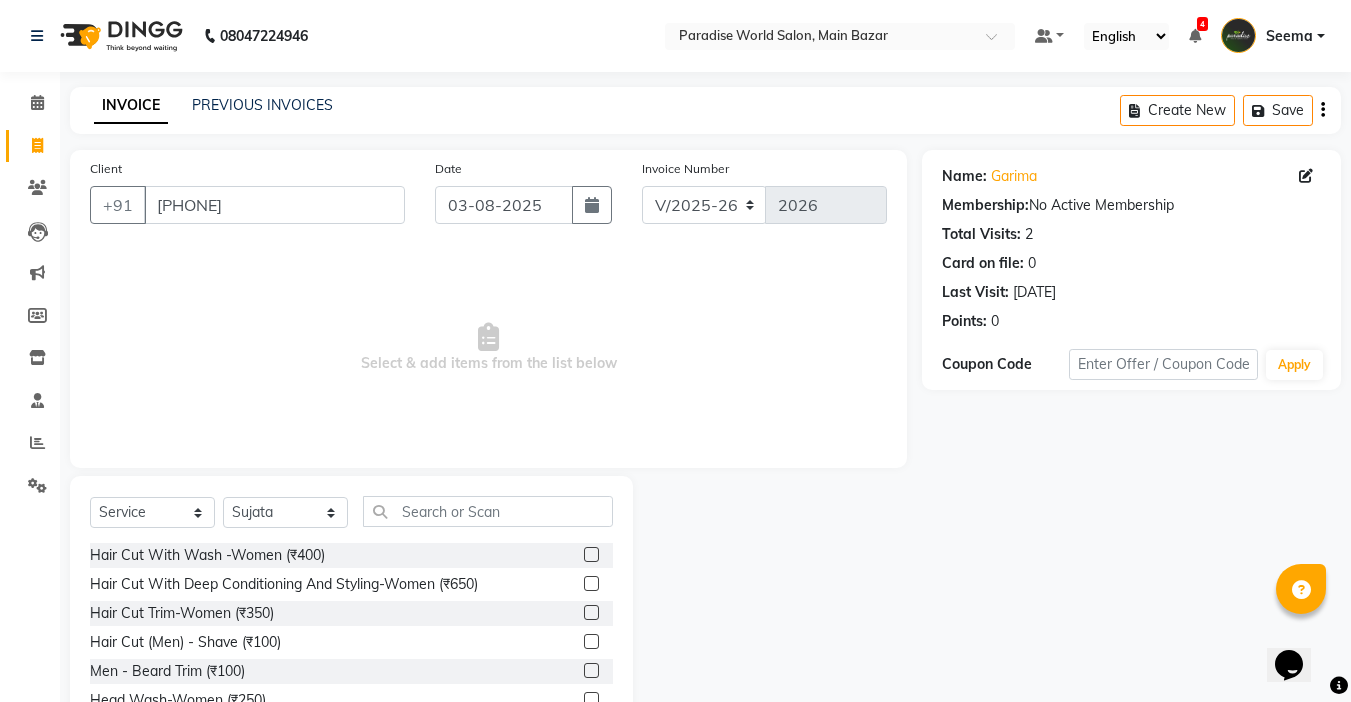 click on "Select Service Product Membership Package Voucher Prepaid Gift Card Select Stylist Abby aman Anil anku Bobby company Deepak Deepika Gourav Heena ishu Jagdeesh kanchan Love preet Maddy Manpreet student Meenu Naina Nikita Palak Palak Sharma Radika Rajneesh Student Seema Shagun Shifali - Student Shweta Sujata Surinder Paul Vansh Vikas Vishal Hair Cut With Wash -Women (₹400) Hair Cut With Deep Conditioning And Styling-Women (₹650) Hair Cut Trim-Women (₹350) Hair Cut (Men) - Shave (₹100) Men - Beard Trim (₹100) Head Wash-Women (₹250) Hair Cut (Men) - Hair Cut (₹250) Baby girl hair cut (₹150) Baby boy Hair (₹100) Hair patch service (₹1000) hair style men (₹50) Flick cut (₹100) Hair Patch Wash (₹200) Hair Wash With Deep Conditioning And Blow Dryer (₹150) Head Wash With Blow Dryer (₹350) Blow Dryer-women (₹250) Hair Style Women onward (₹550) Hair Patch Ladies (₹25000) Split-ends (₹550) Hair Patch MEN-Onward (₹7500) Pluming gents (₹1000)" 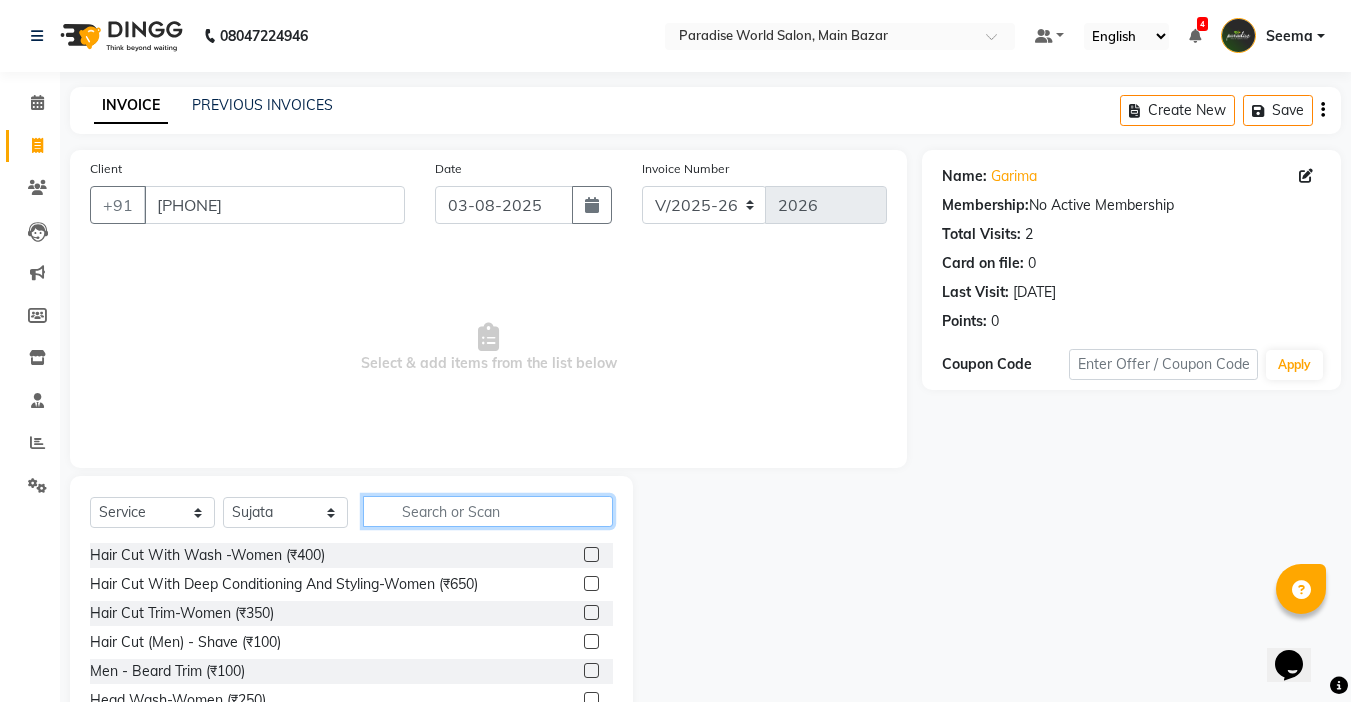 click 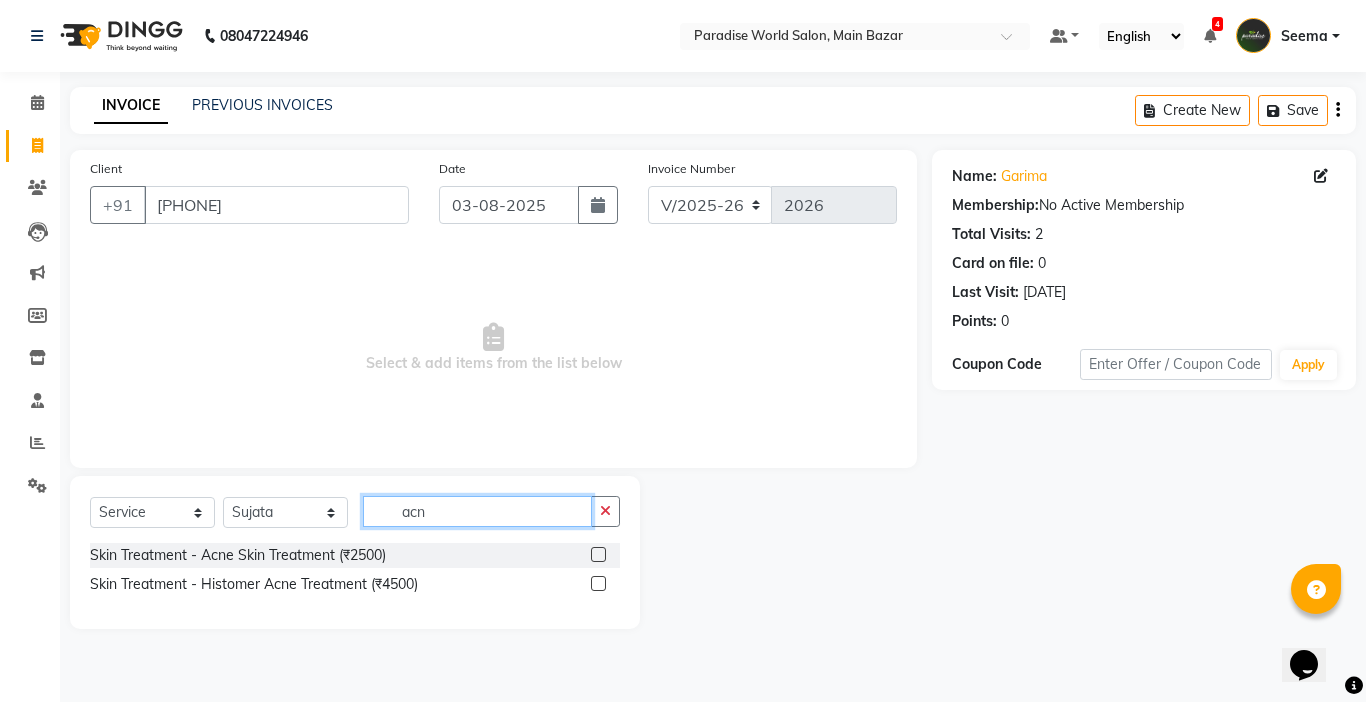 drag, startPoint x: 445, startPoint y: 518, endPoint x: 356, endPoint y: 519, distance: 89.005615 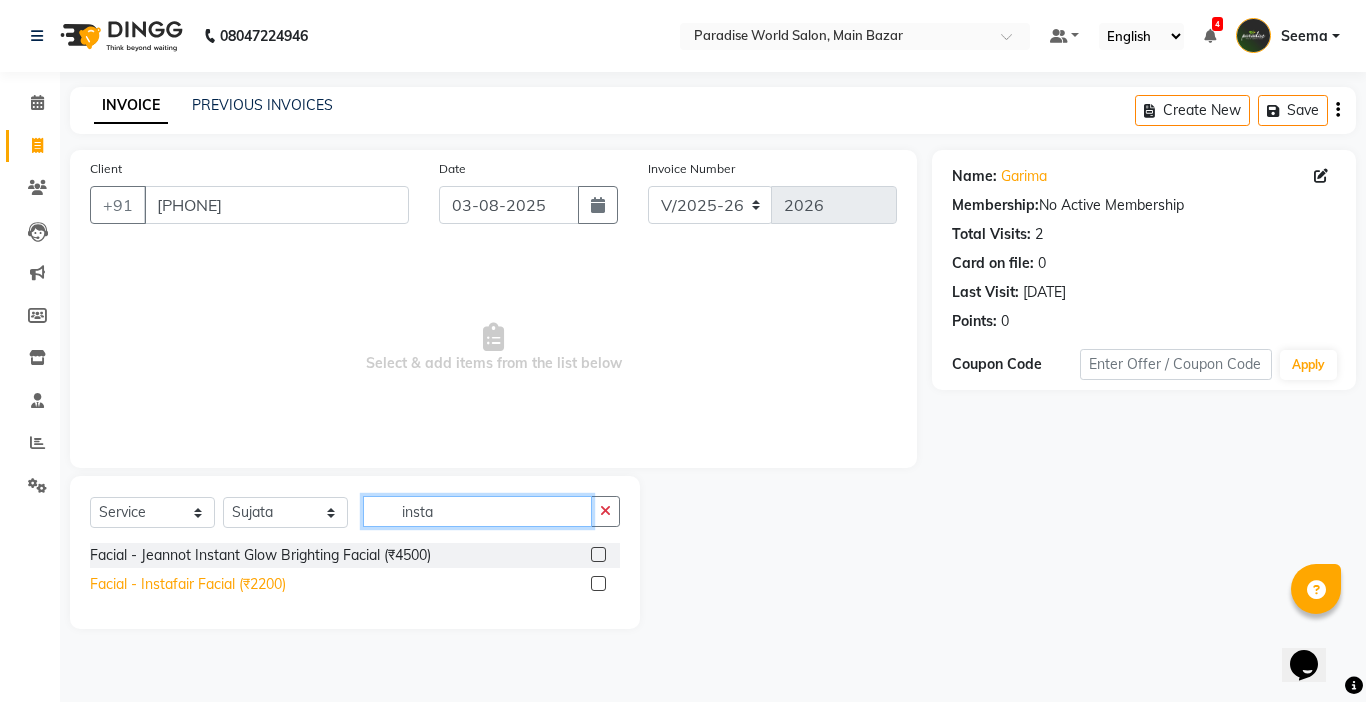 type on "insta" 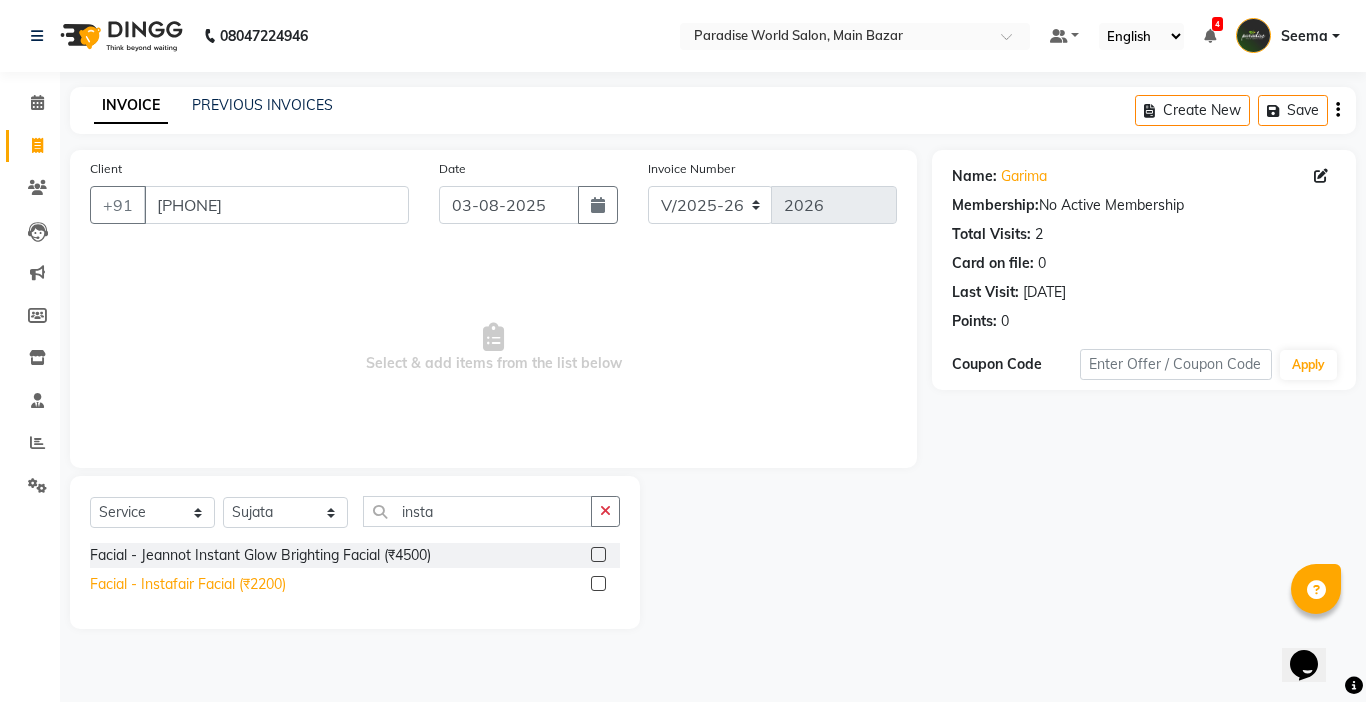 click on "Facial   - Instafair Facial (₹2200)" 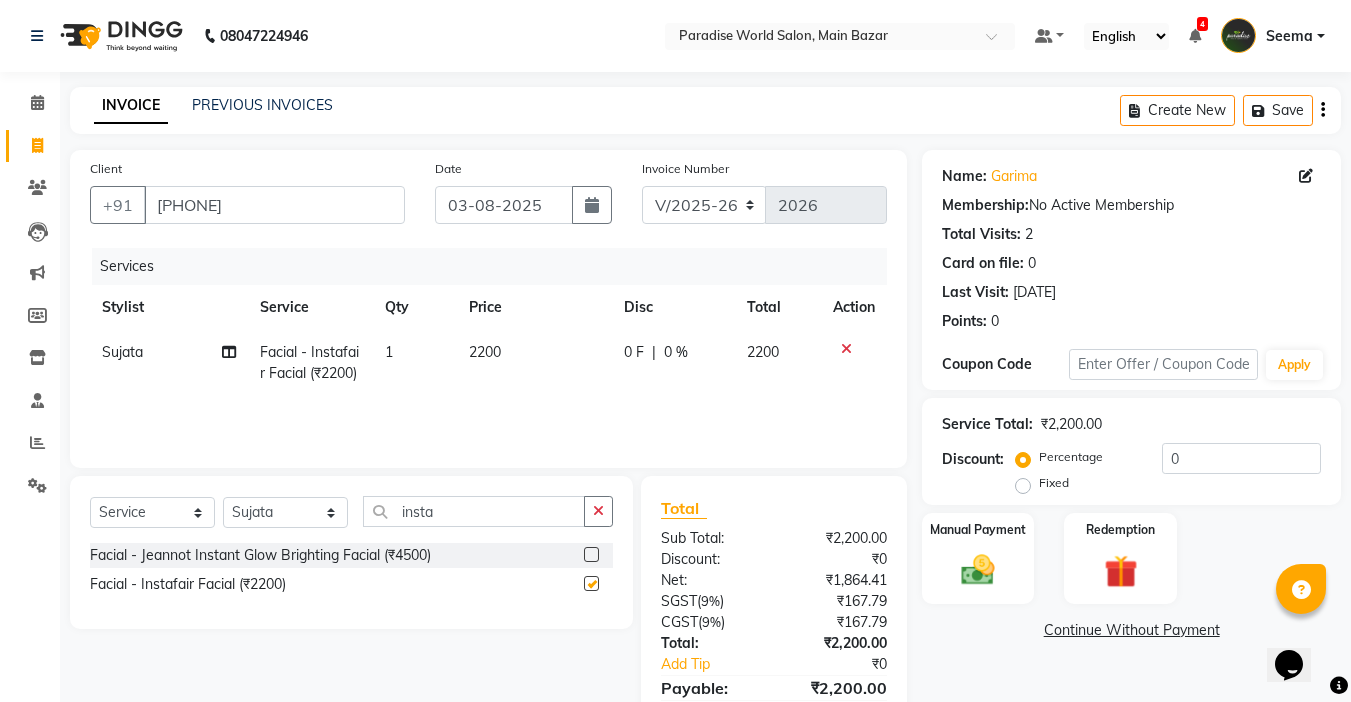 checkbox on "false" 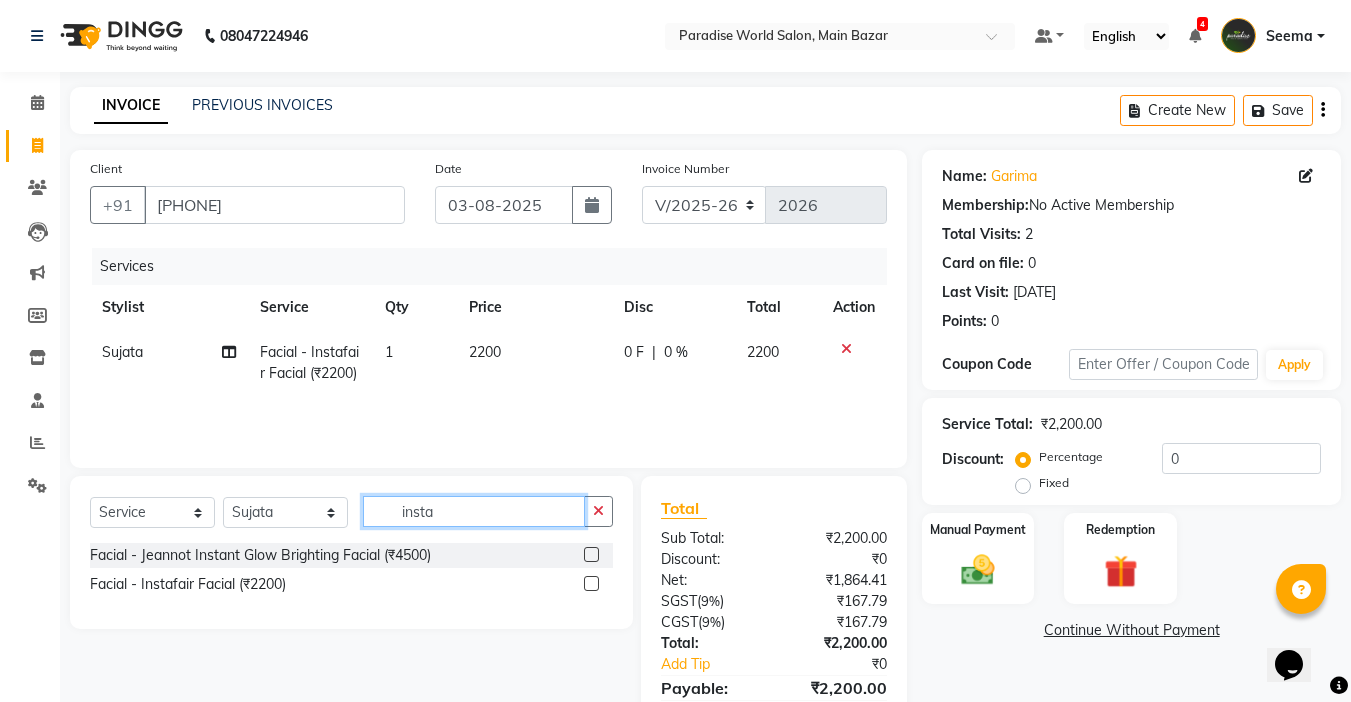 drag, startPoint x: 445, startPoint y: 505, endPoint x: 309, endPoint y: 506, distance: 136.00368 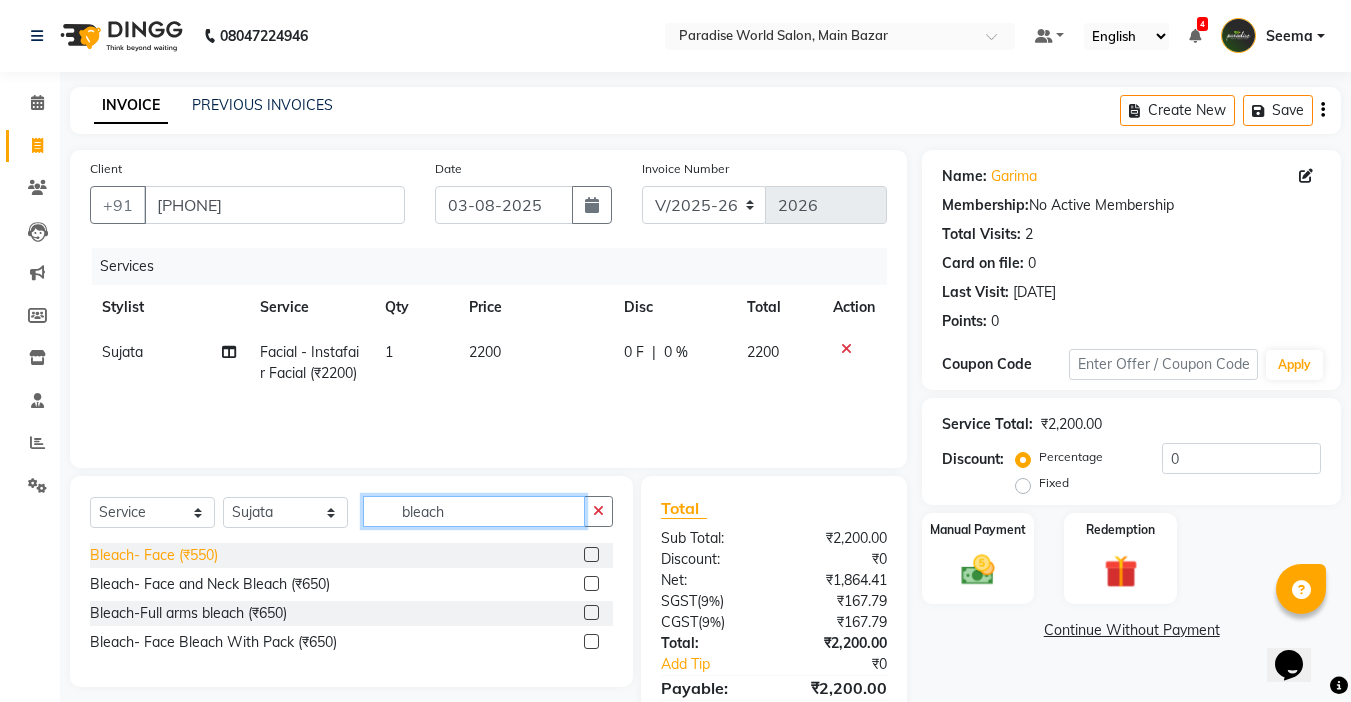 type on "bleach" 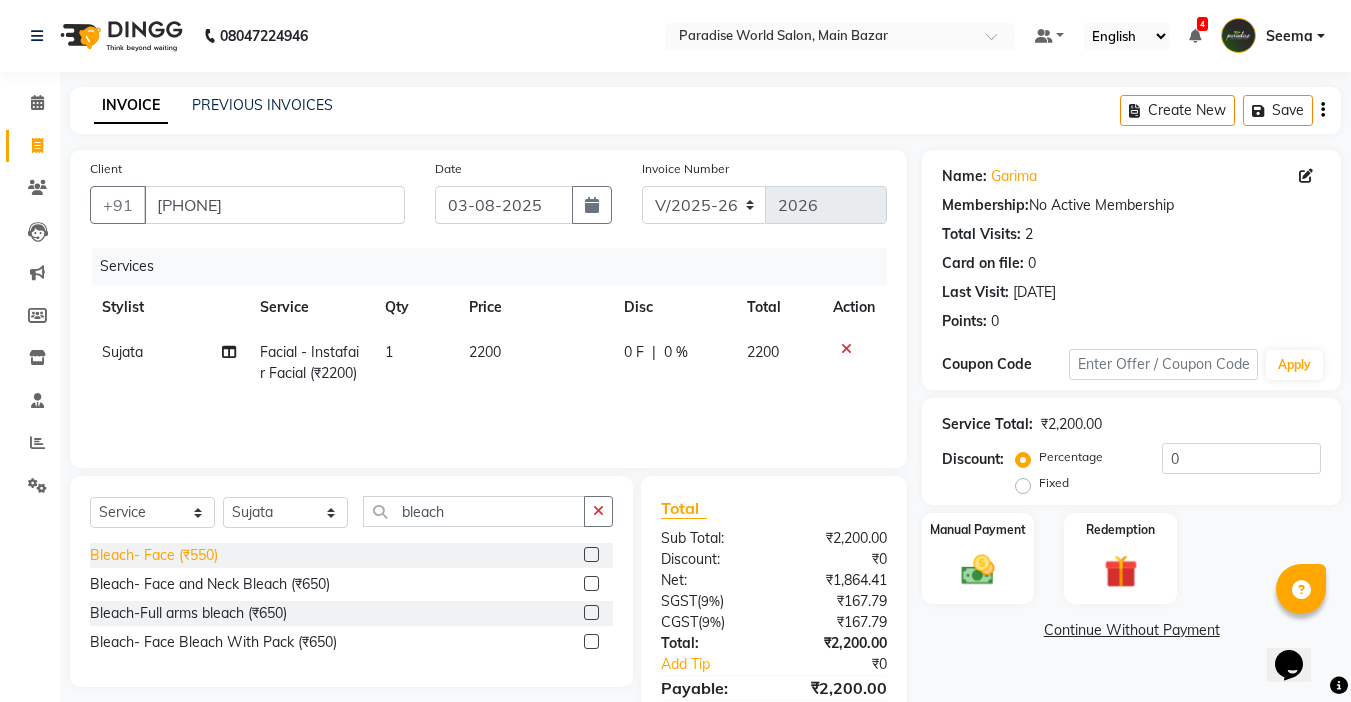 click on "Bleach- Face (₹550)" 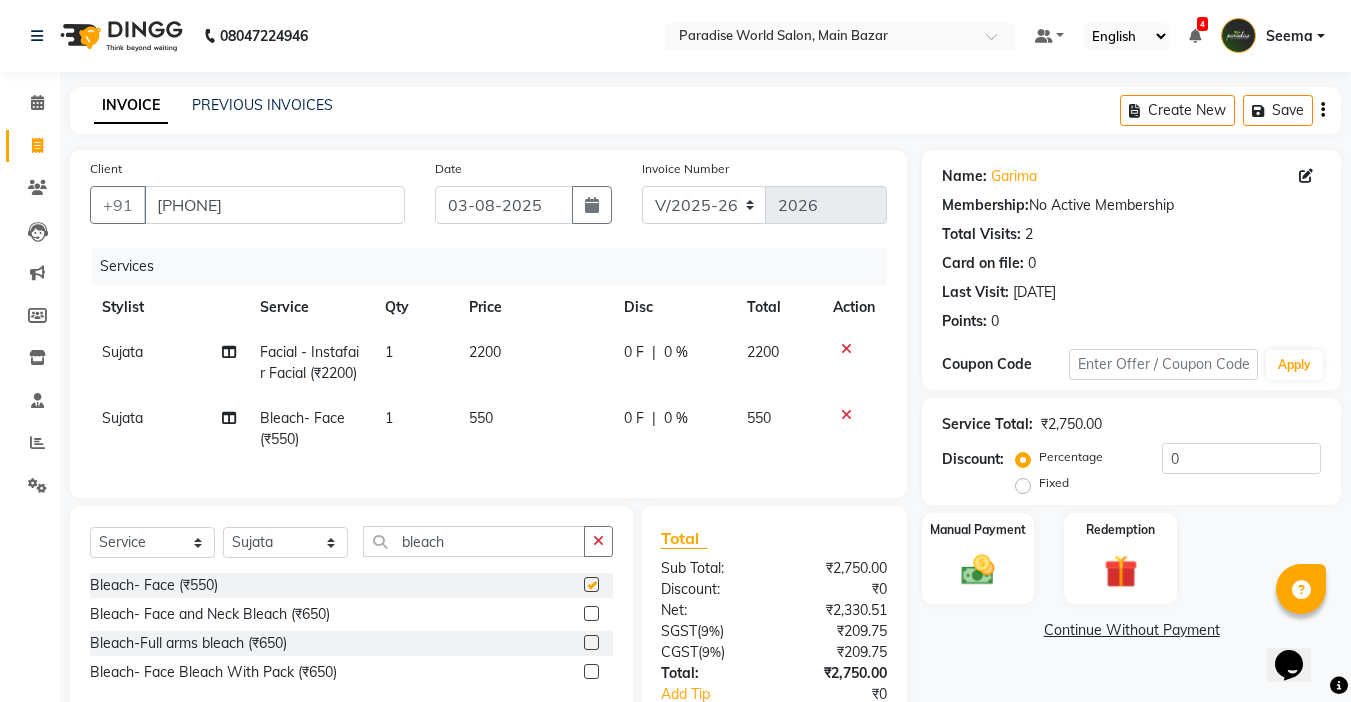 checkbox on "false" 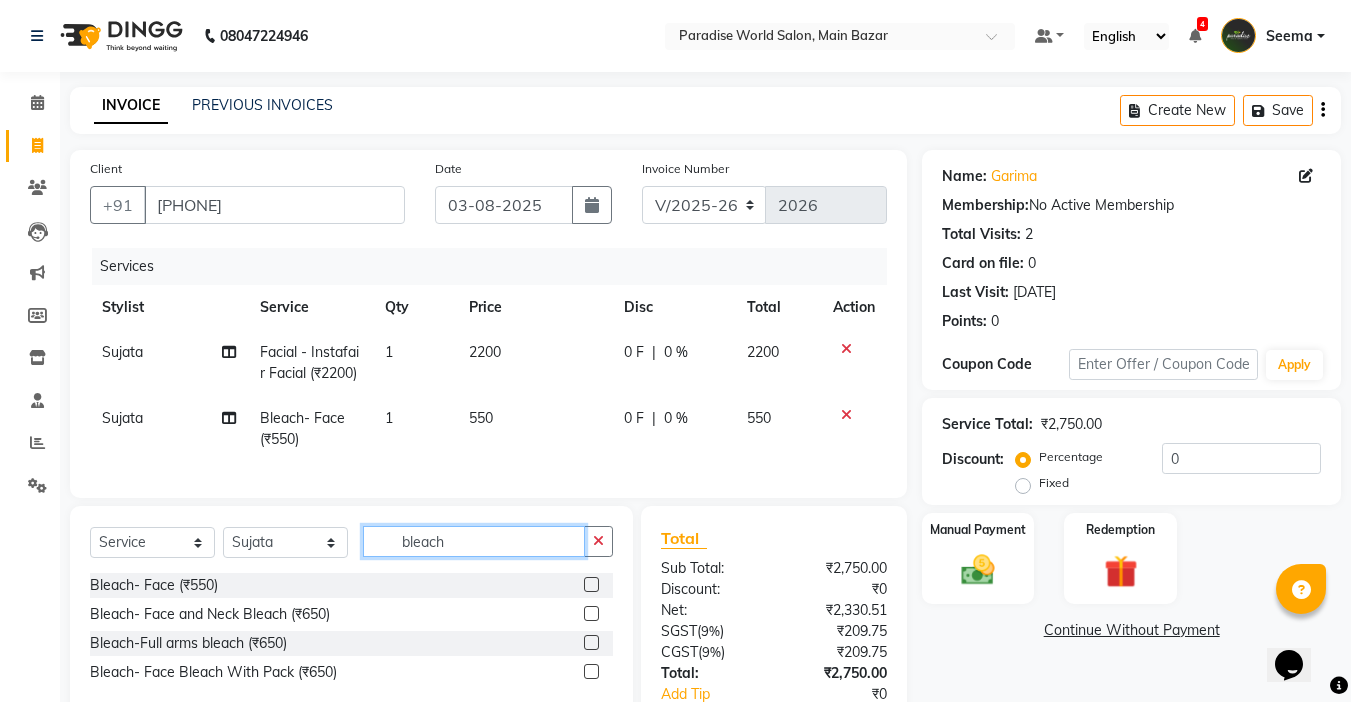 drag, startPoint x: 477, startPoint y: 563, endPoint x: 310, endPoint y: 560, distance: 167.02695 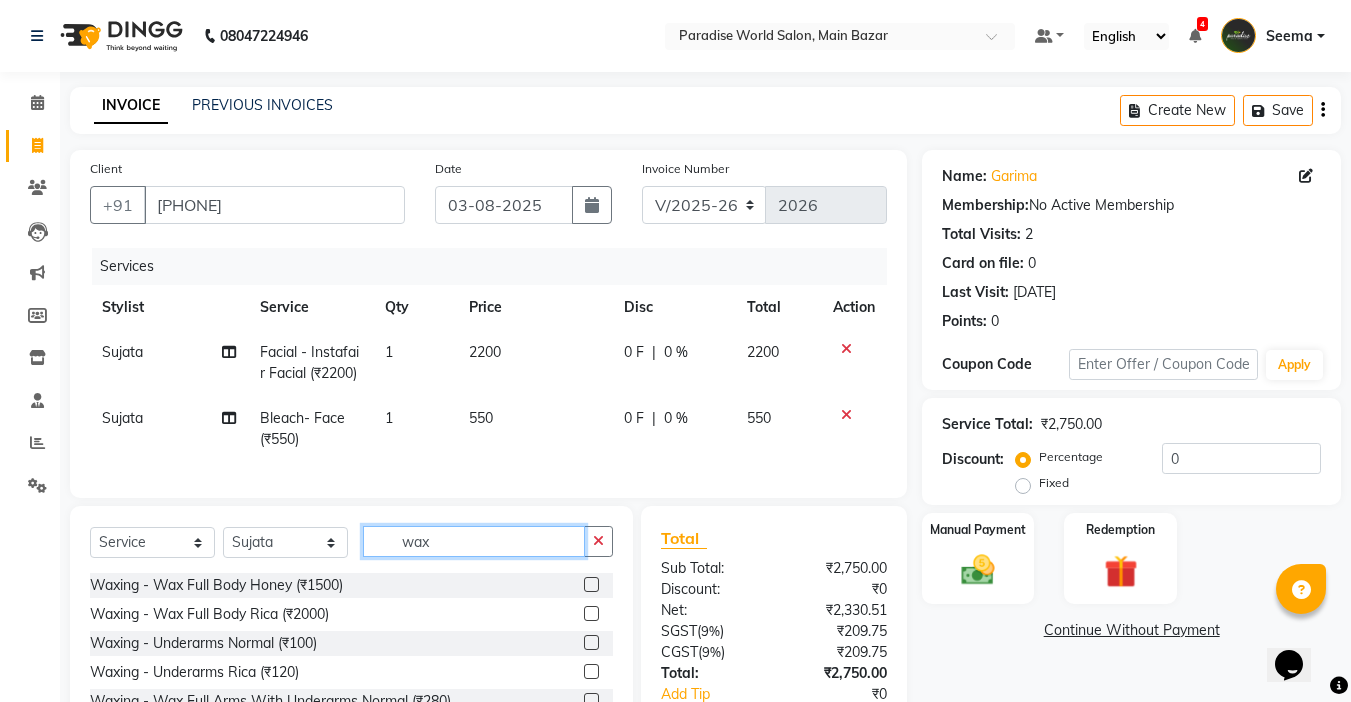 scroll, scrollTop: 144, scrollLeft: 0, axis: vertical 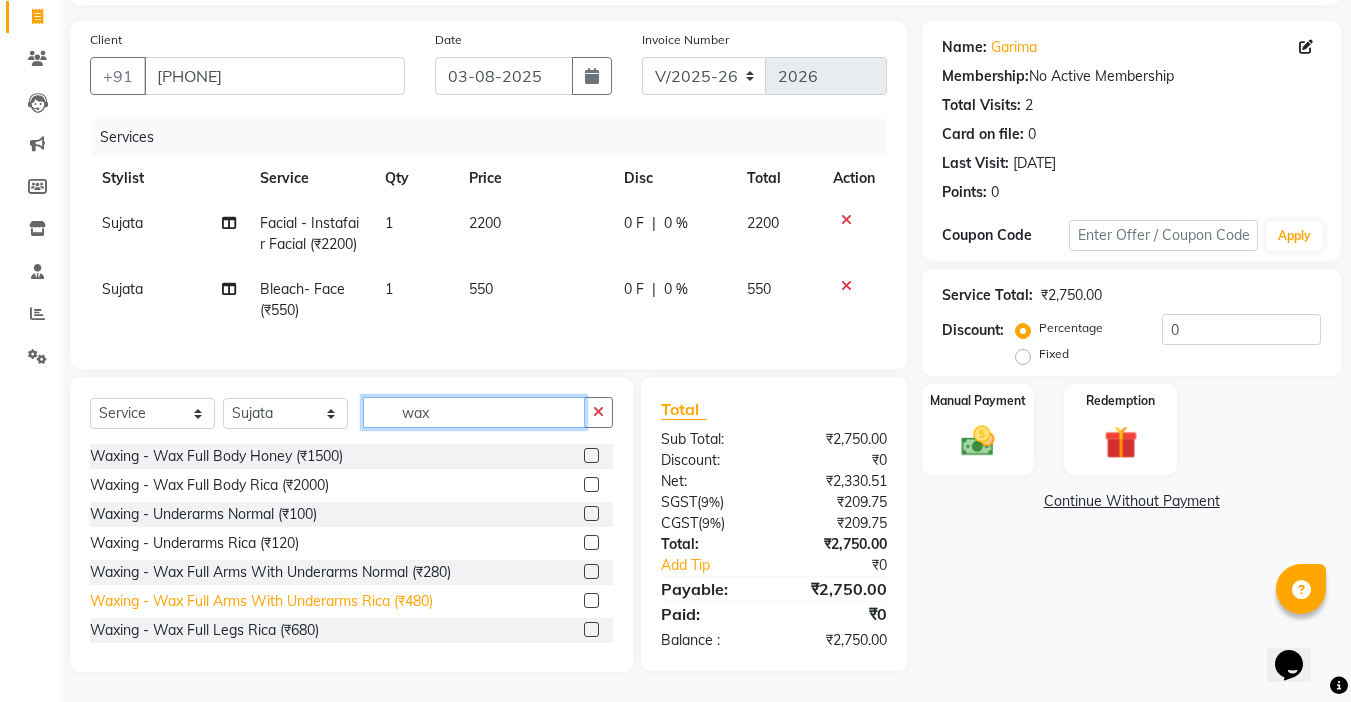 type on "wax" 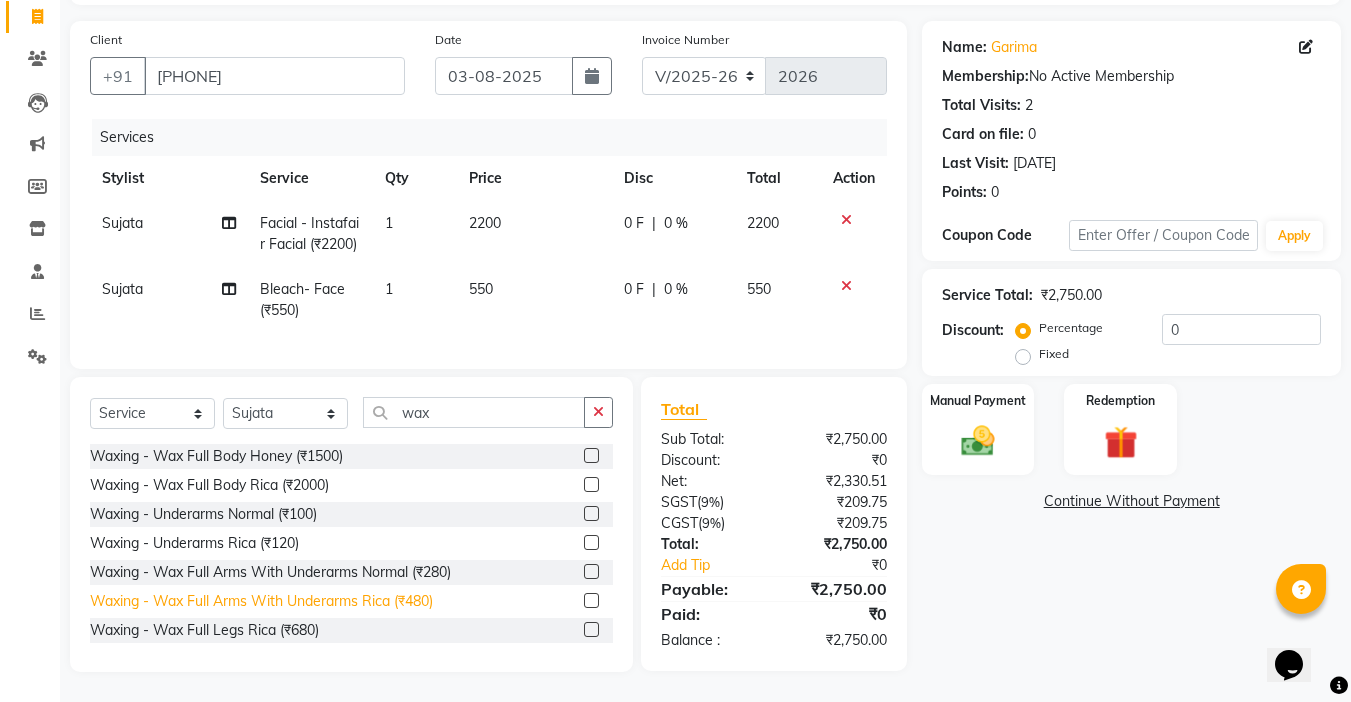 click on "Waxing   -  Wax Full Arms With Underarms Rica (₹480)" 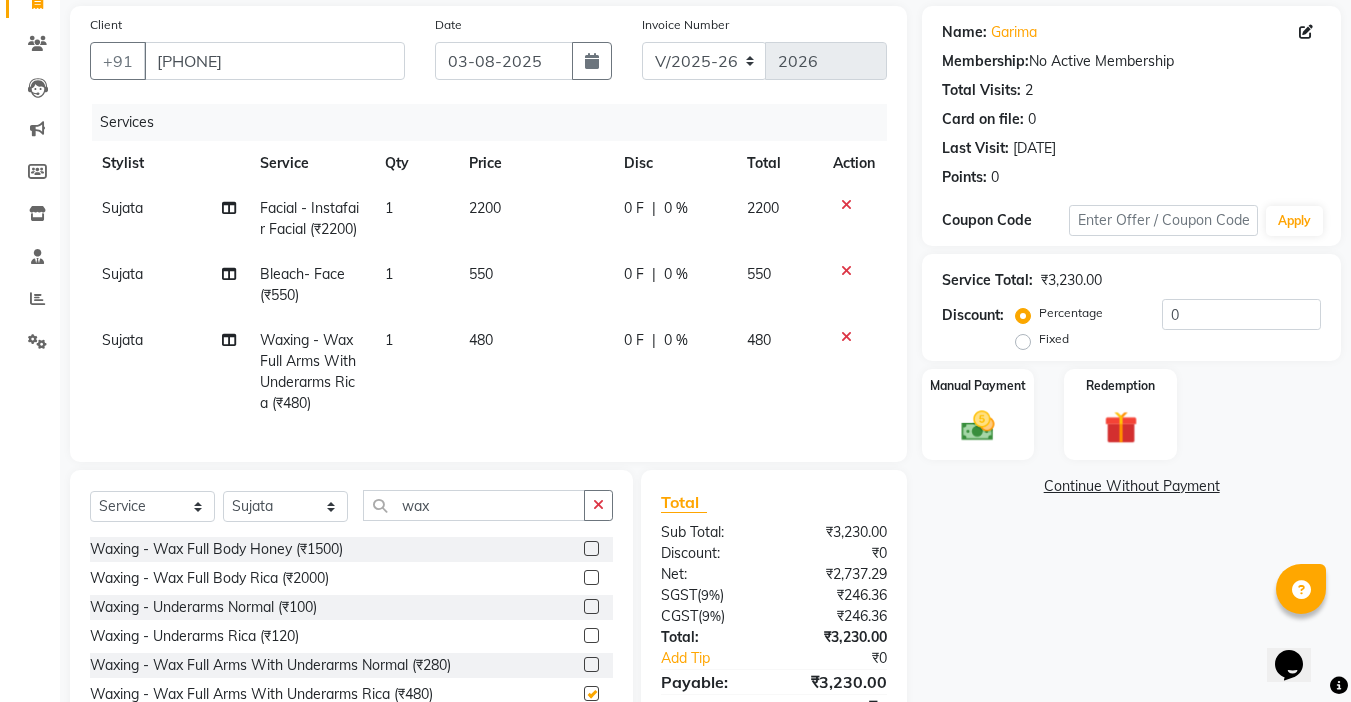 checkbox on "false" 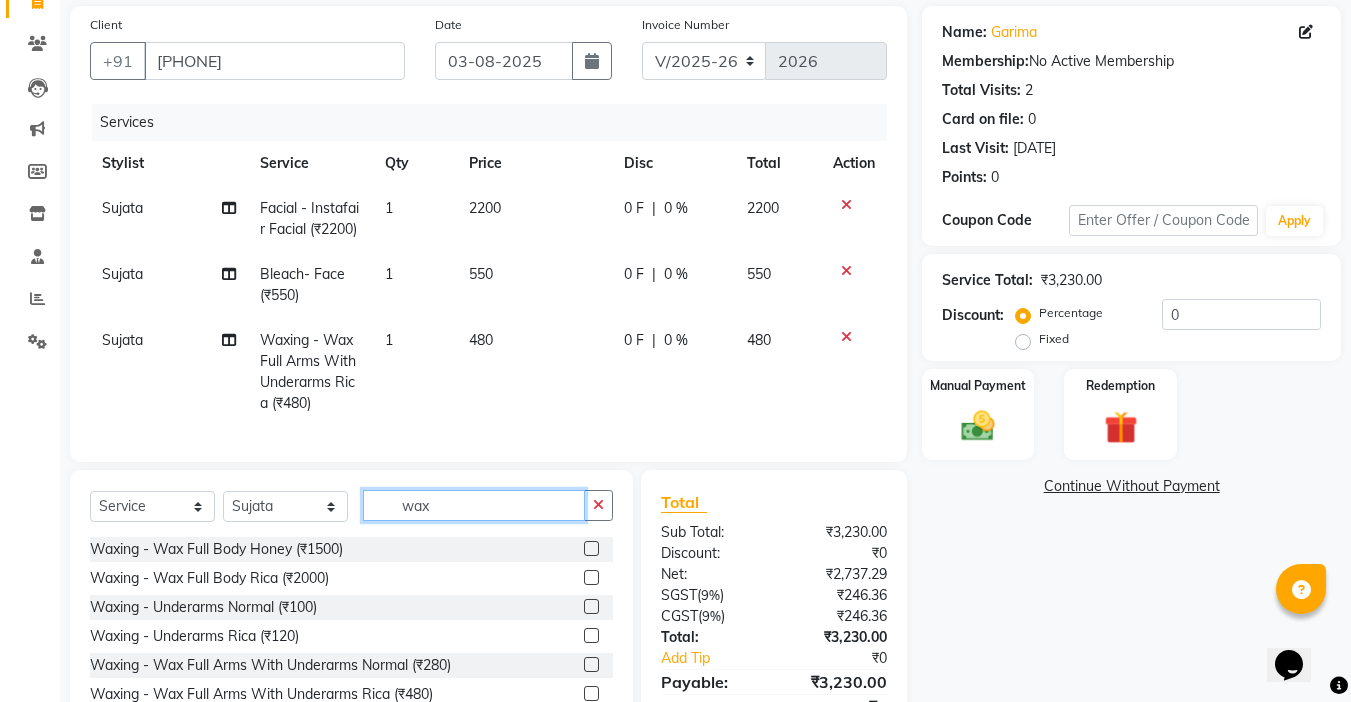 drag, startPoint x: 458, startPoint y: 521, endPoint x: 313, endPoint y: 530, distance: 145.27904 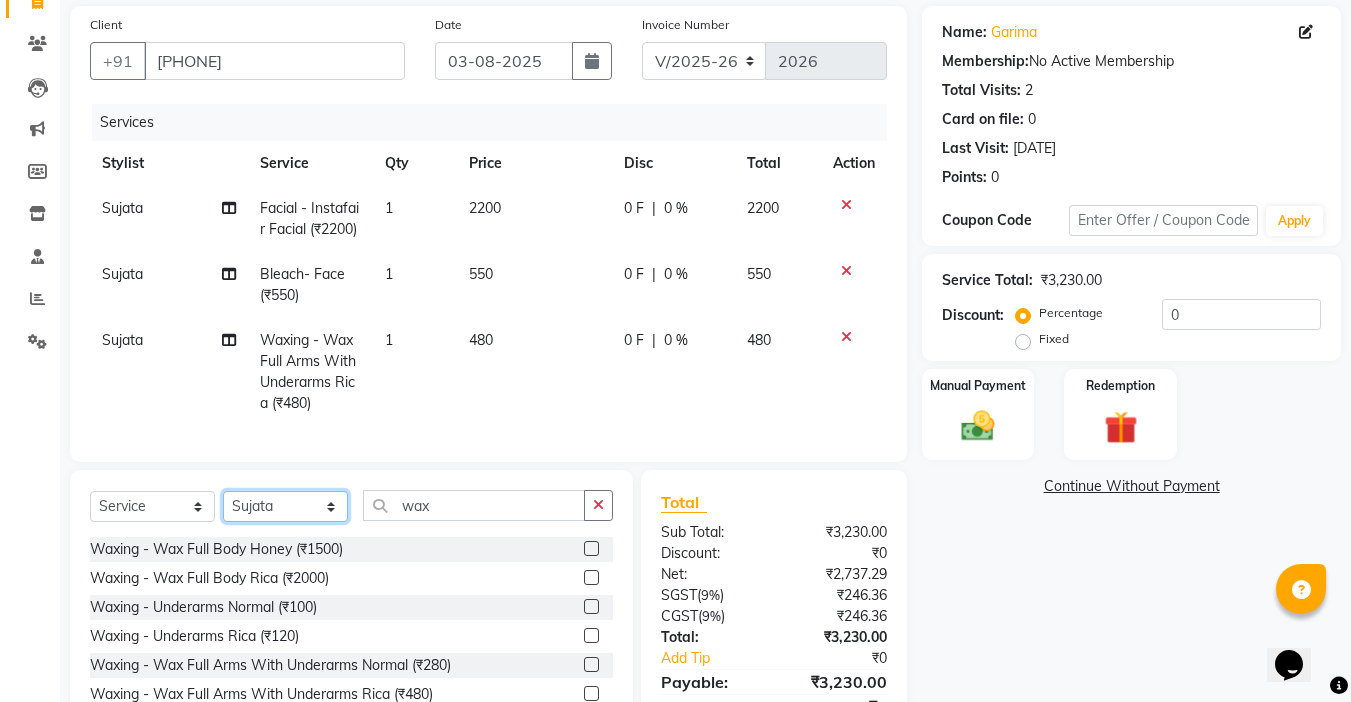 click on "Select Stylist Abby aman Anil anku Bobby company Deepak Deepika Gourav Heena ishu Jagdeesh kanchan Love preet Maddy Manpreet student Meenu Naina Nikita Palak Palak Sharma Radika Rajneesh Student Seema Shagun Shifali - Student Shweta Sujata Surinder Paul Vansh Vikas Vishal" 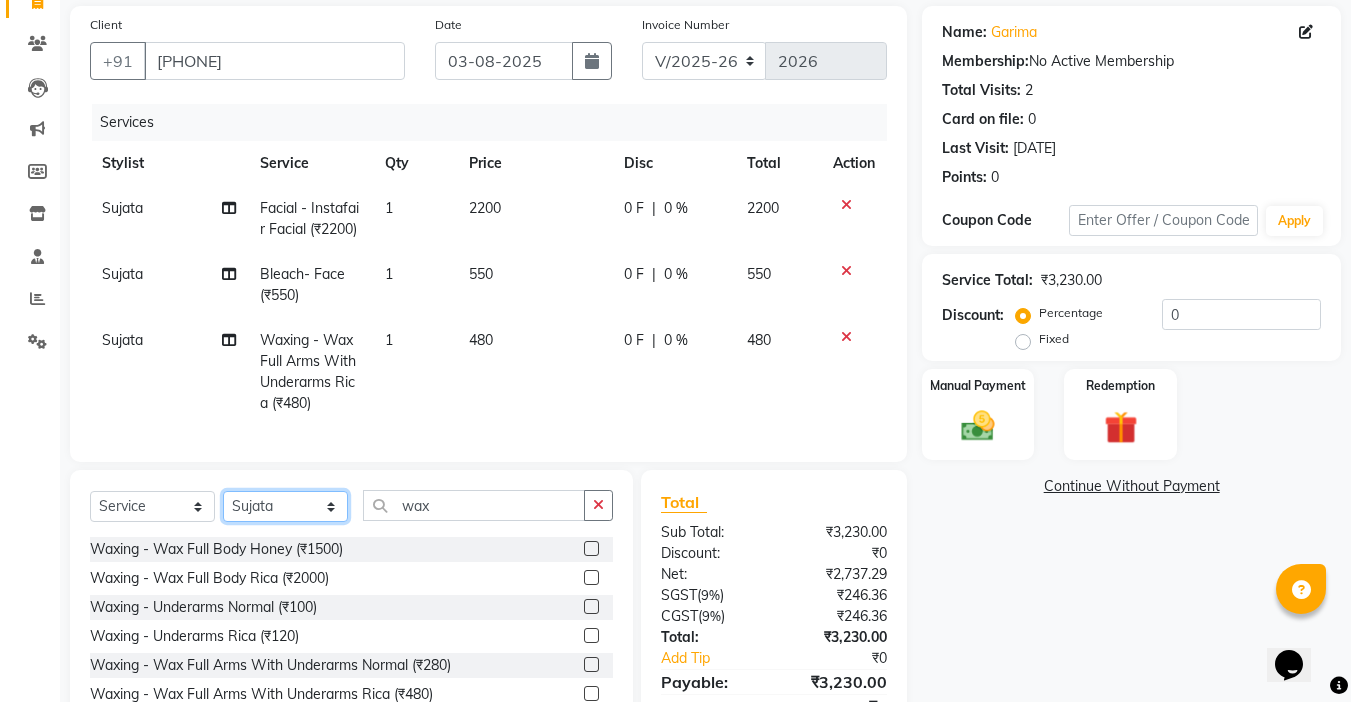 select on "54032" 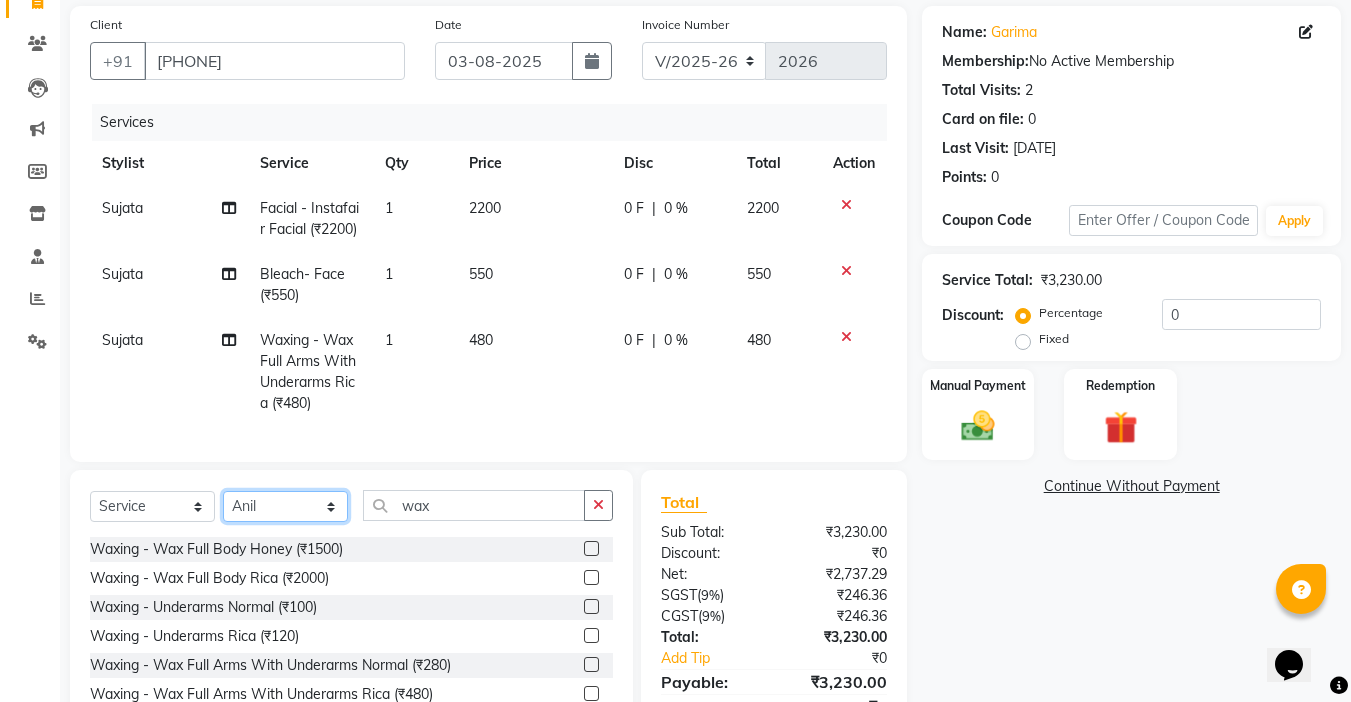 click on "Select Stylist Abby aman Anil anku Bobby company Deepak Deepika Gourav Heena ishu Jagdeesh kanchan Love preet Maddy Manpreet student Meenu Naina Nikita Palak Palak Sharma Radika Rajneesh Student Seema Shagun Shifali - Student Shweta Sujata Surinder Paul Vansh Vikas Vishal" 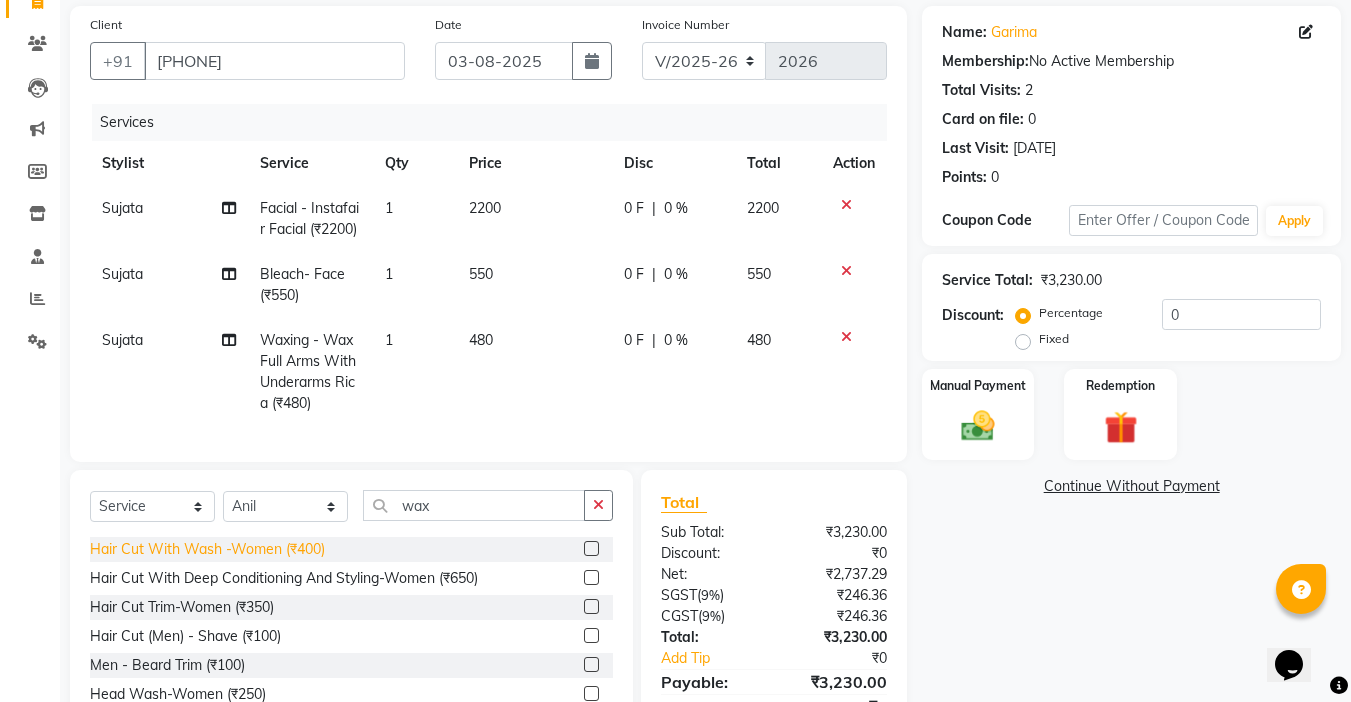 click on "Hair Cut With Wash -Women (₹400)" 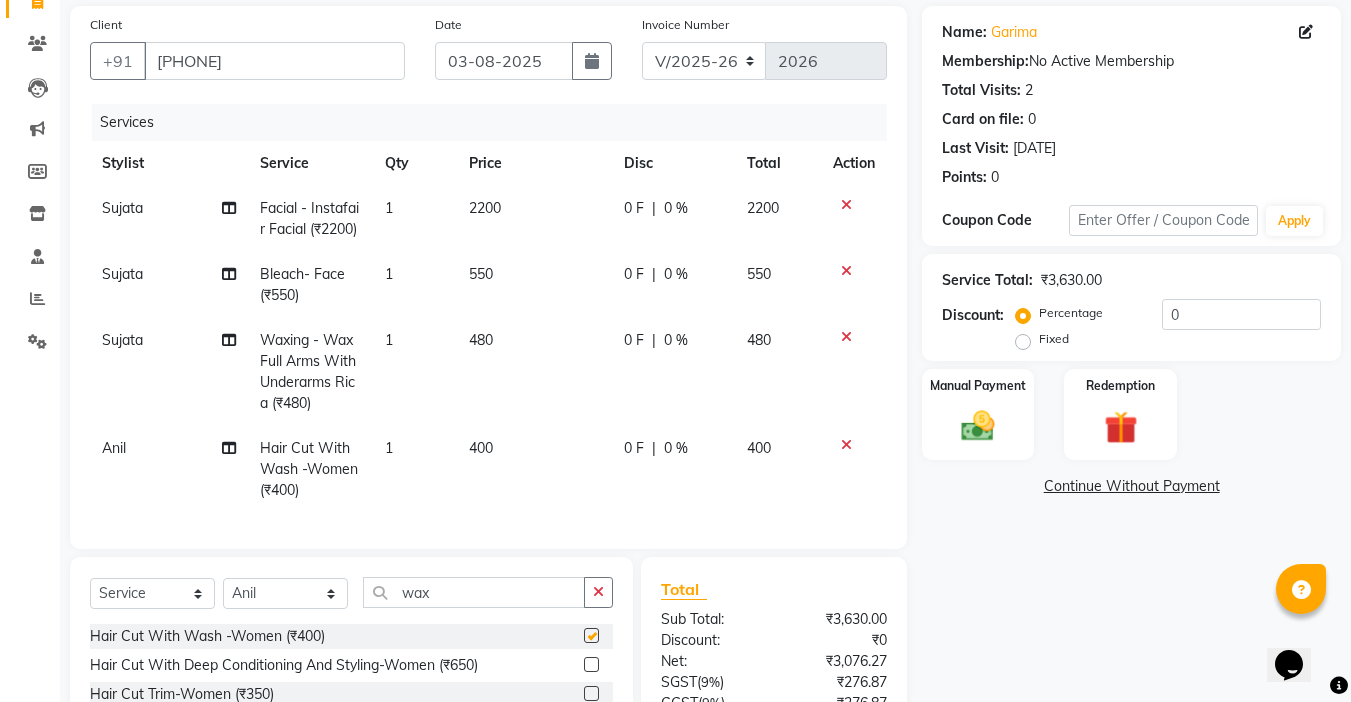 checkbox on "false" 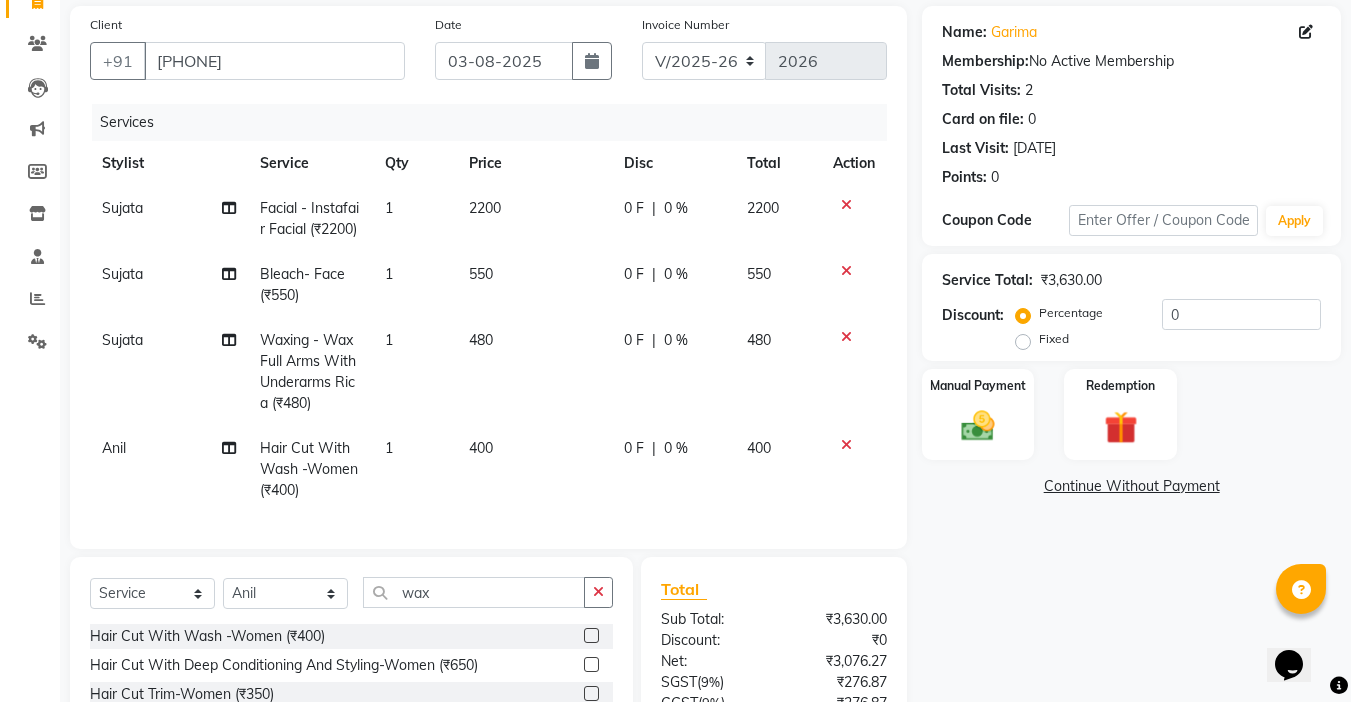 click on "Anil" 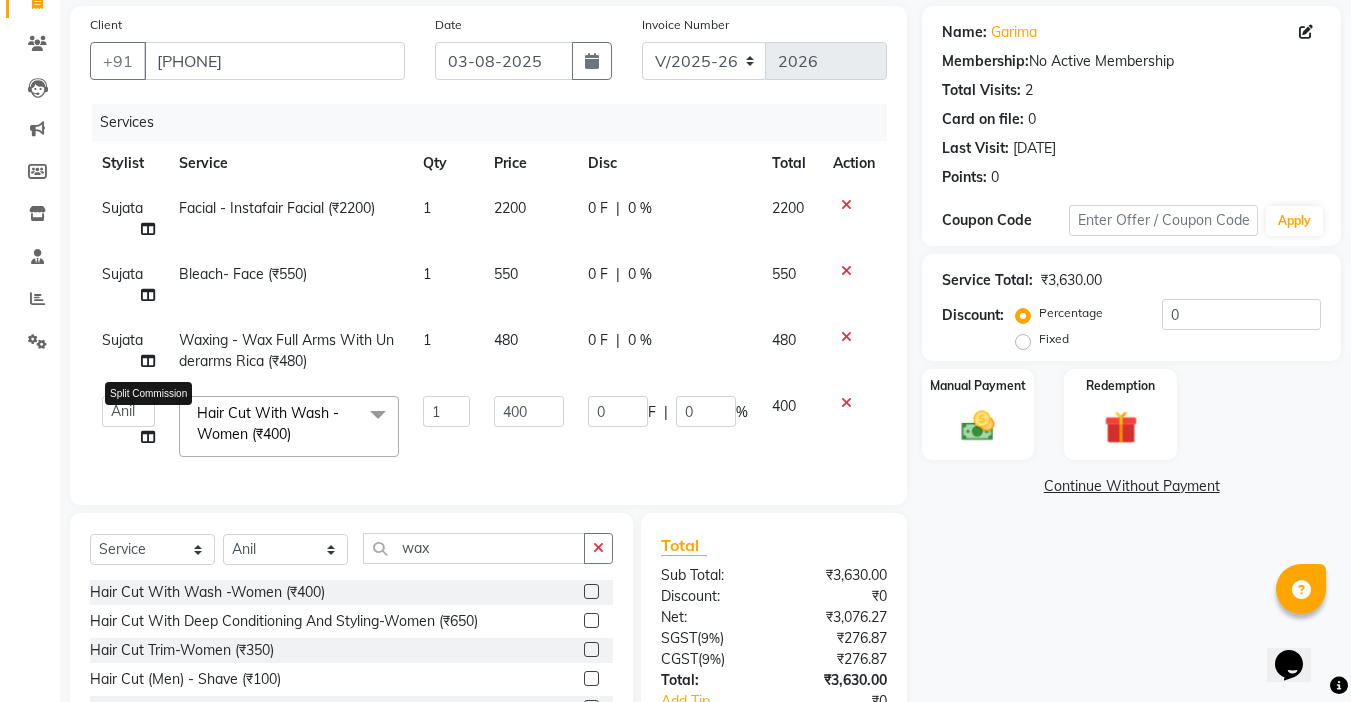click 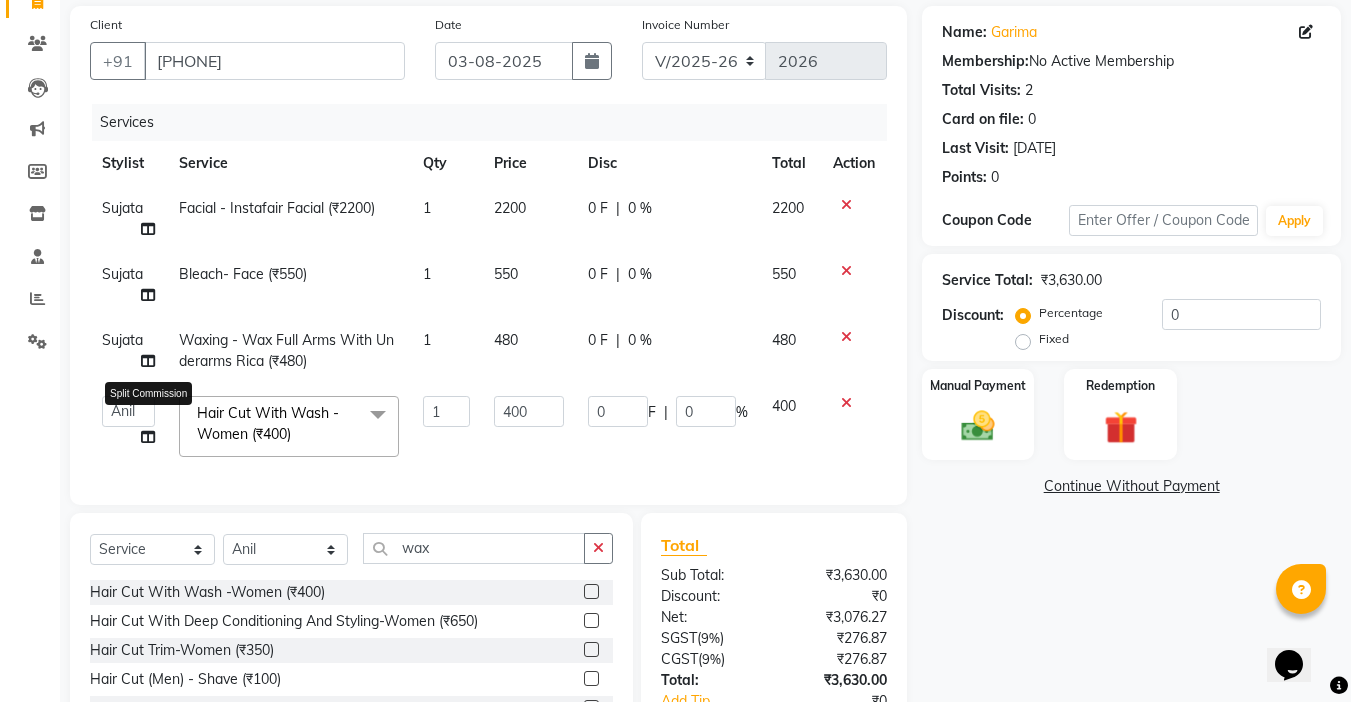 select on "54032" 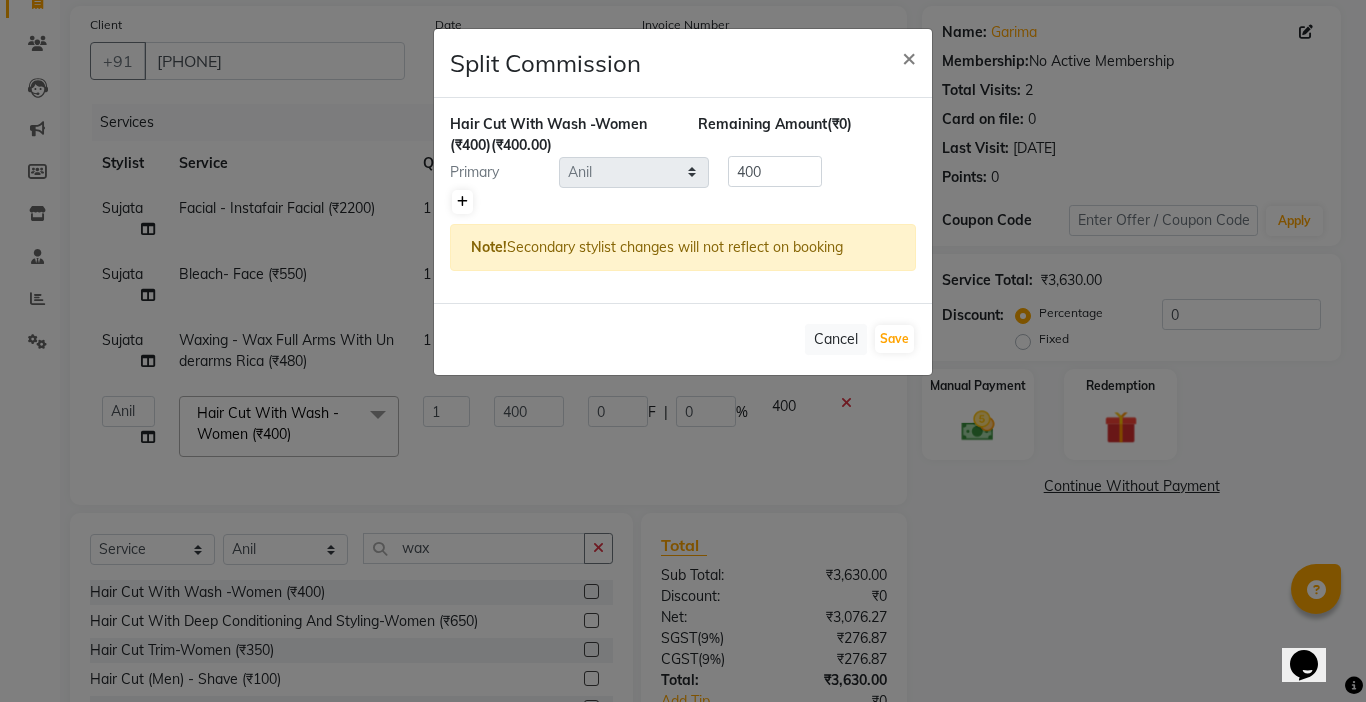 click 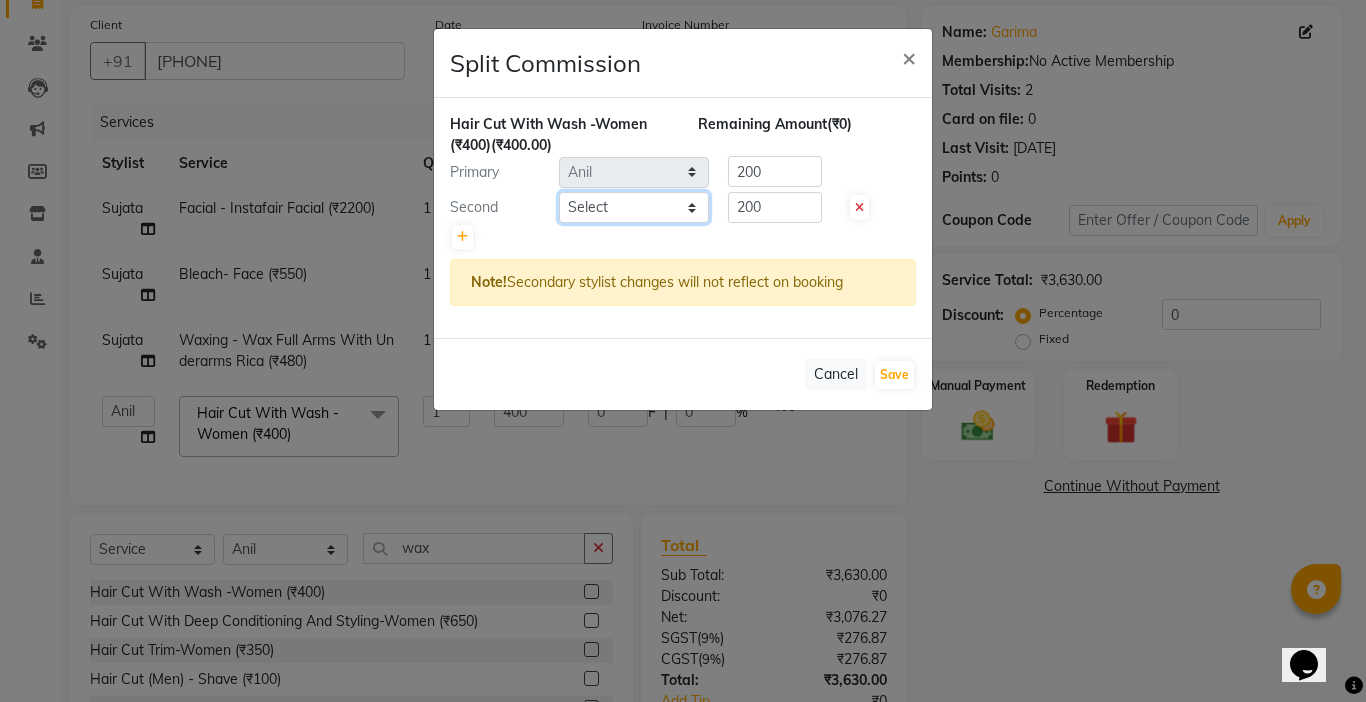click on "Select Abby aman Anil anku Bobby company Deepak Deepika Gourav Heena ishu Jagdeesh kanchan Love preet Maddy Manpreet student Meenu Naina Nikita Palak Palak Sharma Radika Rajneesh Student Seema Shagun Shifali - Student Shweta Sujata Surinder Paul Vansh Vikas Vishal" 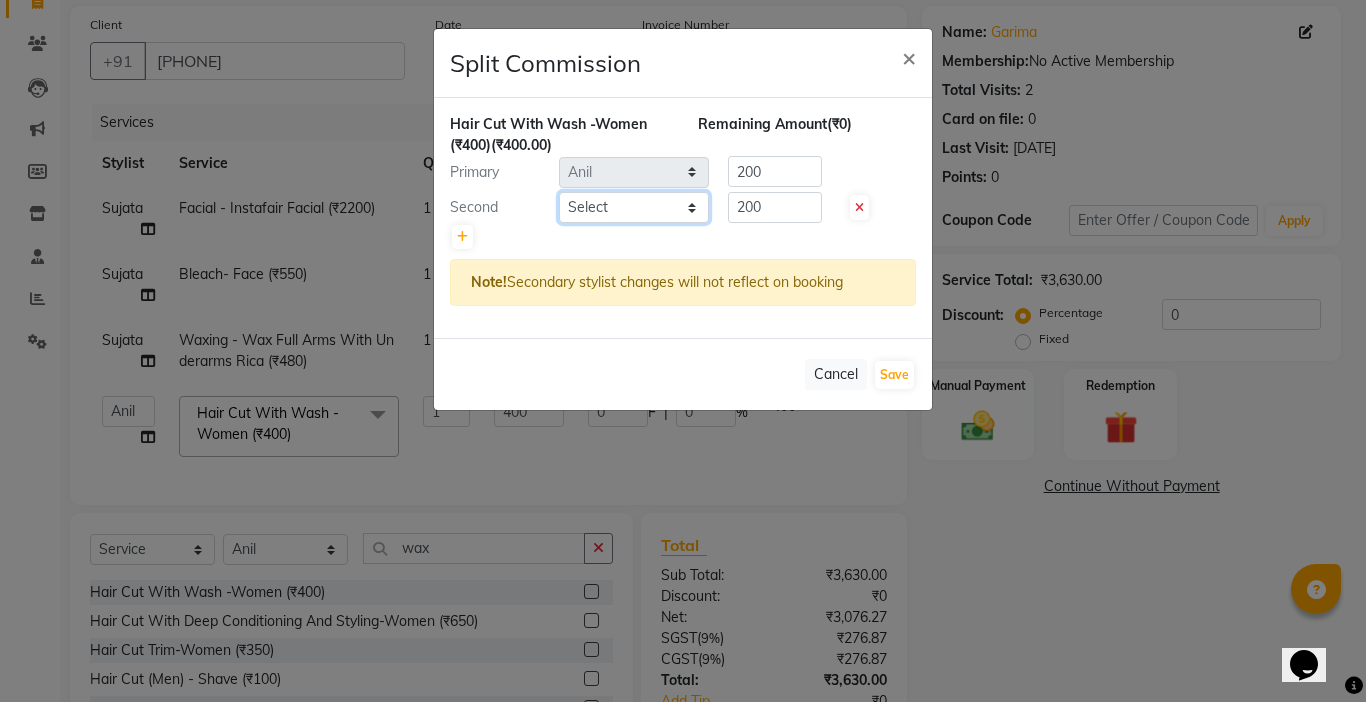 select on "58495" 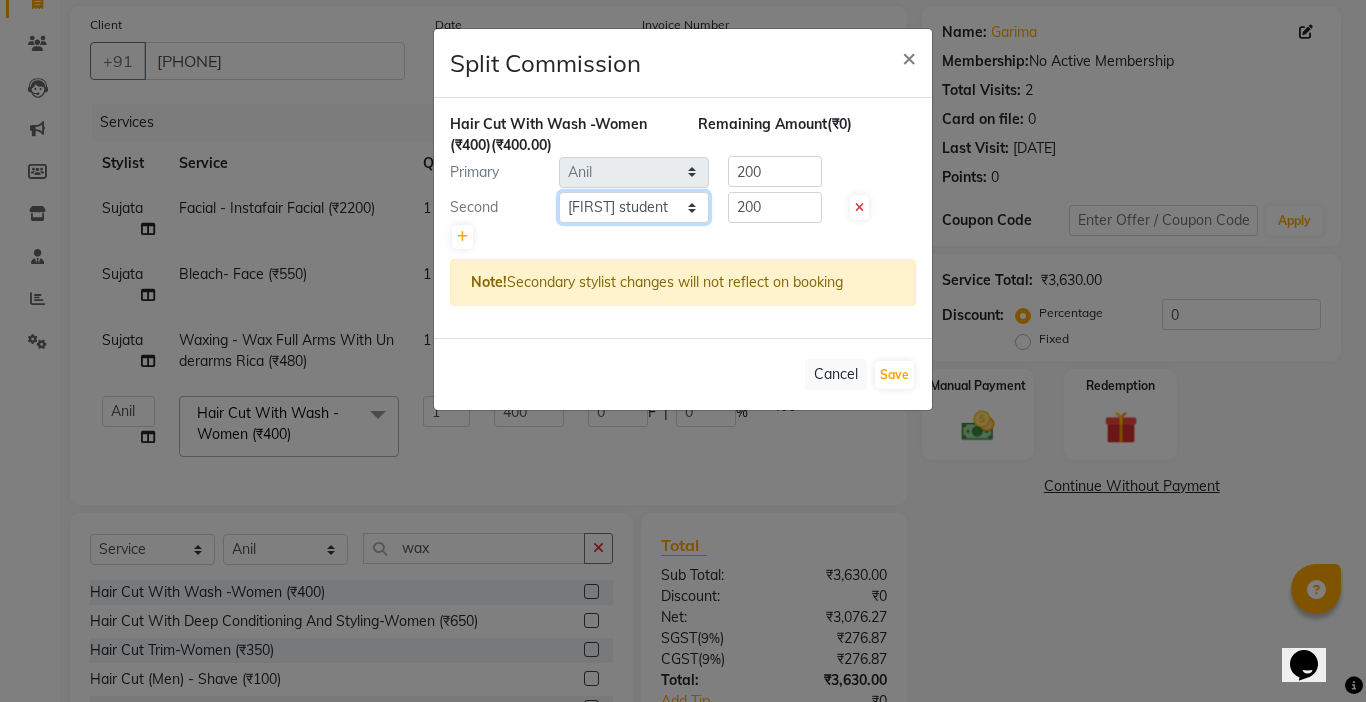 click on "Select Abby aman Anil anku Bobby company Deepak Deepika Gourav Heena ishu Jagdeesh kanchan Love preet Maddy Manpreet student Meenu Naina Nikita Palak Palak Sharma Radika Rajneesh Student Seema Shagun Shifali - Student Shweta Sujata Surinder Paul Vansh Vikas Vishal" 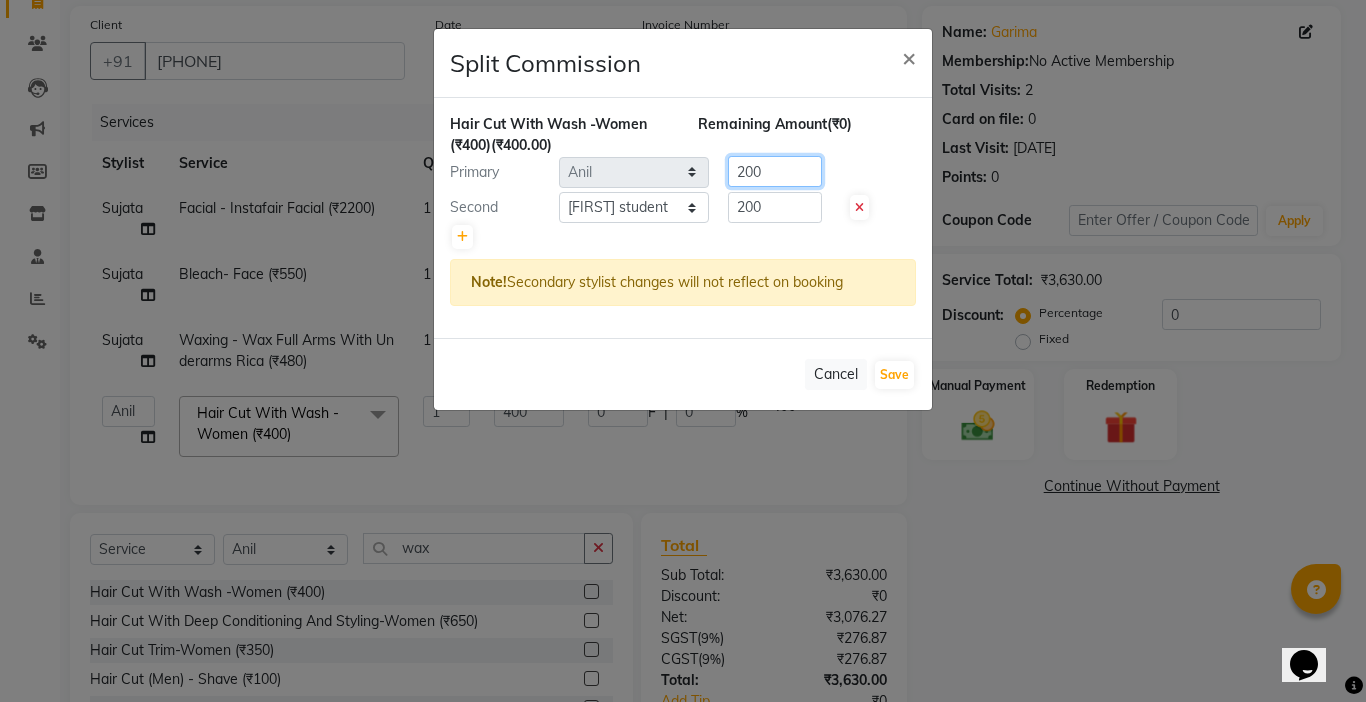 drag, startPoint x: 772, startPoint y: 172, endPoint x: 497, endPoint y: 208, distance: 277.34634 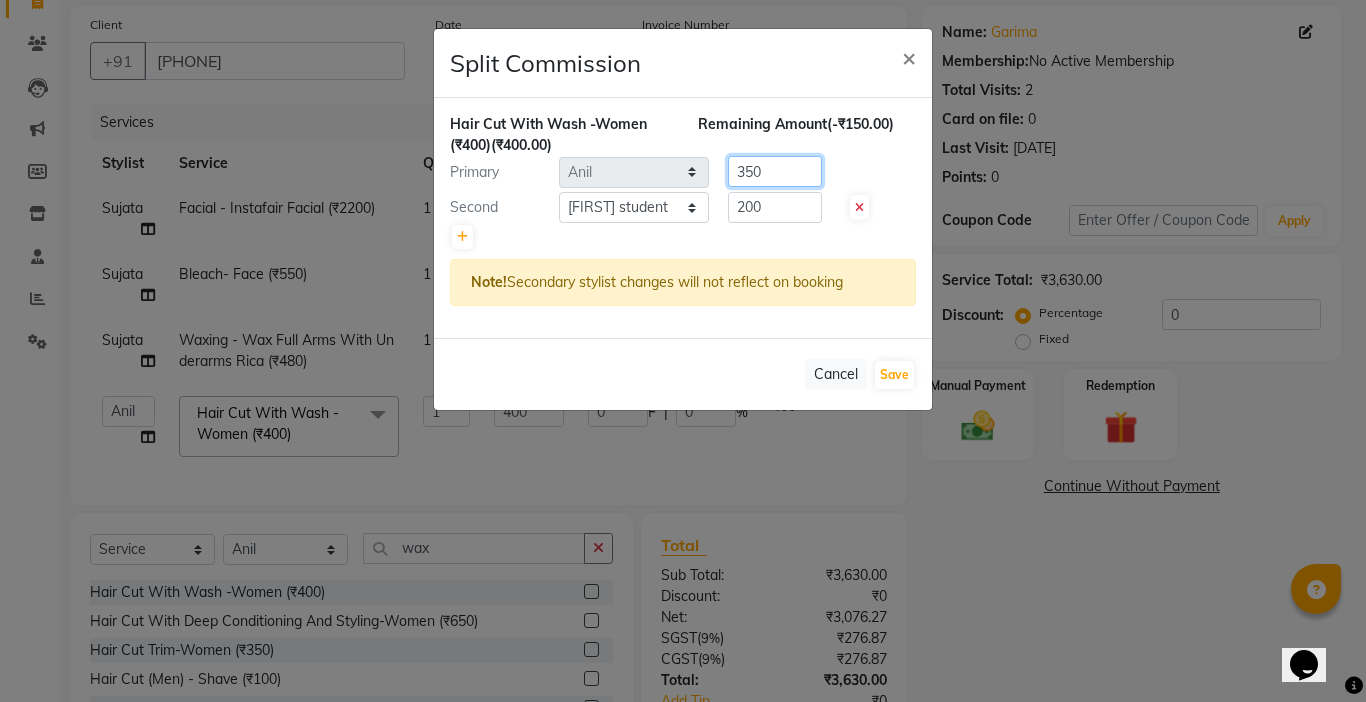 type on "350" 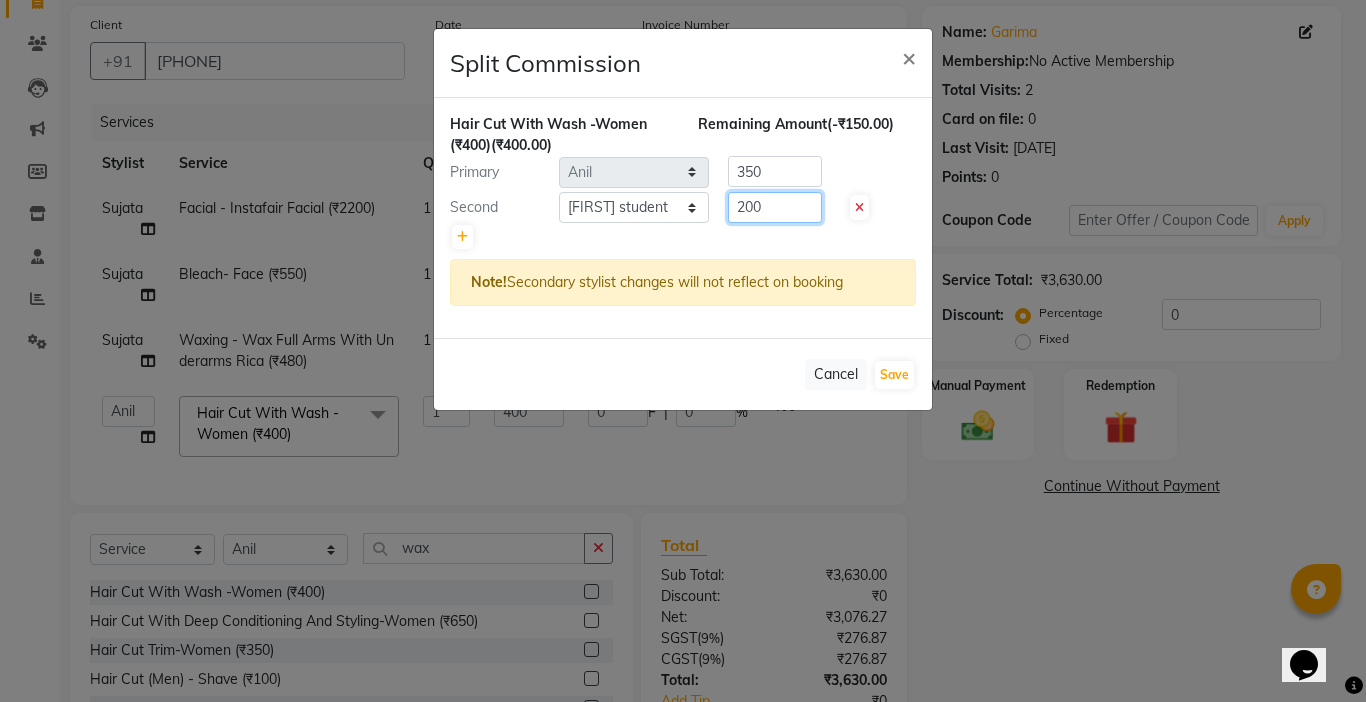 drag, startPoint x: 779, startPoint y: 208, endPoint x: 667, endPoint y: 229, distance: 113.951744 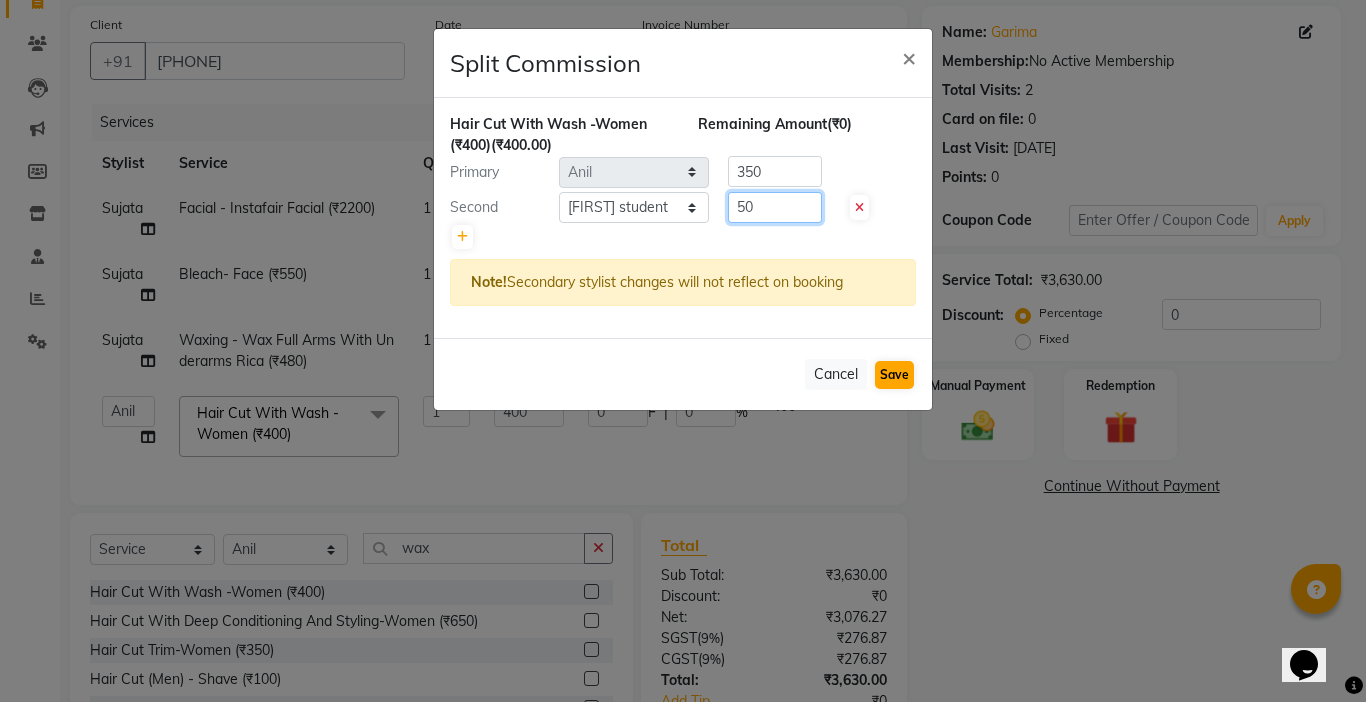 type on "50" 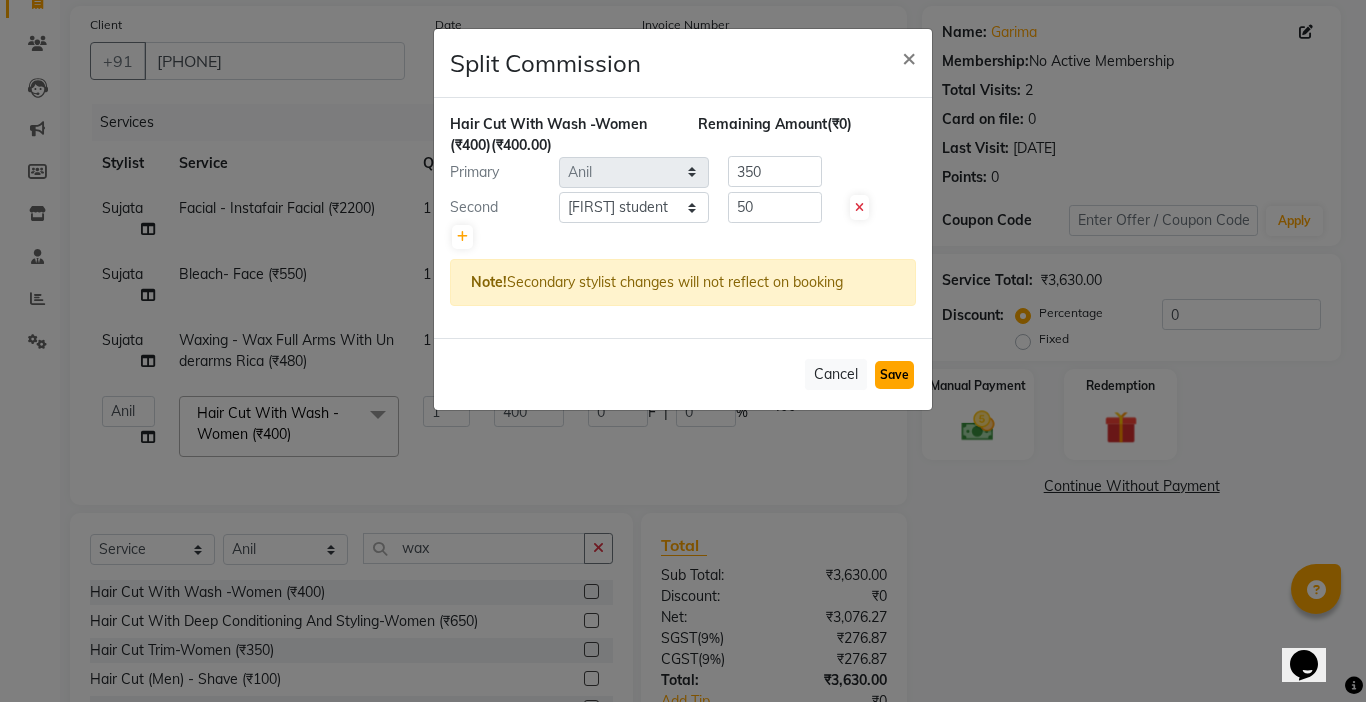 click on "Save" 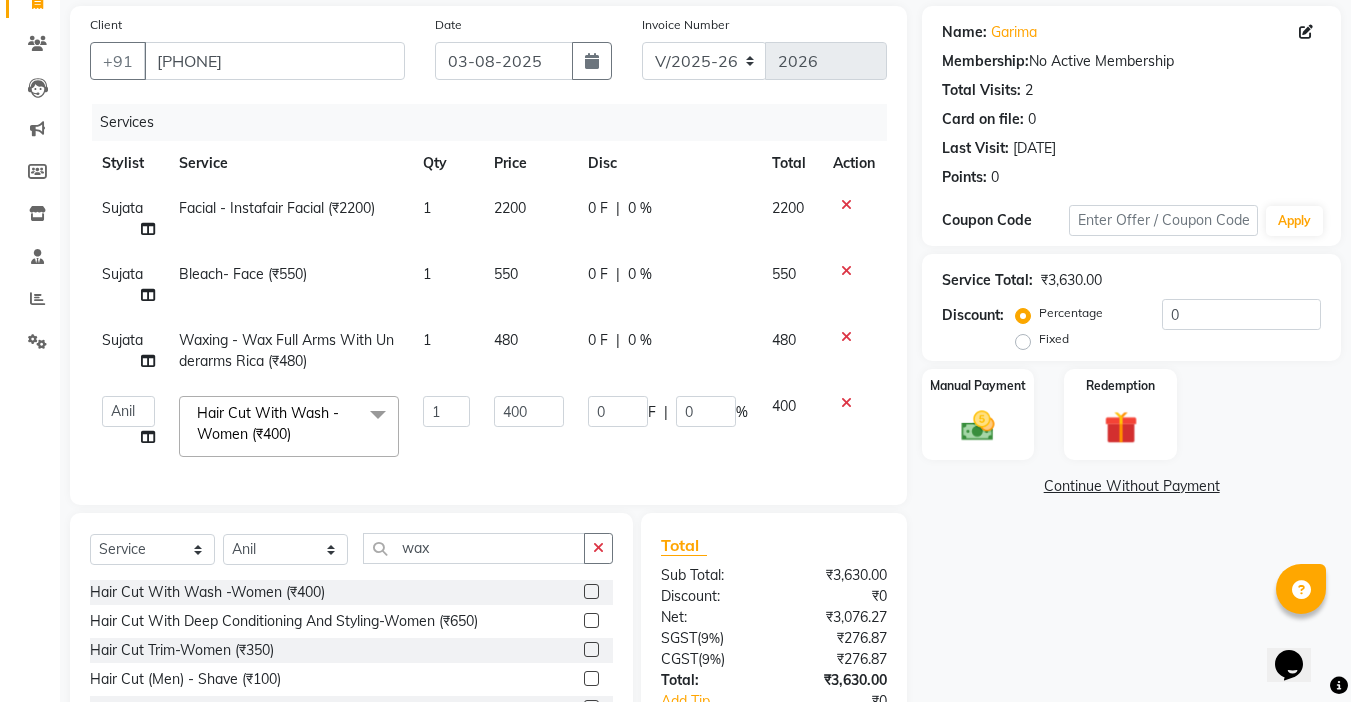 scroll, scrollTop: 295, scrollLeft: 0, axis: vertical 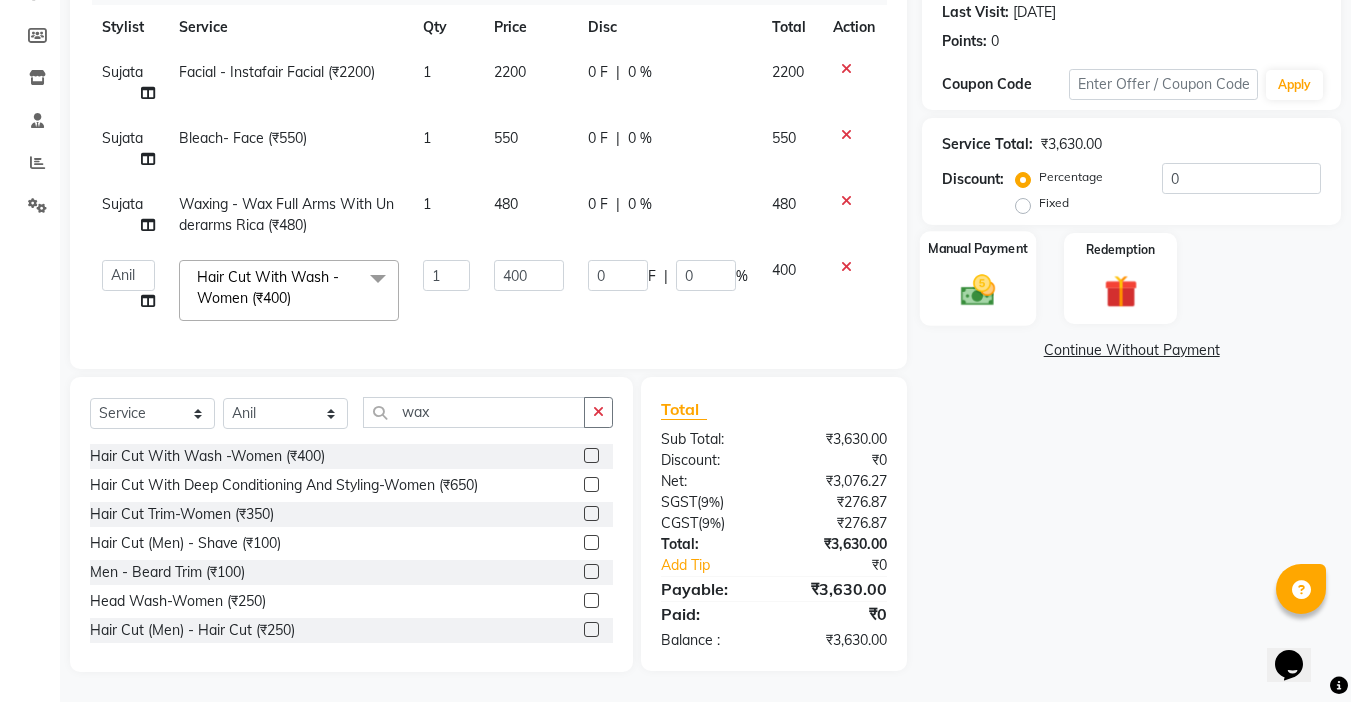 click on "Manual Payment" 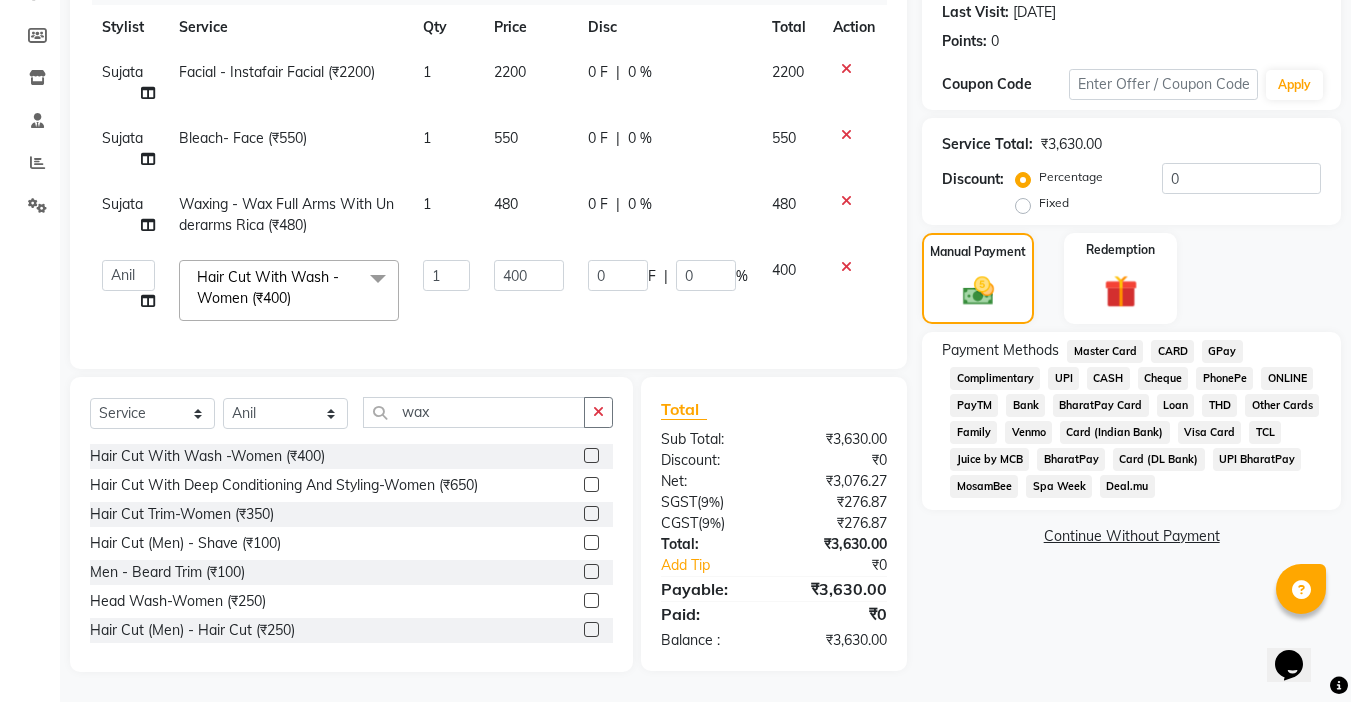 click on "UPI" 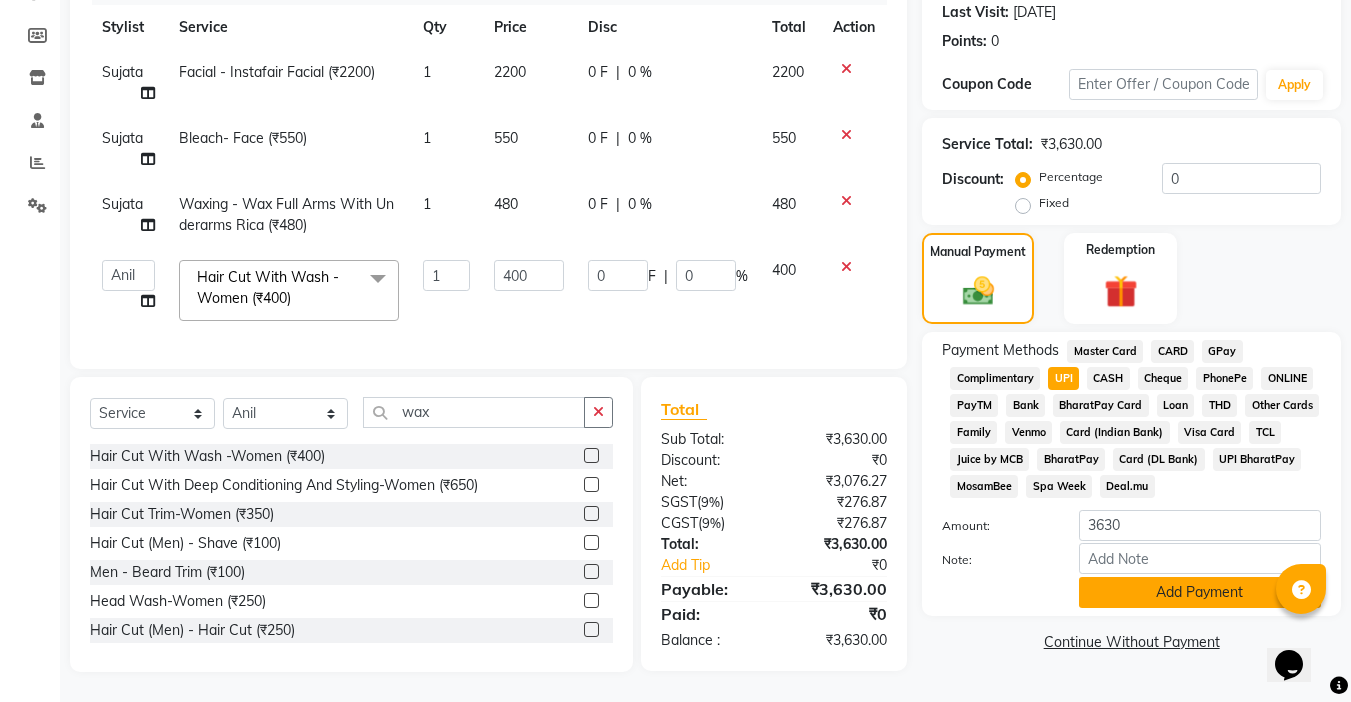 click on "Add Payment" 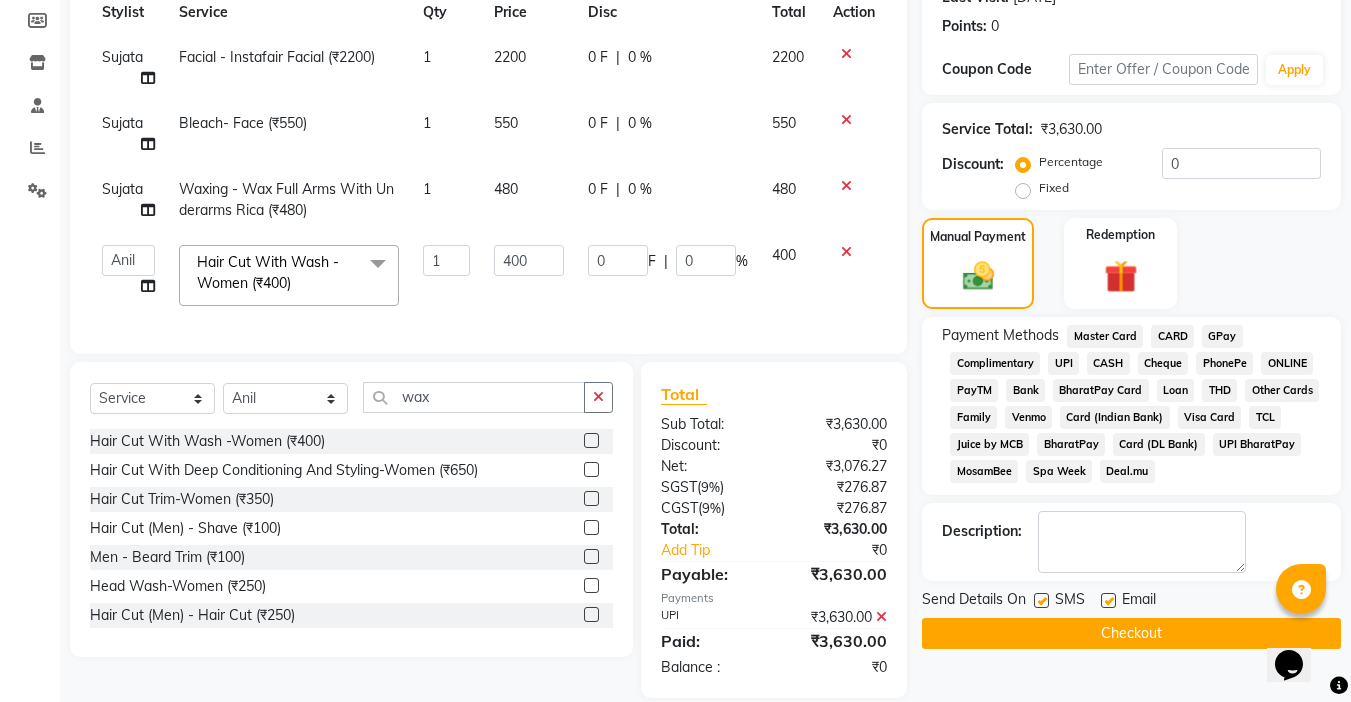 click 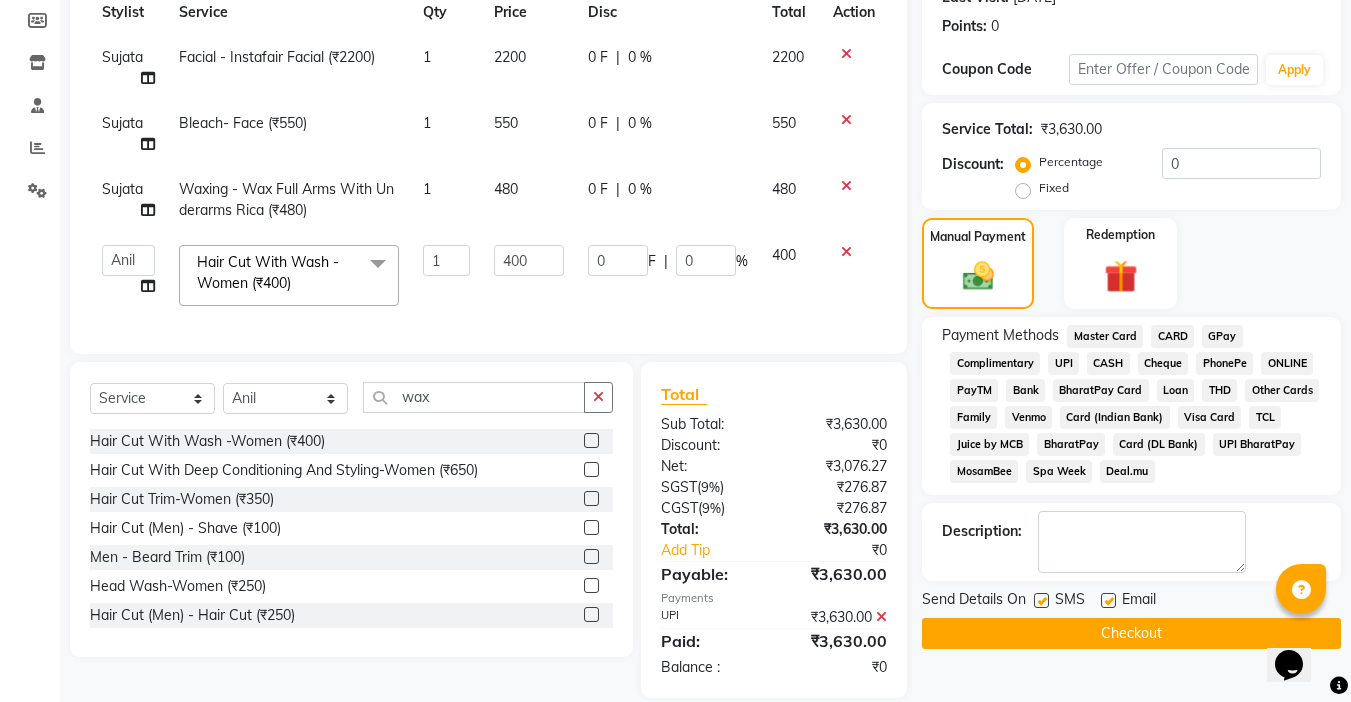 click at bounding box center [1107, 601] 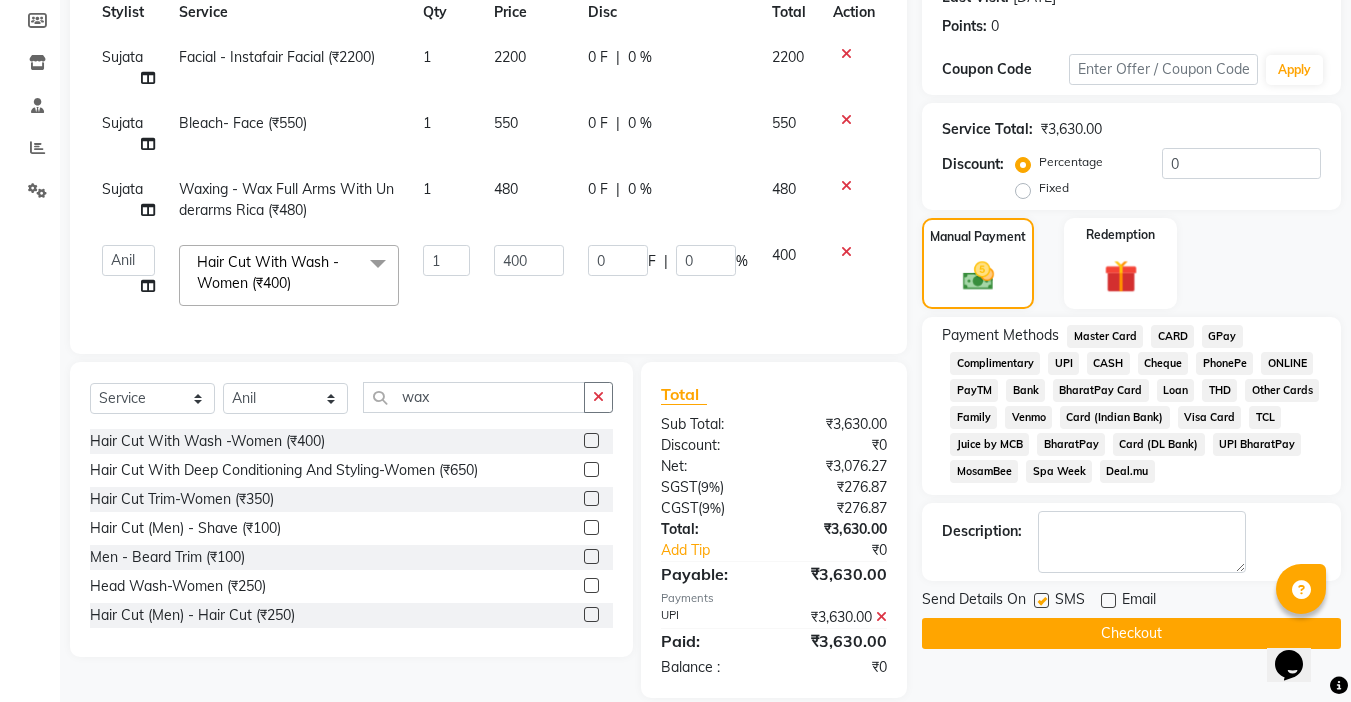click 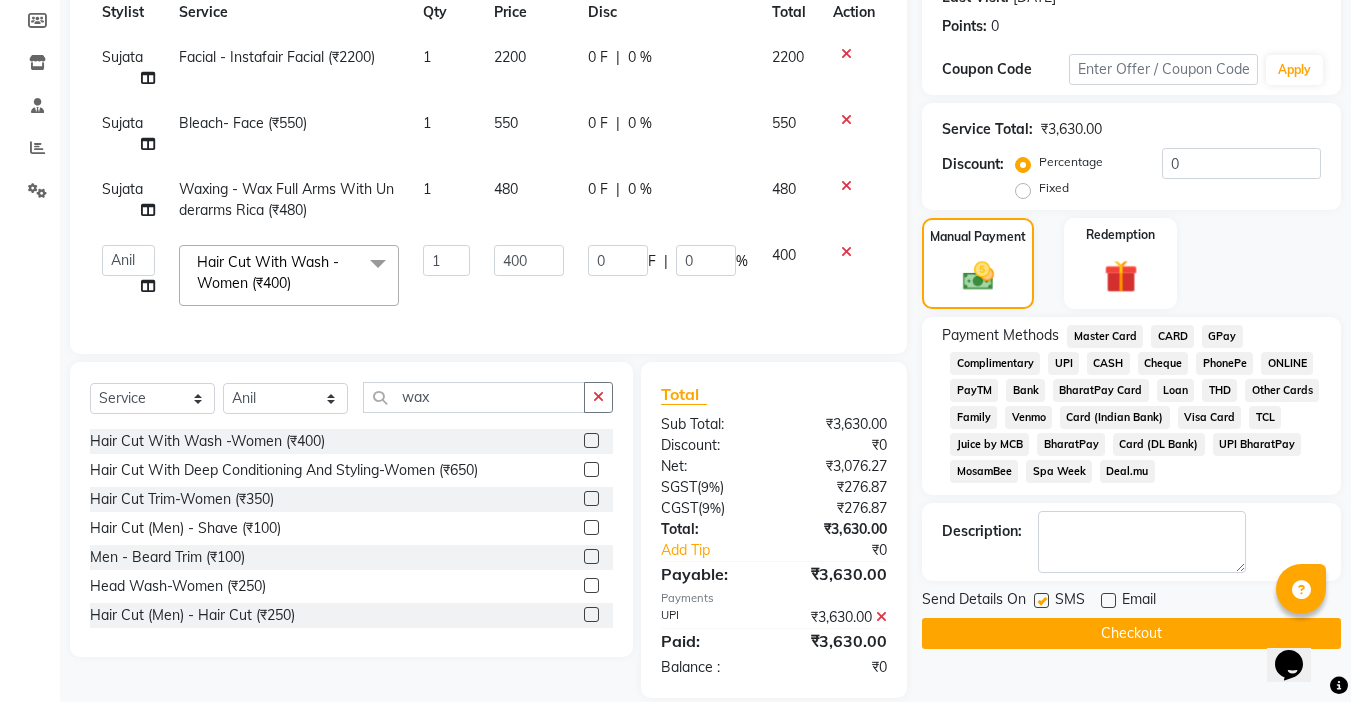 click at bounding box center (1040, 601) 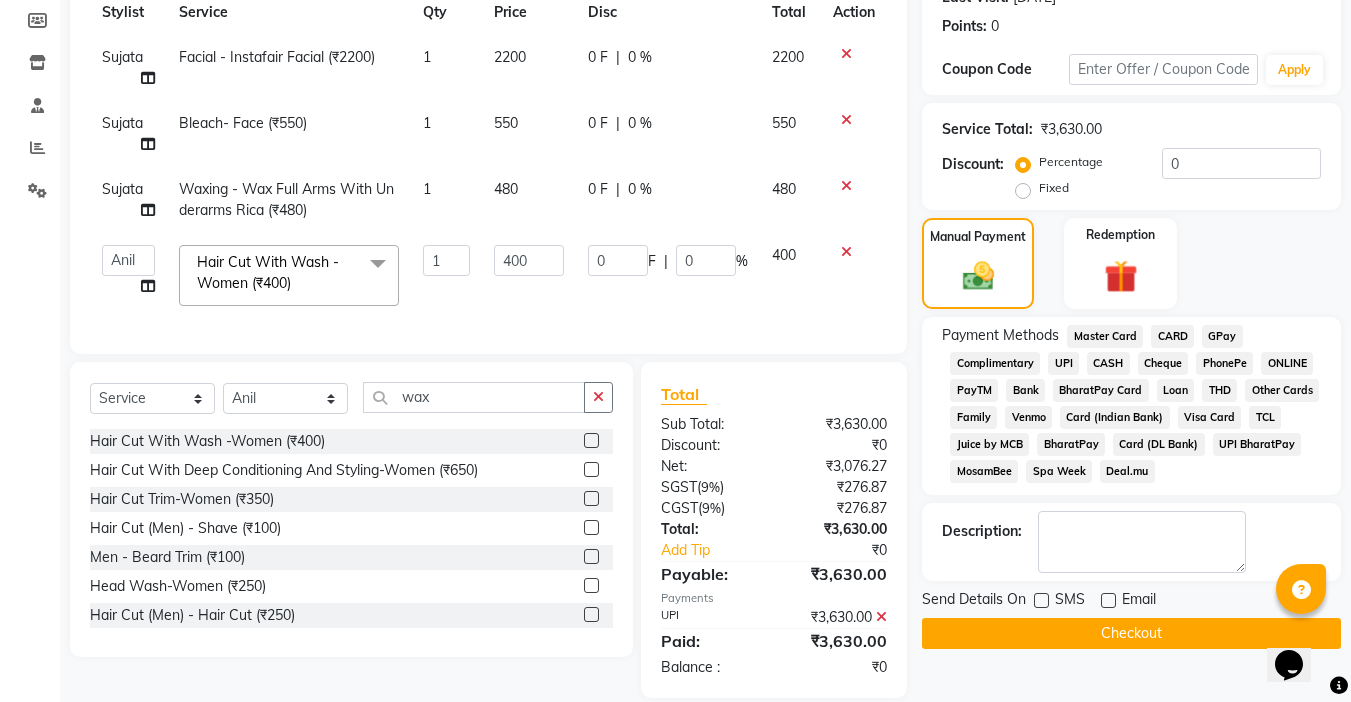 click on "Checkout" 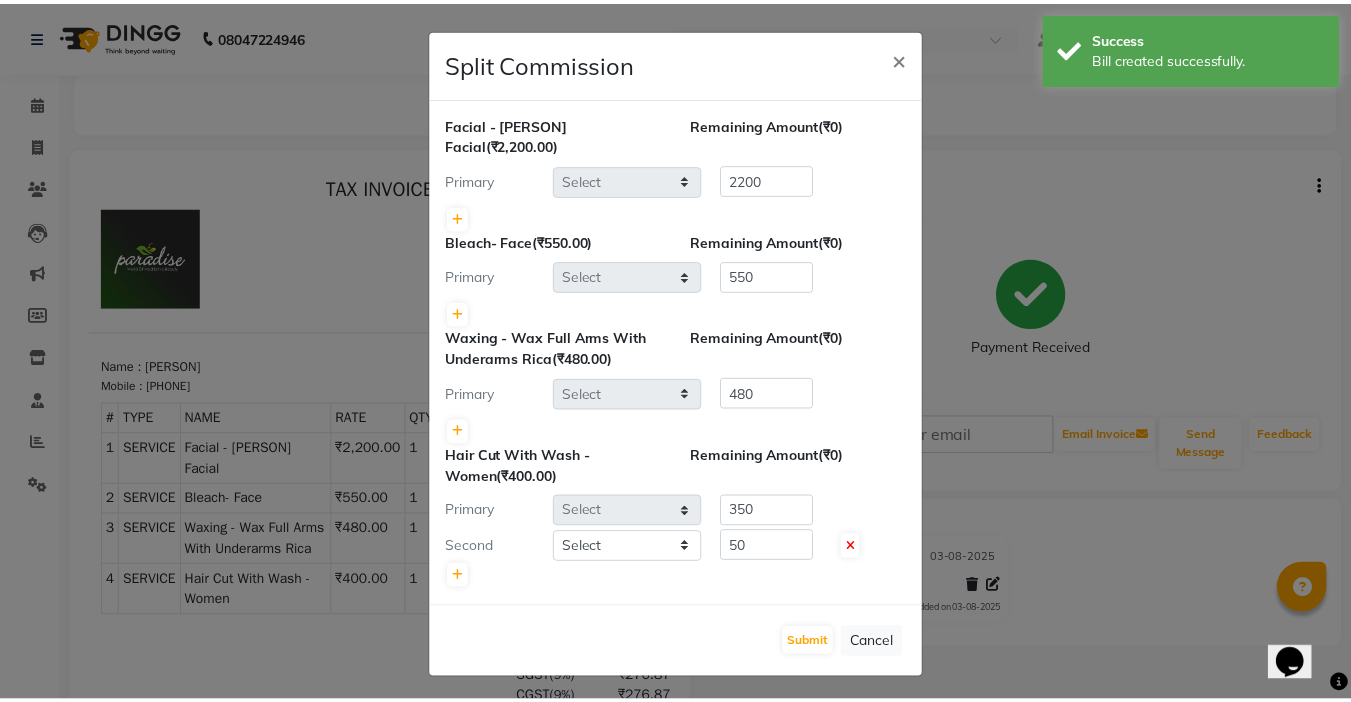 scroll, scrollTop: 0, scrollLeft: 0, axis: both 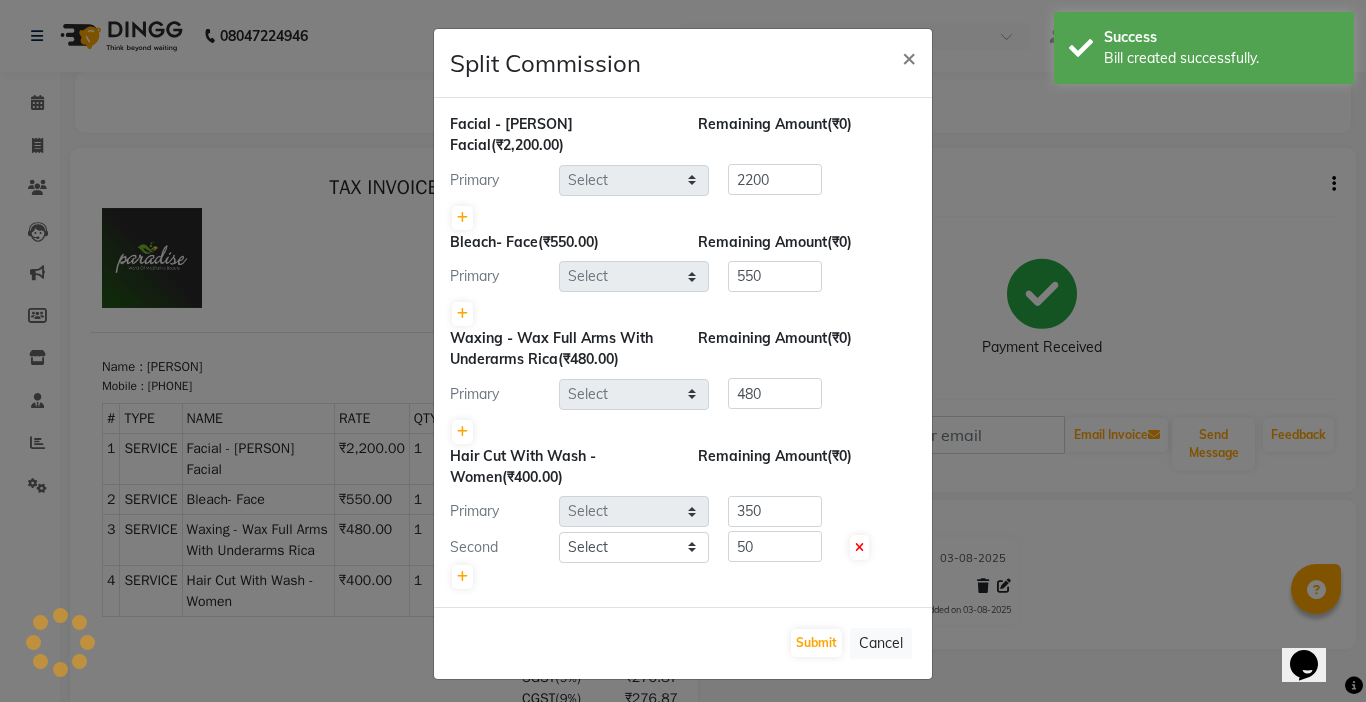 select on "24938" 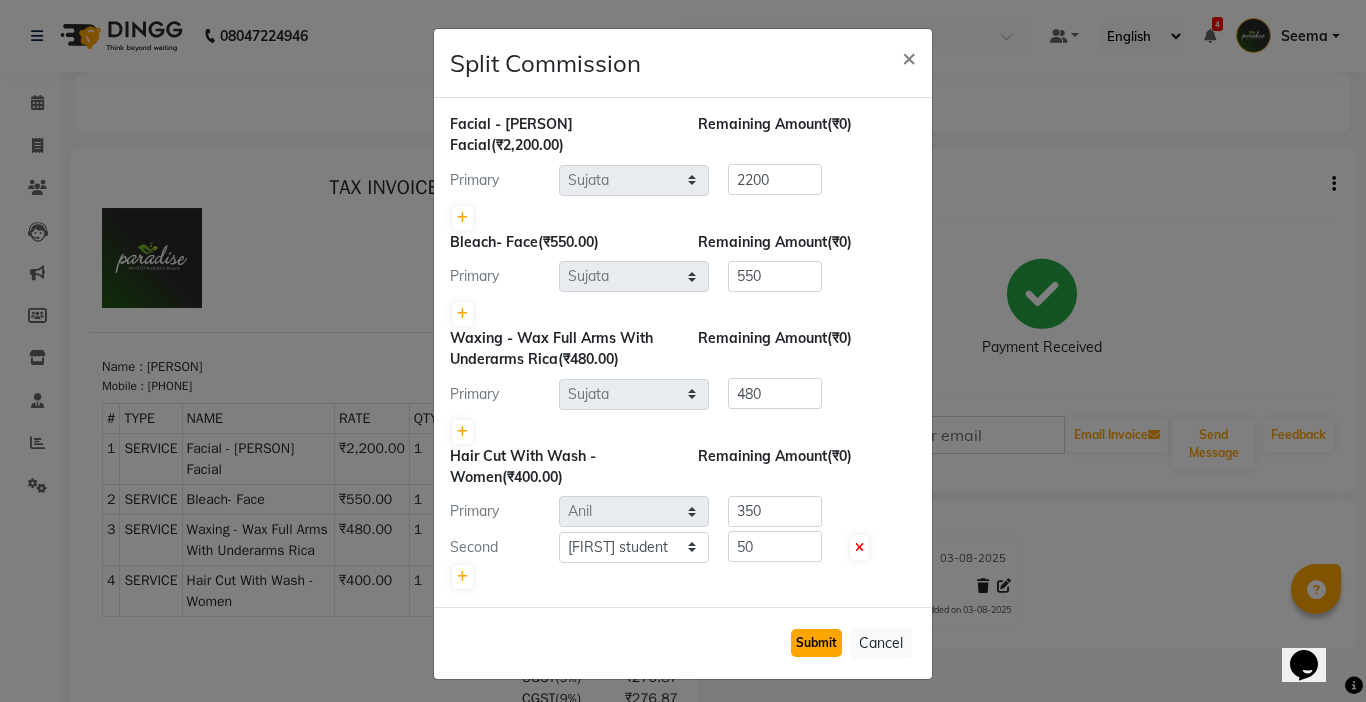 click on "Submit" 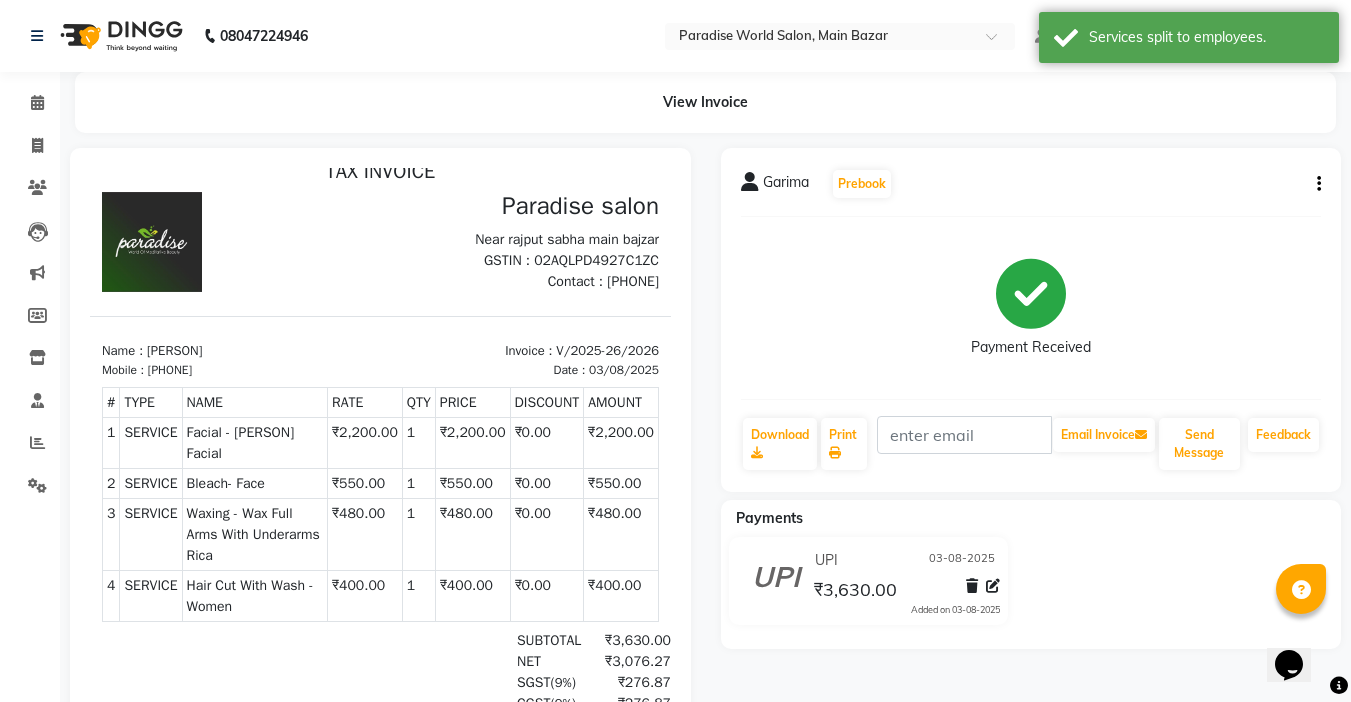 scroll, scrollTop: 100, scrollLeft: 0, axis: vertical 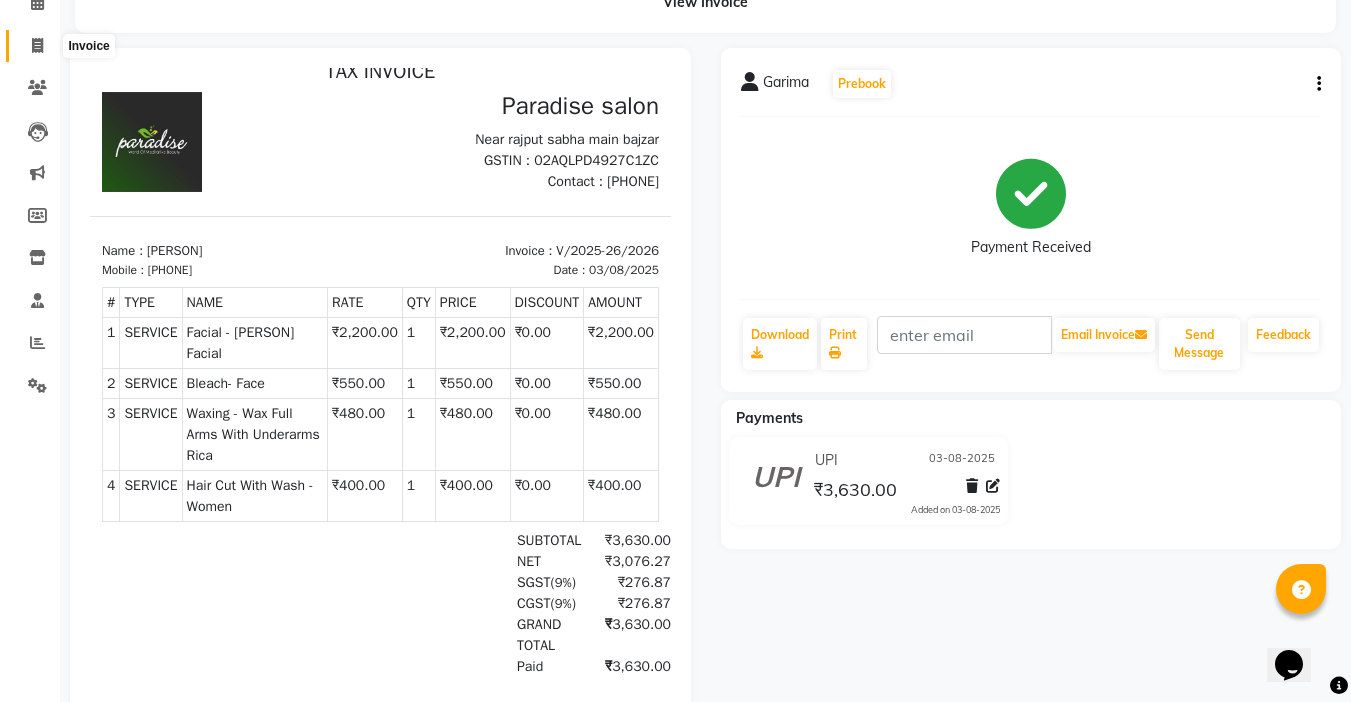 click 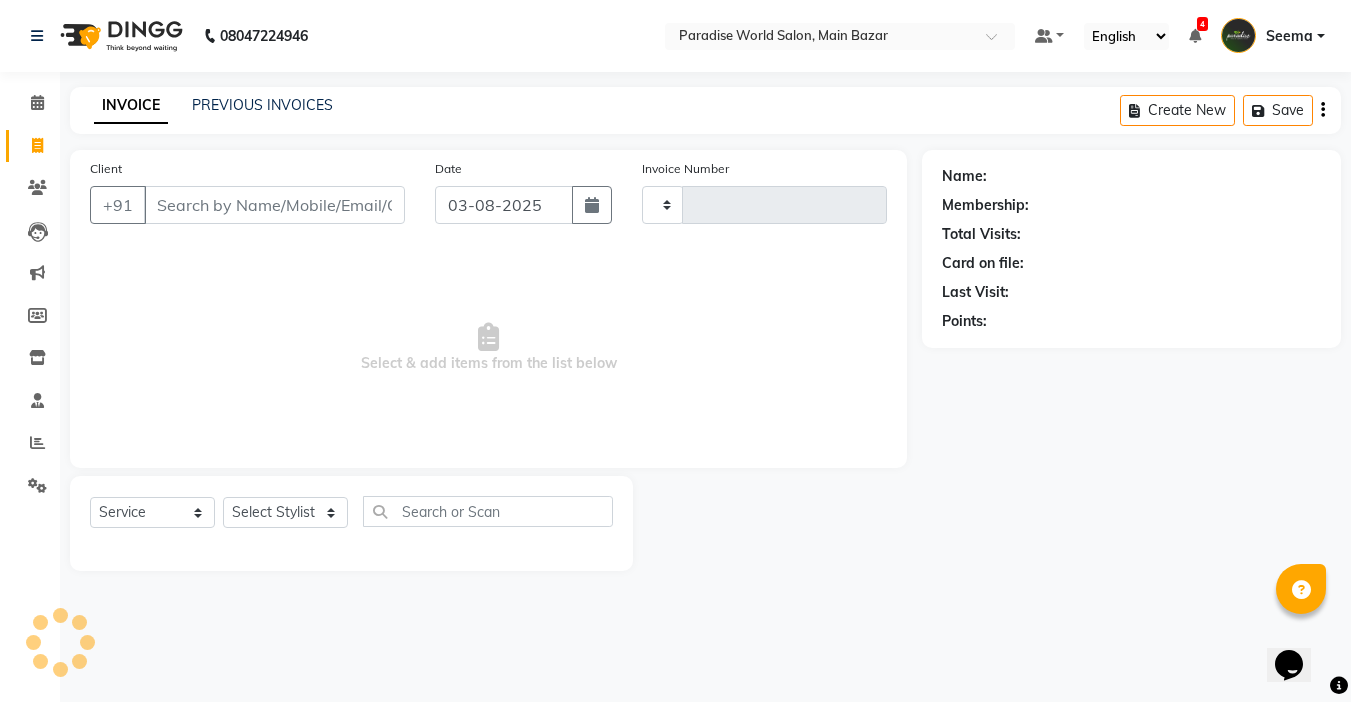 type on "2027" 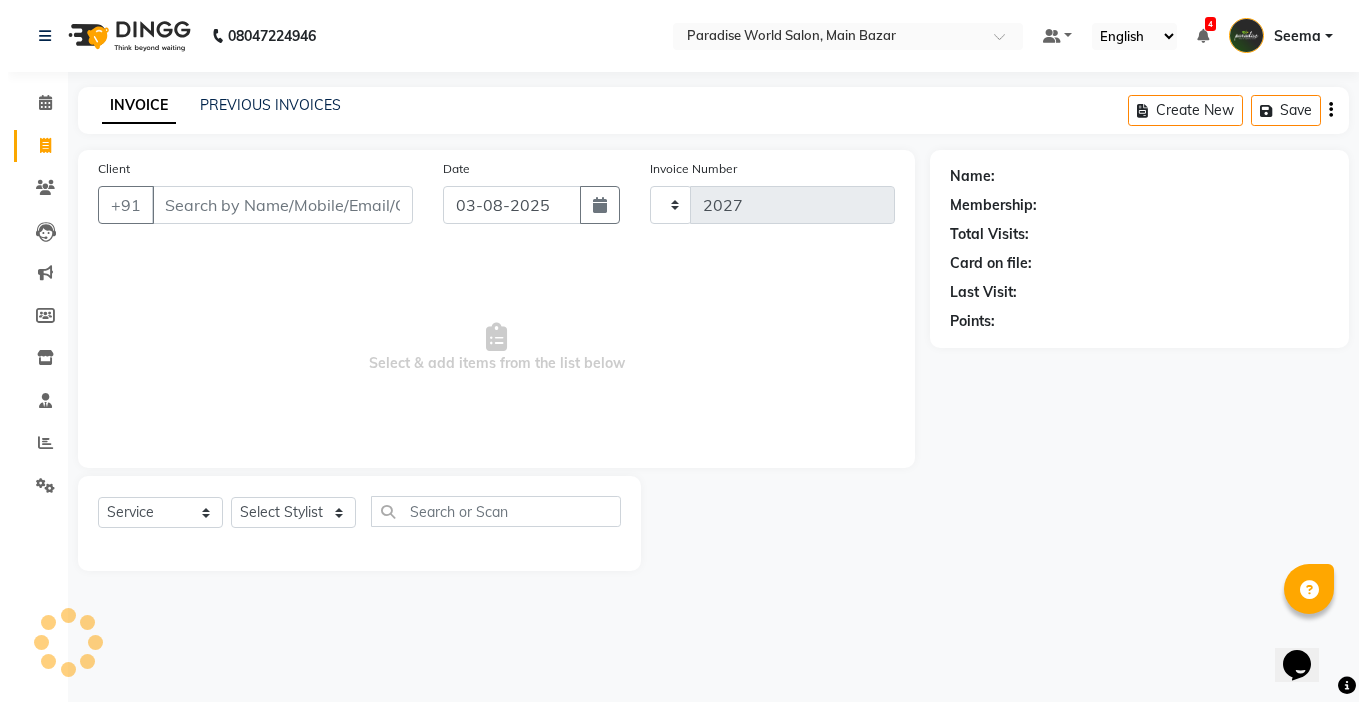 scroll, scrollTop: 0, scrollLeft: 0, axis: both 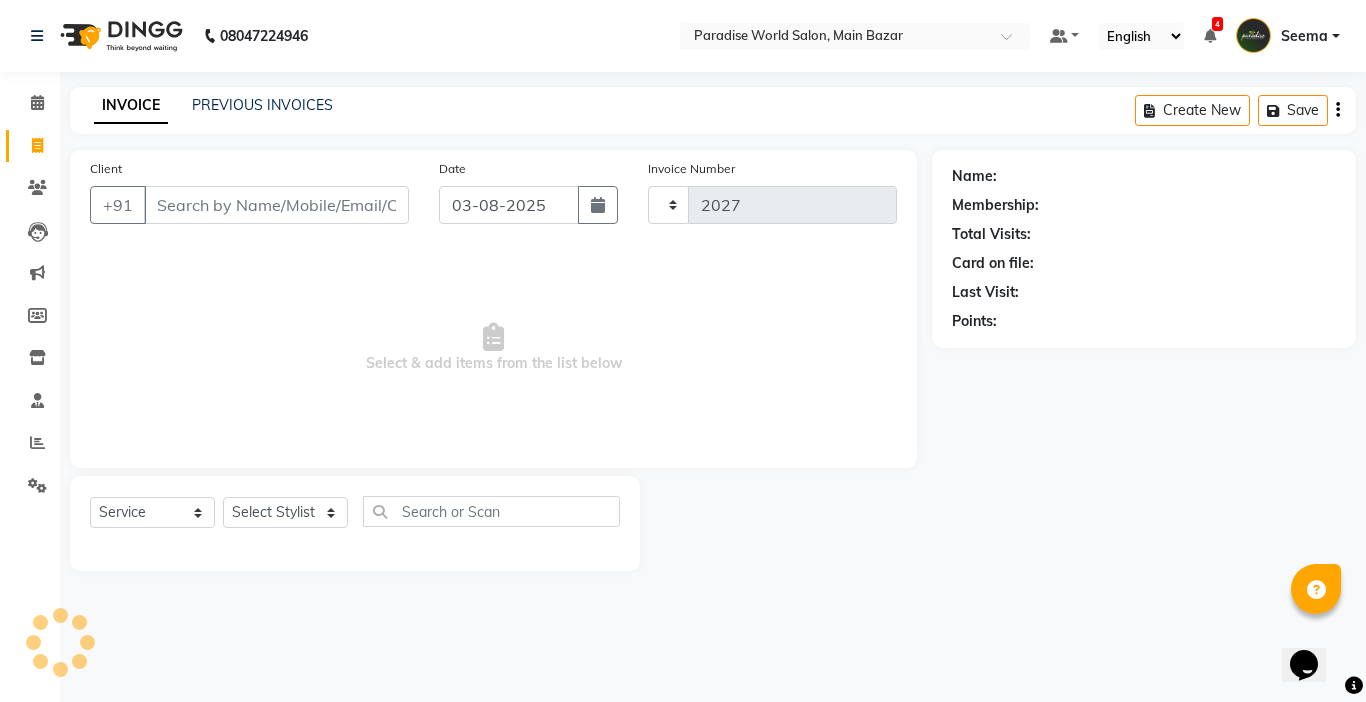 select on "4451" 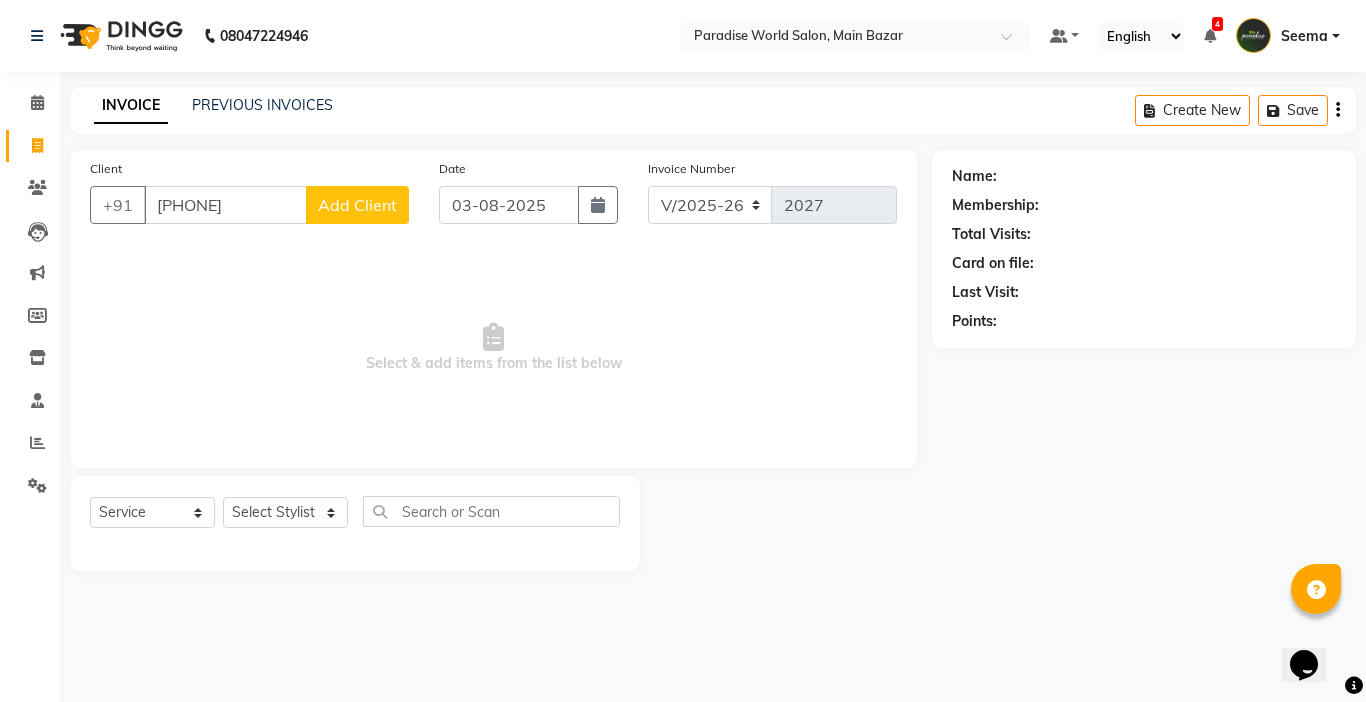 type on "[PHONE]" 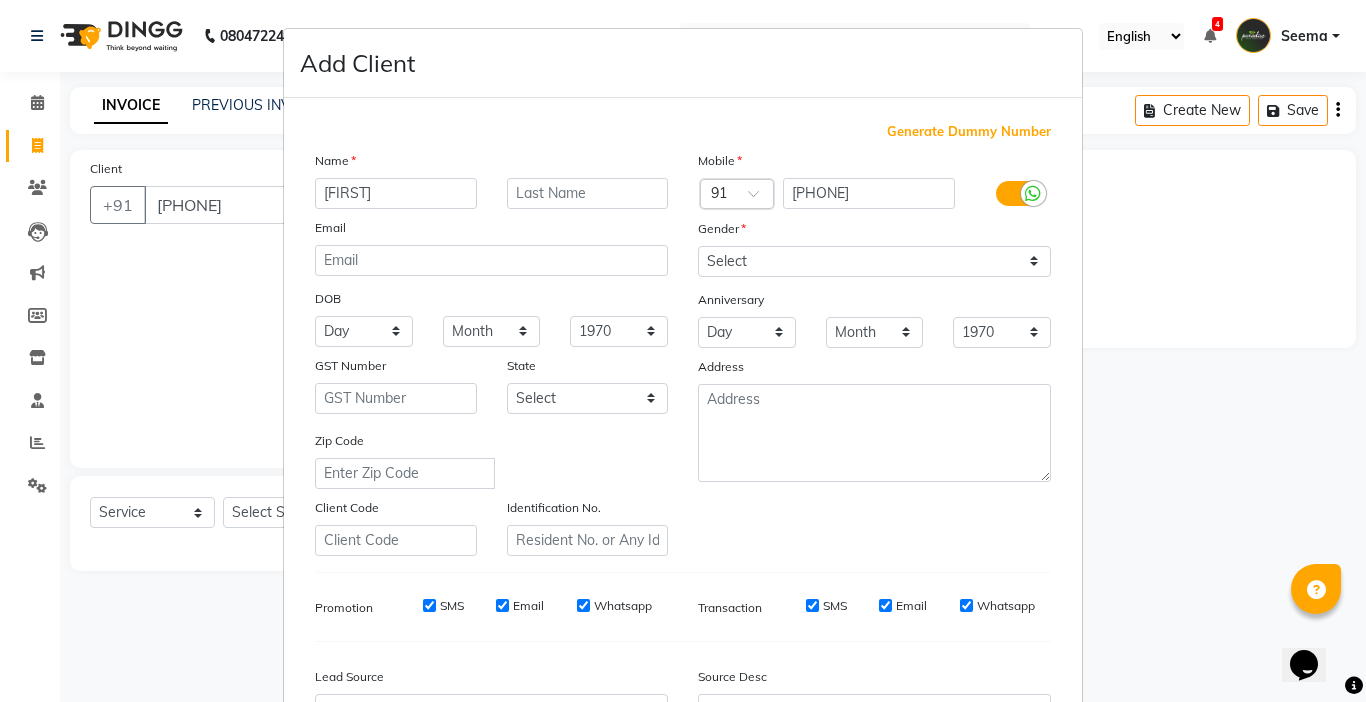 click on "[FIRST]" at bounding box center (396, 193) 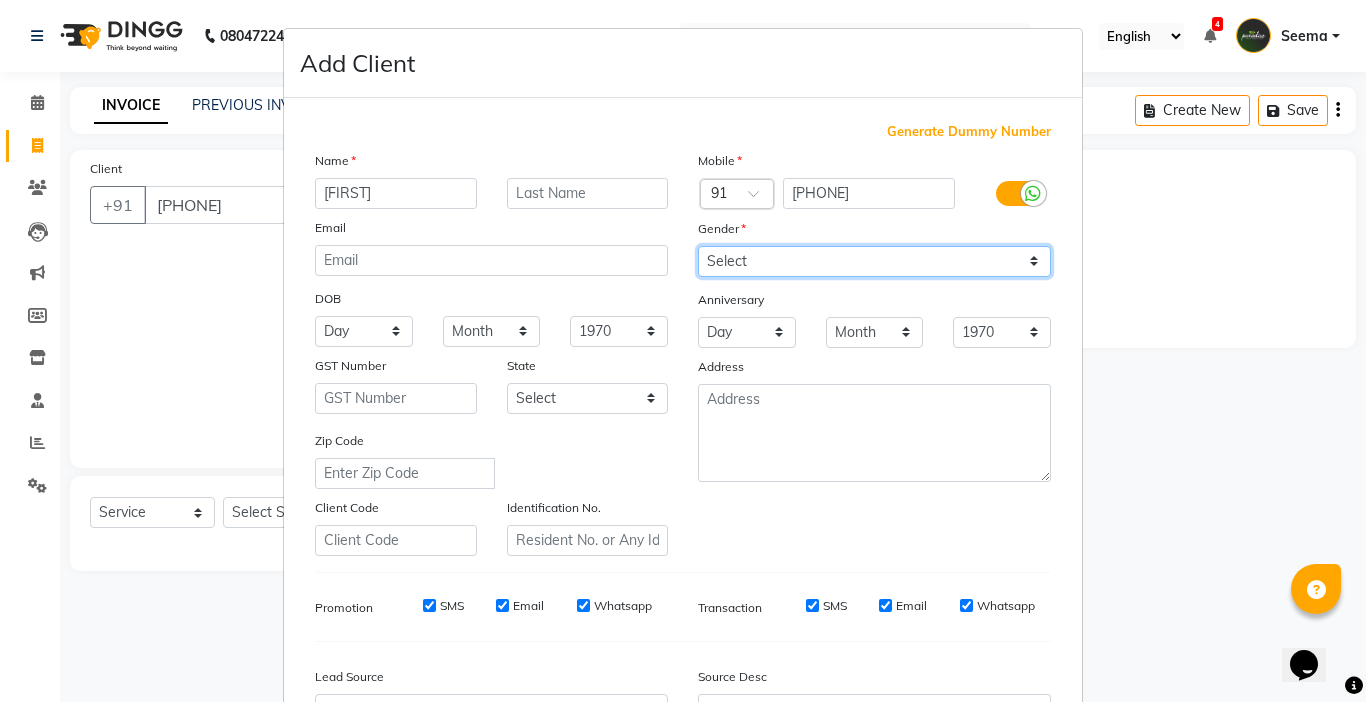 click on "Select Male Female Other Prefer Not To Say" at bounding box center [874, 261] 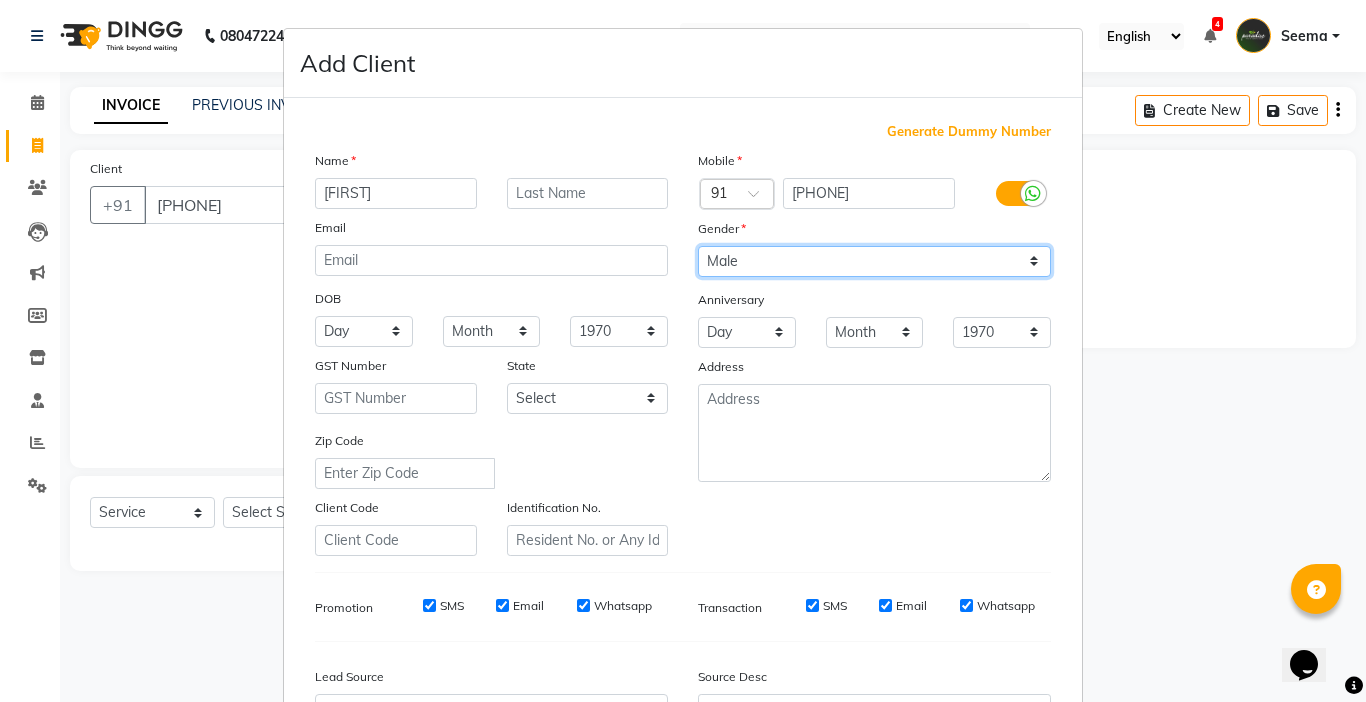 click on "Select Male Female Other Prefer Not To Say" at bounding box center (874, 261) 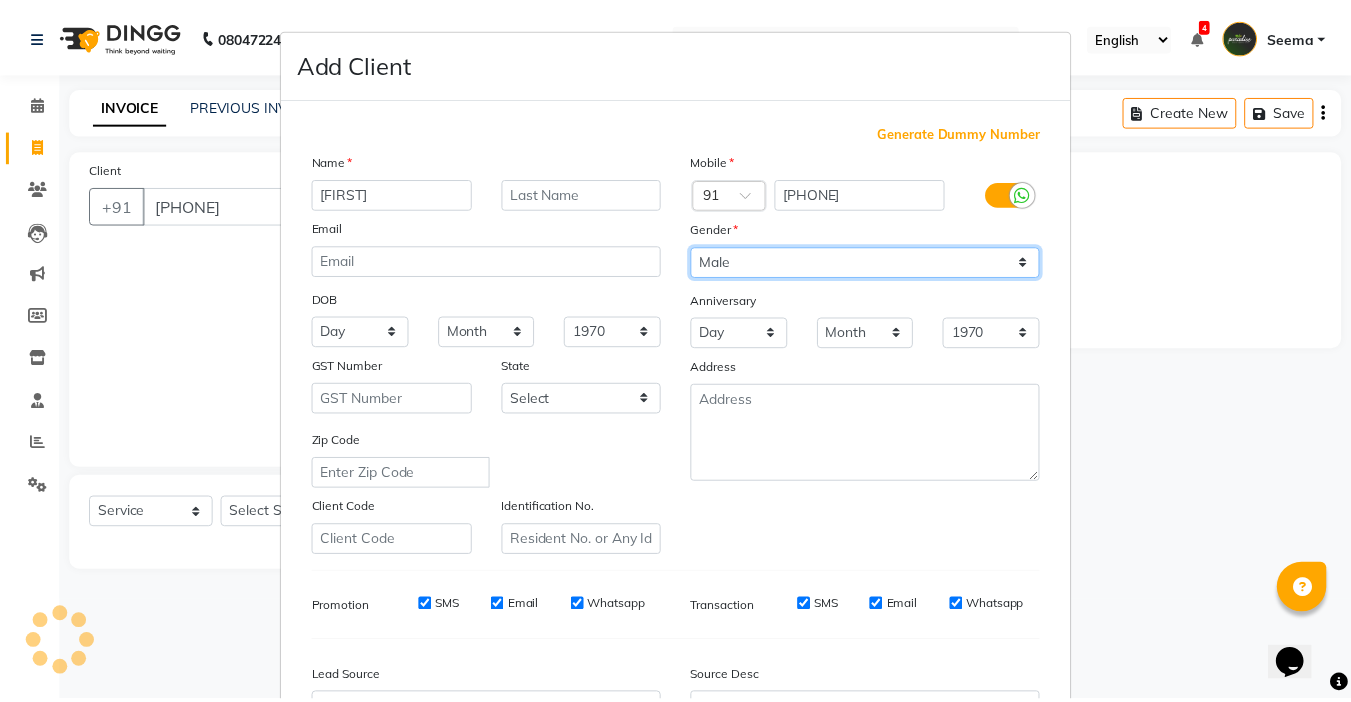 scroll, scrollTop: 200, scrollLeft: 0, axis: vertical 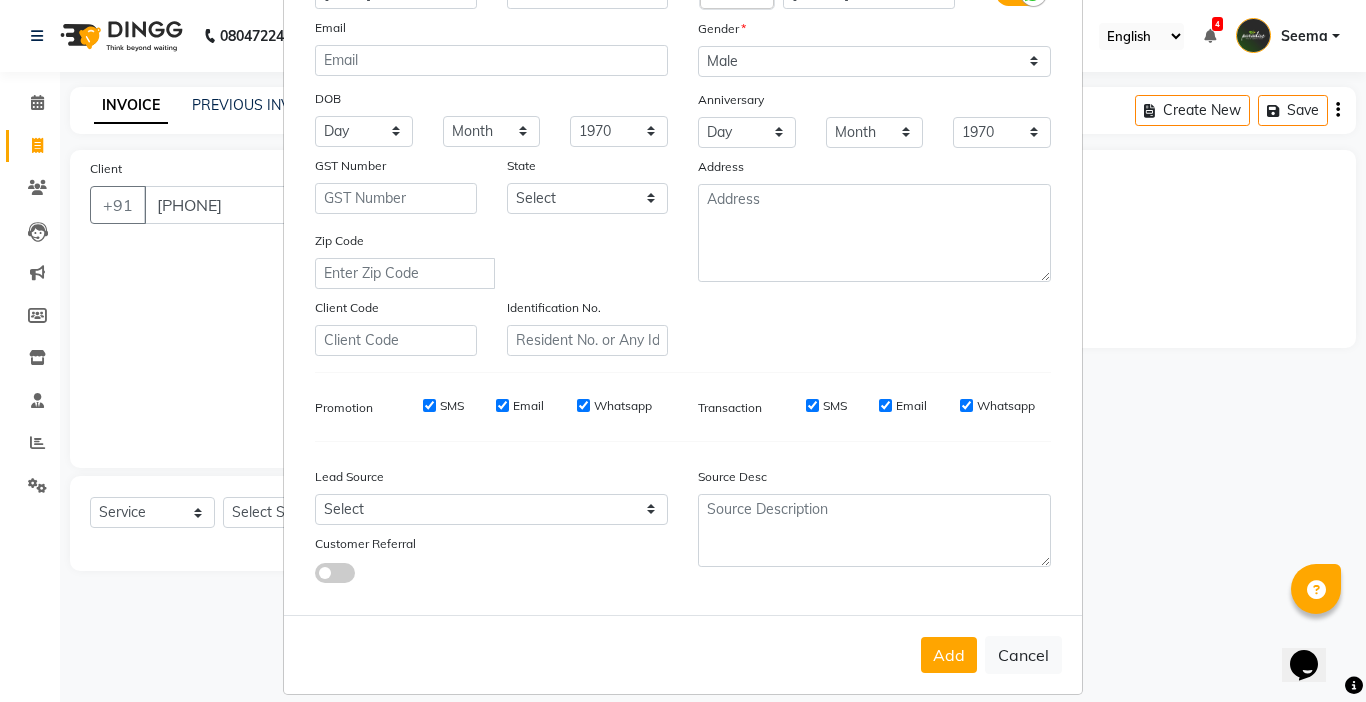 click on "Add" at bounding box center [949, 655] 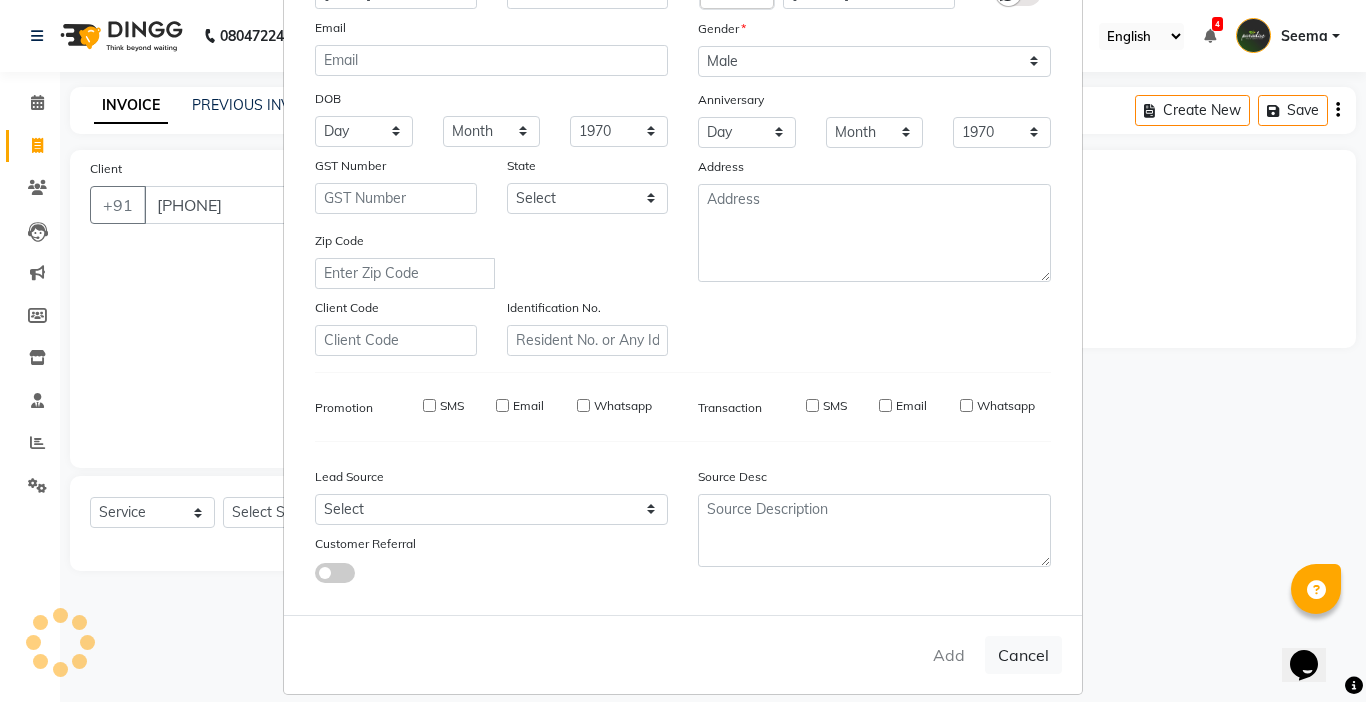 type 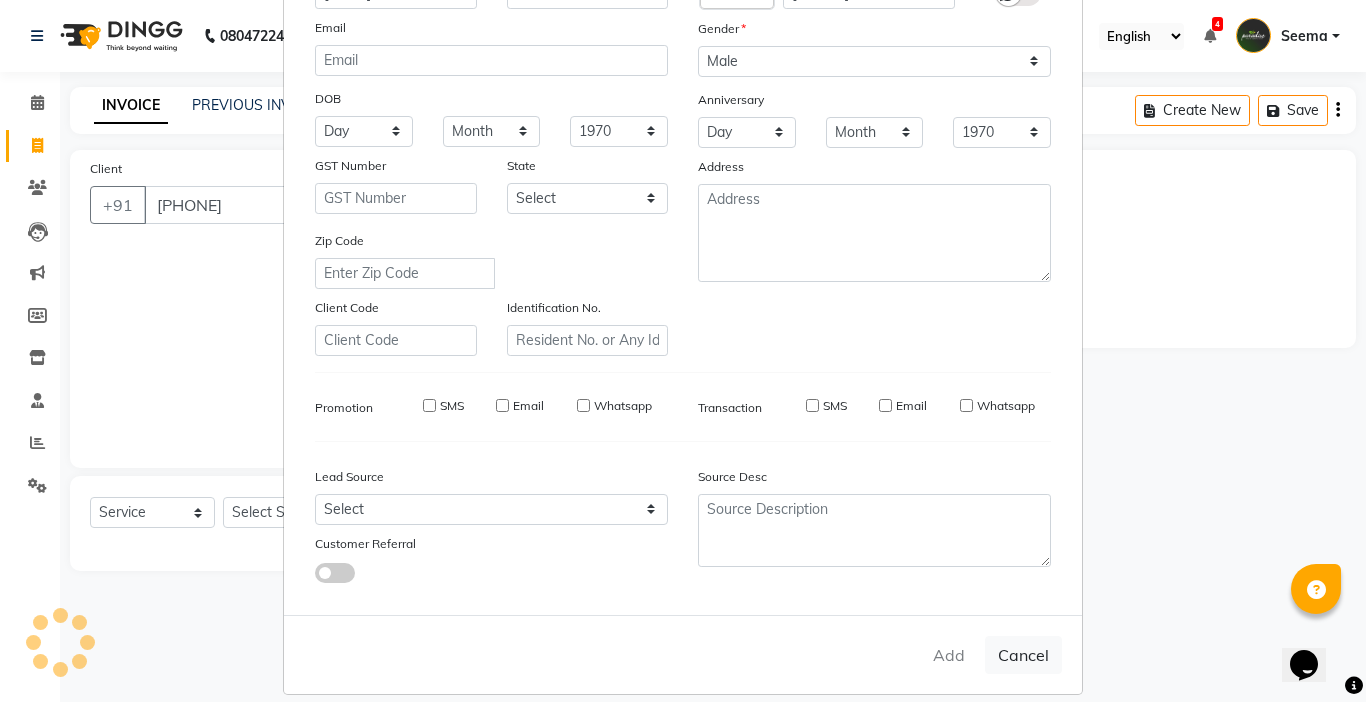 select 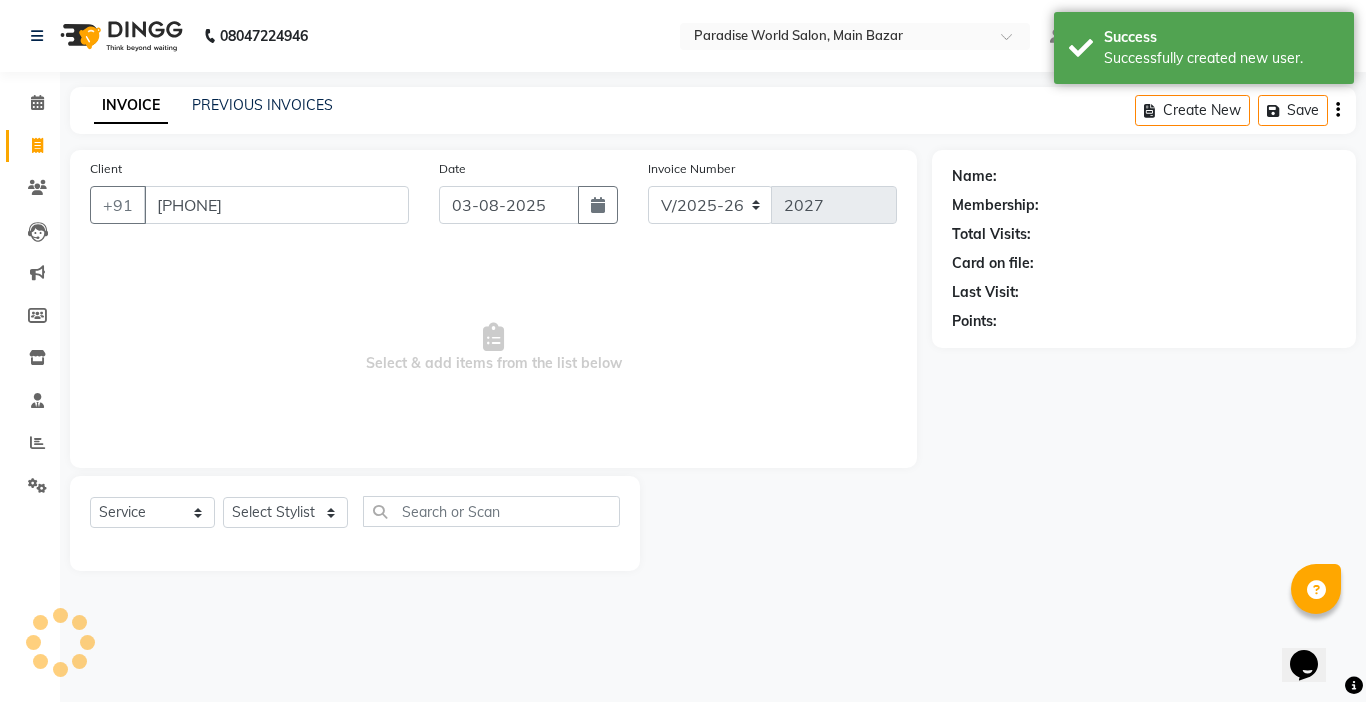 select on "1: Object" 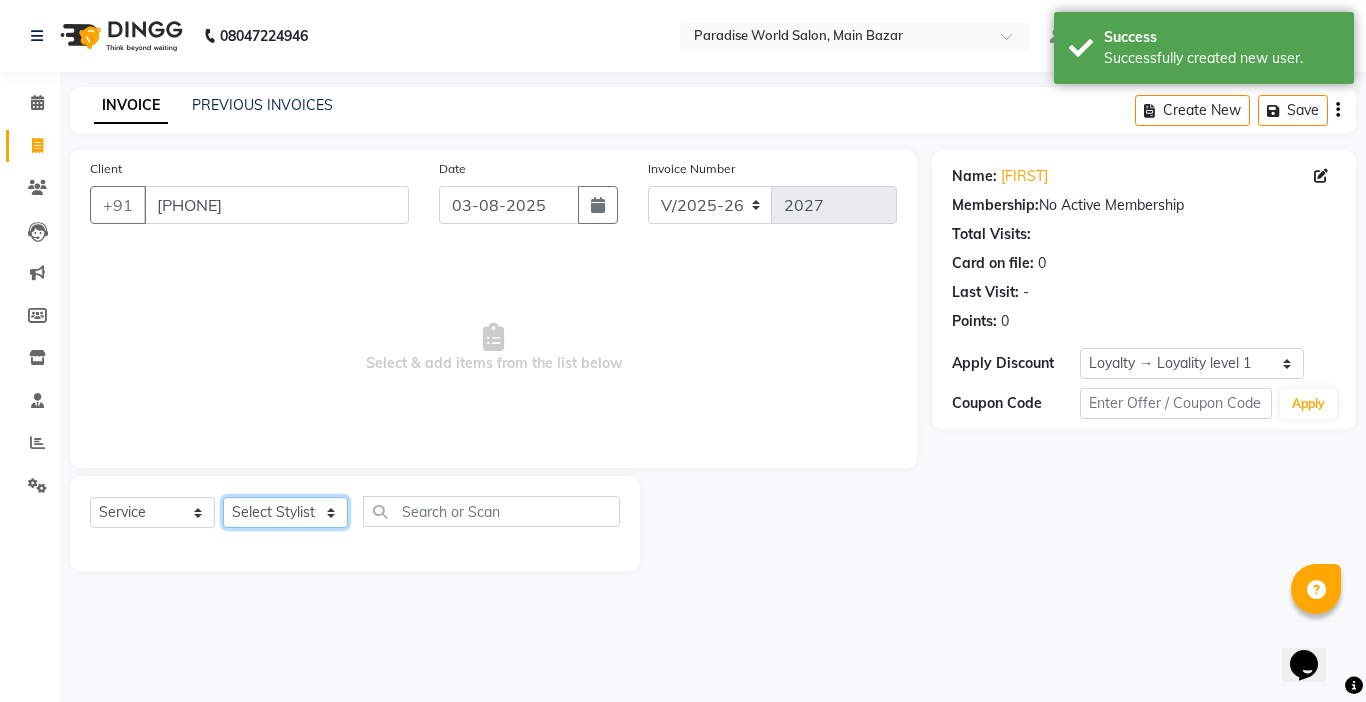 click on "Select Stylist Abby aman Anil anku Bobby company Deepak Deepika Gourav Heena ishu Jagdeesh kanchan Love preet Maddy Manpreet student Meenu Naina Nikita Palak Palak Sharma Radika Rajneesh Student Seema Shagun Shifali - Student Shweta Sujata Surinder Paul Vansh Vikas Vishal" 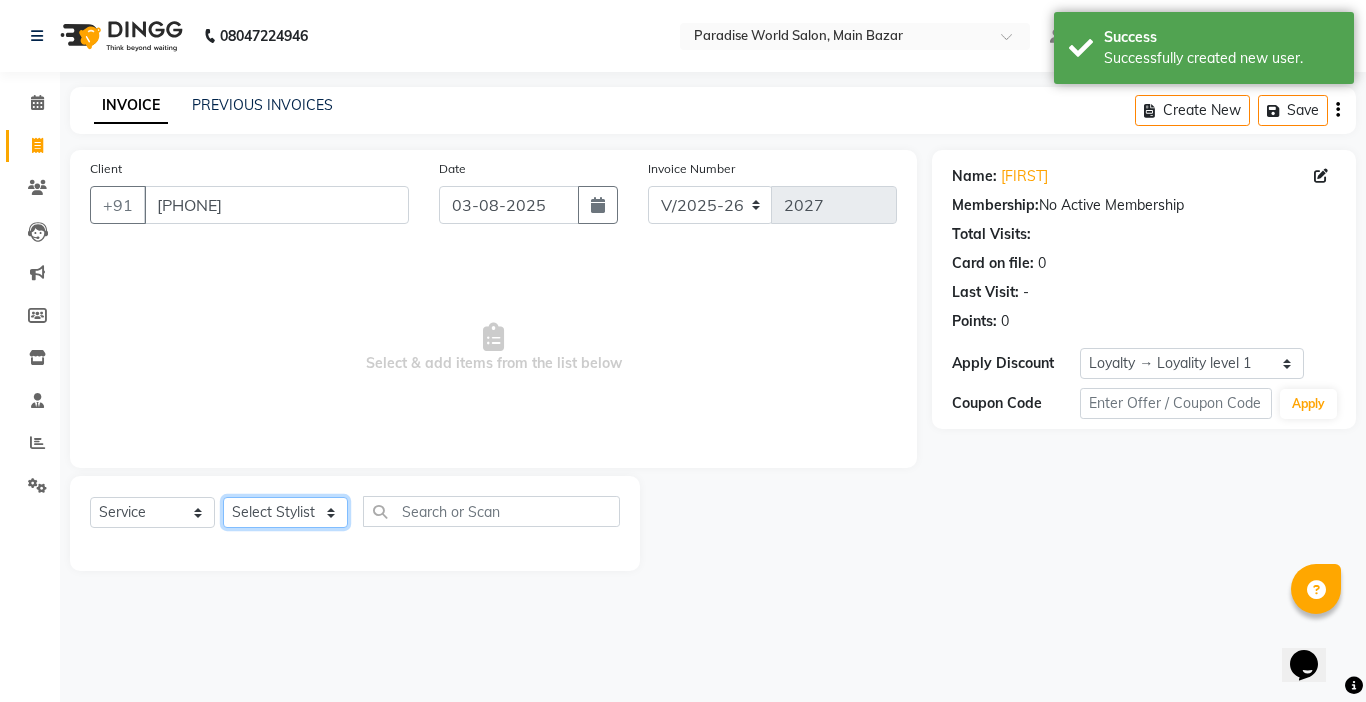 select on "24941" 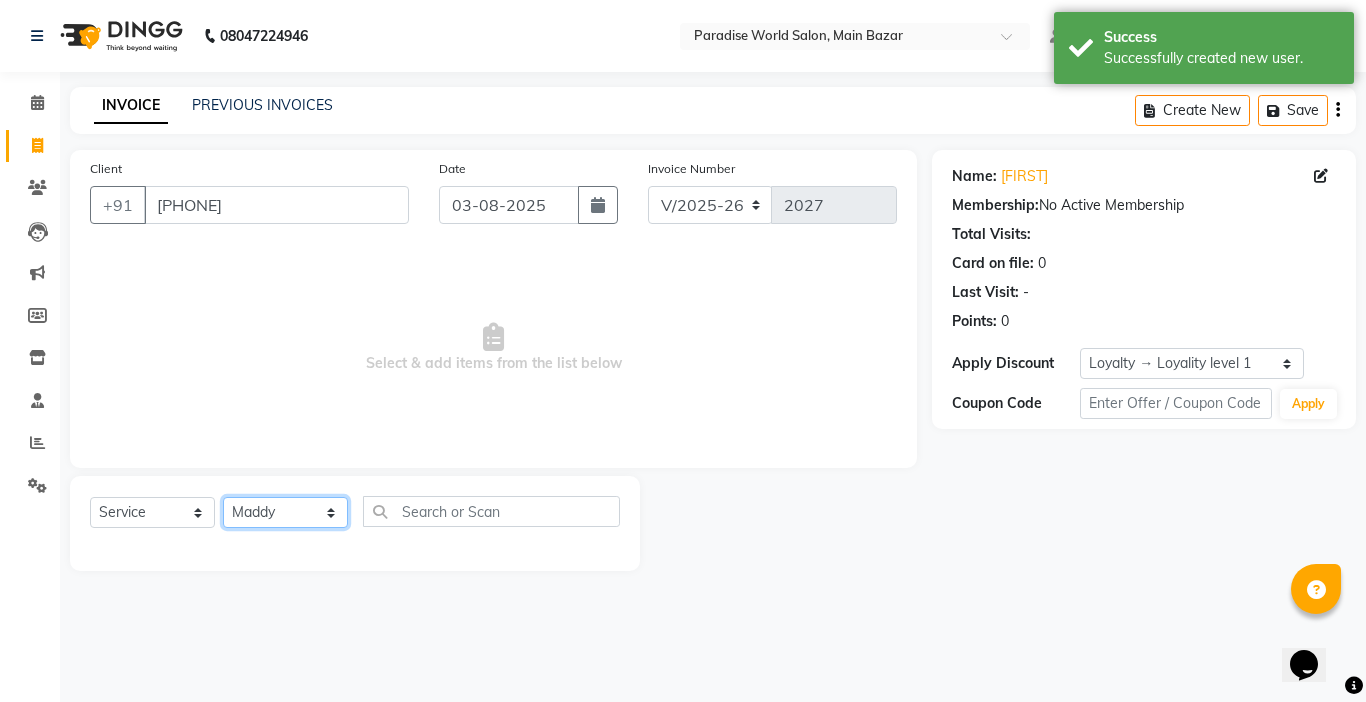 click on "Select Stylist Abby aman Anil anku Bobby company Deepak Deepika Gourav Heena ishu Jagdeesh kanchan Love preet Maddy Manpreet student Meenu Naina Nikita Palak Palak Sharma Radika Rajneesh Student Seema Shagun Shifali - Student Shweta Sujata Surinder Paul Vansh Vikas Vishal" 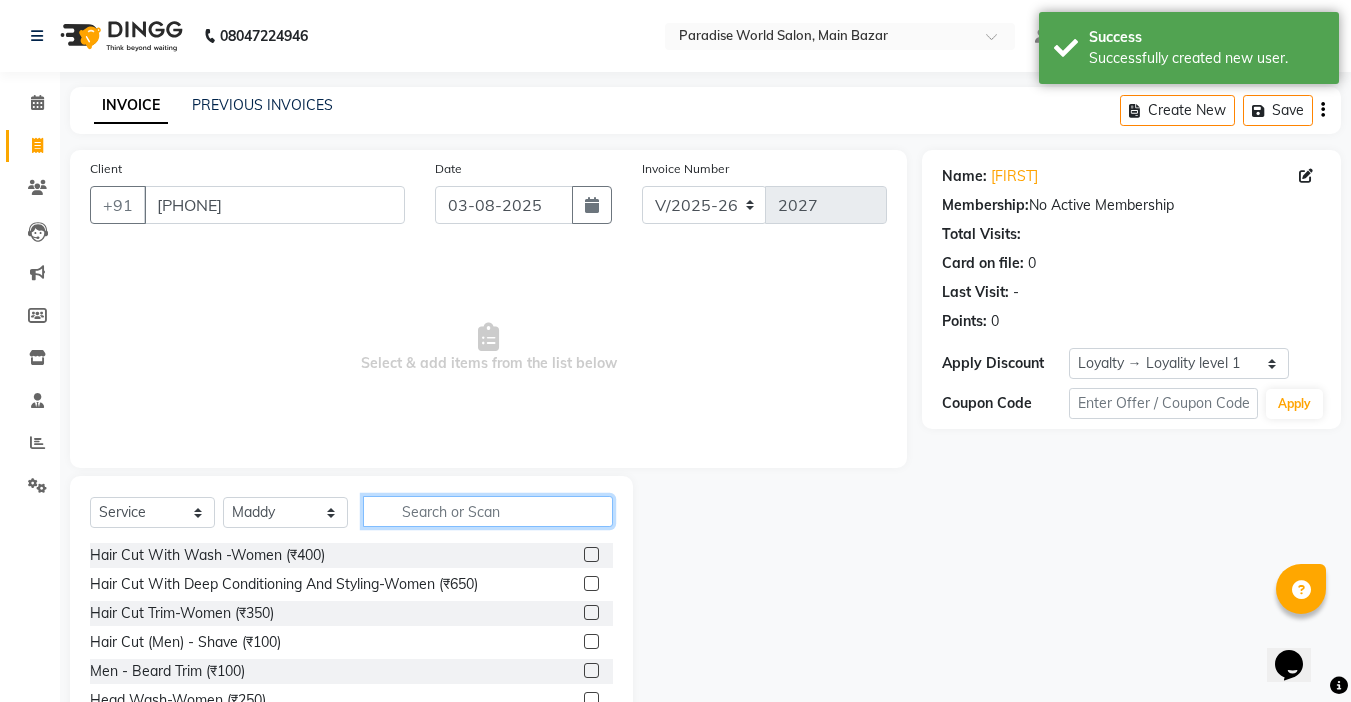 click 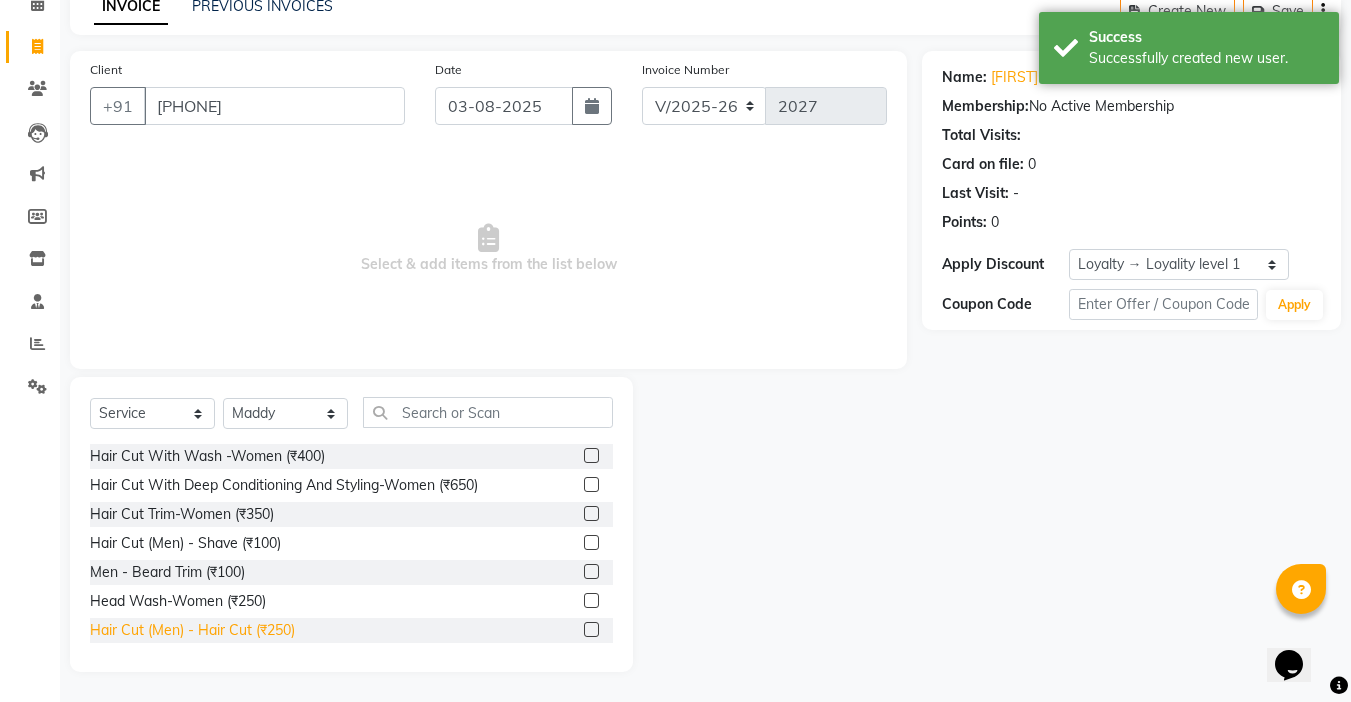 click on "Hair Cut  (Men)  -  Hair Cut (₹250)" 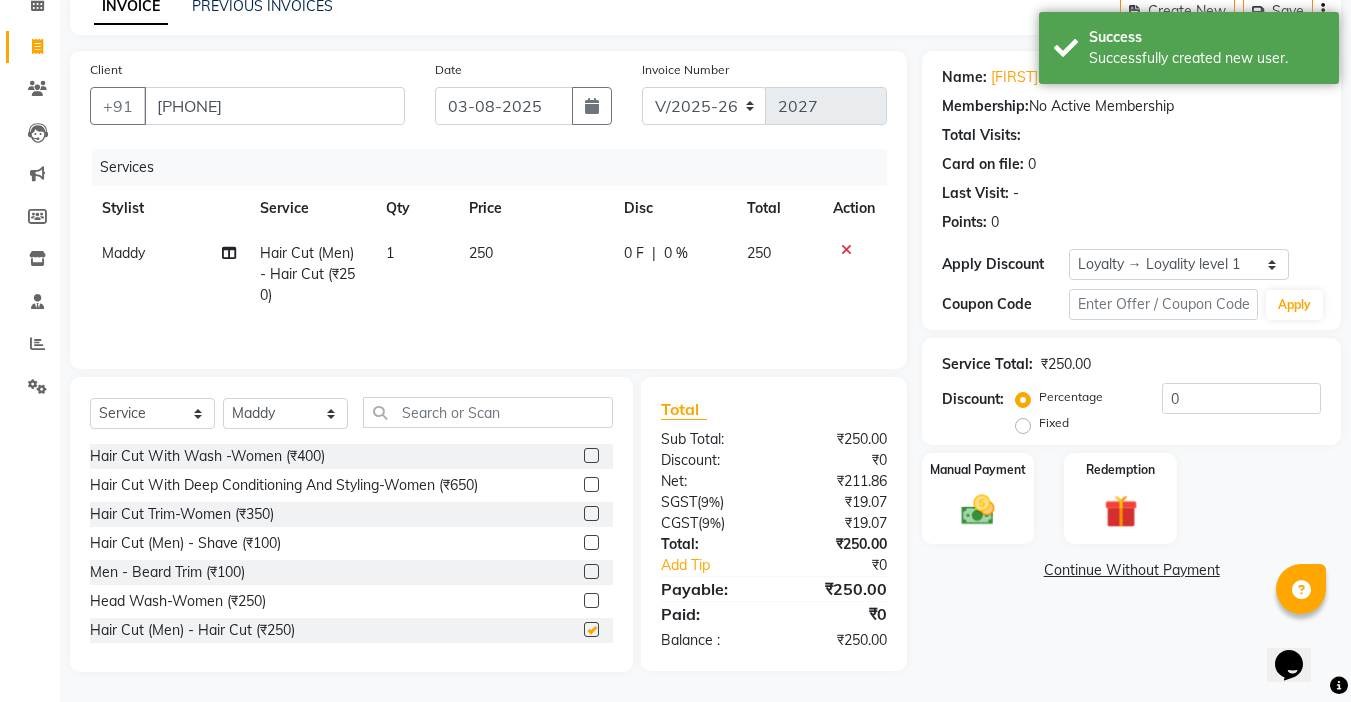 checkbox on "false" 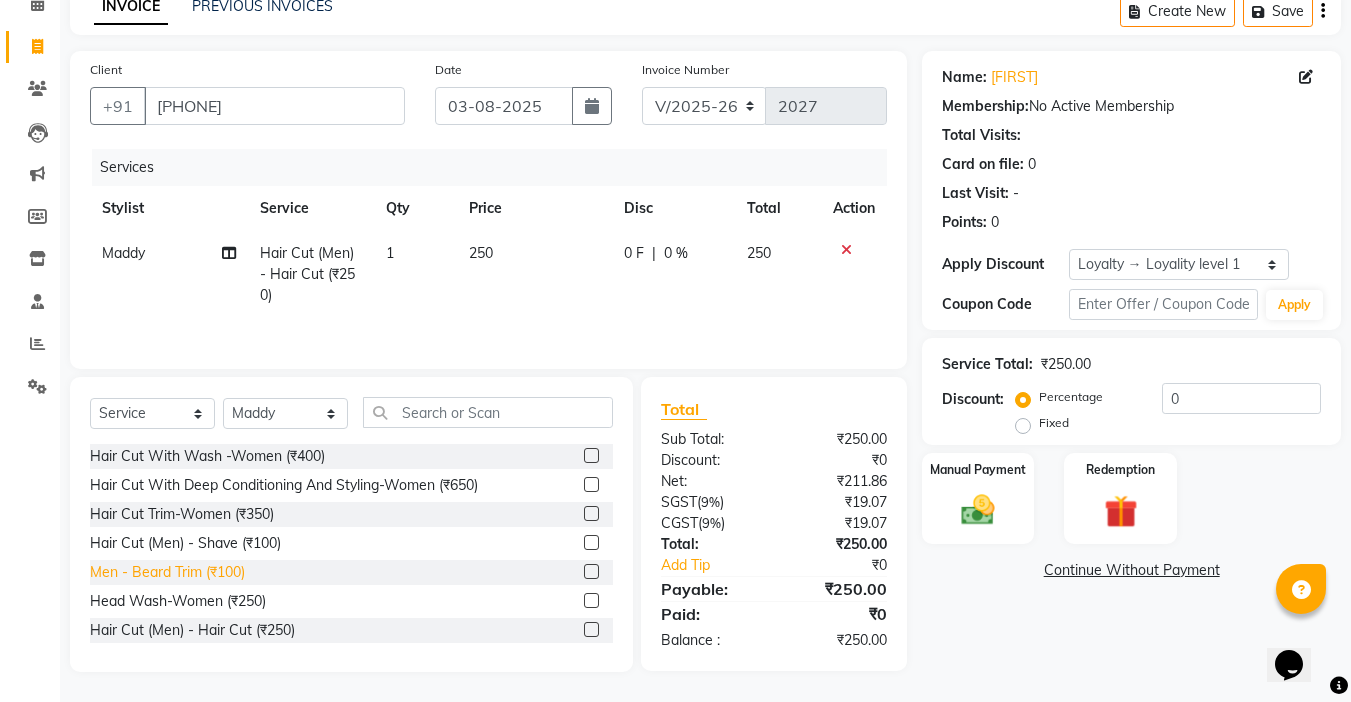 click on "Men - Beard Trim (₹100)" 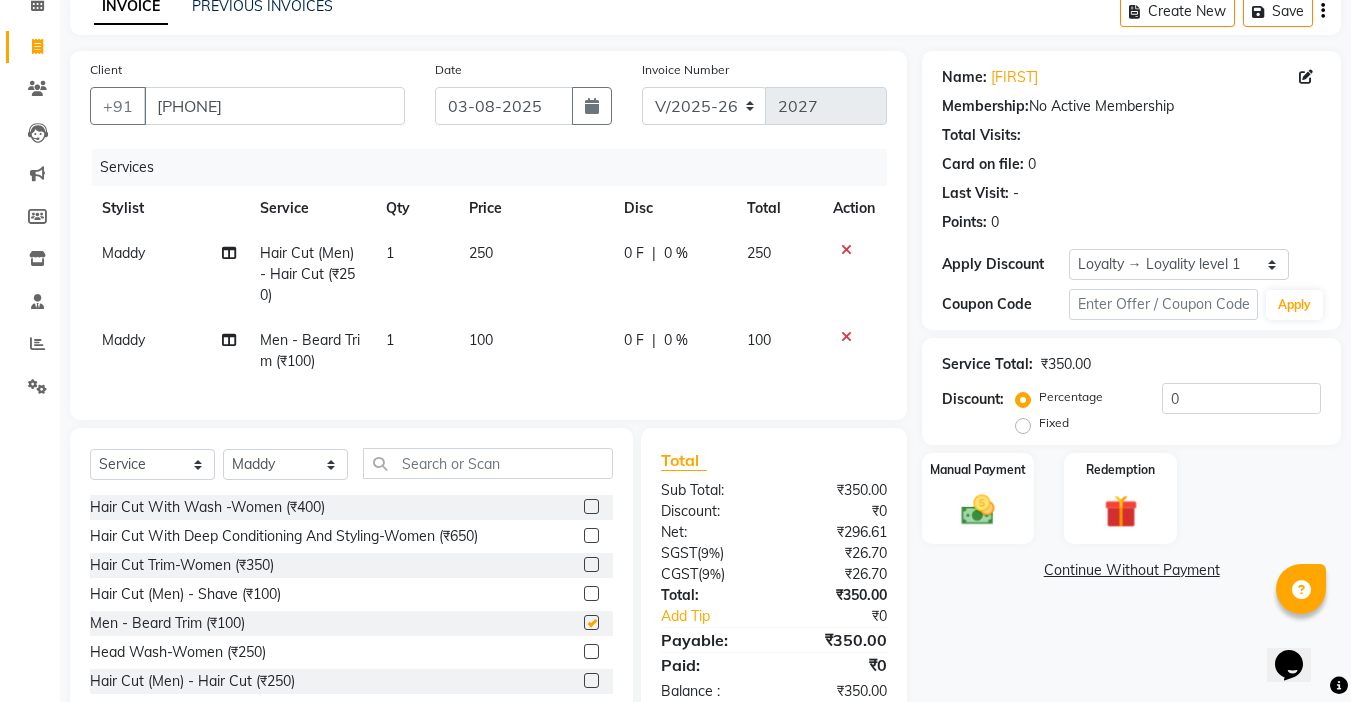 checkbox on "false" 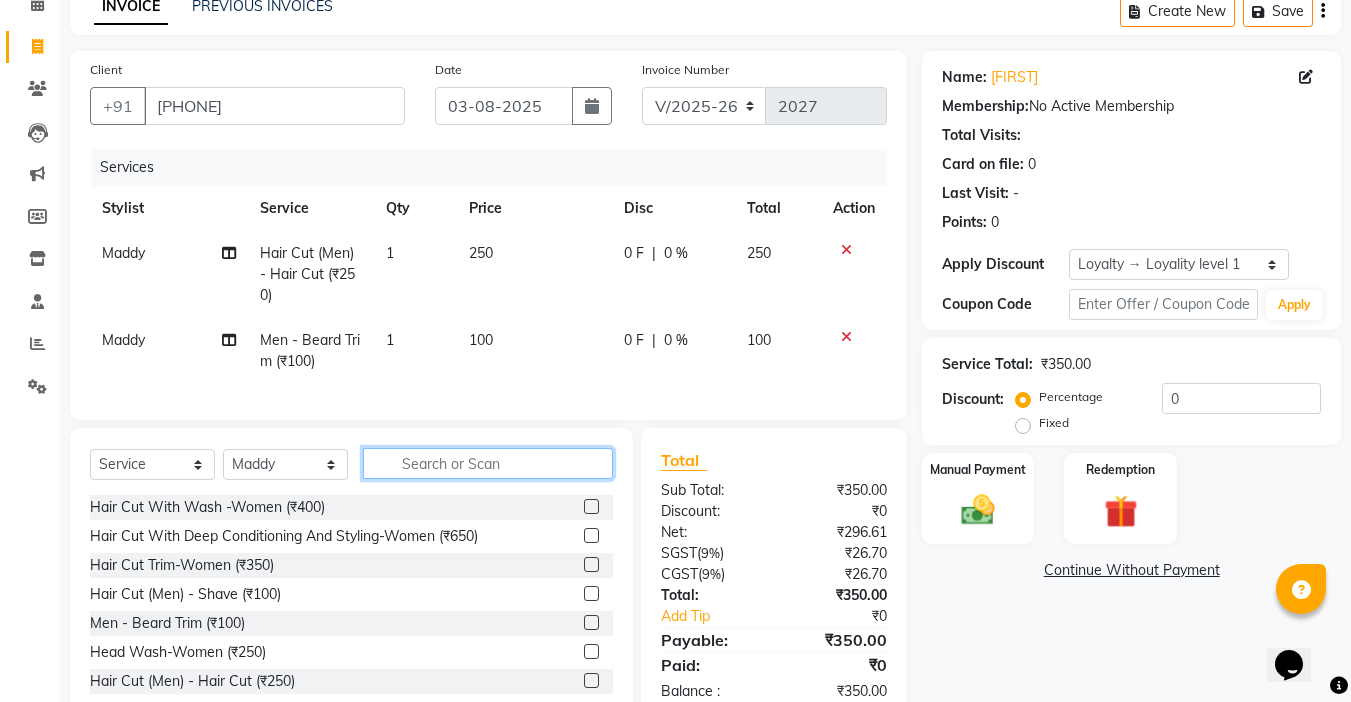 click 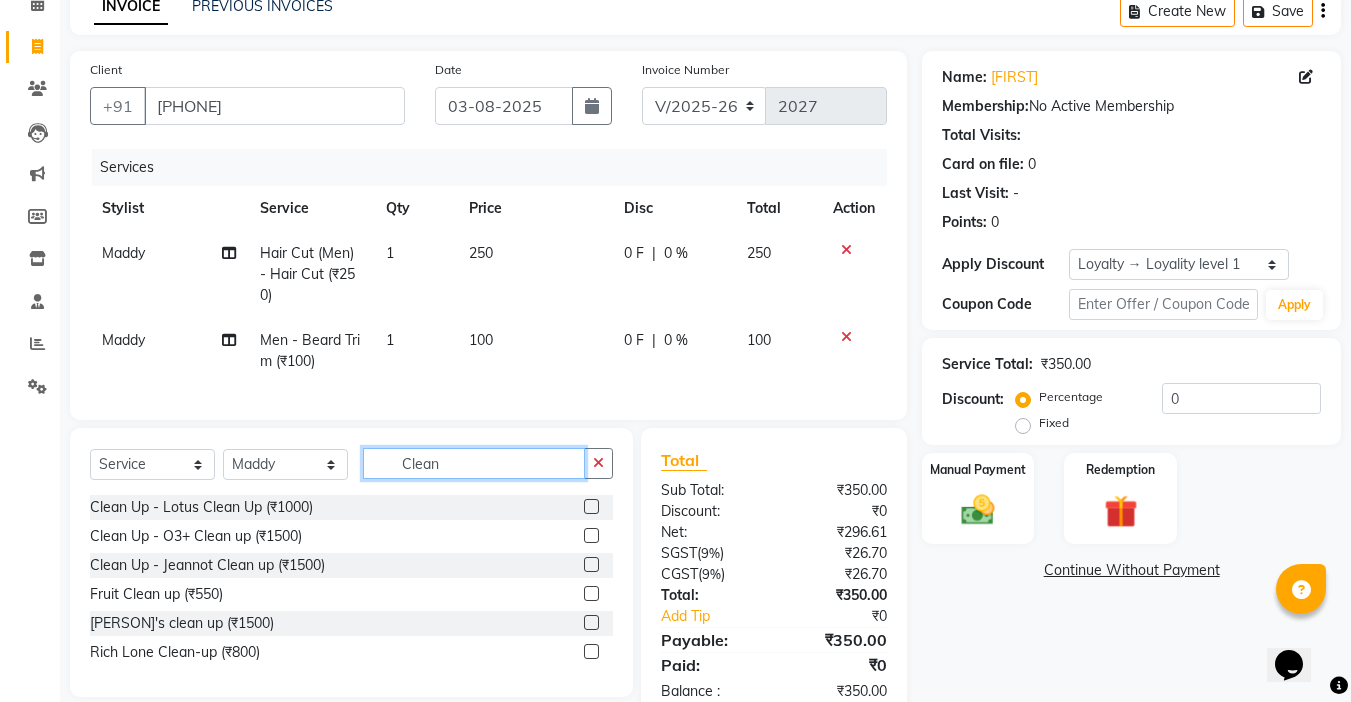 type on "Clean" 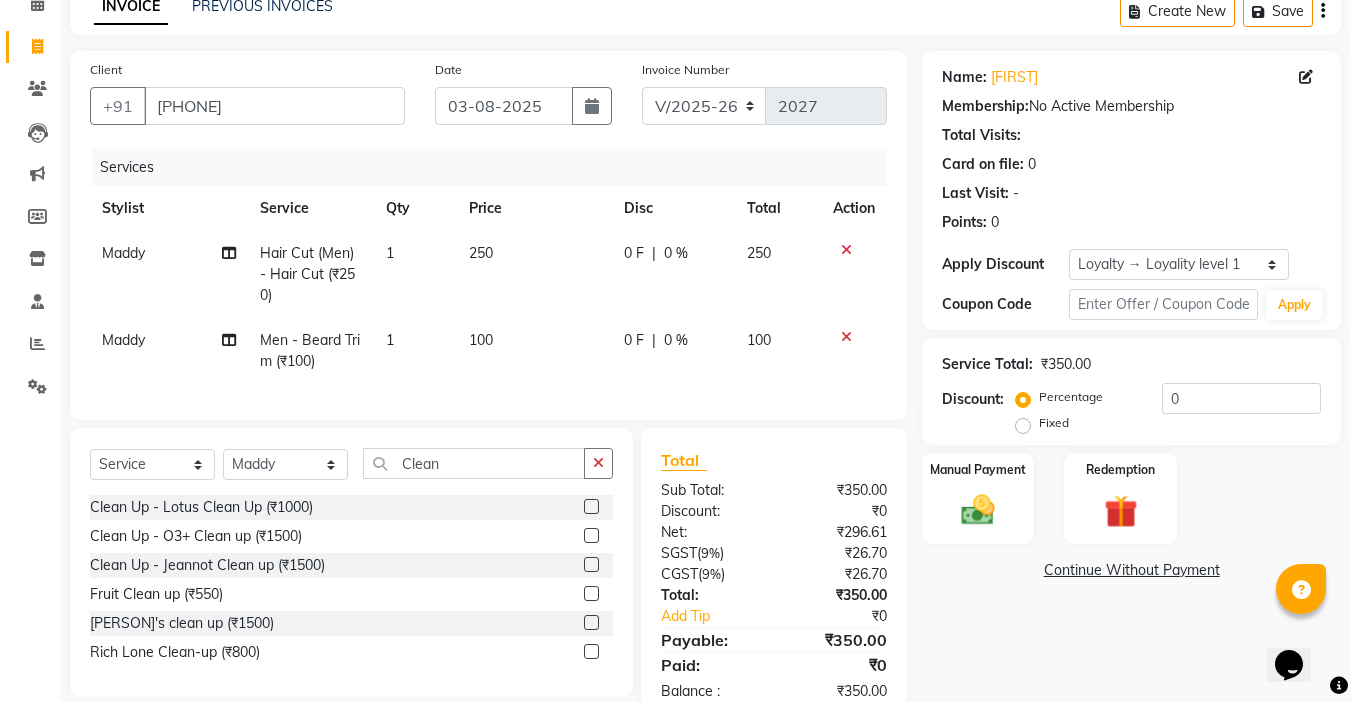 click on "Clean Up  -  Lotus Clean Up (₹1000)" 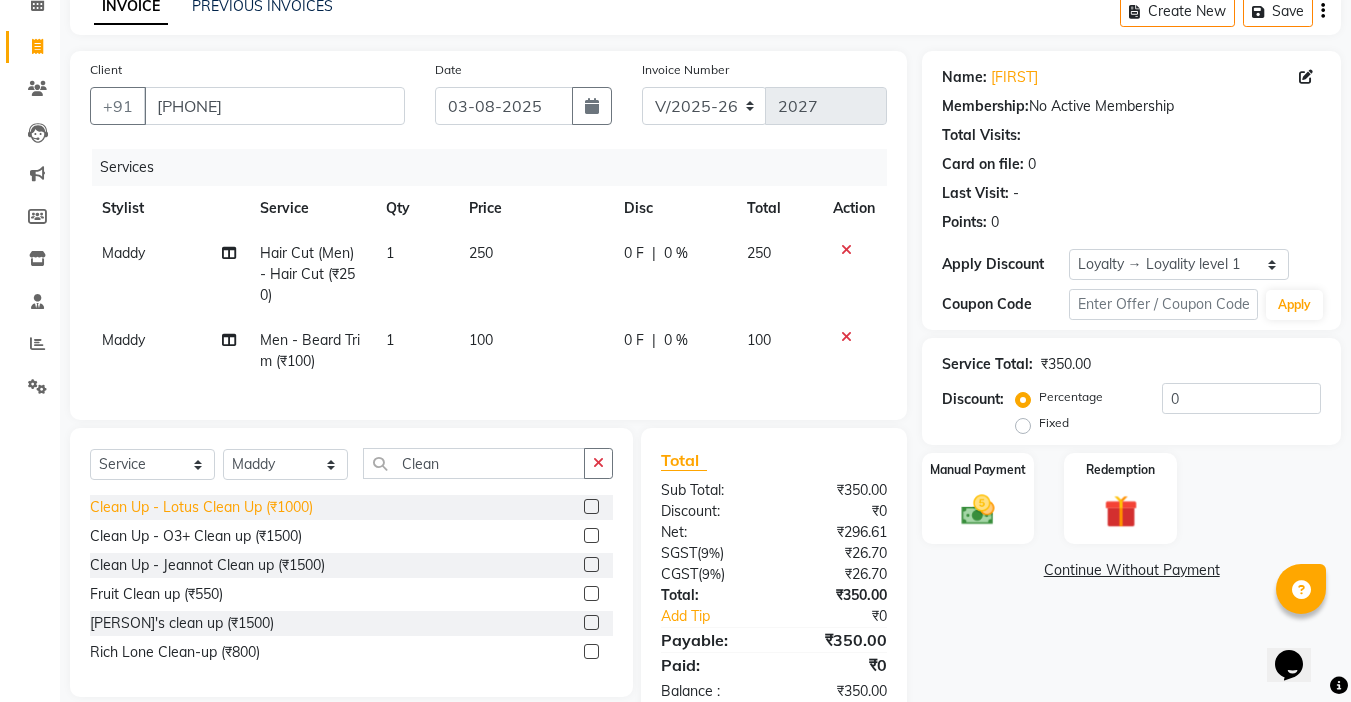 click on "Clean Up  -  Lotus Clean Up (₹1000)" 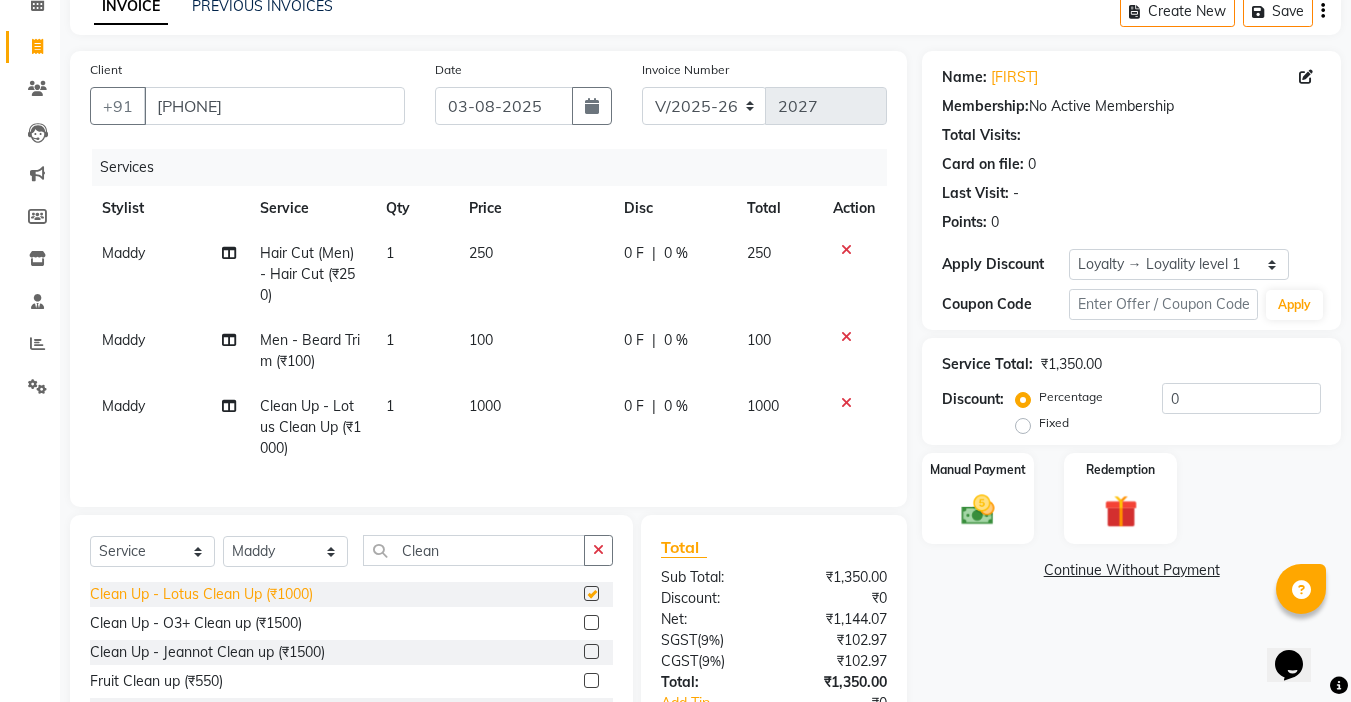 checkbox on "false" 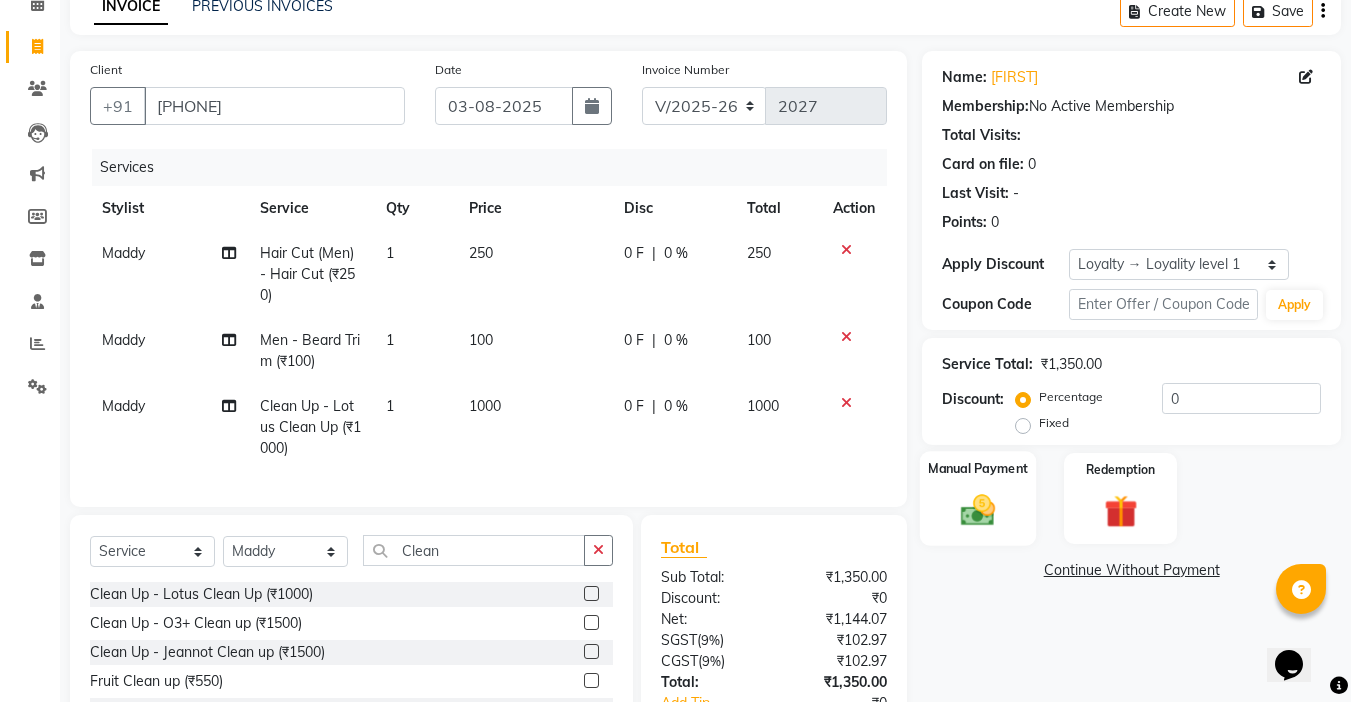 scroll, scrollTop: 199, scrollLeft: 0, axis: vertical 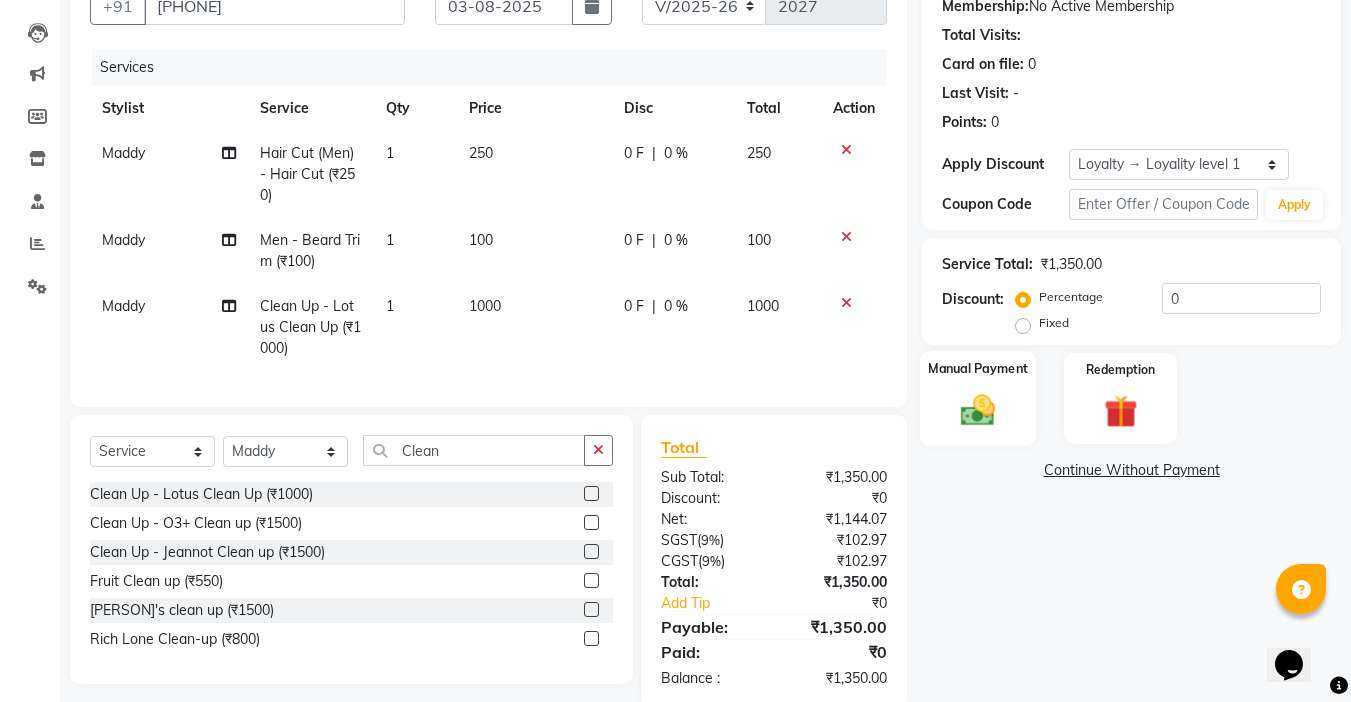 click 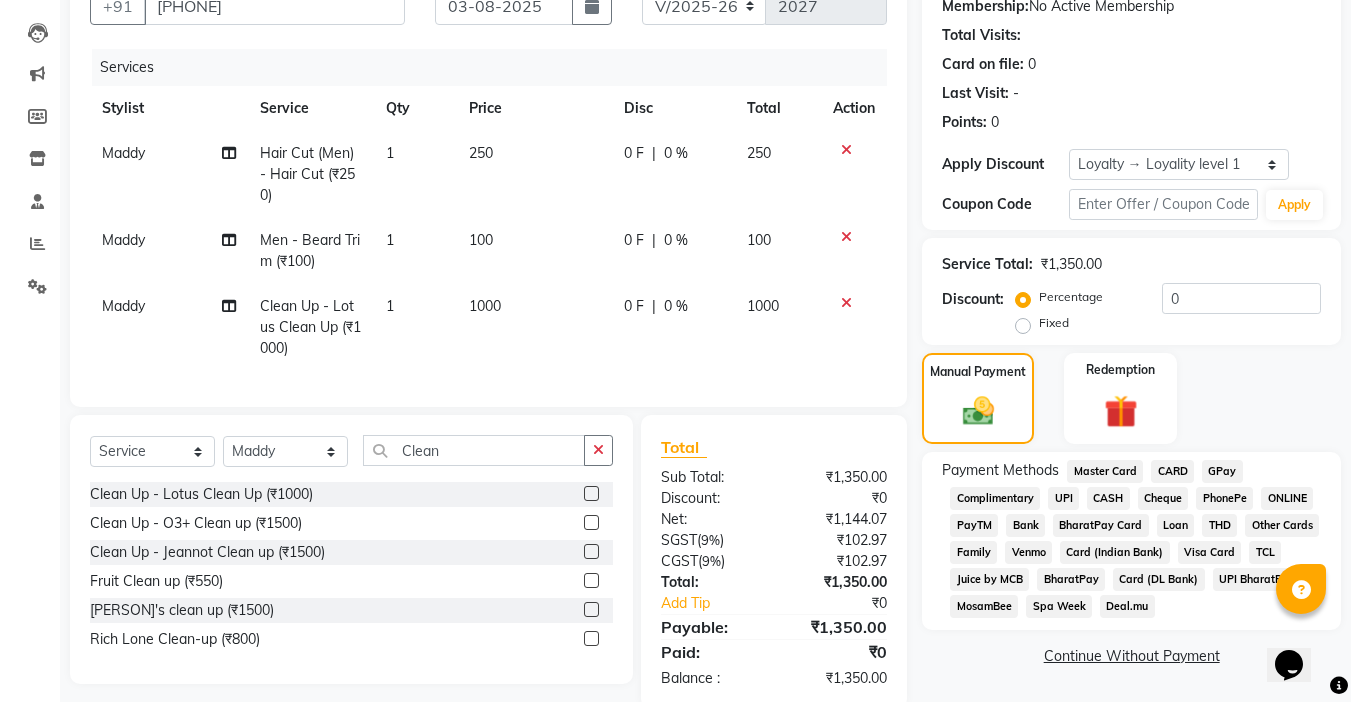 click on "UPI" 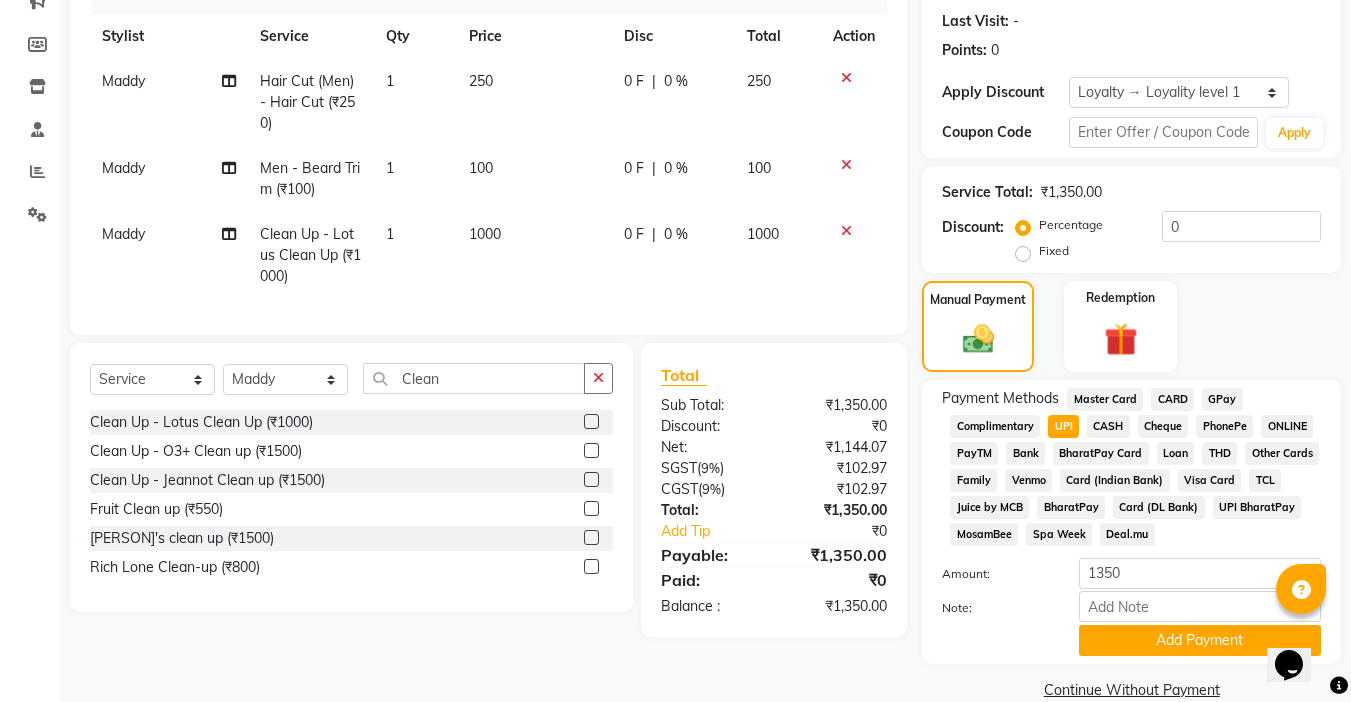 scroll, scrollTop: 304, scrollLeft: 0, axis: vertical 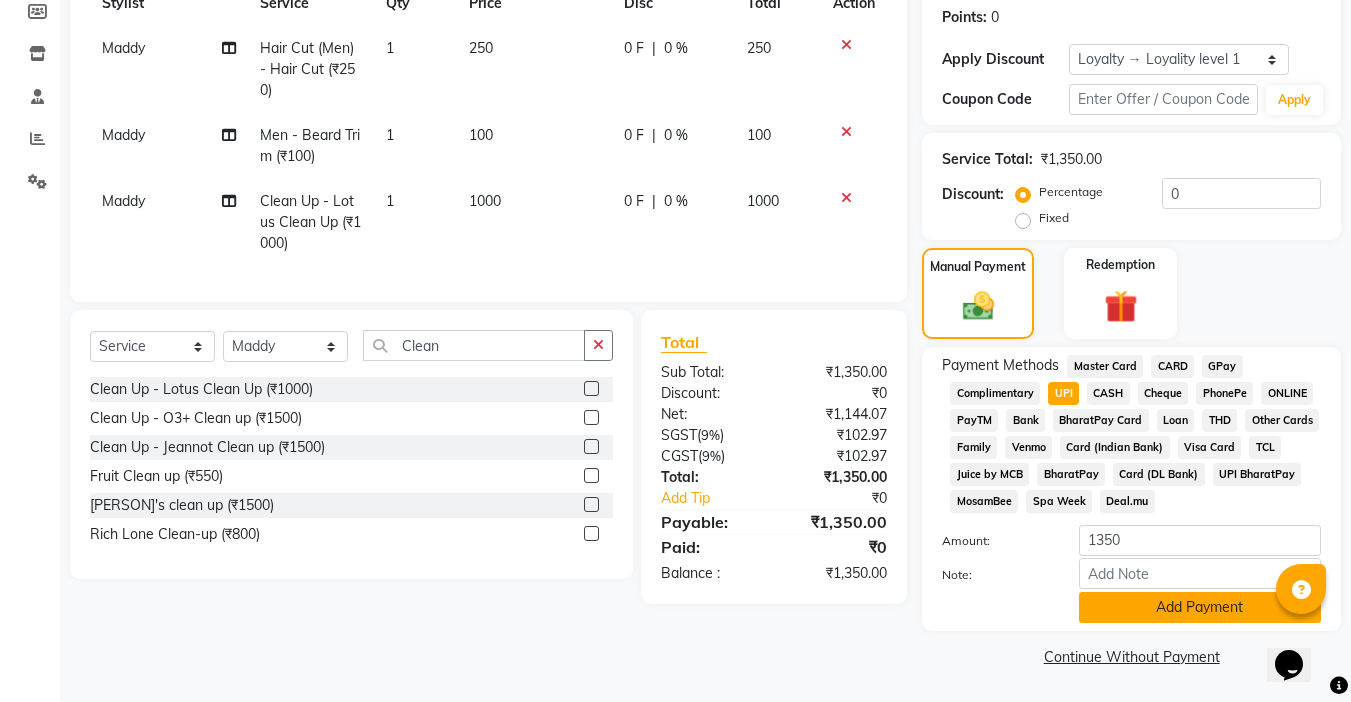 click on "Add Payment" 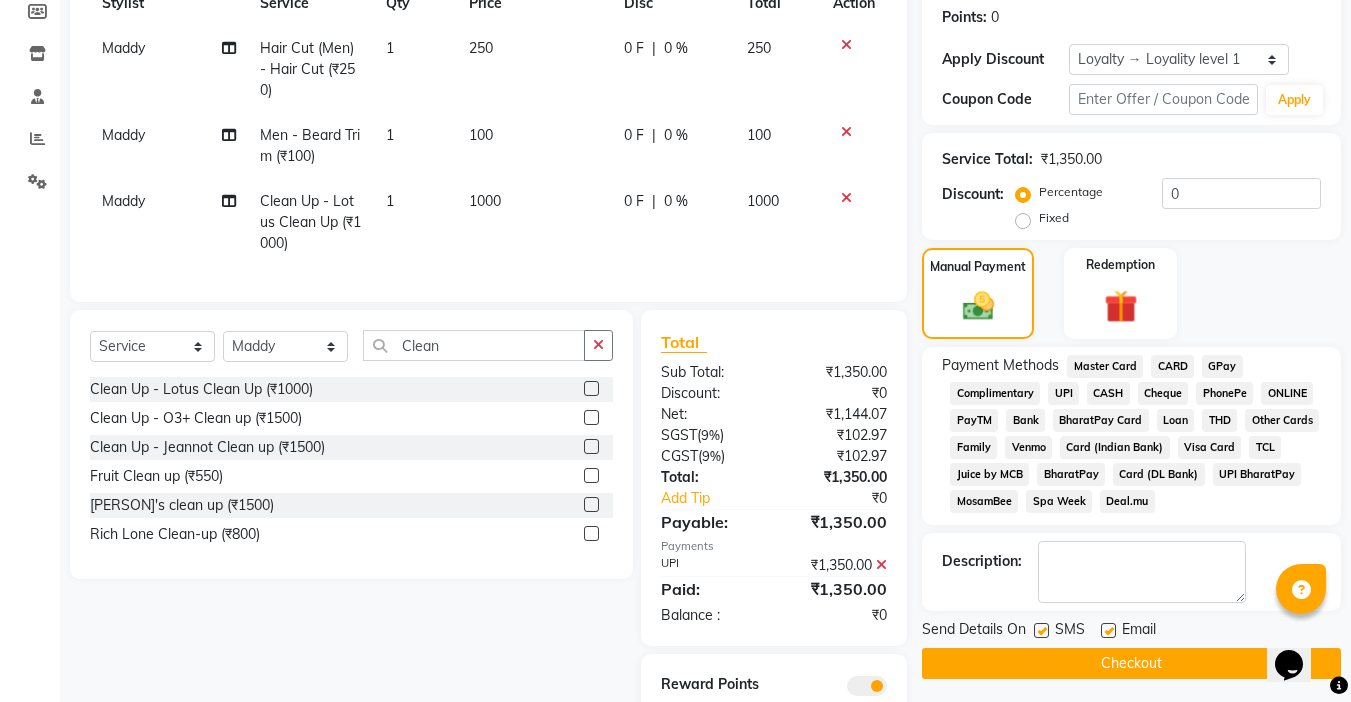 click 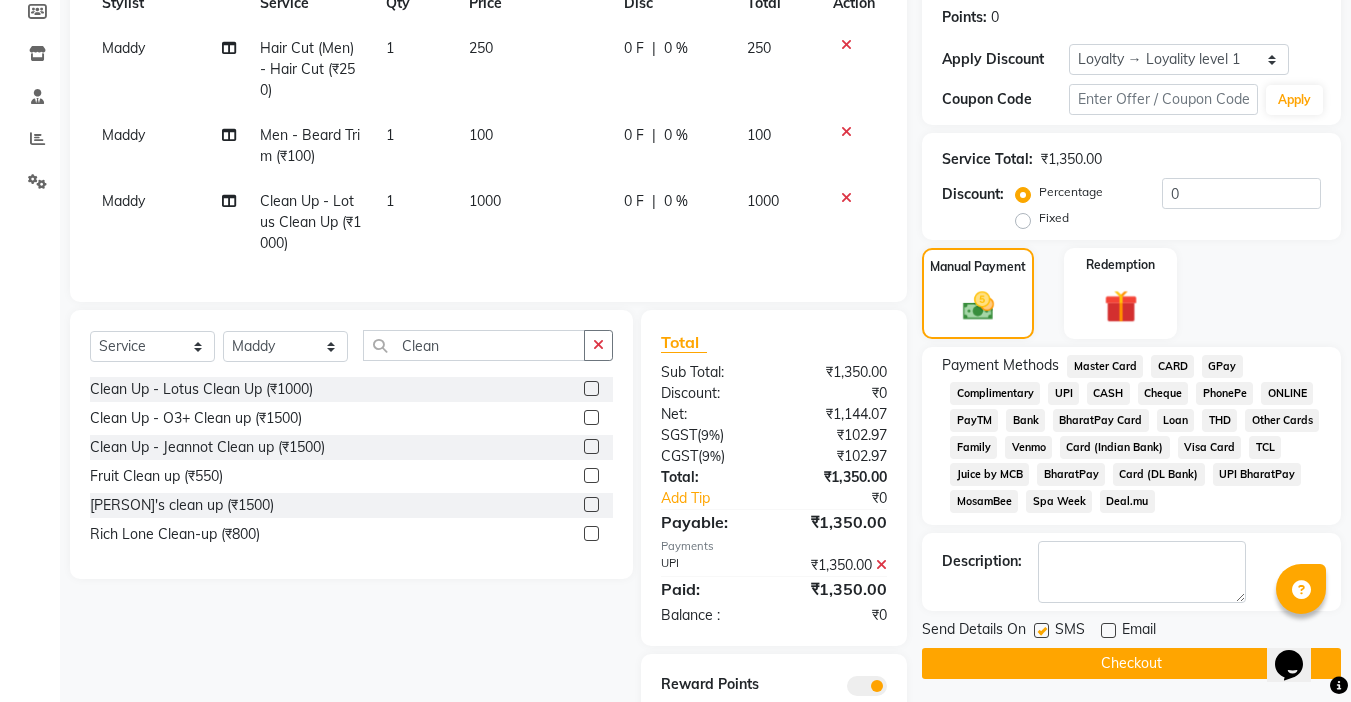 click 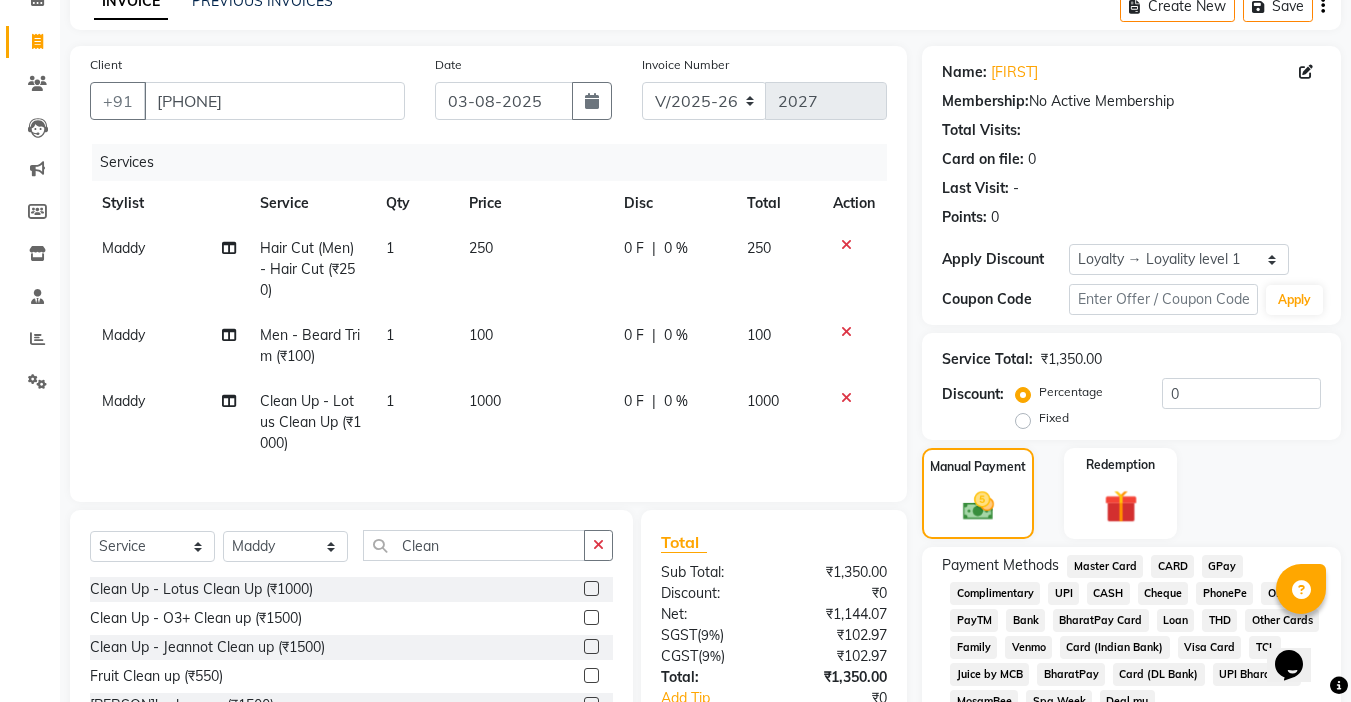 scroll, scrollTop: 392, scrollLeft: 0, axis: vertical 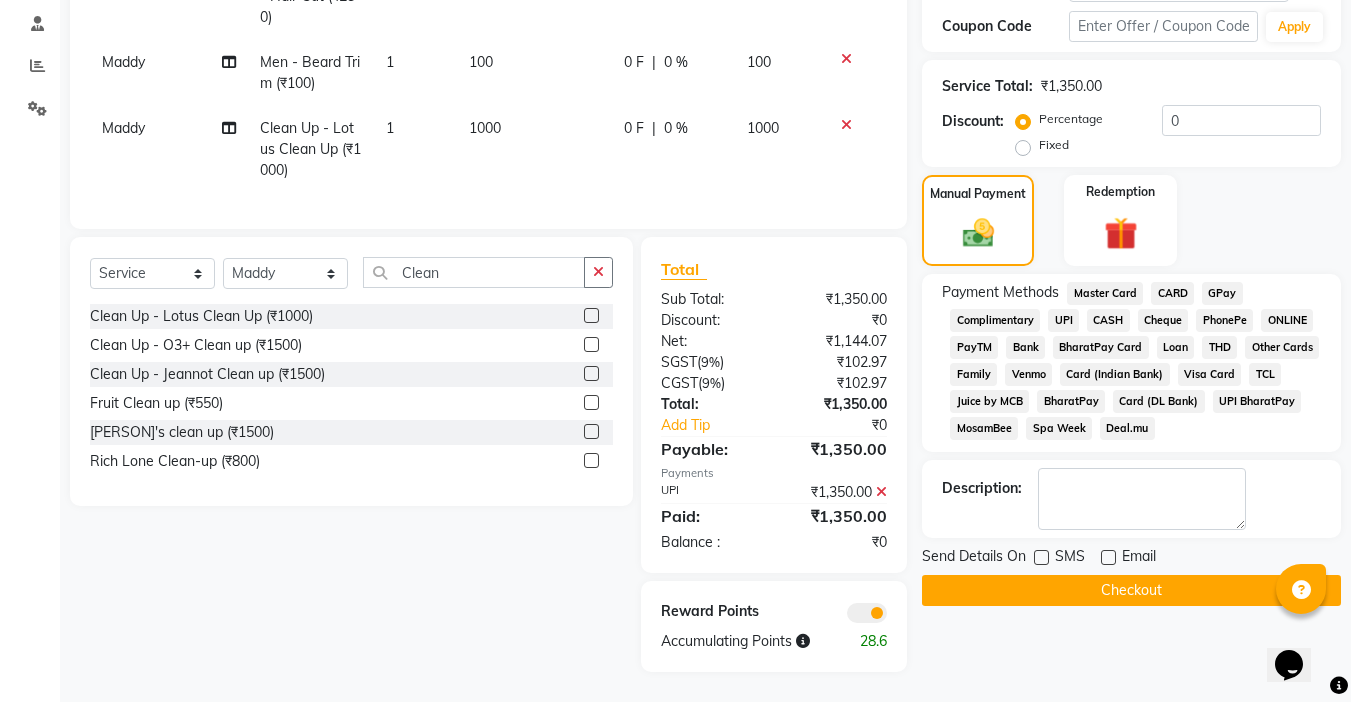 click on "Checkout" 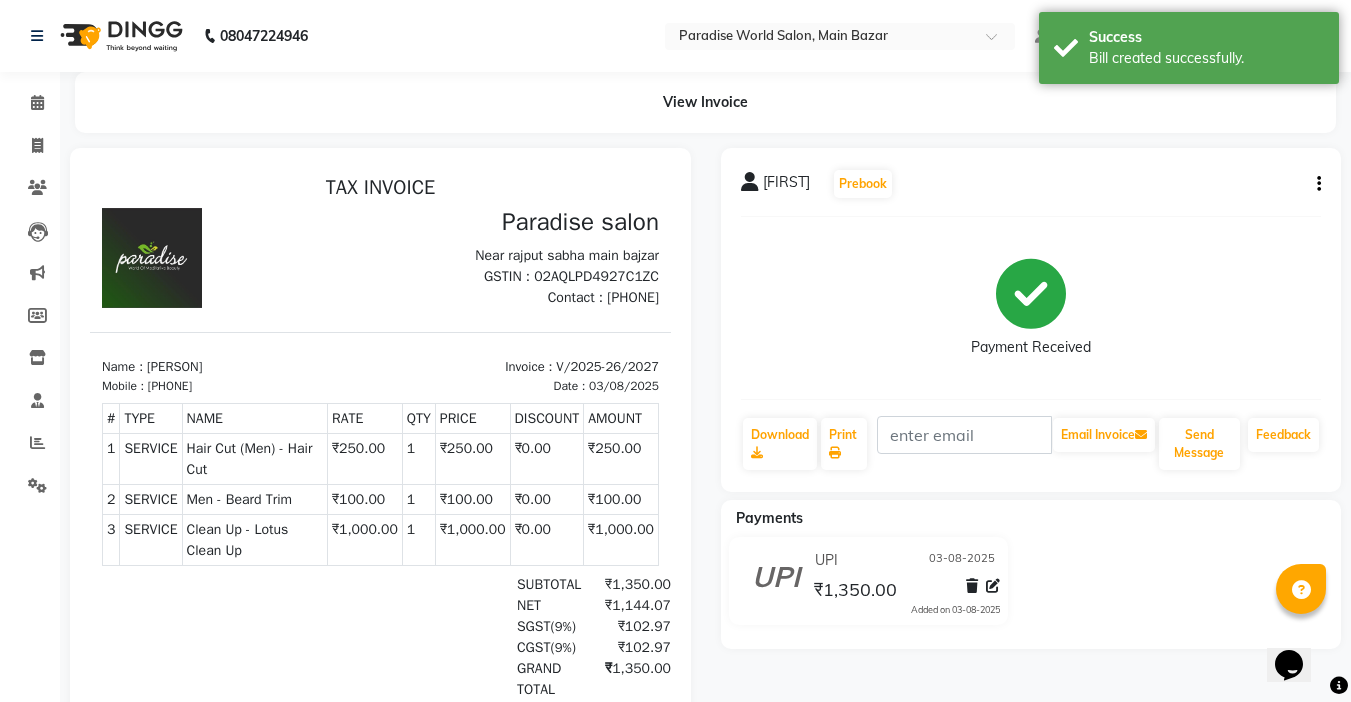 scroll, scrollTop: 0, scrollLeft: 0, axis: both 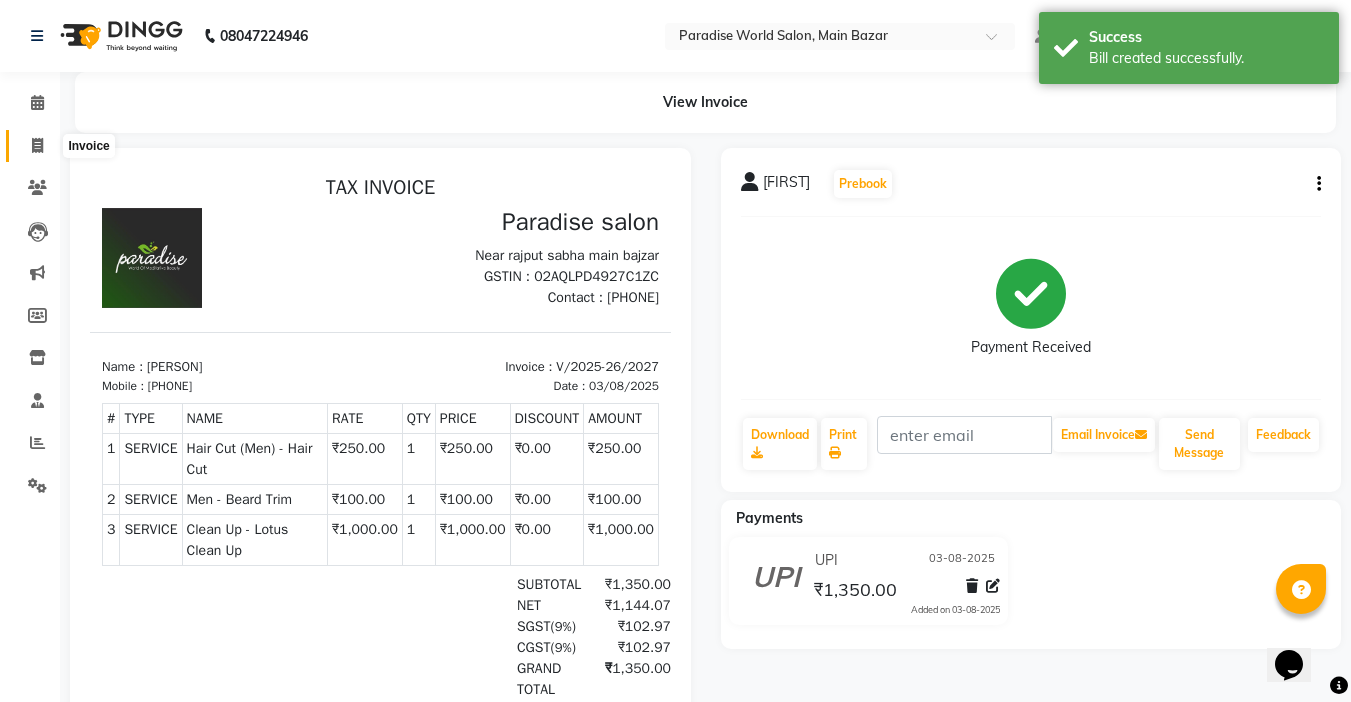 click 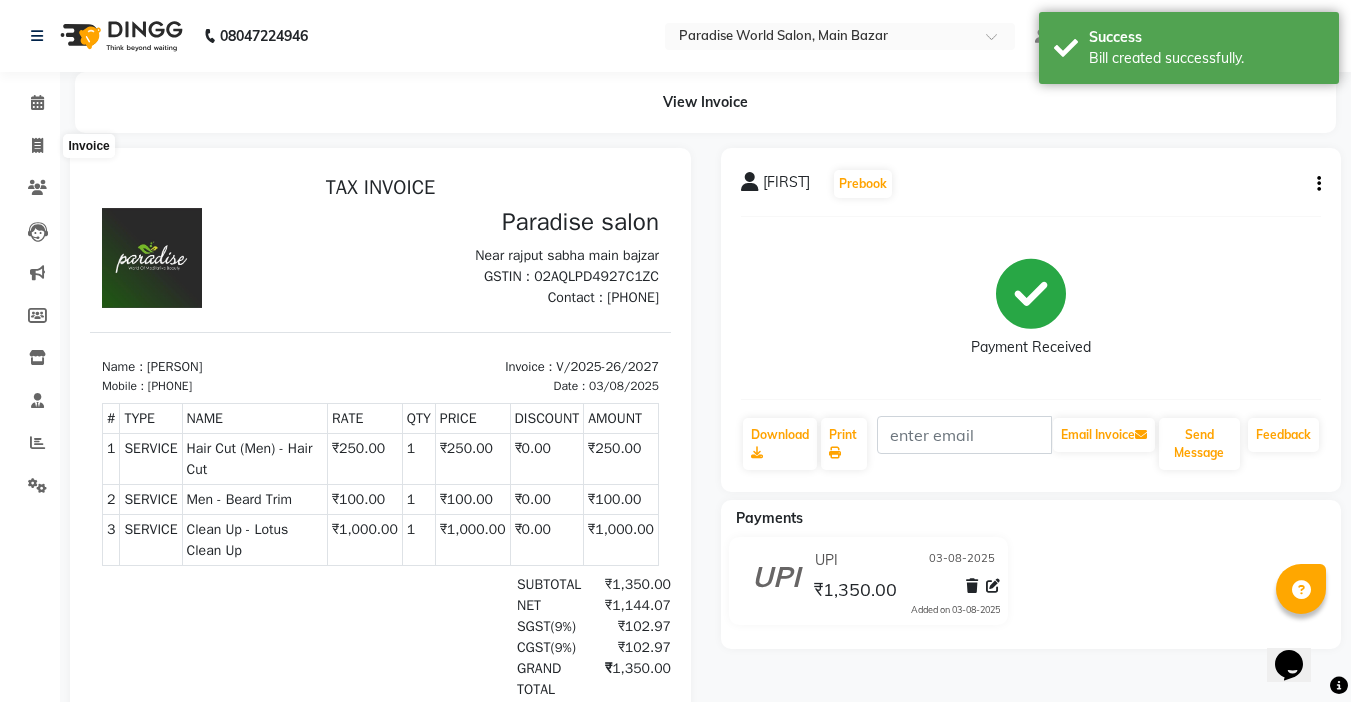 select on "service" 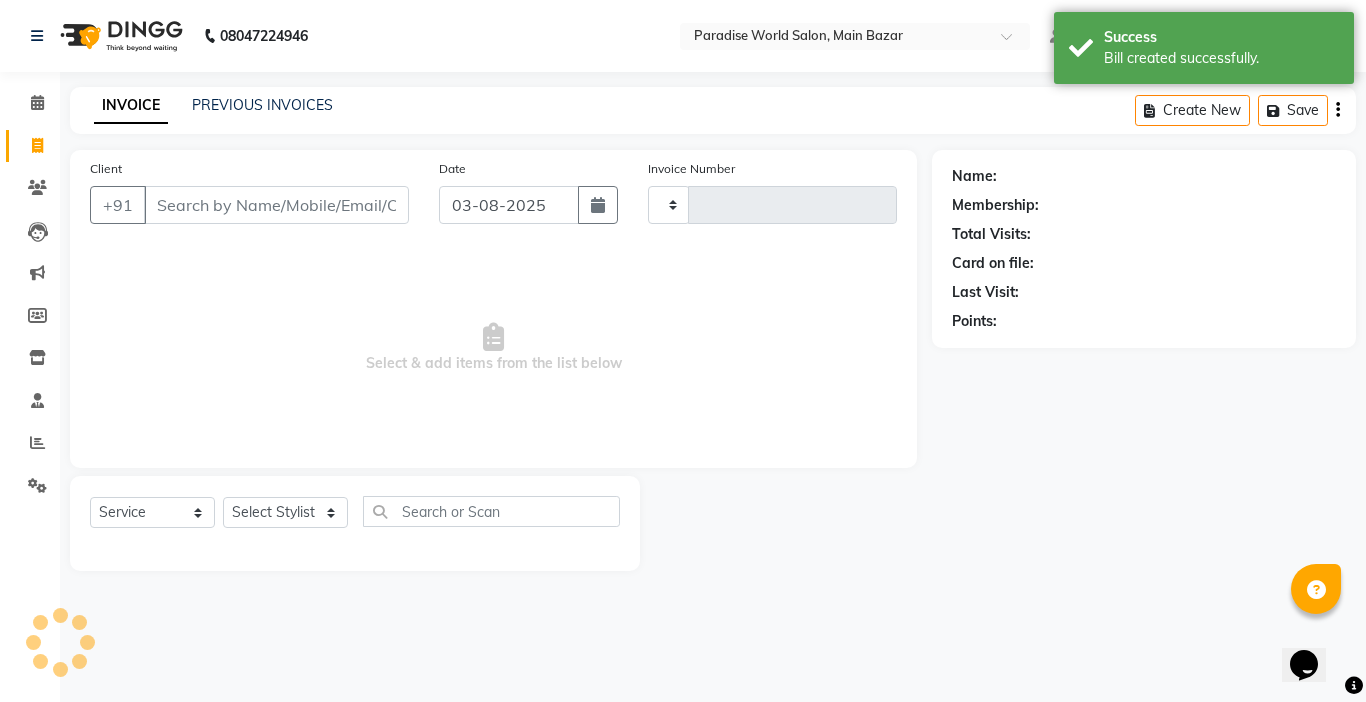 type on "2028" 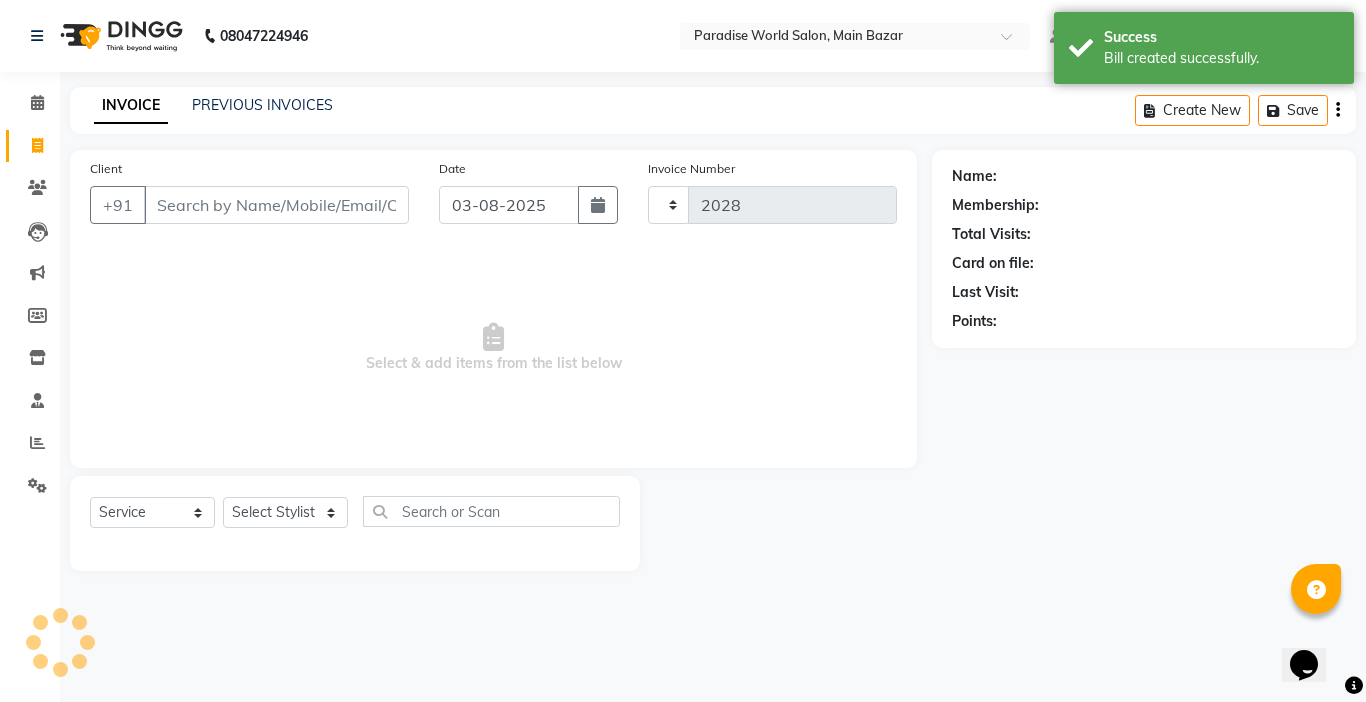 select on "4451" 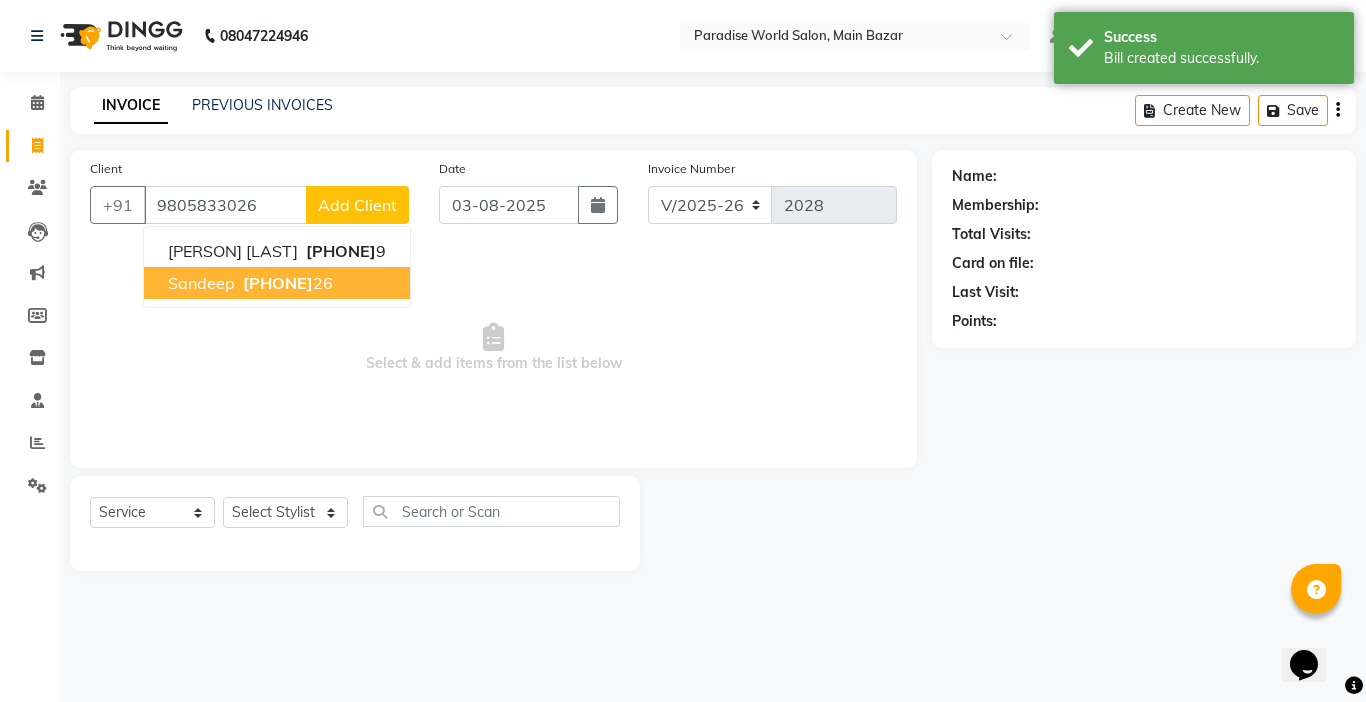 type on "9805833026" 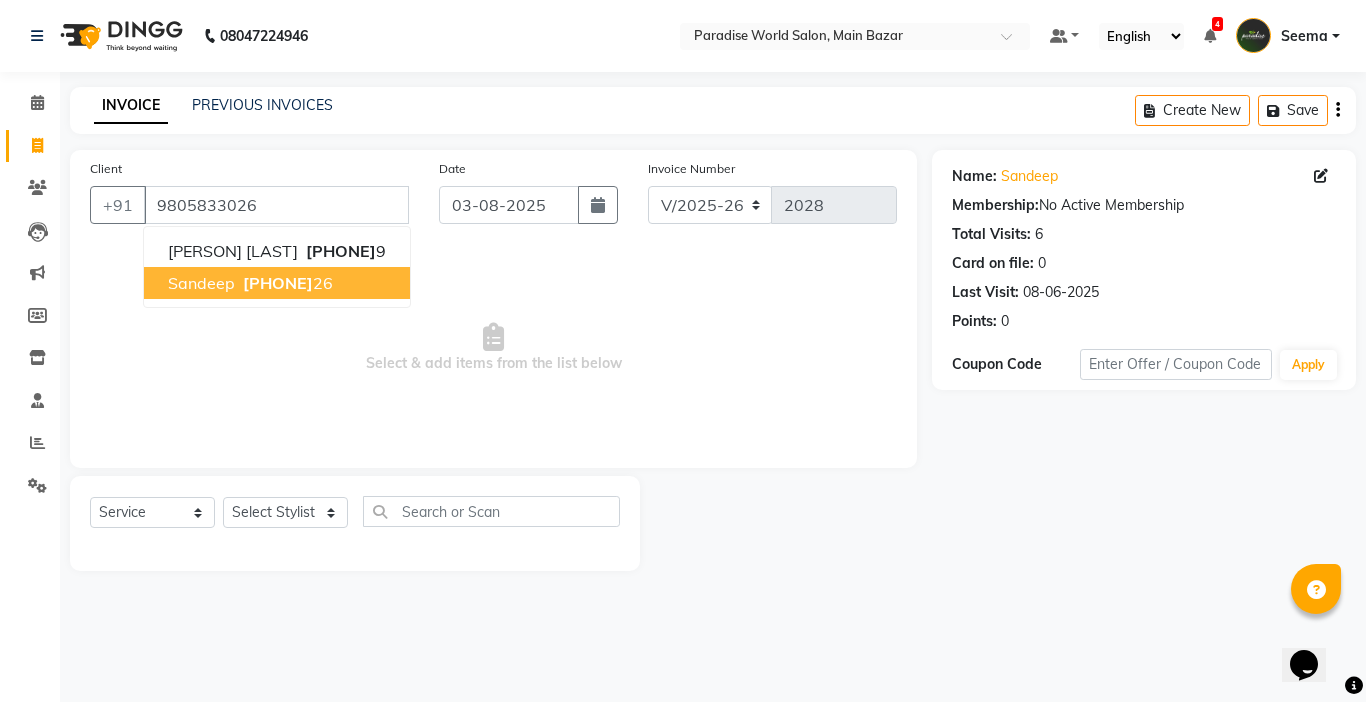 click on "Select & add items from the list below" at bounding box center (493, 348) 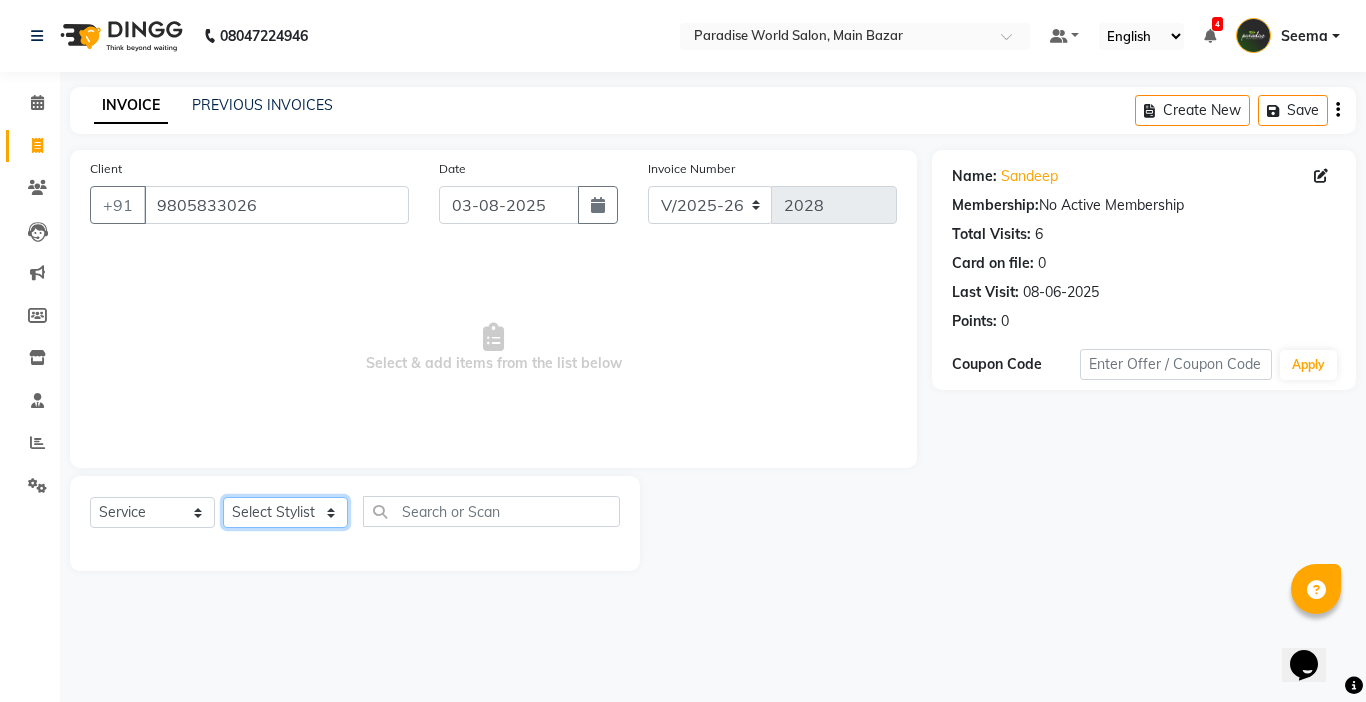 click on "Select Stylist Abby aman Anil anku Bobby company Deepak Deepika Gourav Heena ishu Jagdeesh kanchan Love preet Maddy Manpreet student Meenu Naina Nikita Palak Palak Sharma Radika Rajneesh Student Seema Shagun Shifali - Student Shweta Sujata Surinder Paul Vansh Vikas Vishal" 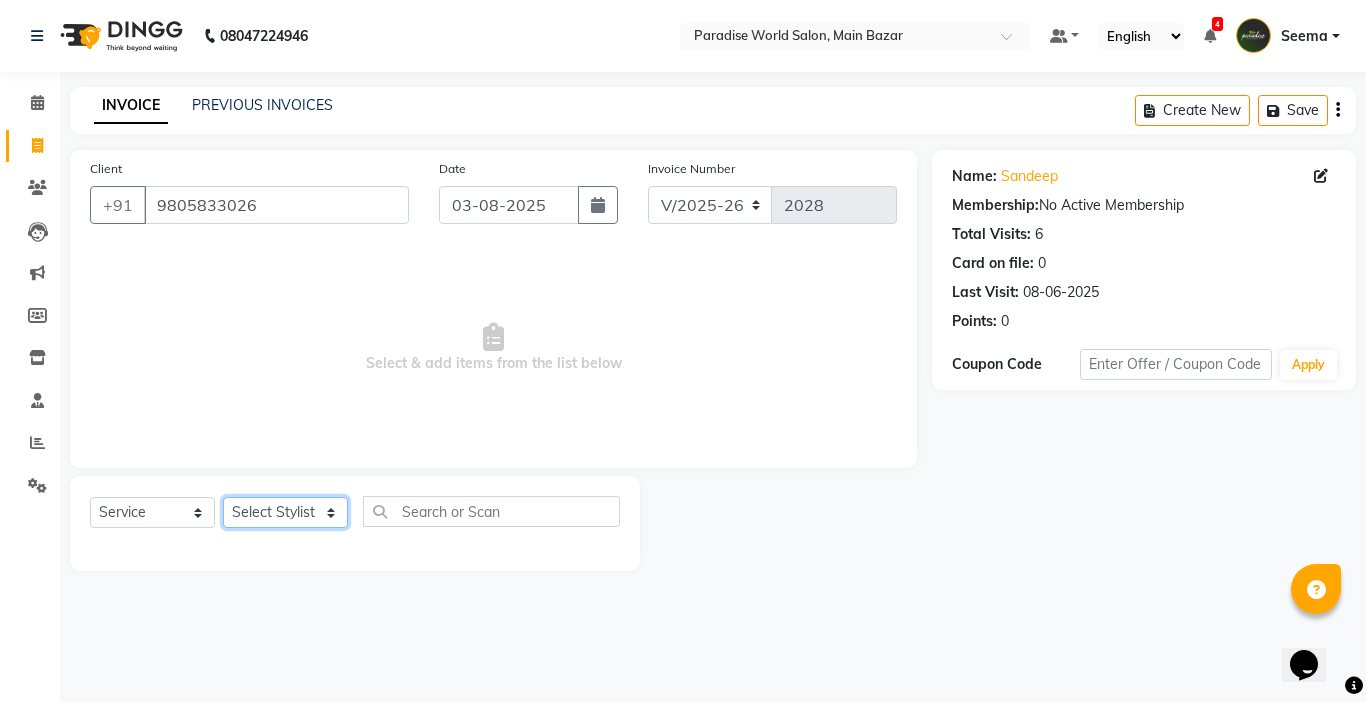select on "54032" 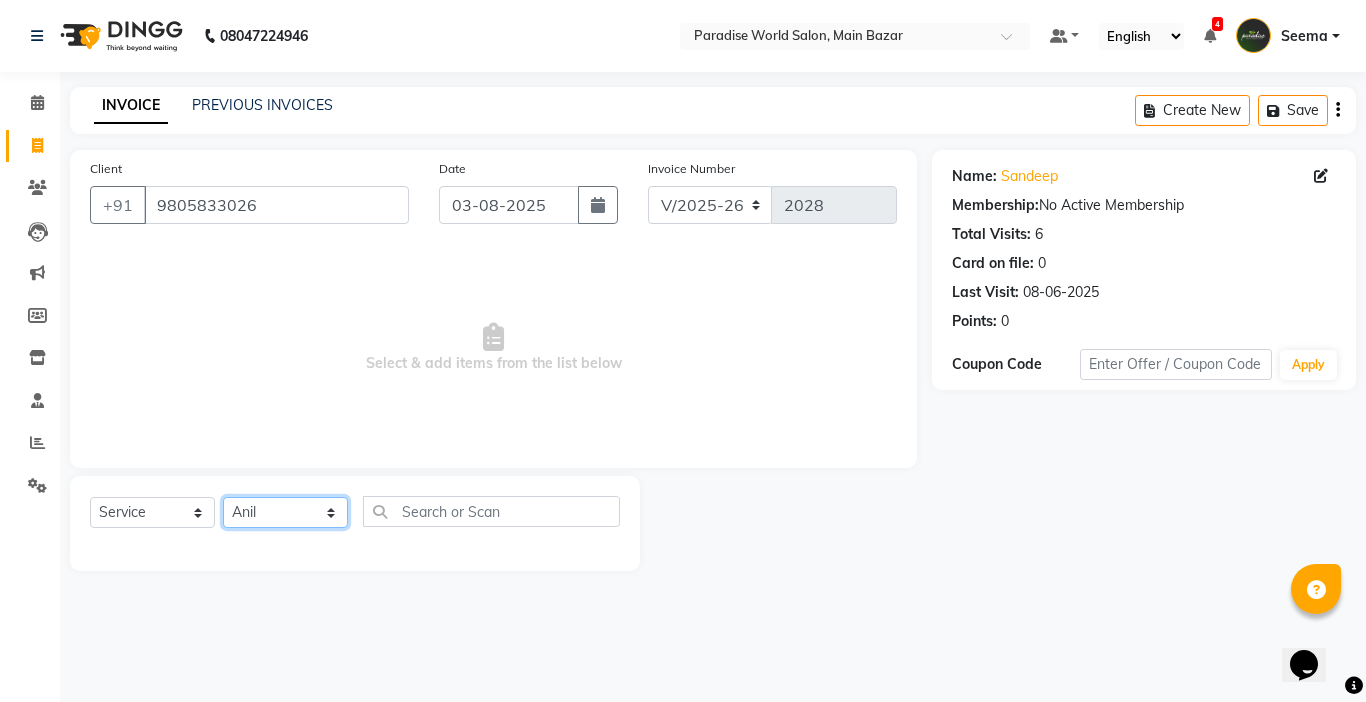 click on "Select Stylist Abby aman Anil anku Bobby company Deepak Deepika Gourav Heena ishu Jagdeesh kanchan Love preet Maddy Manpreet student Meenu Naina Nikita Palak Palak Sharma Radika Rajneesh Student Seema Shagun Shifali - Student Shweta Sujata Surinder Paul Vansh Vikas Vishal" 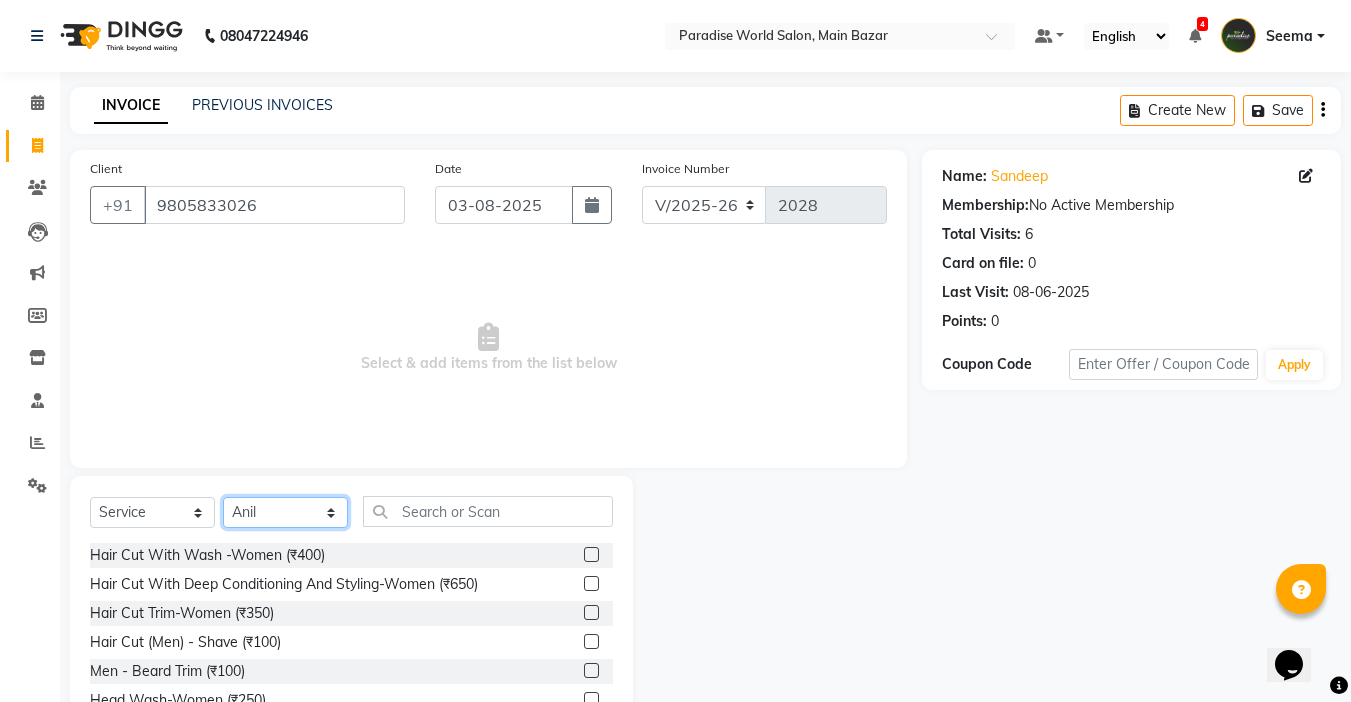 scroll, scrollTop: 99, scrollLeft: 0, axis: vertical 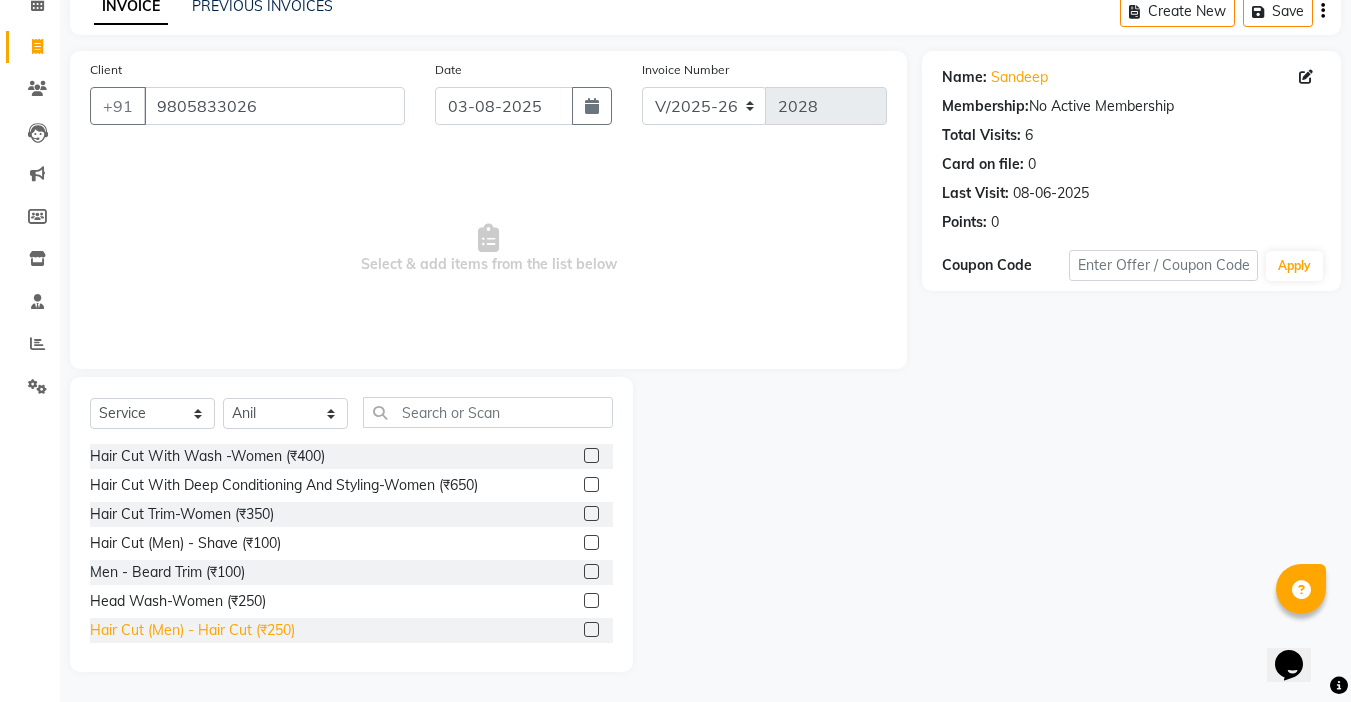 click on "Hair Cut  (Men)  -  Hair Cut (₹250)" 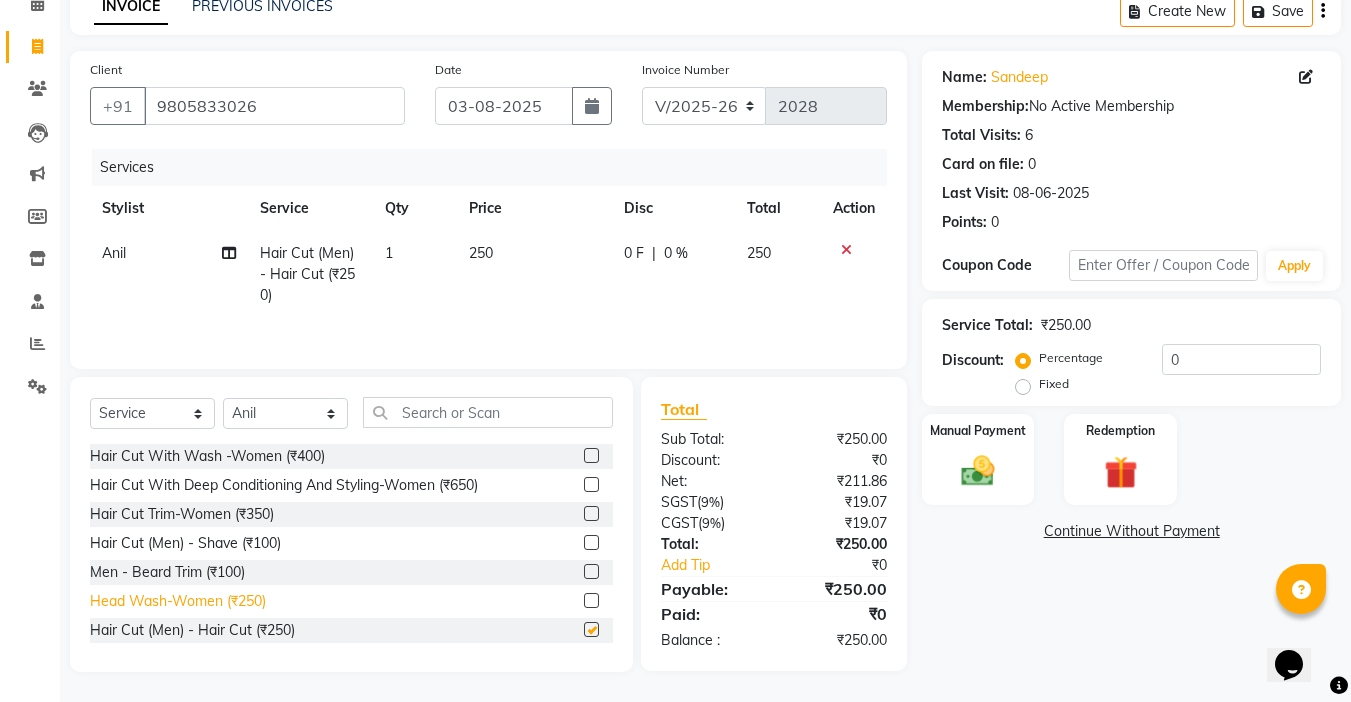 checkbox on "false" 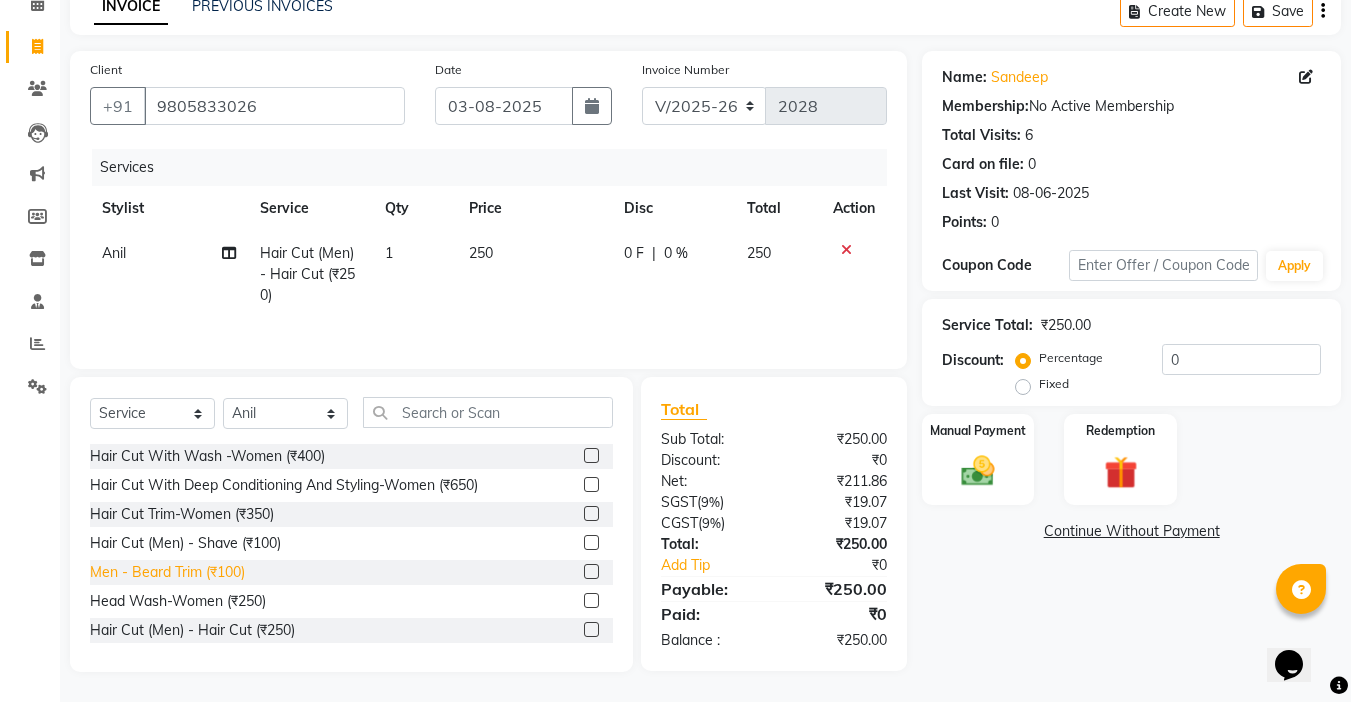 click on "Men - Beard Trim (₹100)" 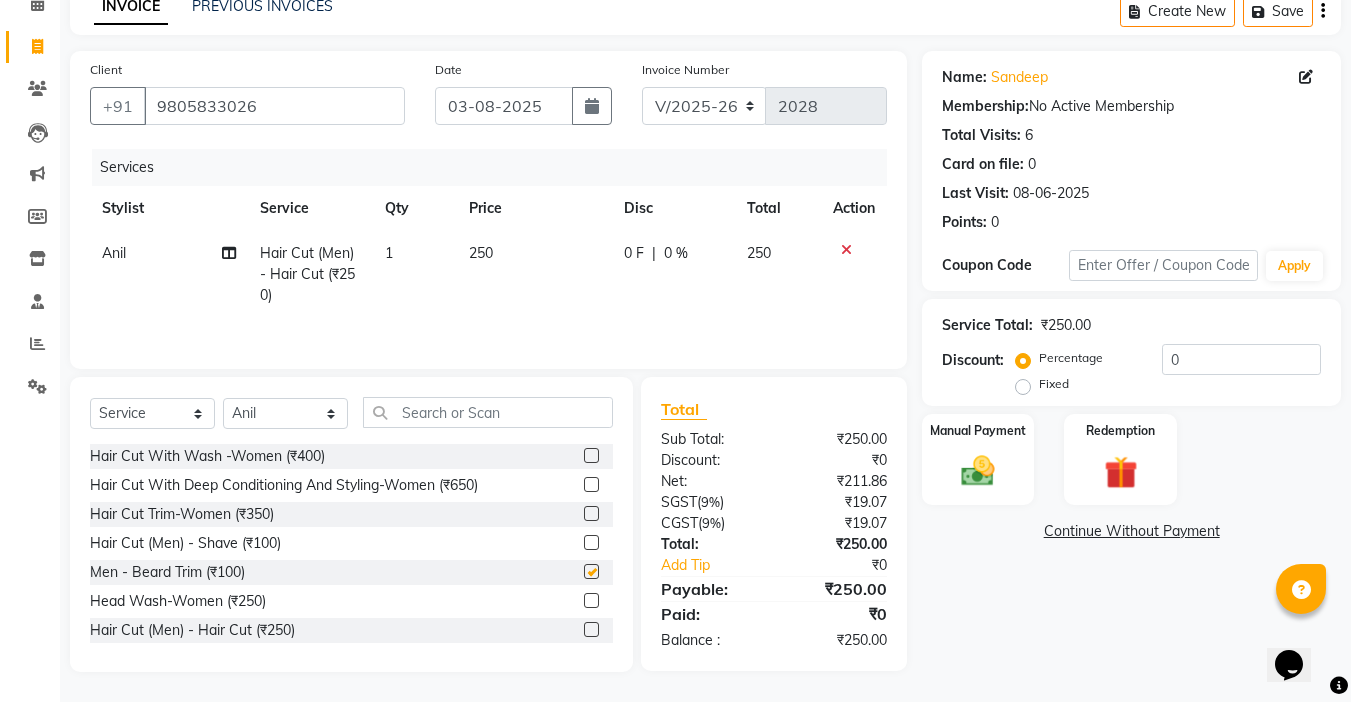 checkbox on "false" 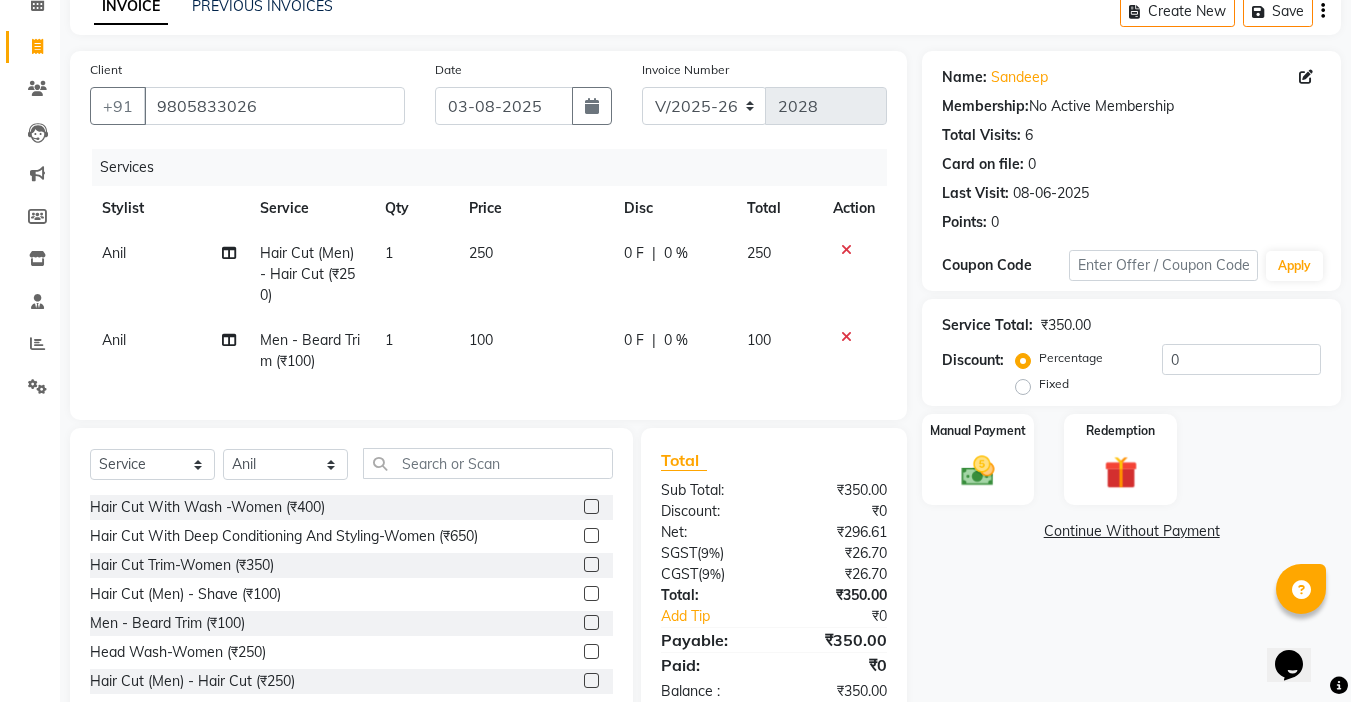 click on "Fixed" 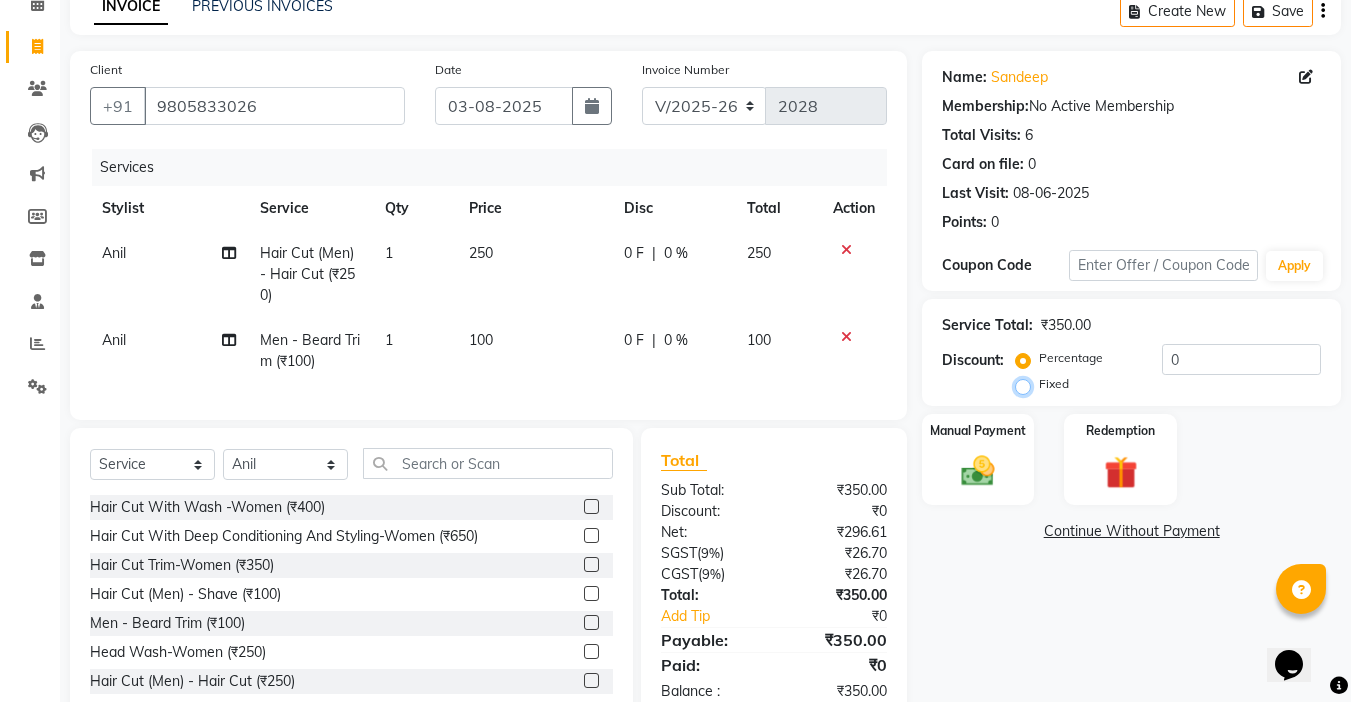 click on "Fixed" at bounding box center (1027, 384) 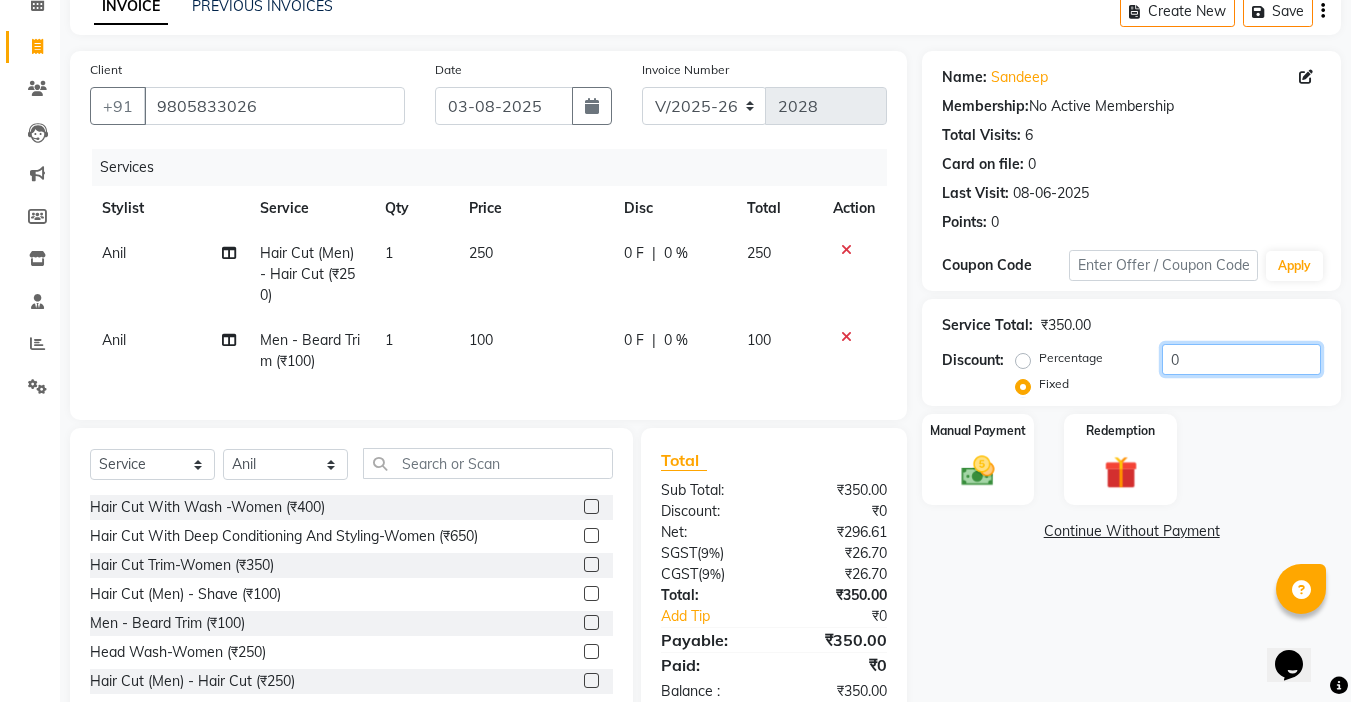 drag, startPoint x: 1213, startPoint y: 367, endPoint x: 1062, endPoint y: 384, distance: 151.95393 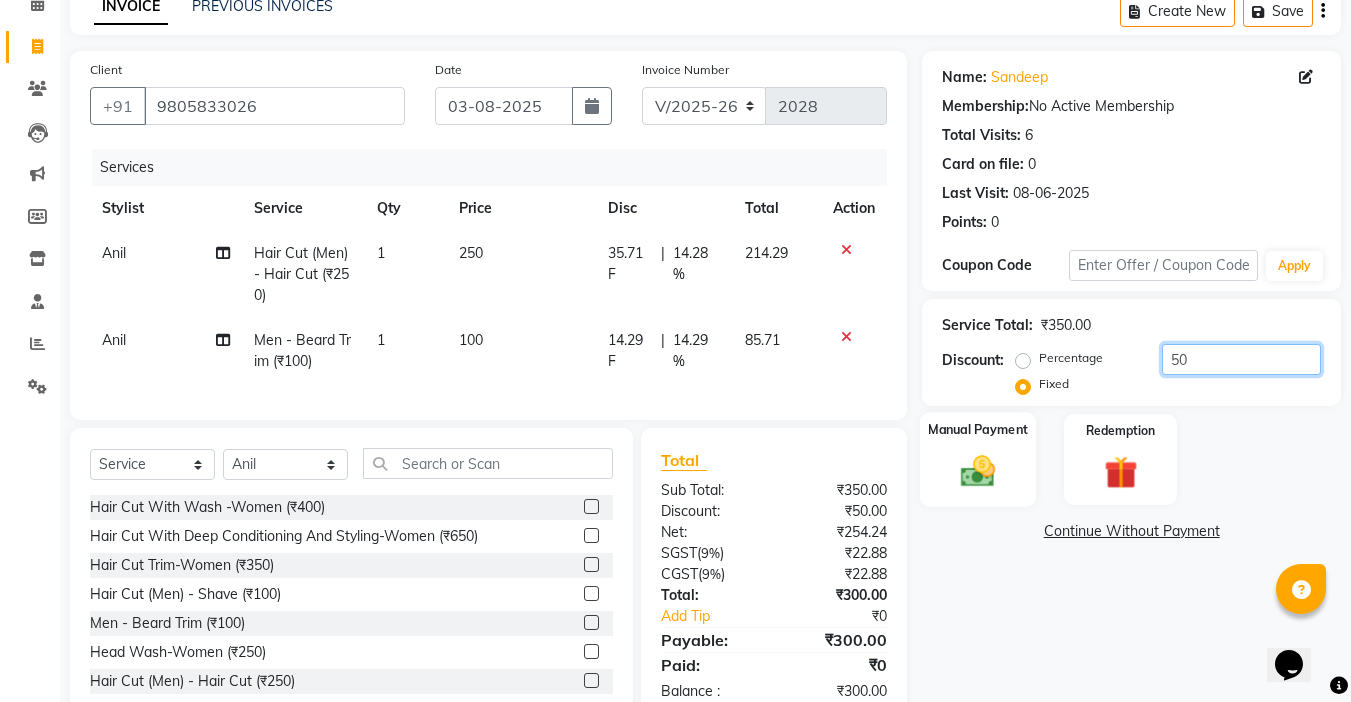 type on "50" 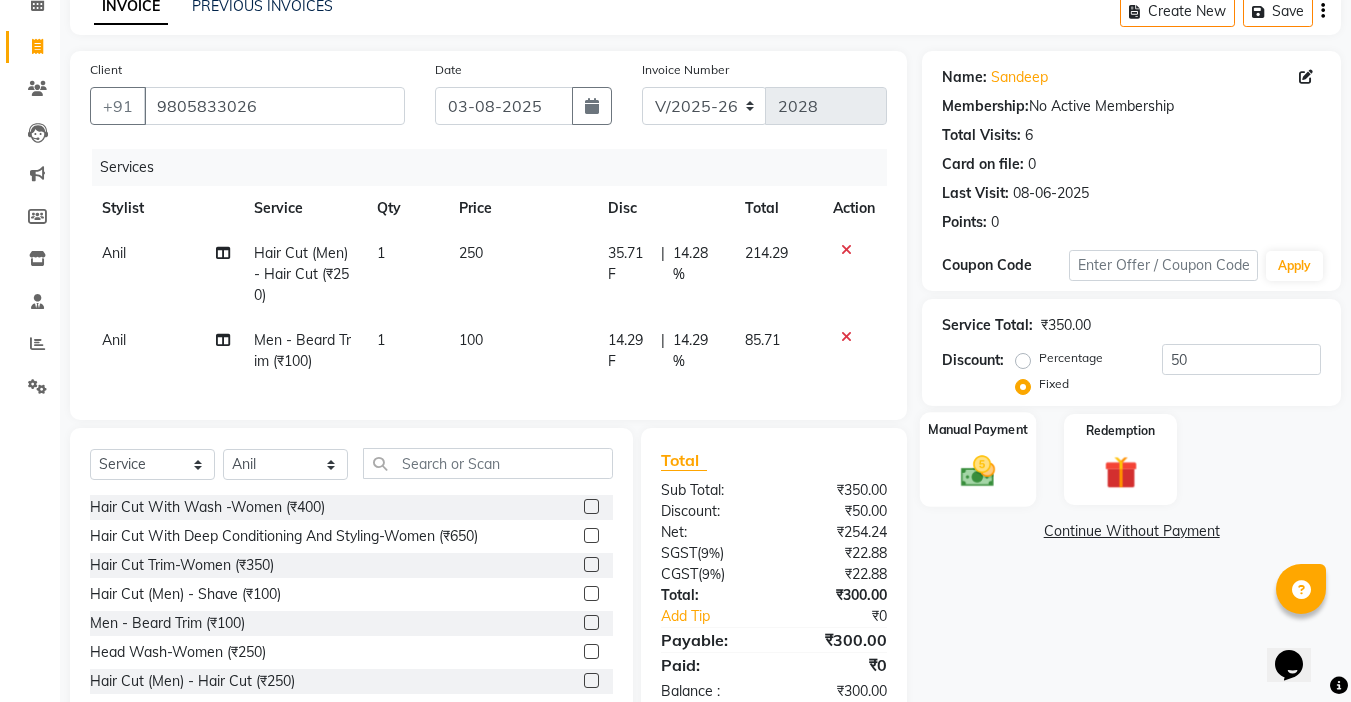 click on "Manual Payment" 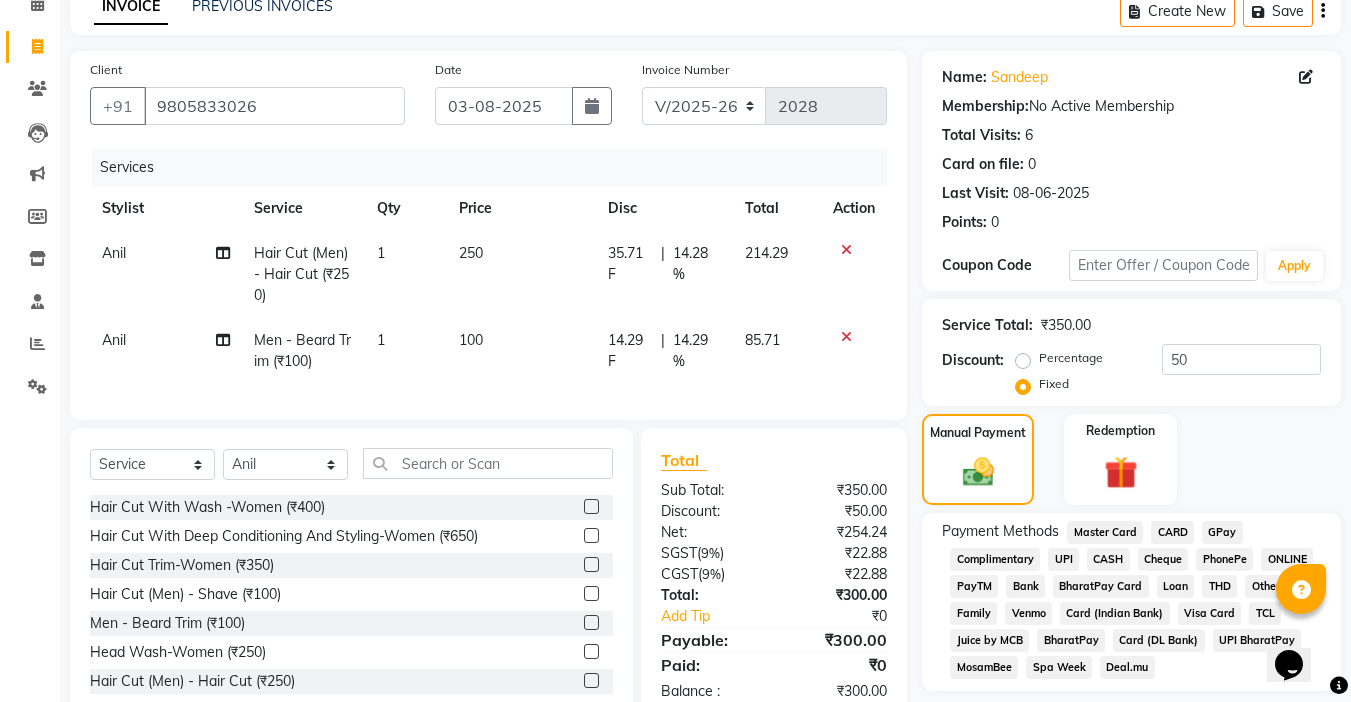 scroll, scrollTop: 165, scrollLeft: 0, axis: vertical 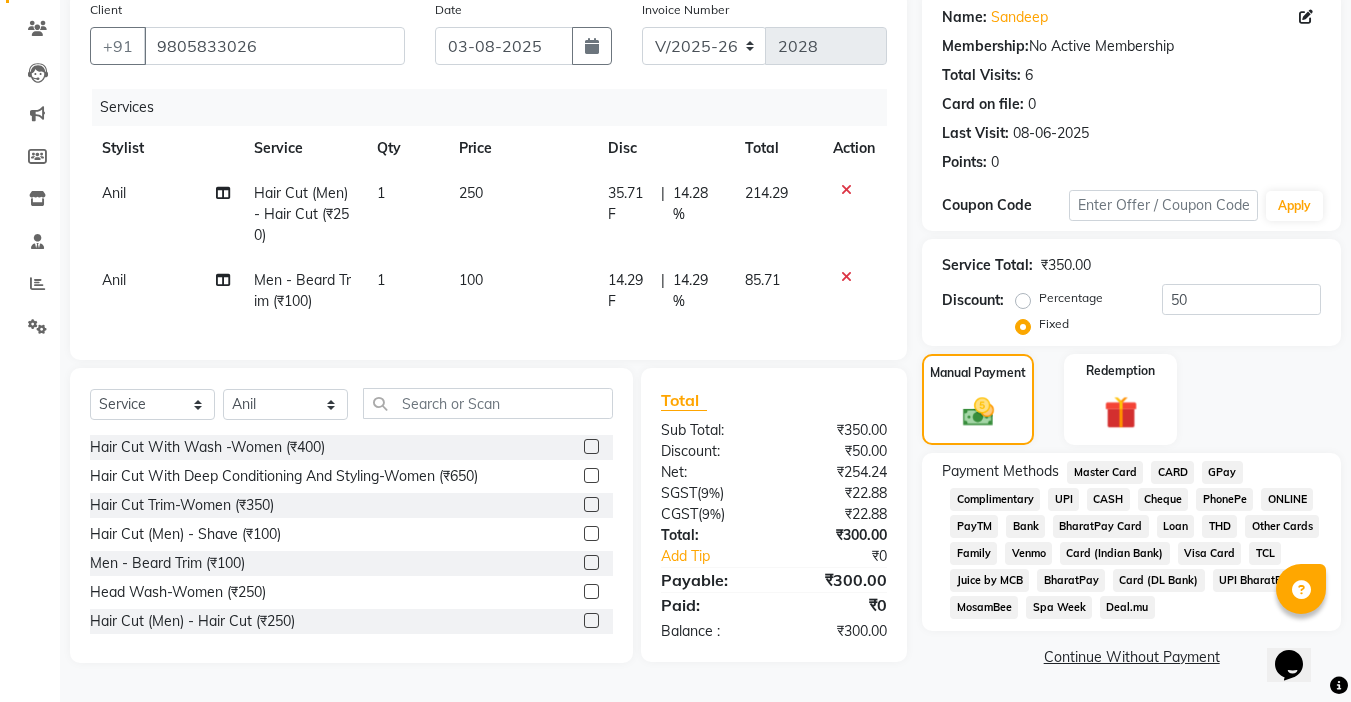 click on "UPI" 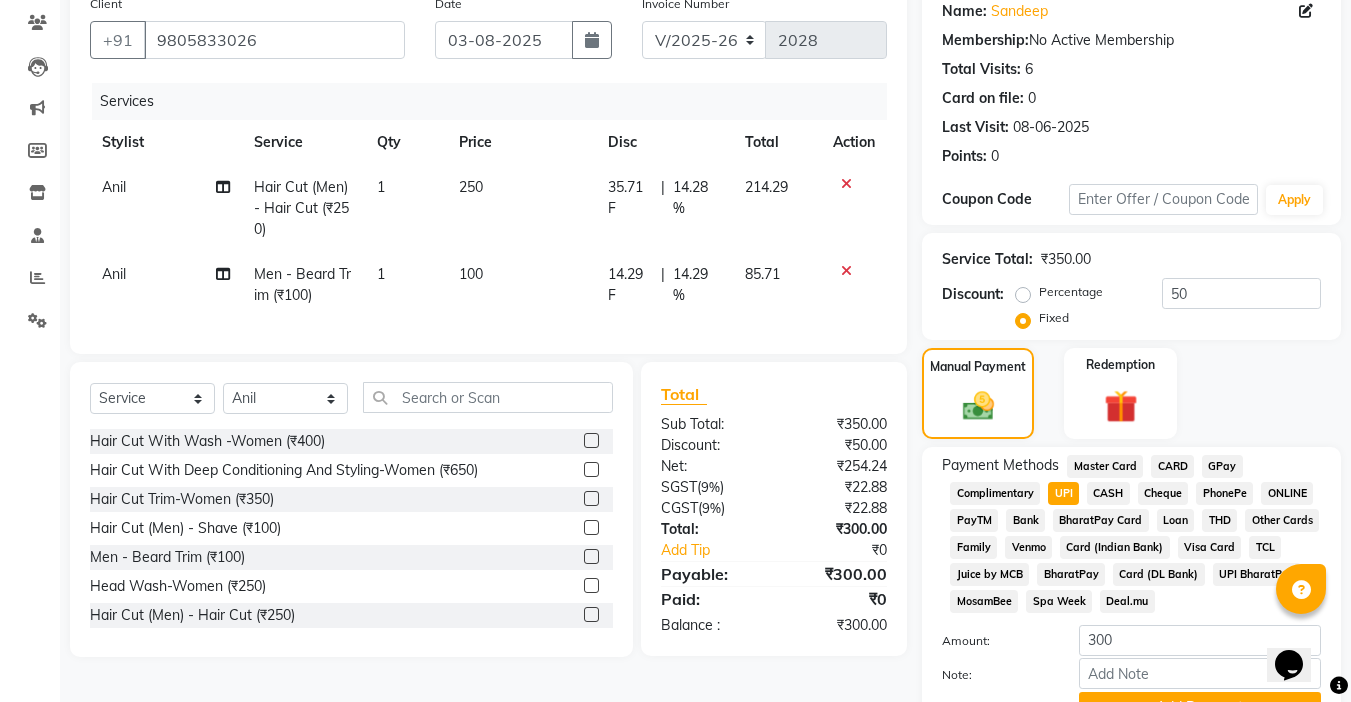 scroll, scrollTop: 265, scrollLeft: 0, axis: vertical 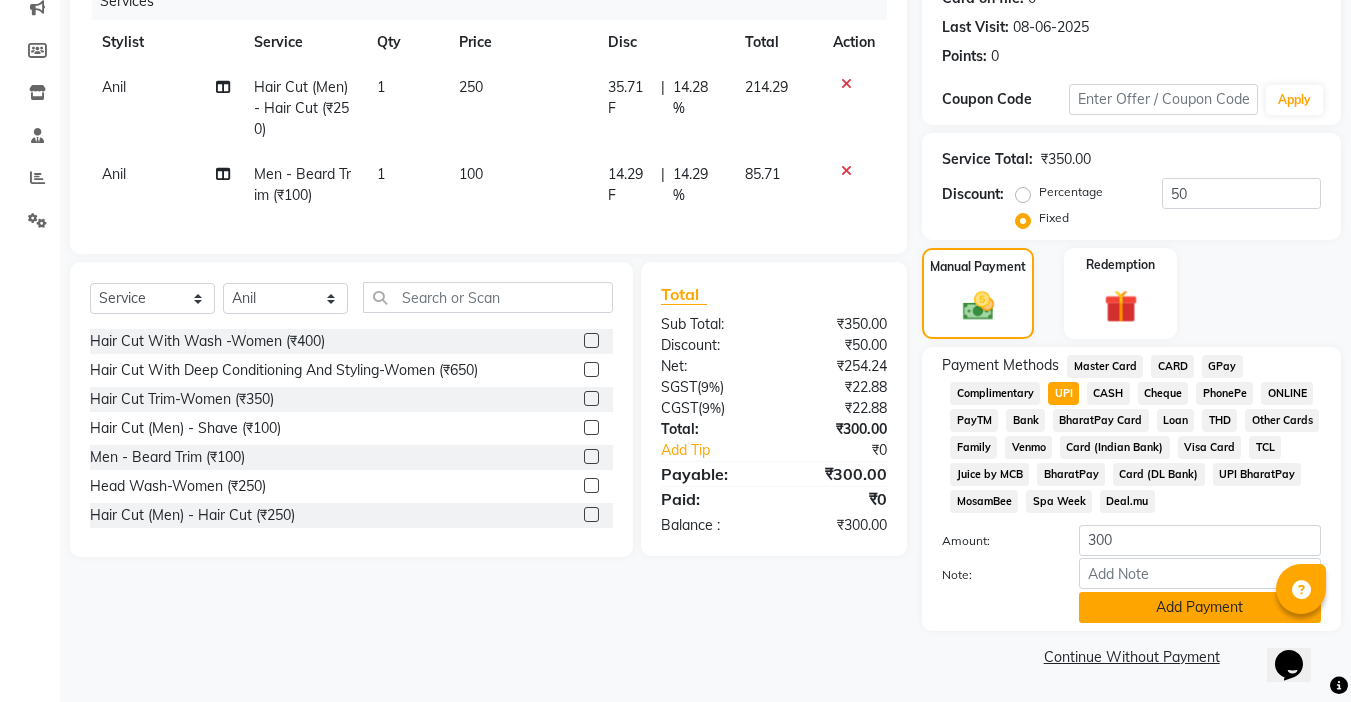 click on "Add Payment" 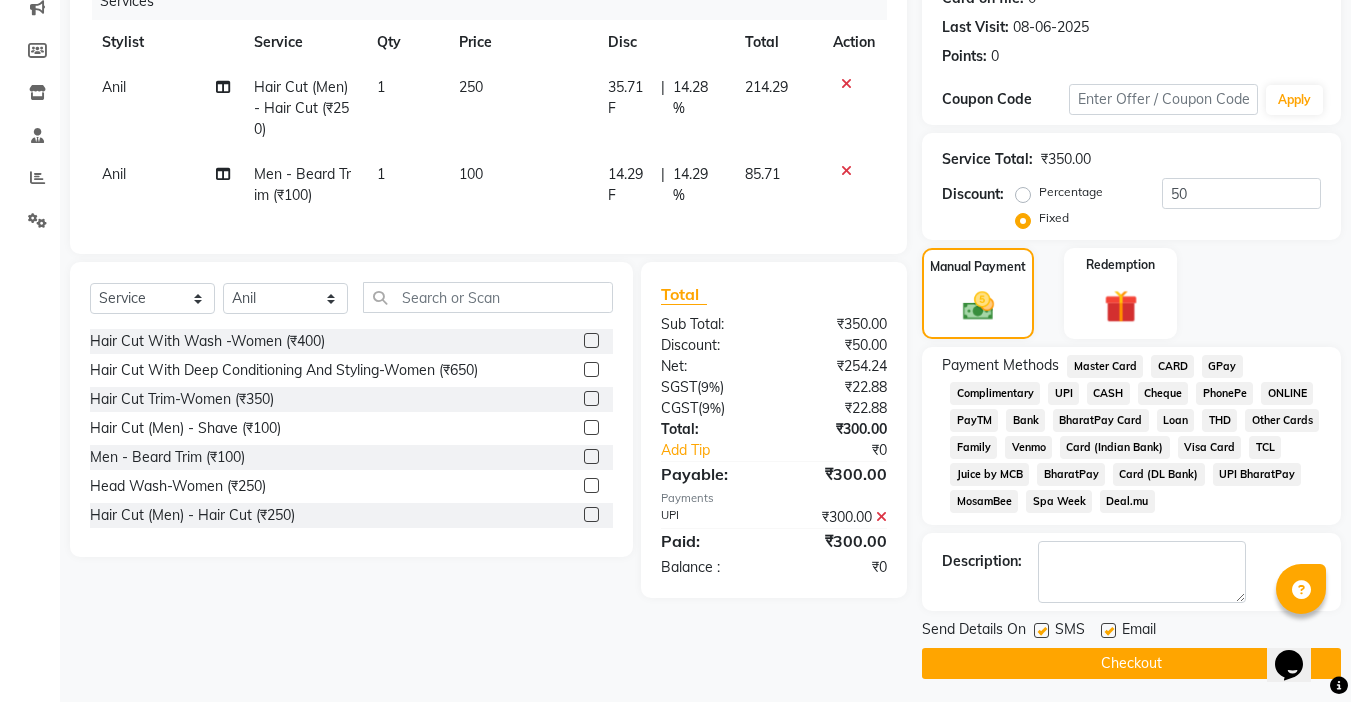 click 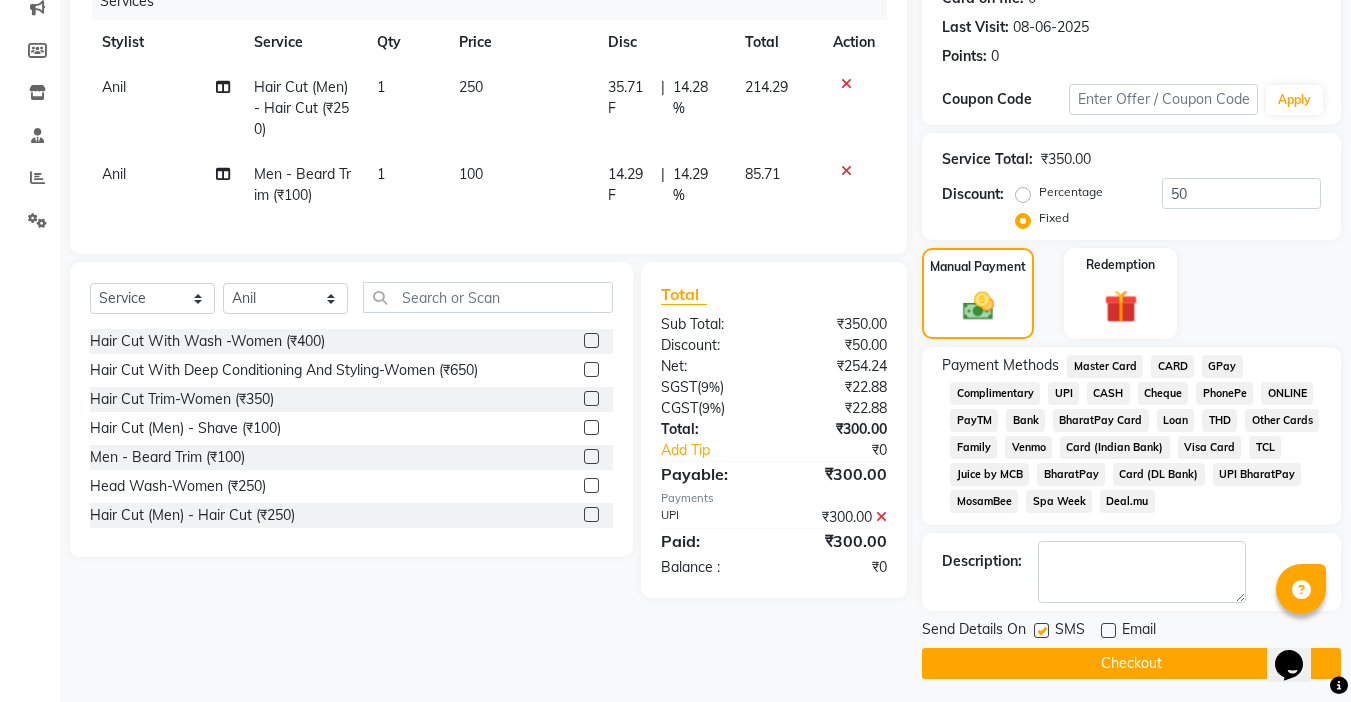 click on "Checkout" 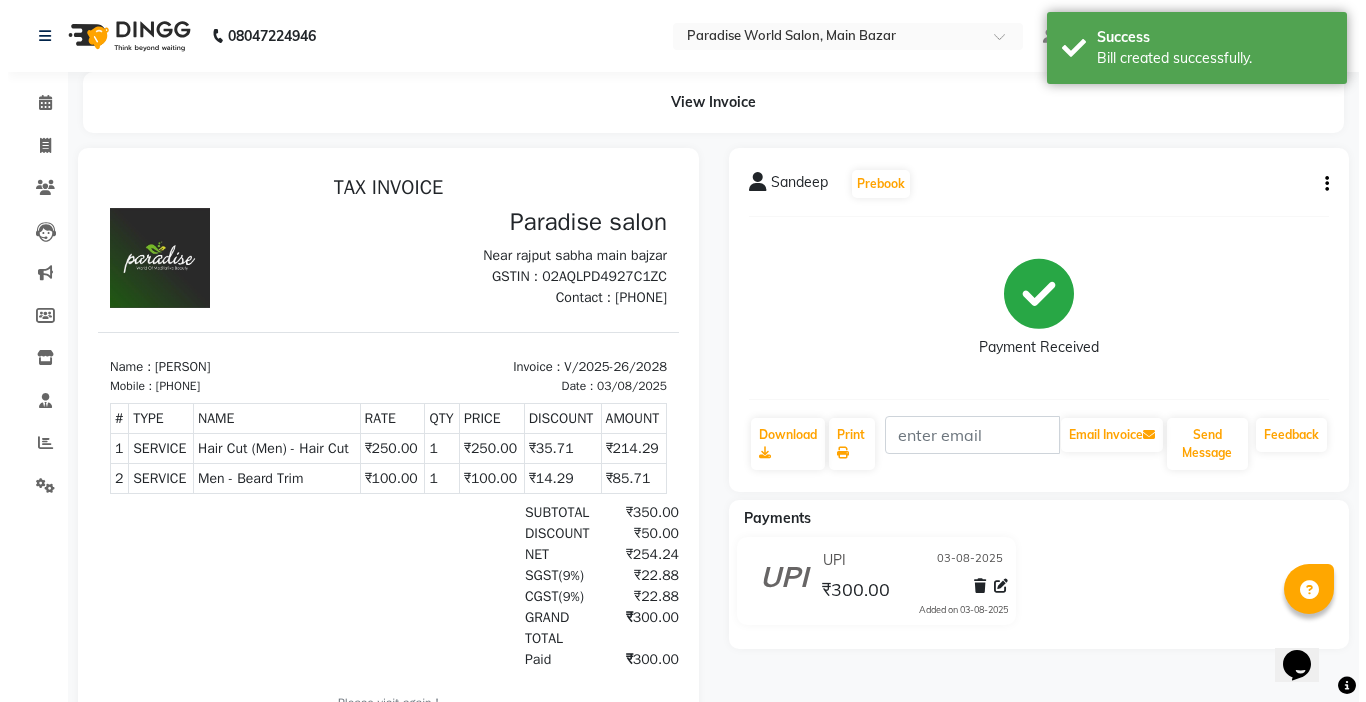 scroll, scrollTop: 0, scrollLeft: 0, axis: both 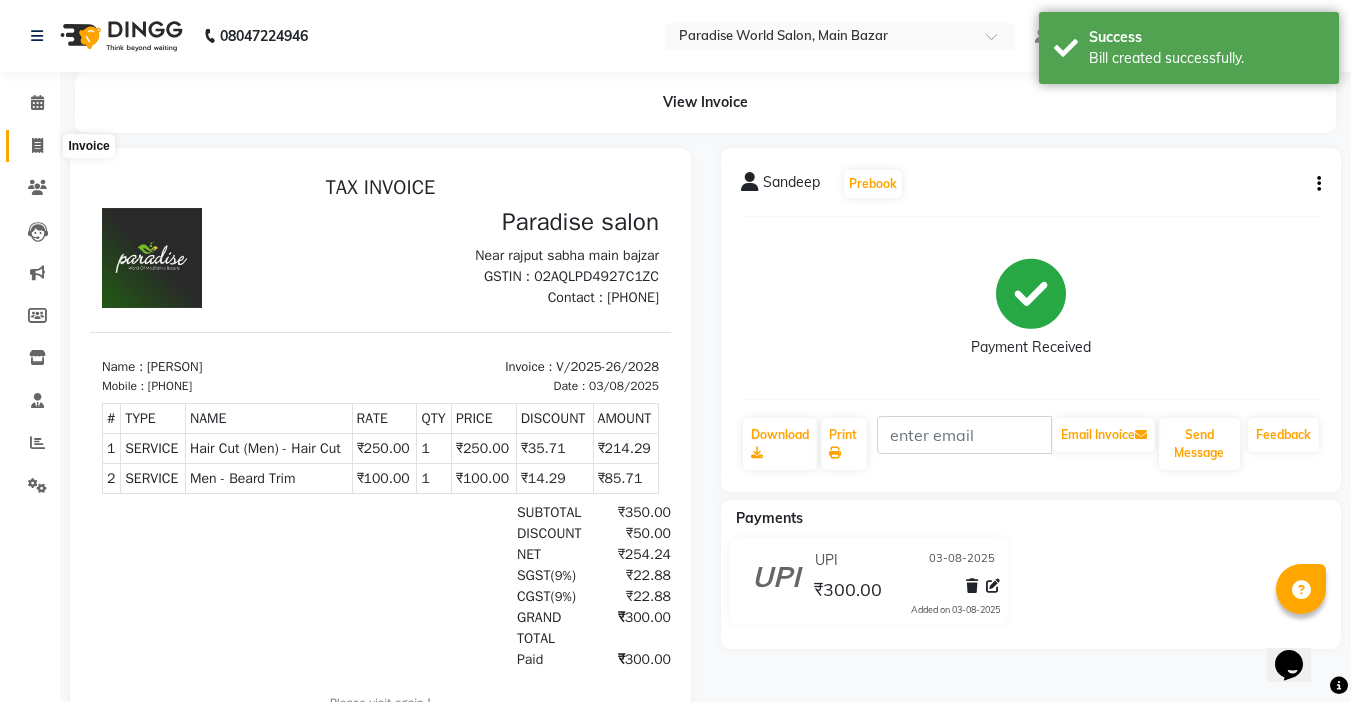 click 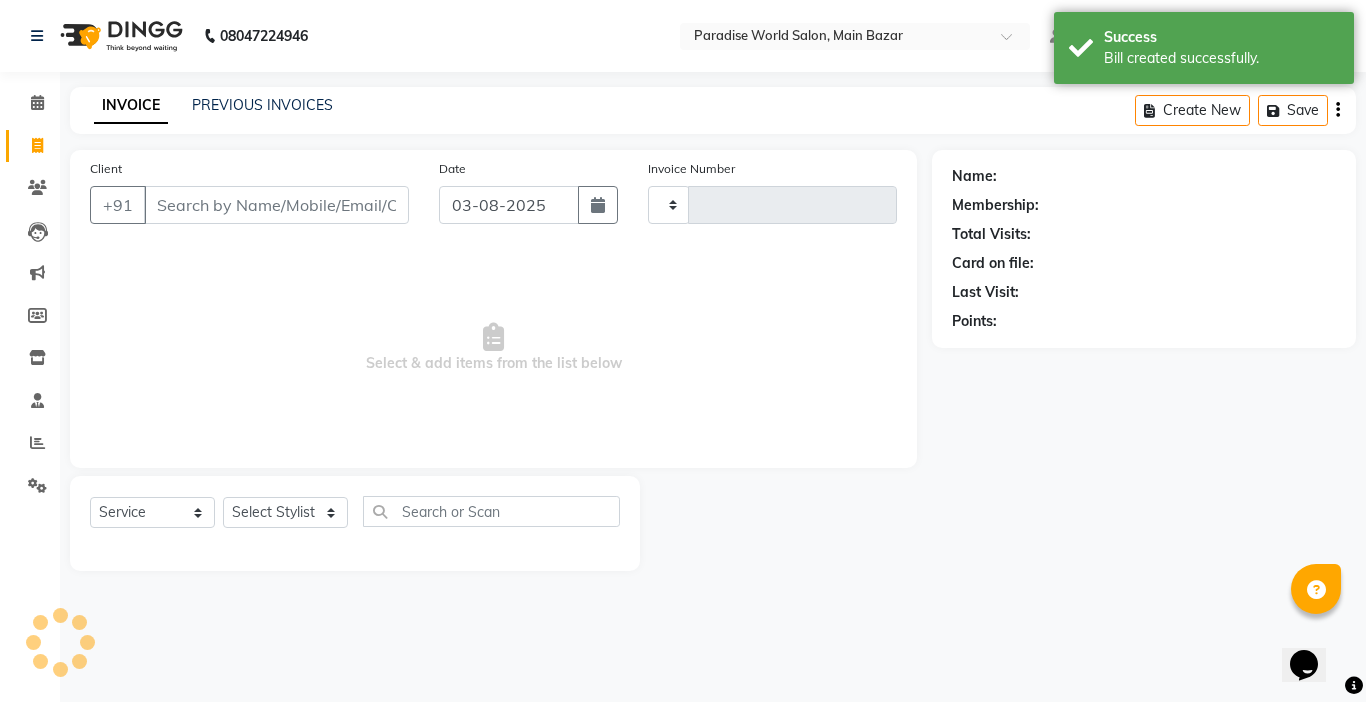 type on "2029" 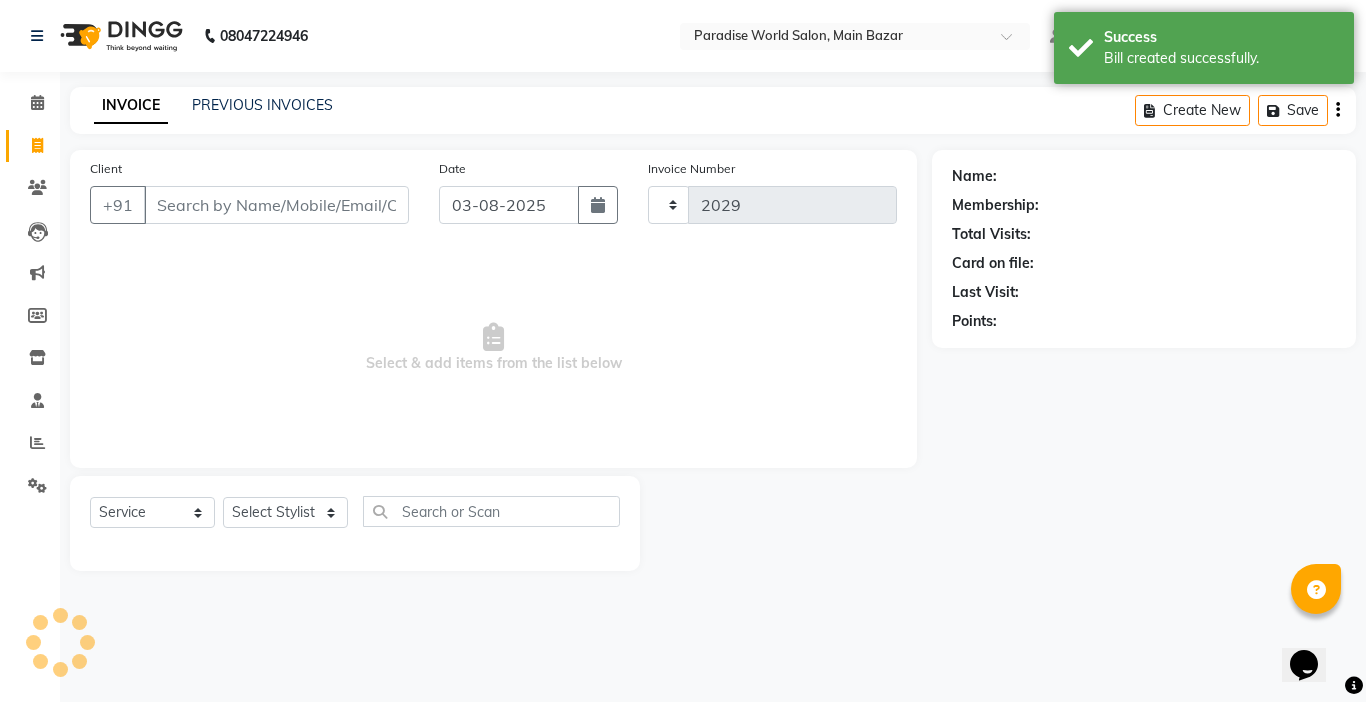 select on "4451" 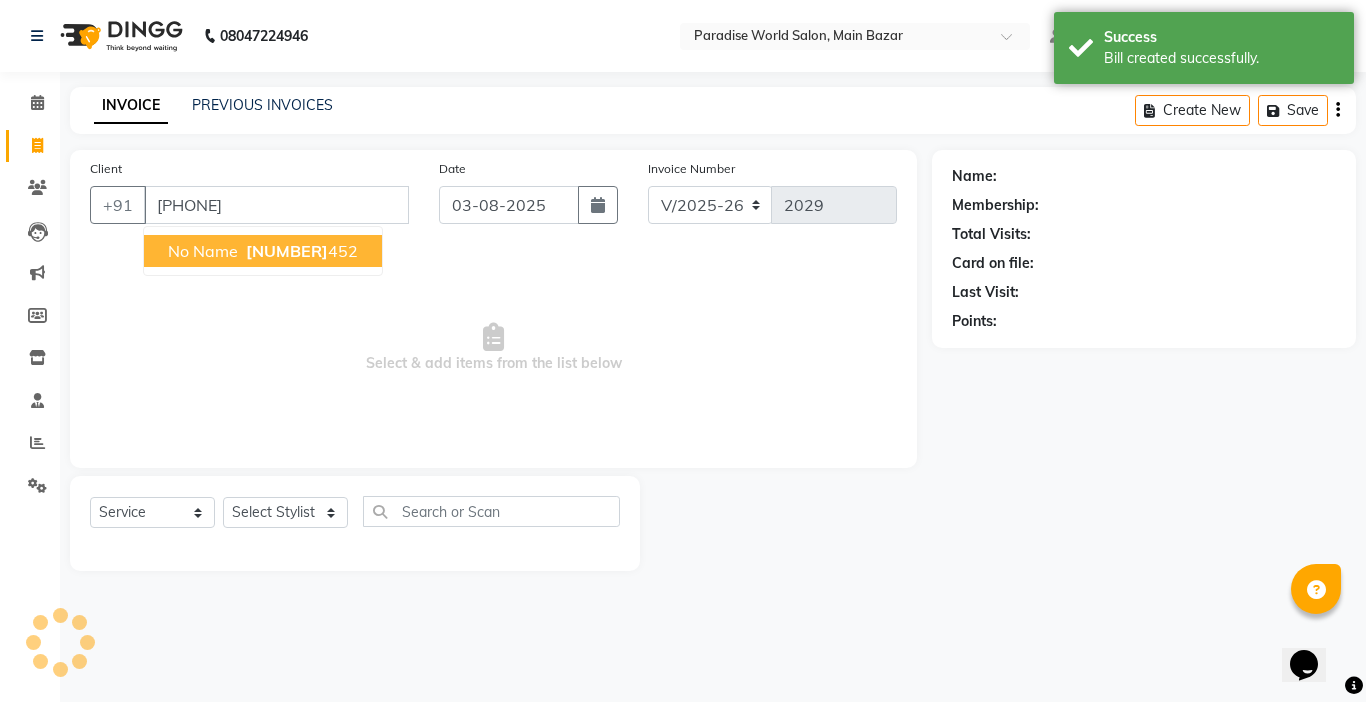 type on "[PHONE]" 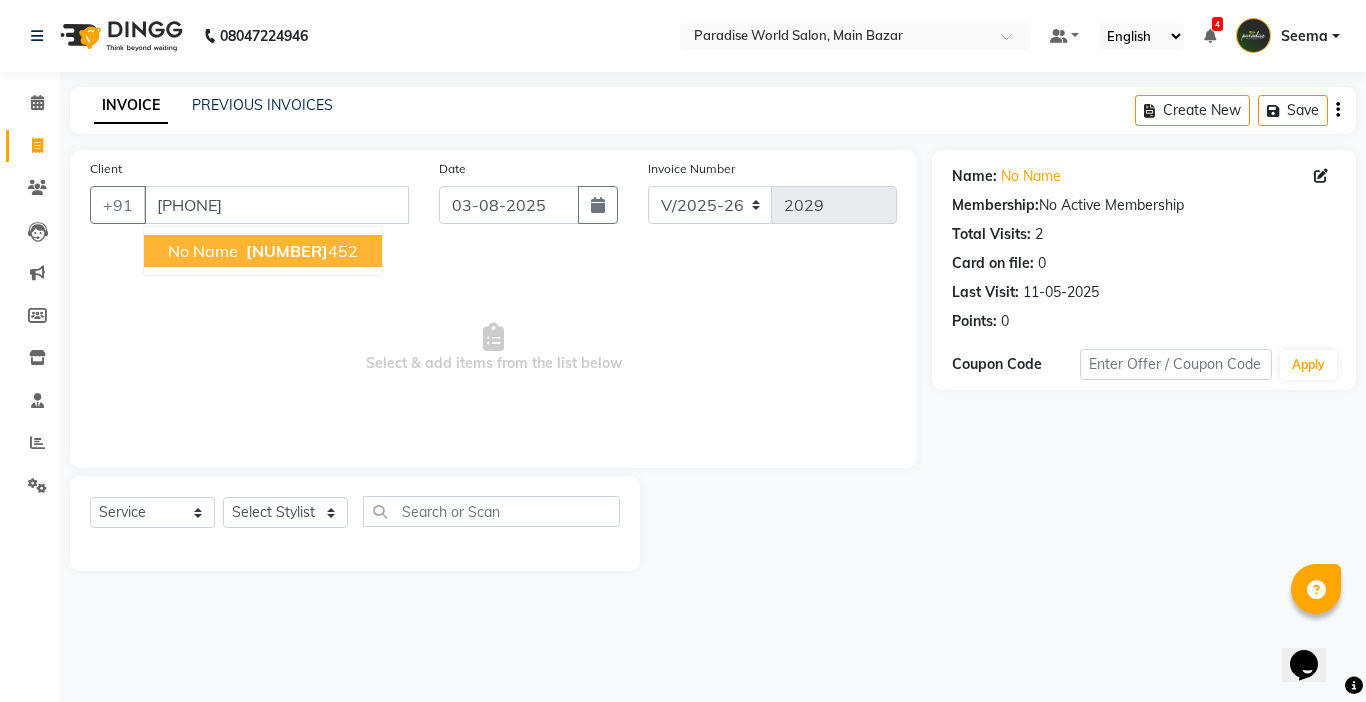 click on "no name   [PHONE]" at bounding box center (263, 251) 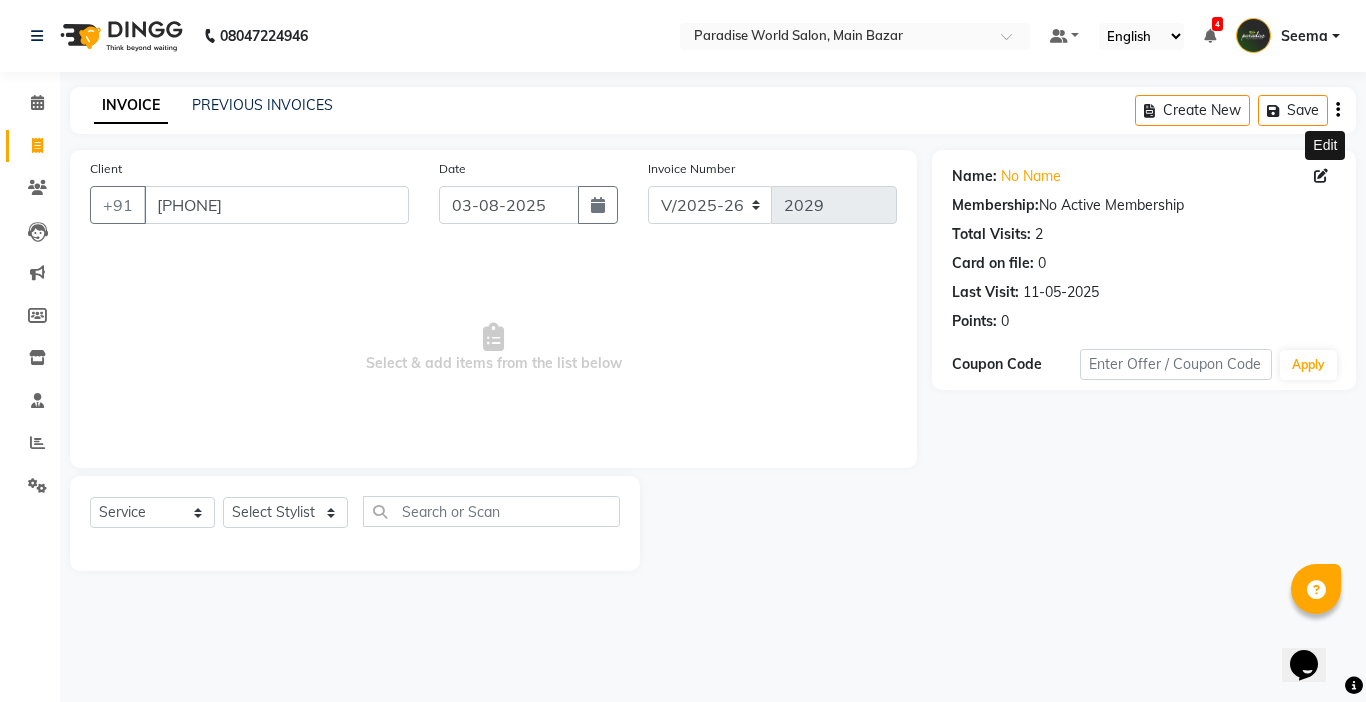 click 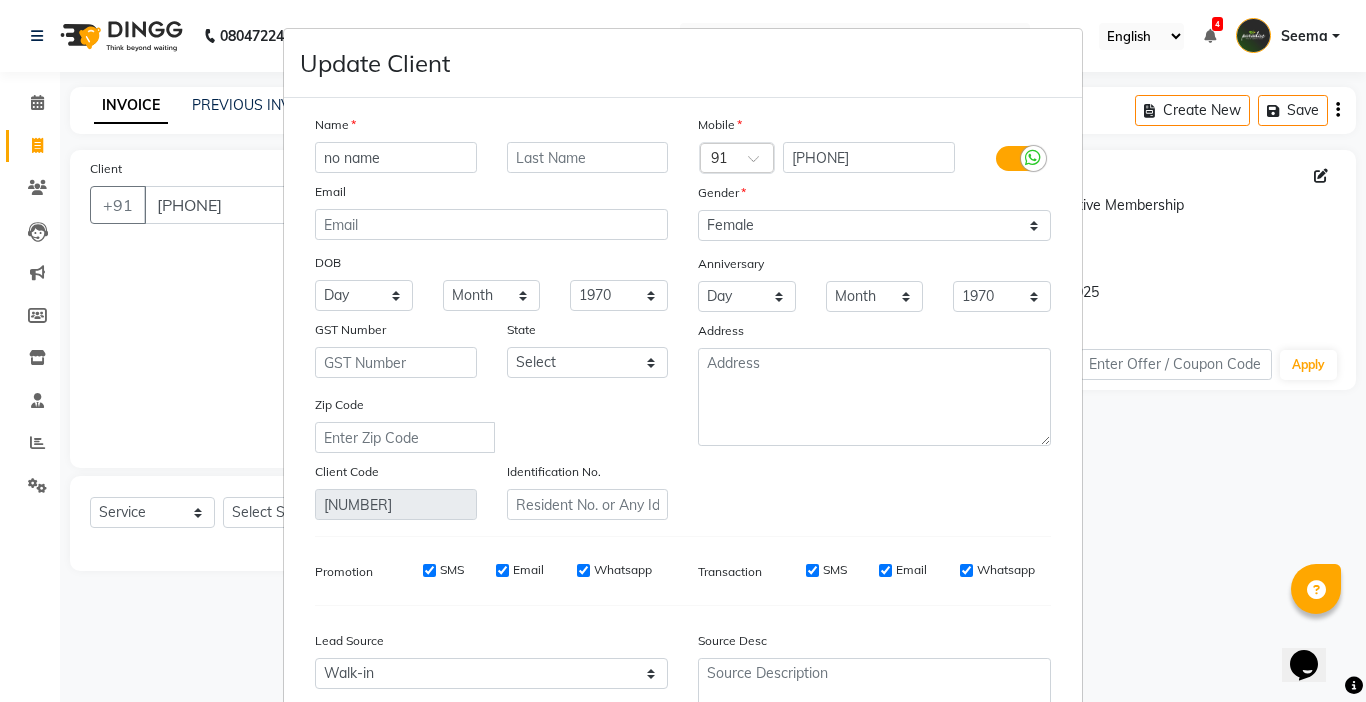 drag, startPoint x: 412, startPoint y: 153, endPoint x: 1365, endPoint y: 429, distance: 992.1618 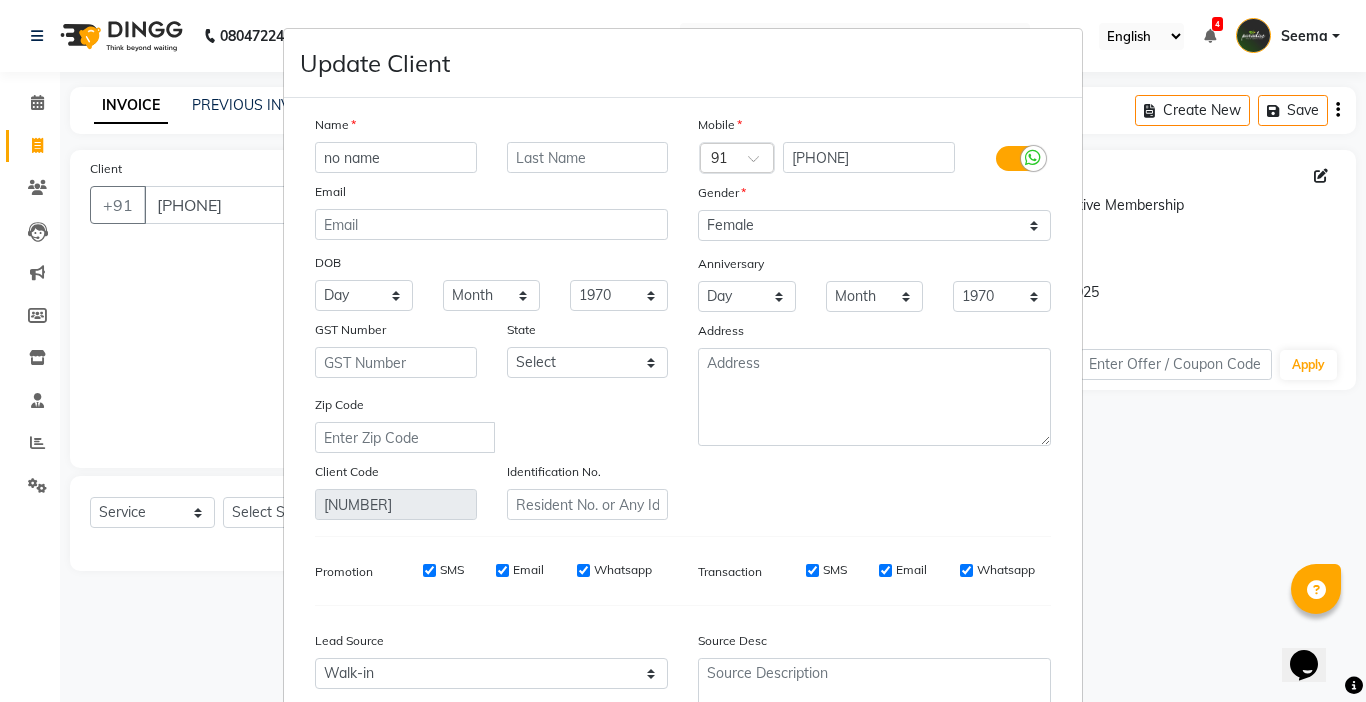 click on "Update Client Name no name Email DOB Day 01 02 03 04 05 06 07 08 09 10 11 12 13 14 15 16 17 18 19 20 21 22 23 24 25 26 27 28 29 30 31 Month January February March April May June July August September October November December 1940 1941 1942 1943 1944 1945 1946 1947 1948 1949 1950 1951 1952 1953 1954 1955 1956 1957 1958 1959 1960 1961 1962 1963 1964 1965 1966 1967 1968 1969 1970 1971 1972 1973 1974 1975 1976 1977 1978 1979 1980 1981 1982 1983 1984 1985 1986 1987 1988 1989 1990 1991 1992 1993 1994 1995 1996 1997 1998 1999 2000 2001 2002 2003 2004 2005 2006 2007 2008 2009 2010 2011 2012 2013 2014 2015 2016 2017 2018 2019 2020 2021 2022 2023 2024 GST Number State Select Andaman and Nicobar Islands Andhra Pradesh Arunachal Pradesh Assam Bihar Chandigarh Chhattisgarh Dadra and Nagar Haveli Daman and Diu Delhi Goa Gujarat Haryana Himachal Pradesh Jammu and Kashmir Jharkhand Karnataka Kerala Lakshadweep Madhya Pradesh Maharashtra Manipur Meghalaya Mizoram Nagaland Odisha Pondicherry Punjab Rajasthan Sikkim Tamil Nadu" at bounding box center [683, 351] 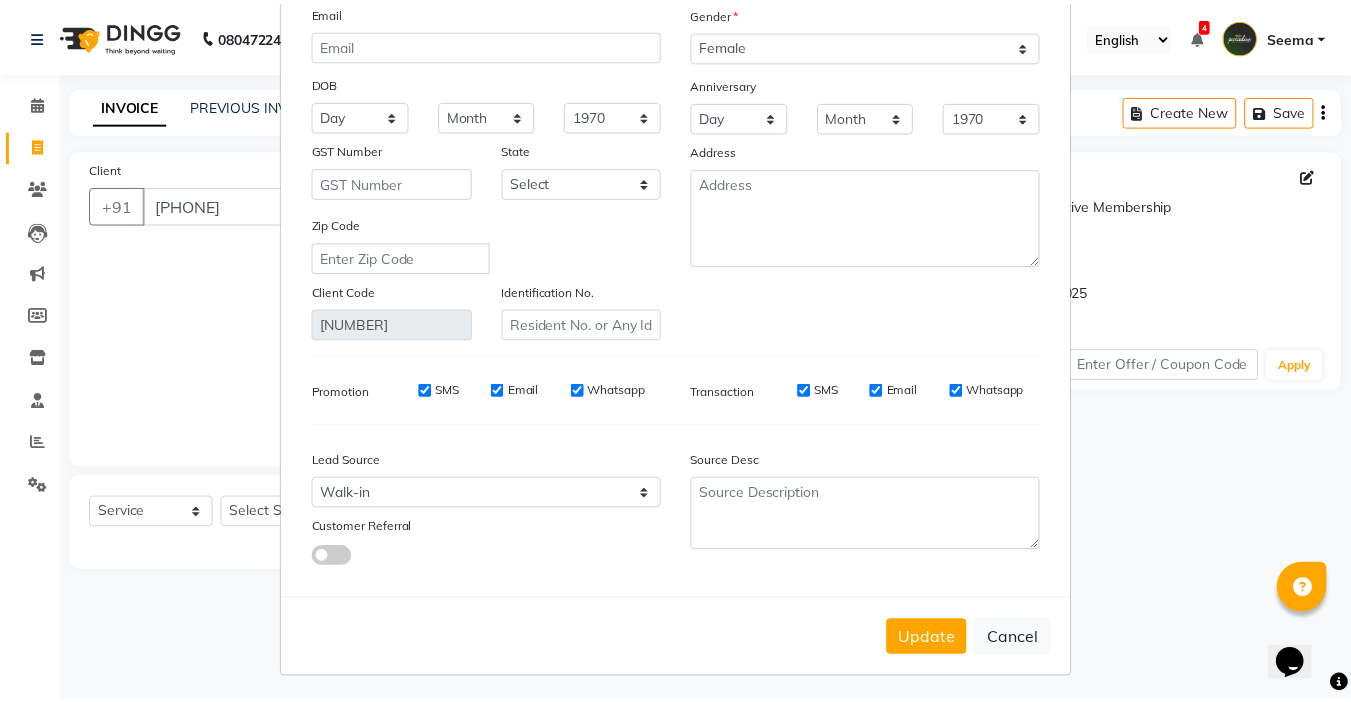 scroll, scrollTop: 185, scrollLeft: 0, axis: vertical 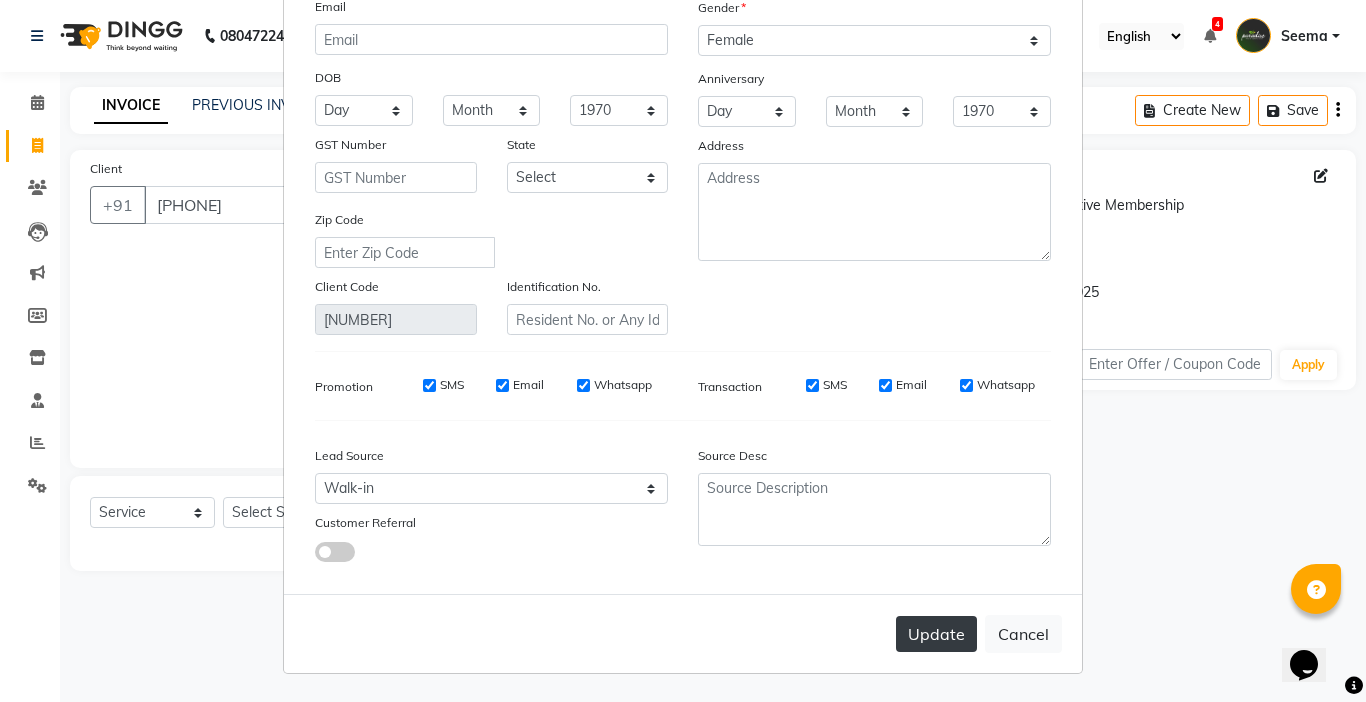 type on "Geetika" 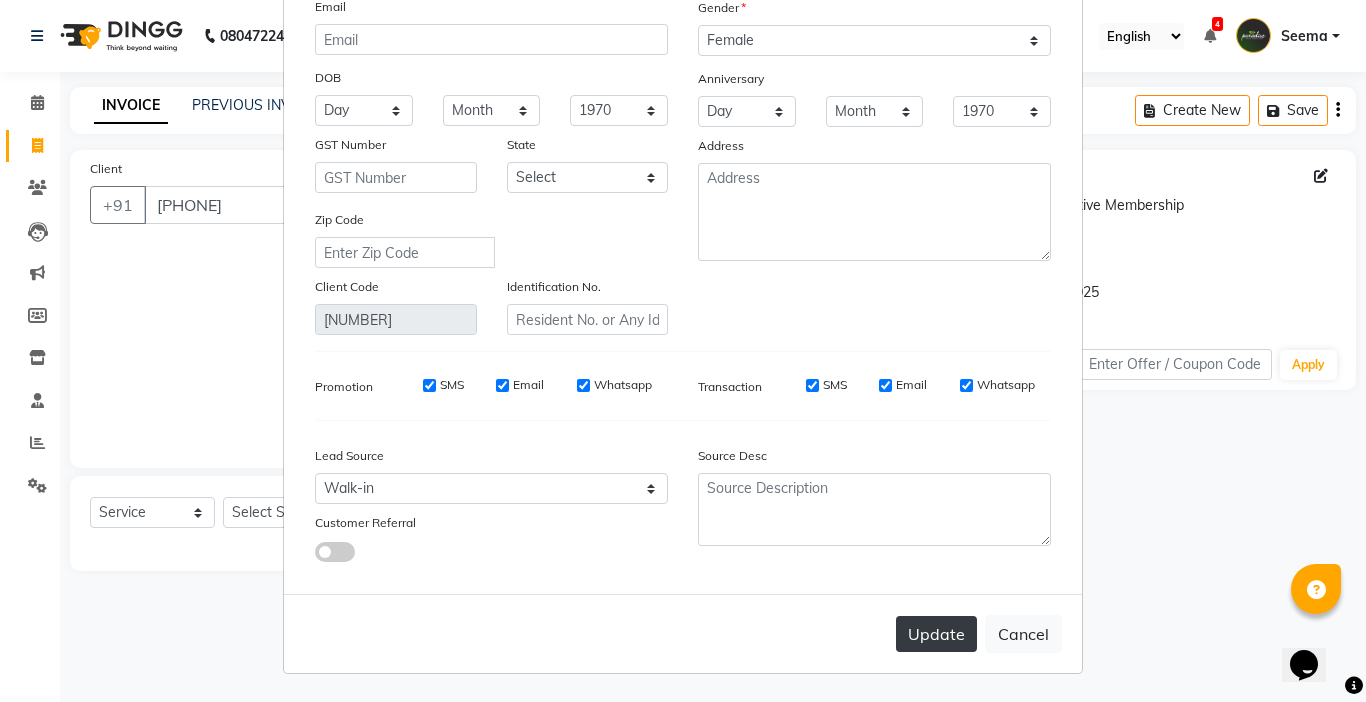 click on "Update" at bounding box center (936, 634) 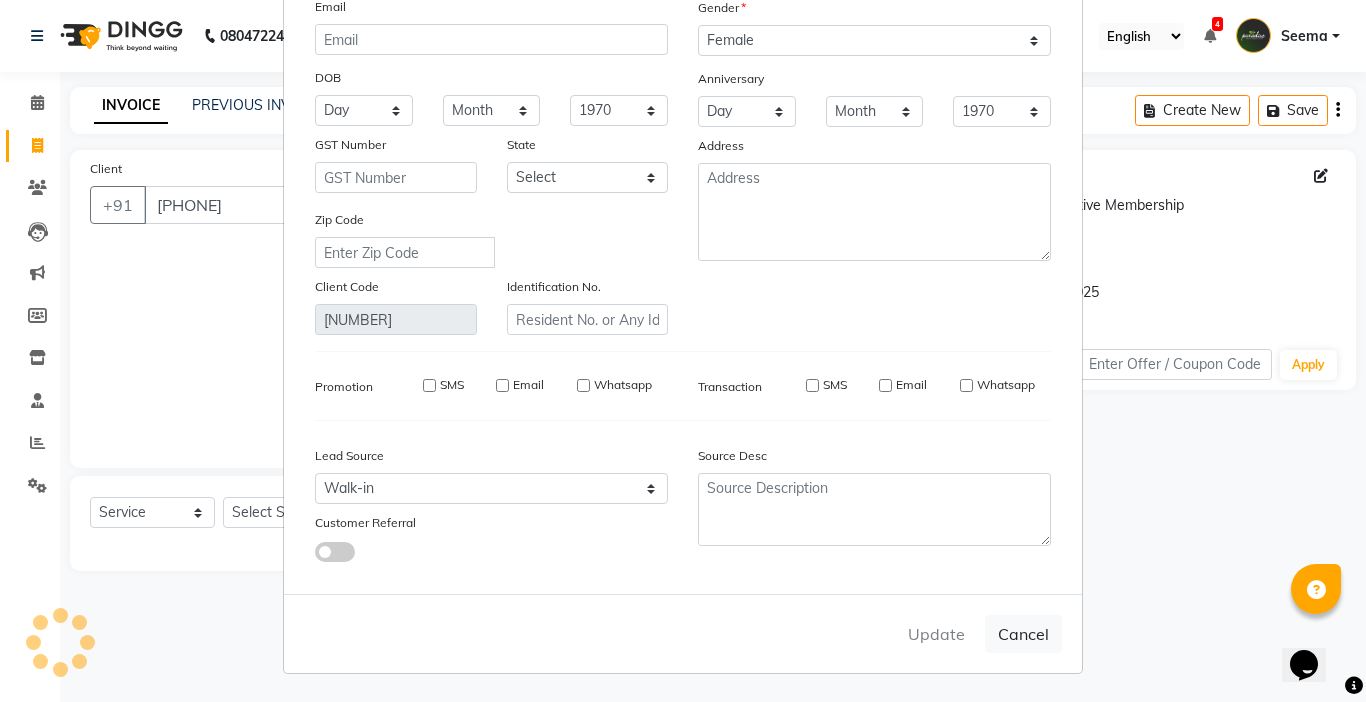 type 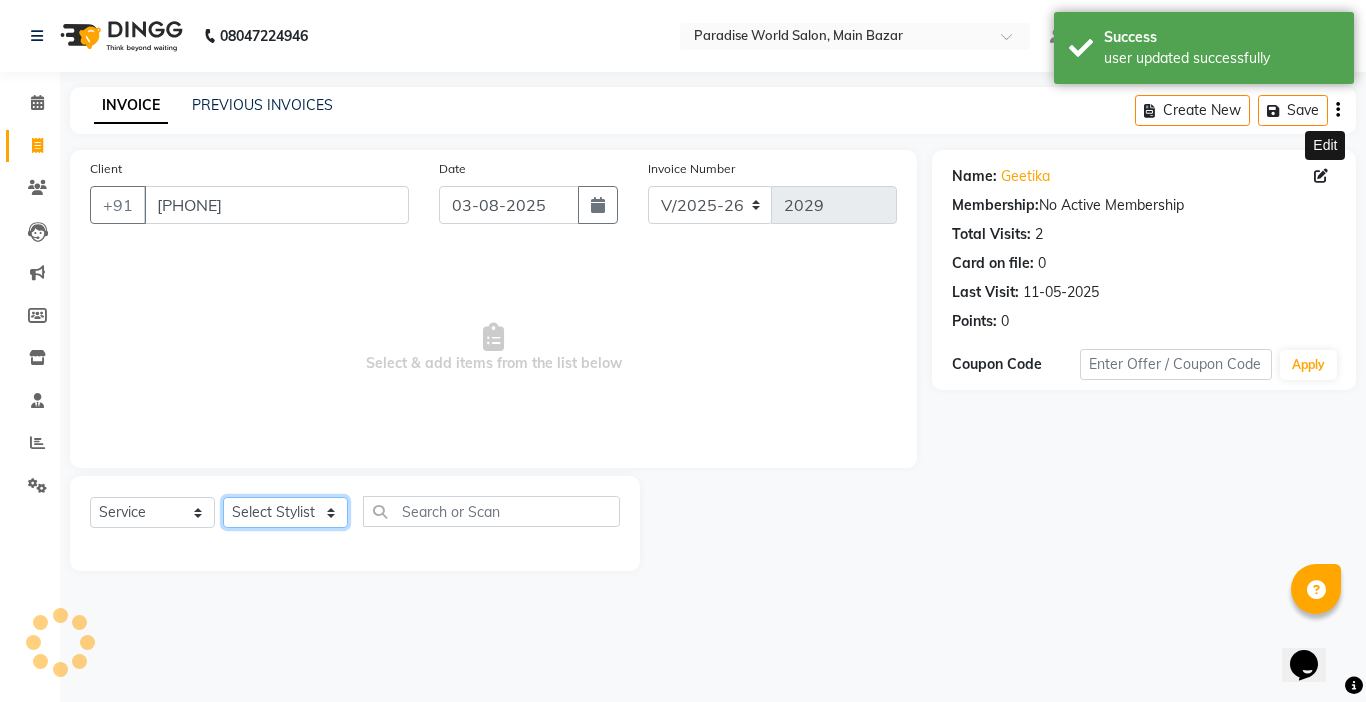 click on "Select Stylist Abby aman Anil anku Bobby company Deepak Deepika Gourav Heena ishu Jagdeesh kanchan Love preet Maddy Manpreet student Meenu Naina Nikita Palak Palak Sharma Radika Rajneesh Student Seema Shagun Shifali - Student Shweta Sujata Surinder Paul Vansh Vikas Vishal" 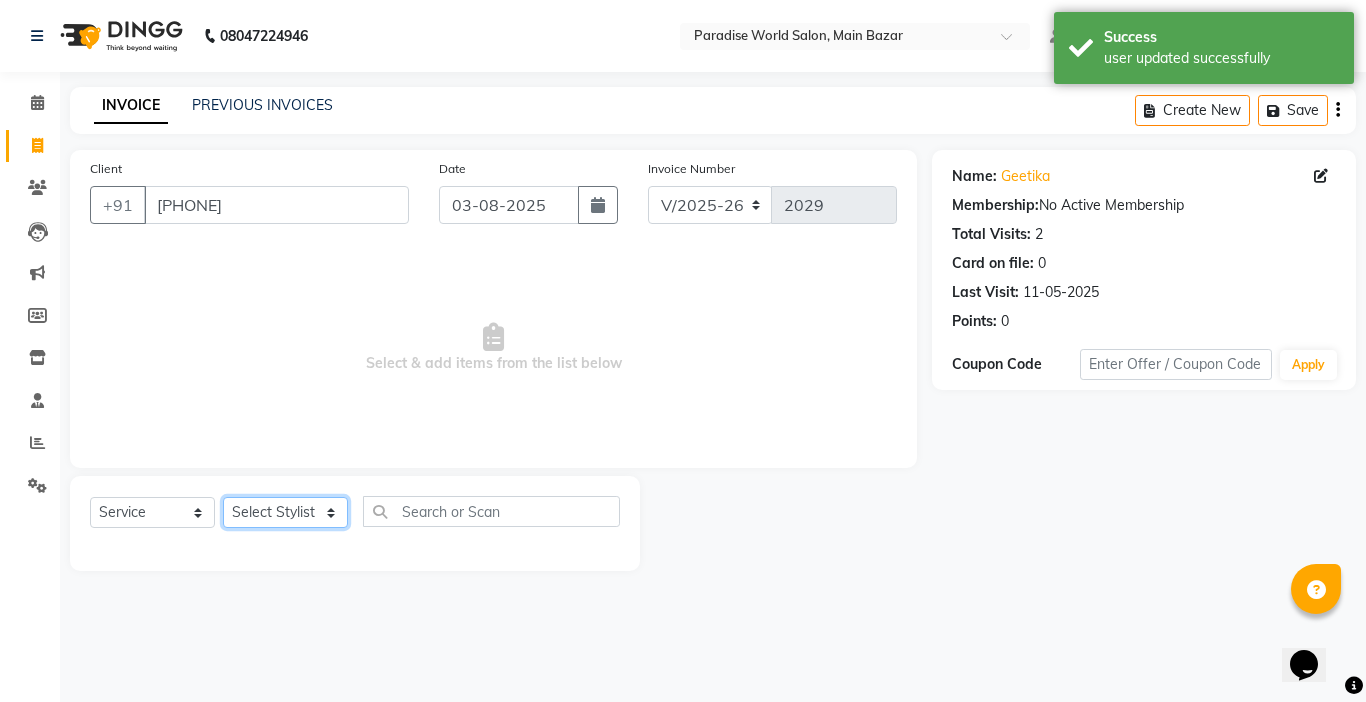 select on "57181" 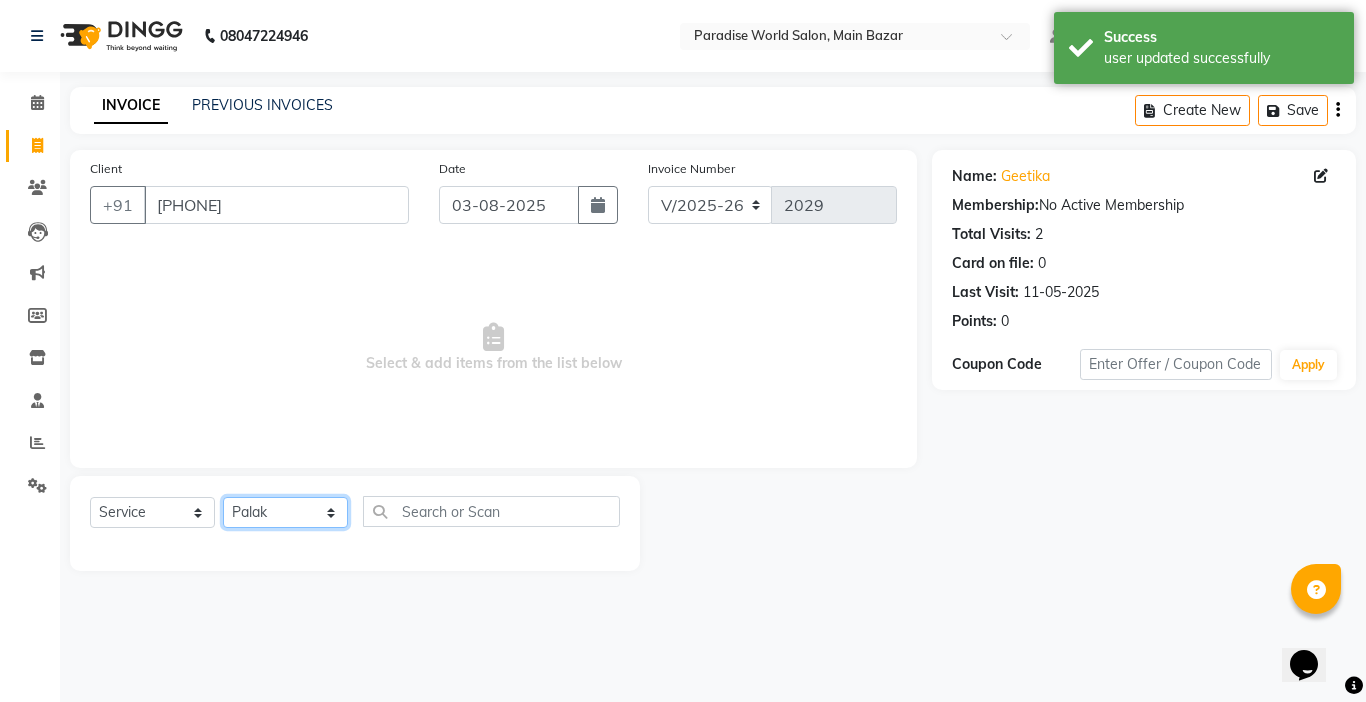 click on "Select Stylist Abby aman Anil anku Bobby company Deepak Deepika Gourav Heena ishu Jagdeesh kanchan Love preet Maddy Manpreet student Meenu Naina Nikita Palak Palak Sharma Radika Rajneesh Student Seema Shagun Shifali - Student Shweta Sujata Surinder Paul Vansh Vikas Vishal" 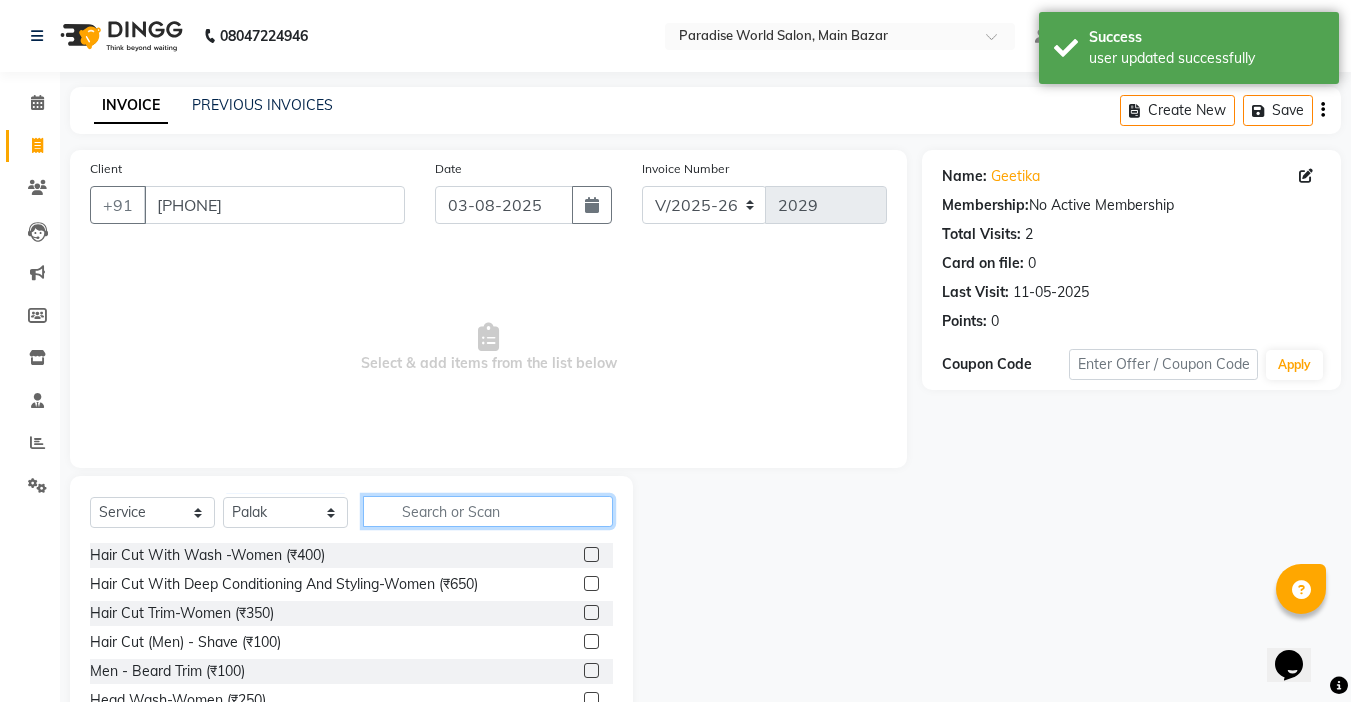 click 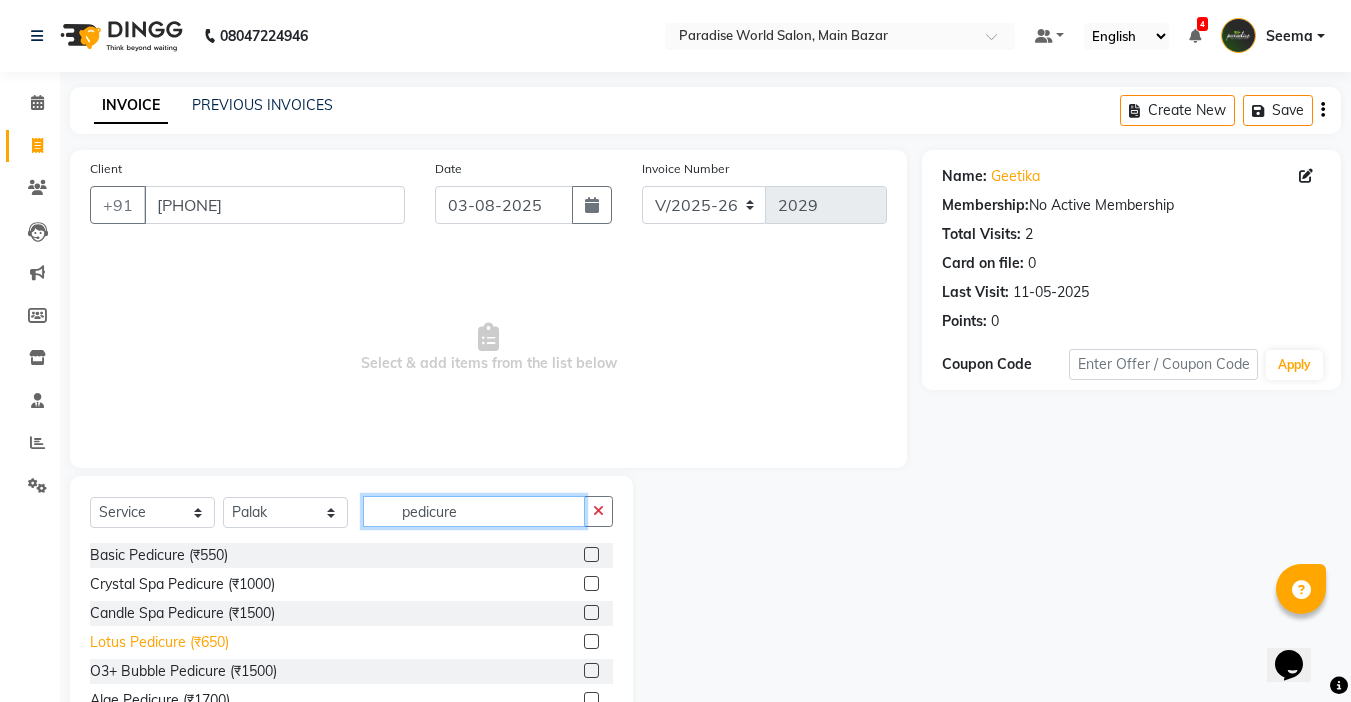 type on "pedicure" 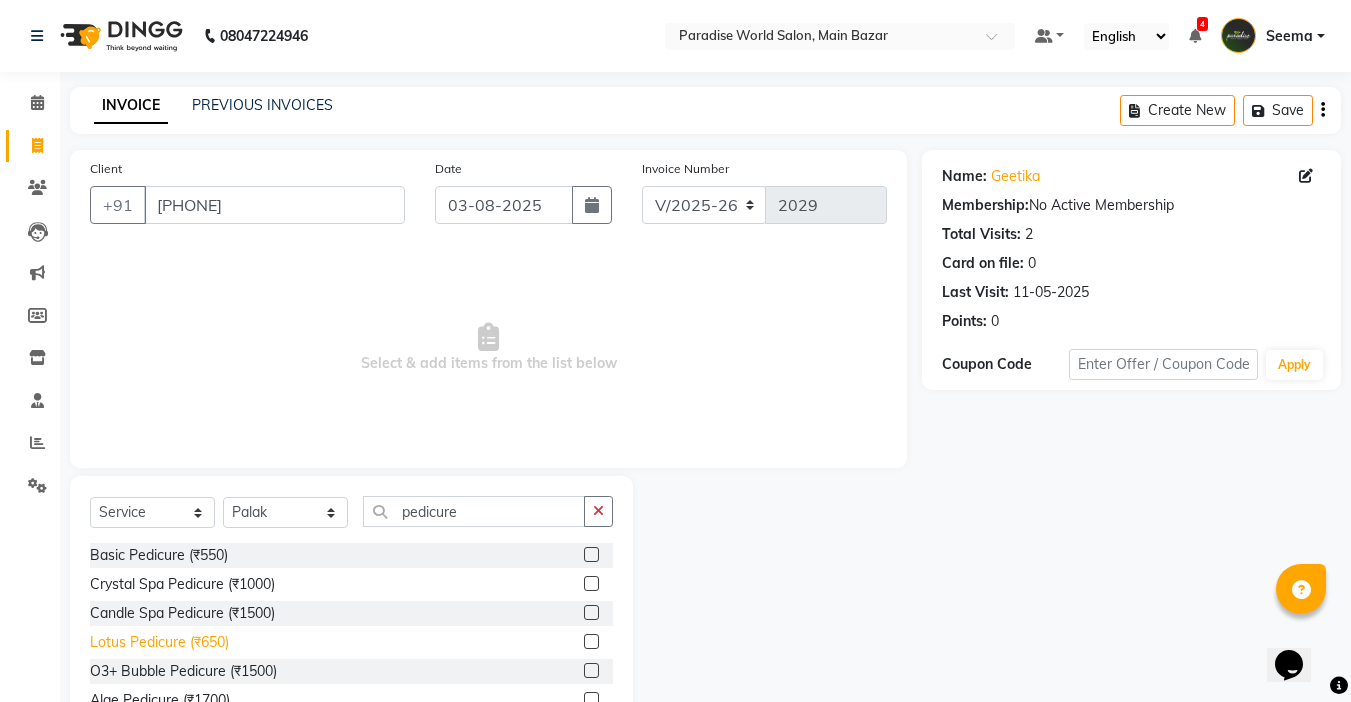 click on "Lotus Pedicure (₹650)" 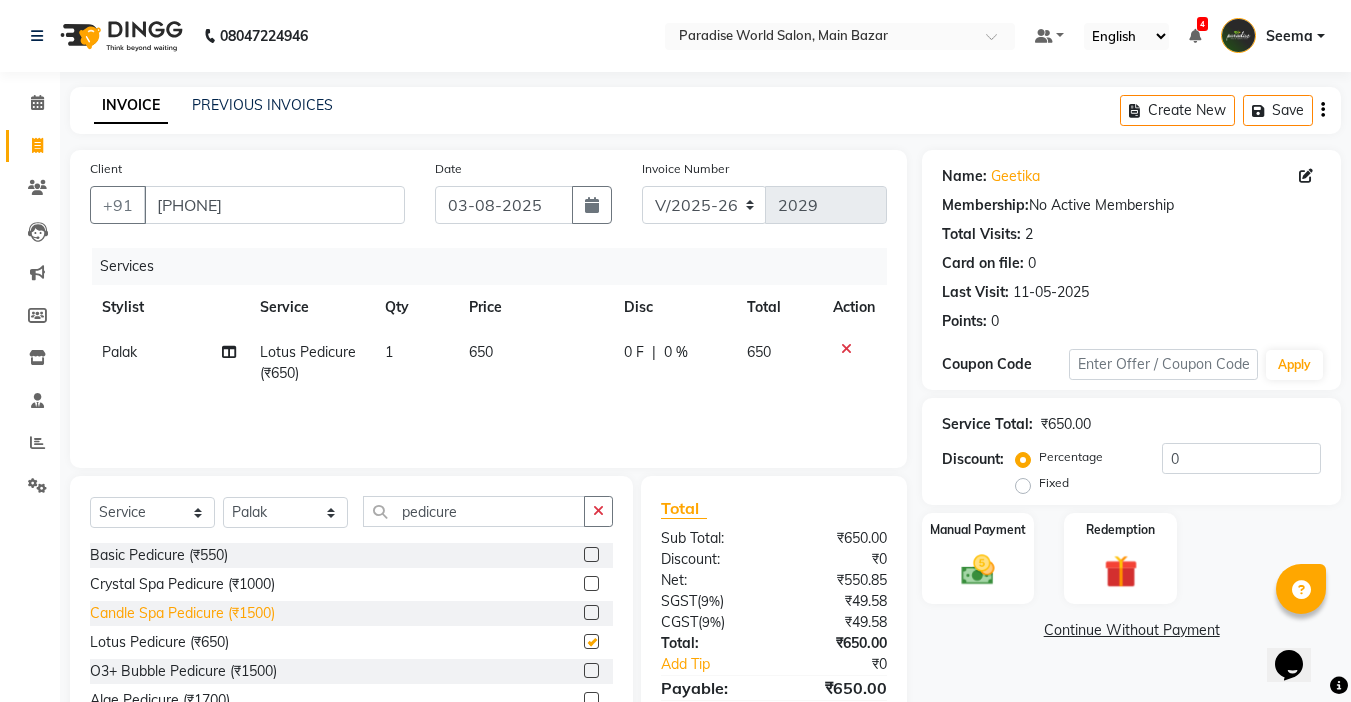 checkbox on "false" 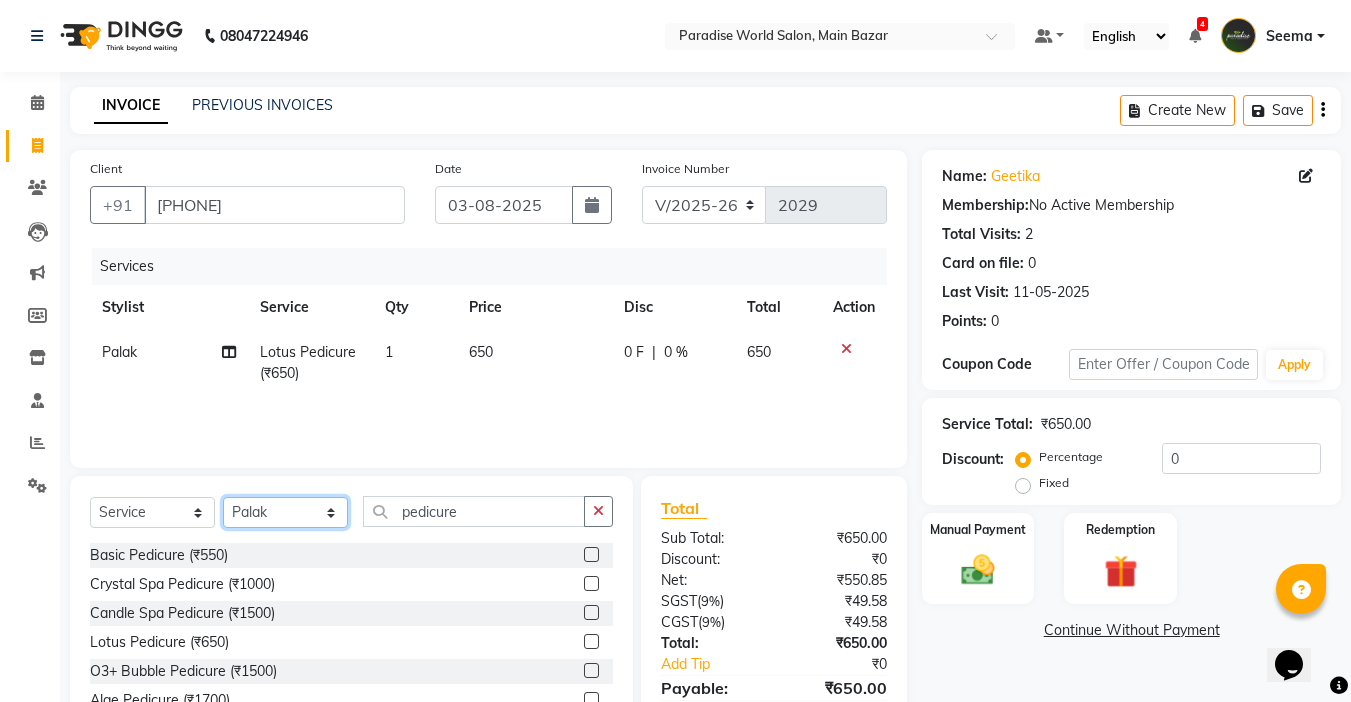 click on "Select Stylist Abby aman Anil anku Bobby company Deepak Deepika Gourav Heena ishu Jagdeesh kanchan Love preet Maddy Manpreet student Meenu Naina Nikita Palak Palak Sharma Radika Rajneesh Student Seema Shagun Shifali - Student Shweta Sujata Surinder Paul Vansh Vikas Vishal" 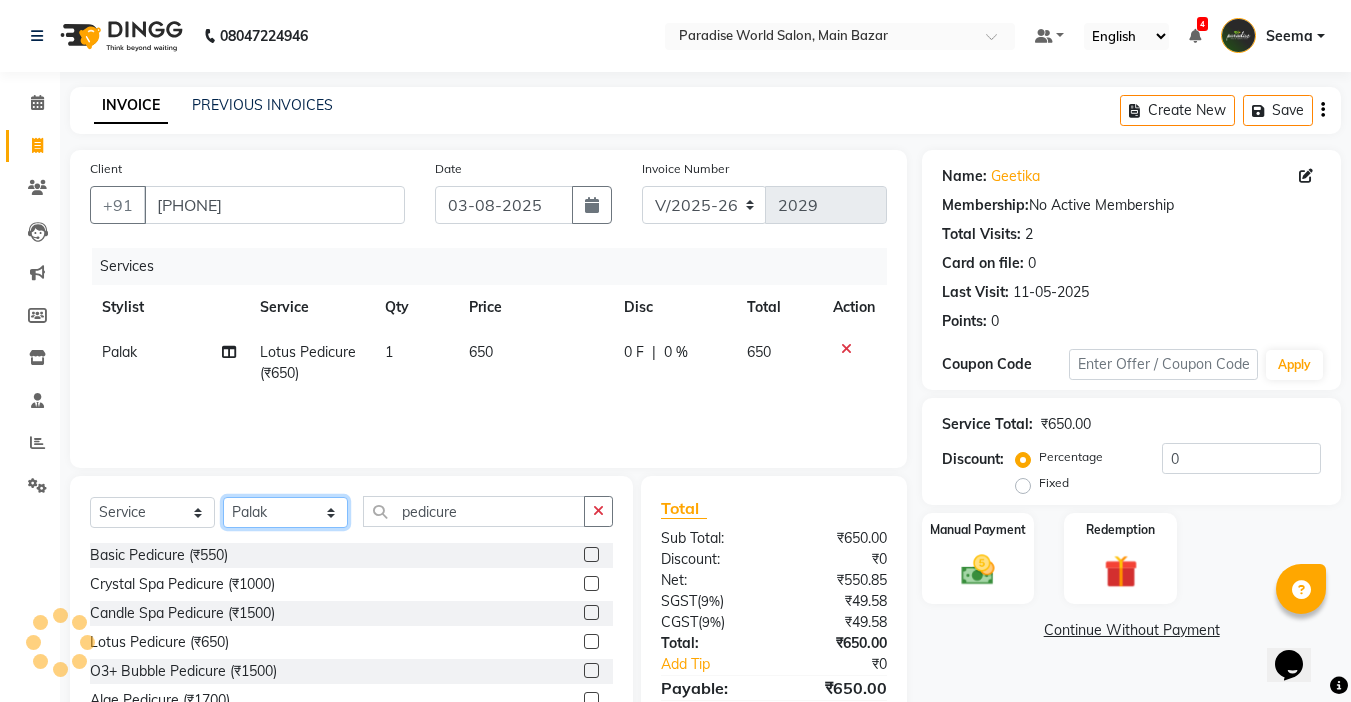 select on "58495" 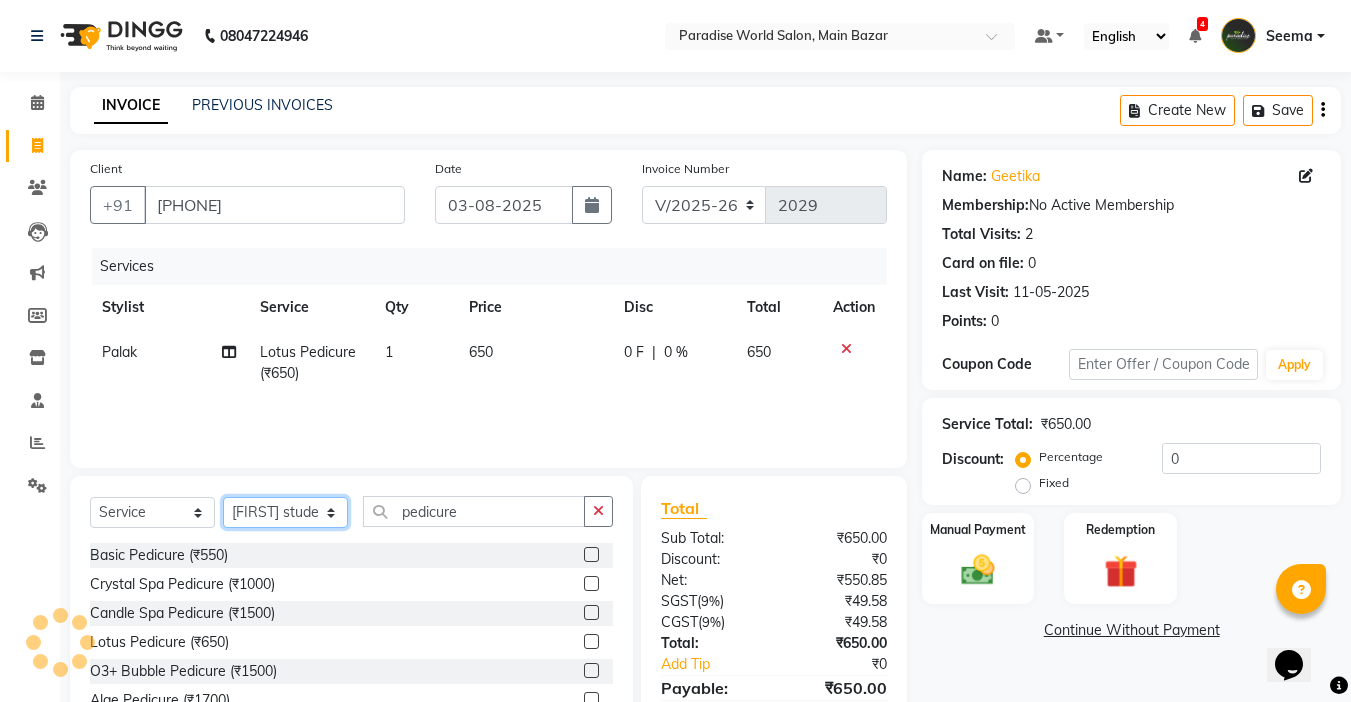 click on "Select Stylist Abby aman Anil anku Bobby company Deepak Deepika Gourav Heena ishu Jagdeesh kanchan Love preet Maddy Manpreet student Meenu Naina Nikita Palak Palak Sharma Radika Rajneesh Student Seema Shagun Shifali - Student Shweta Sujata Surinder Paul Vansh Vikas Vishal" 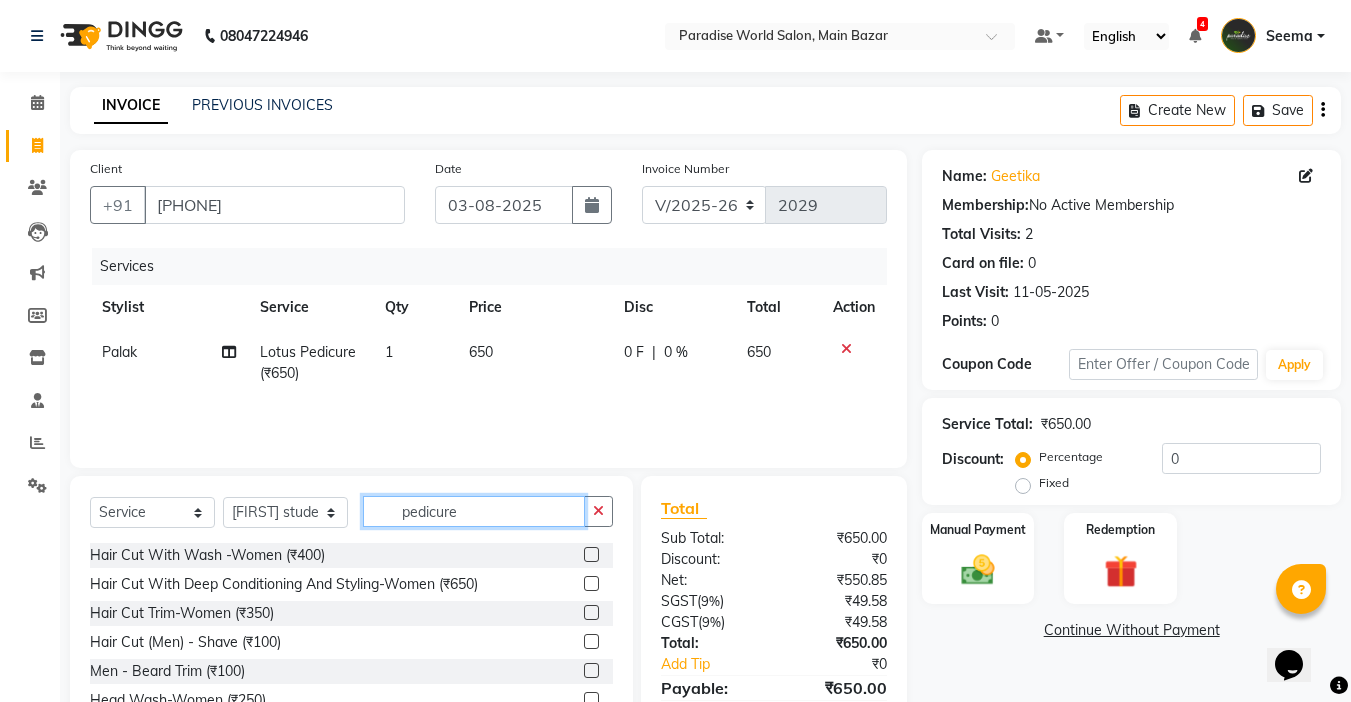 click on "pedicure" 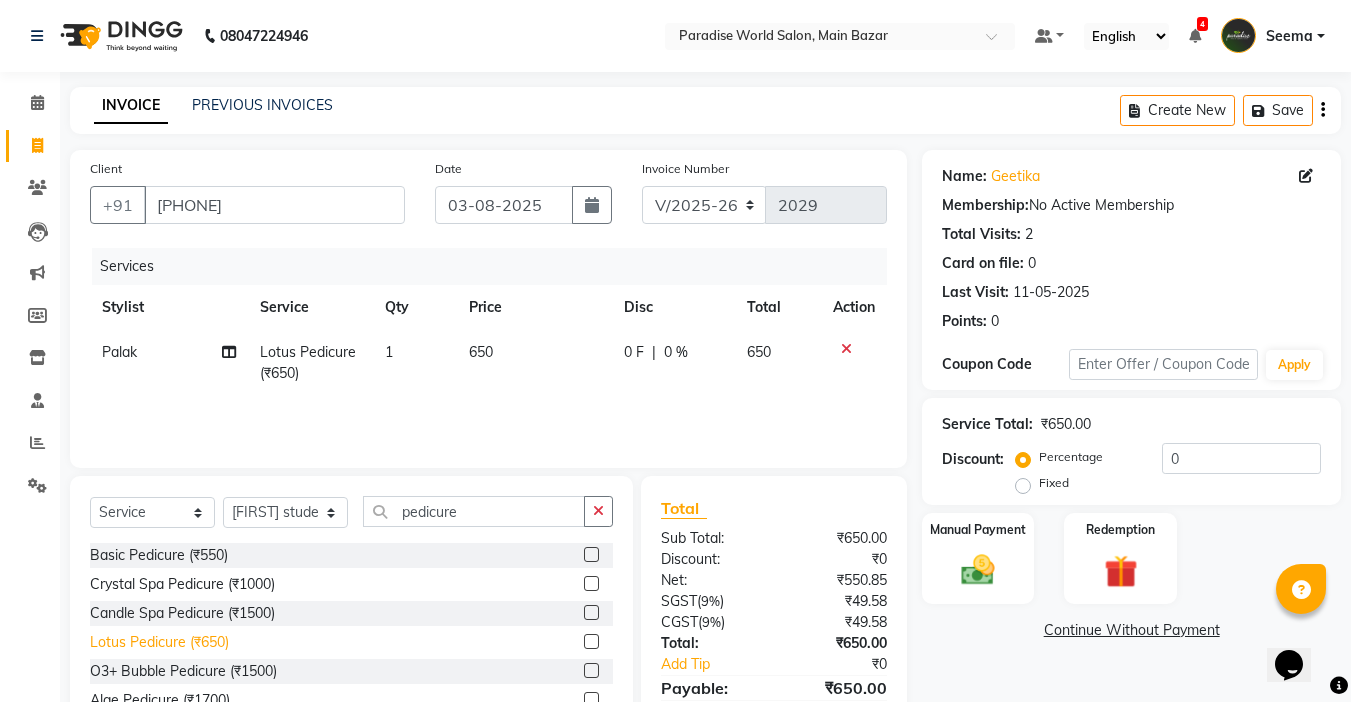 click on "Lotus Pedicure (₹650)" 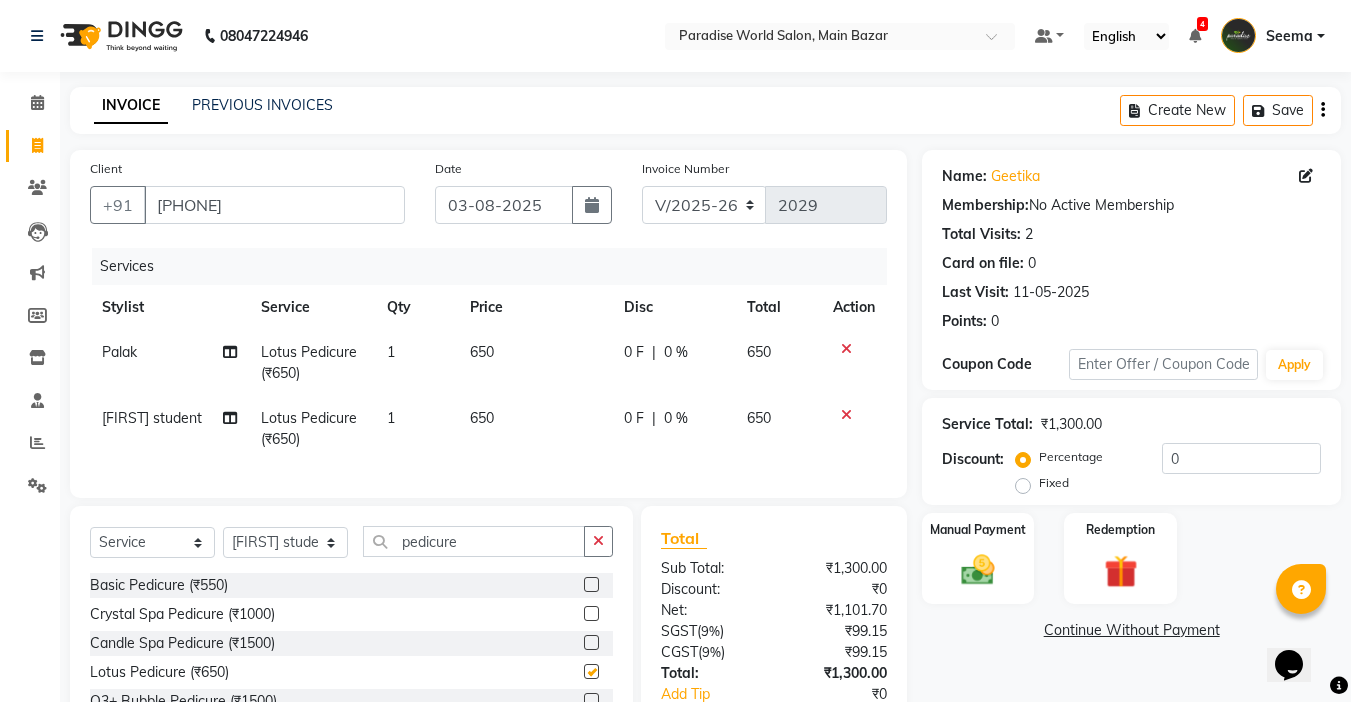 checkbox on "false" 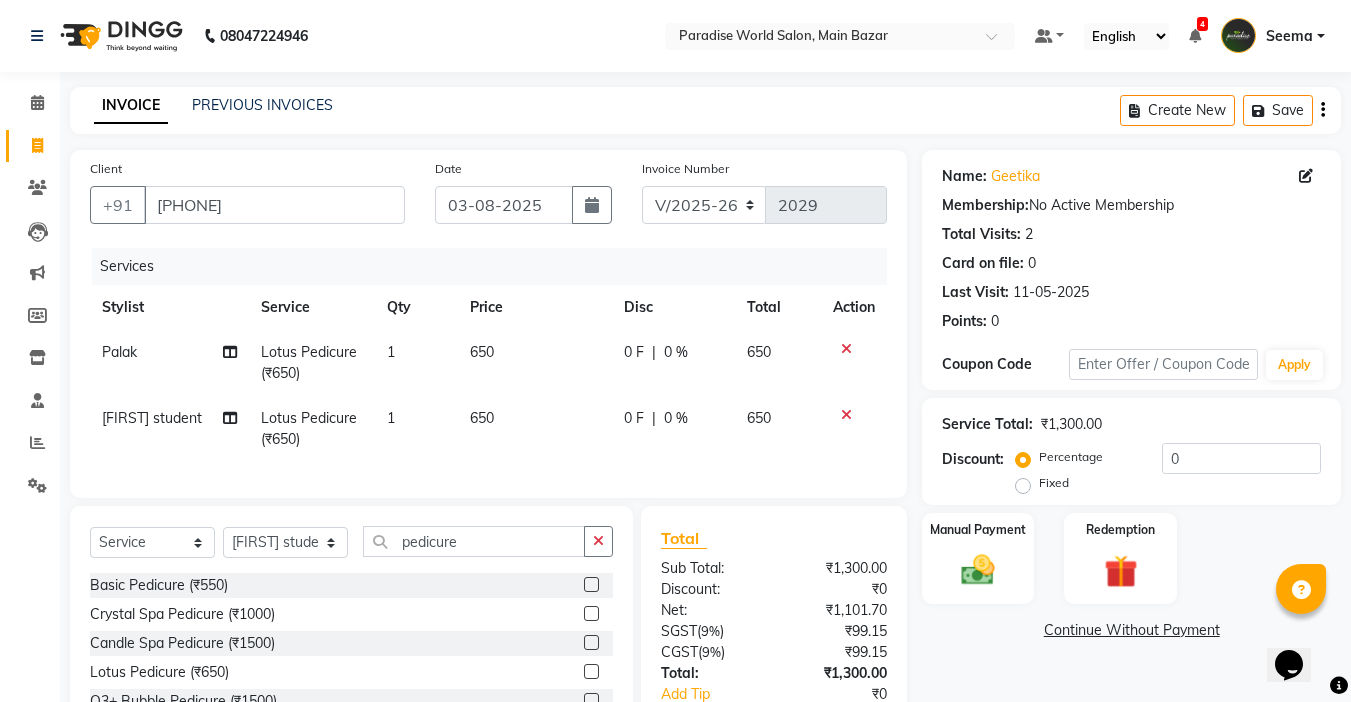 scroll, scrollTop: 144, scrollLeft: 0, axis: vertical 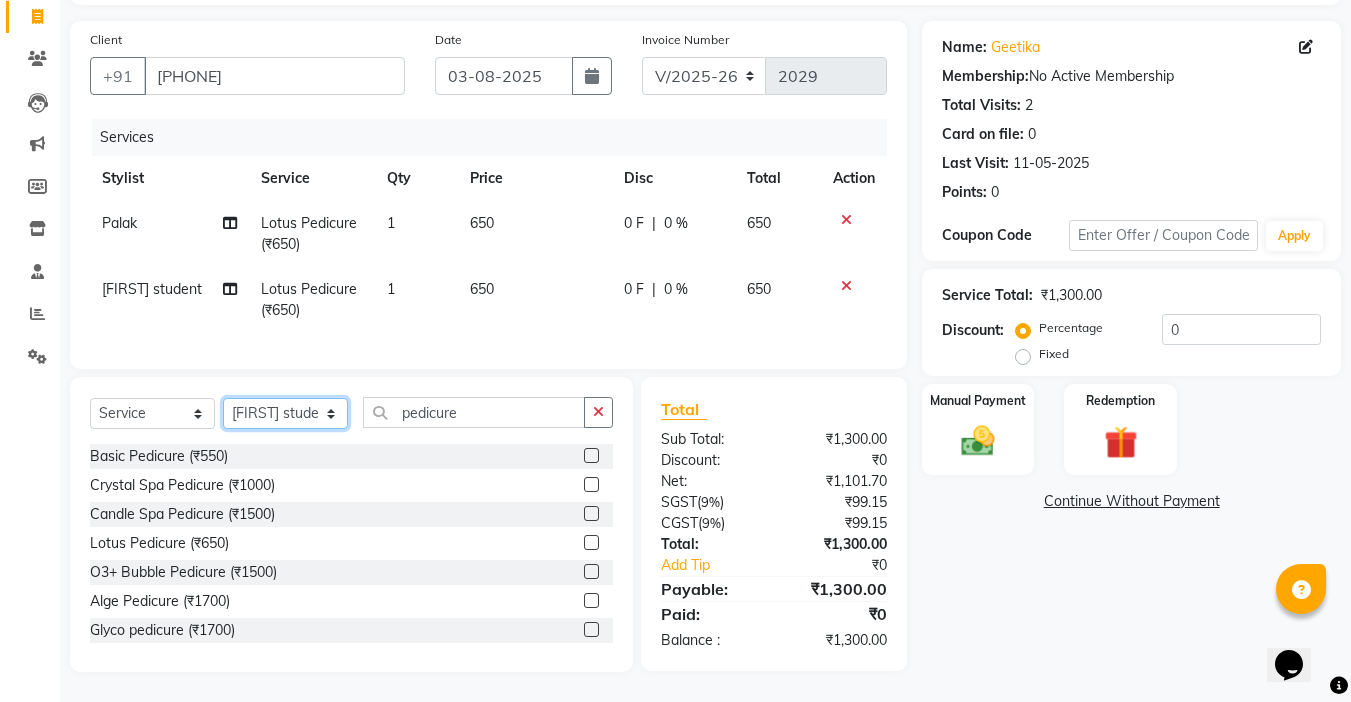 click on "Select Stylist Abby aman Anil anku Bobby company Deepak Deepika Gourav Heena ishu Jagdeesh kanchan Love preet Maddy Manpreet student Meenu Naina Nikita Palak Palak Sharma Radika Rajneesh Student Seema Shagun Shifali - Student Shweta Sujata Surinder Paul Vansh Vikas Vishal" 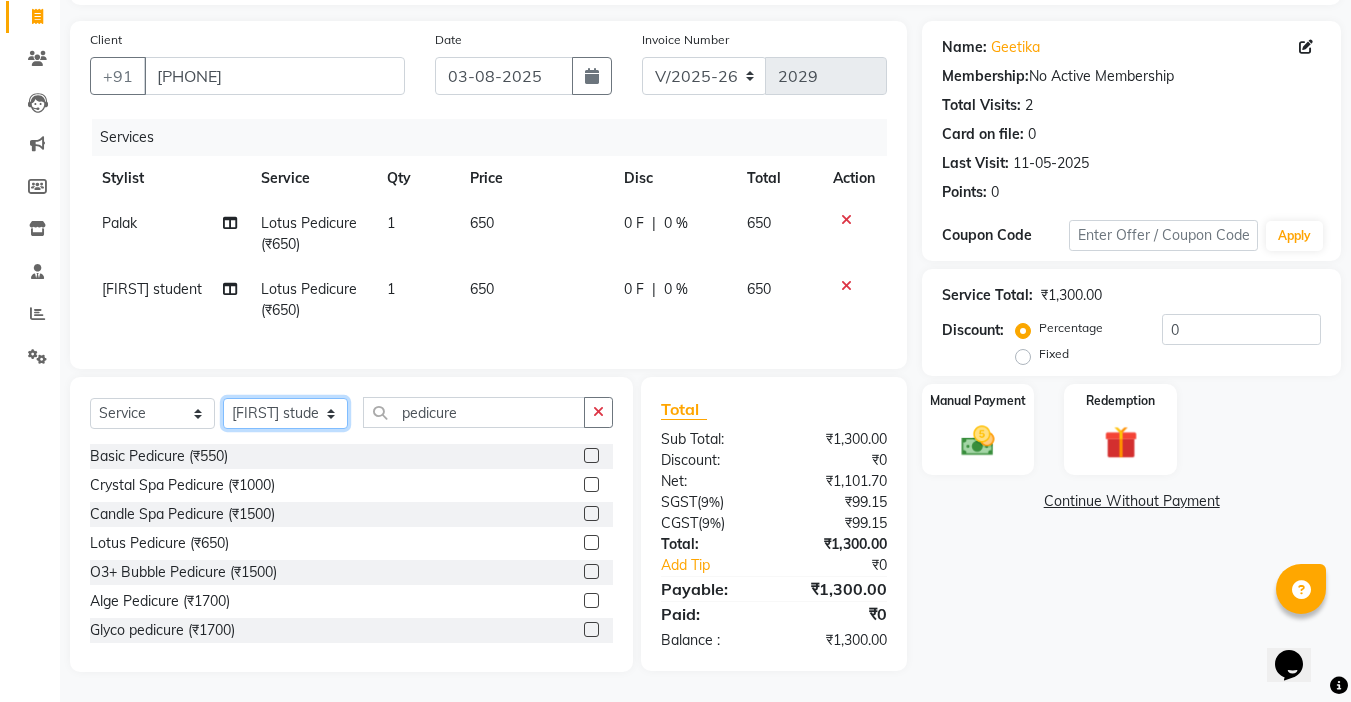 select on "[NUMBER]" 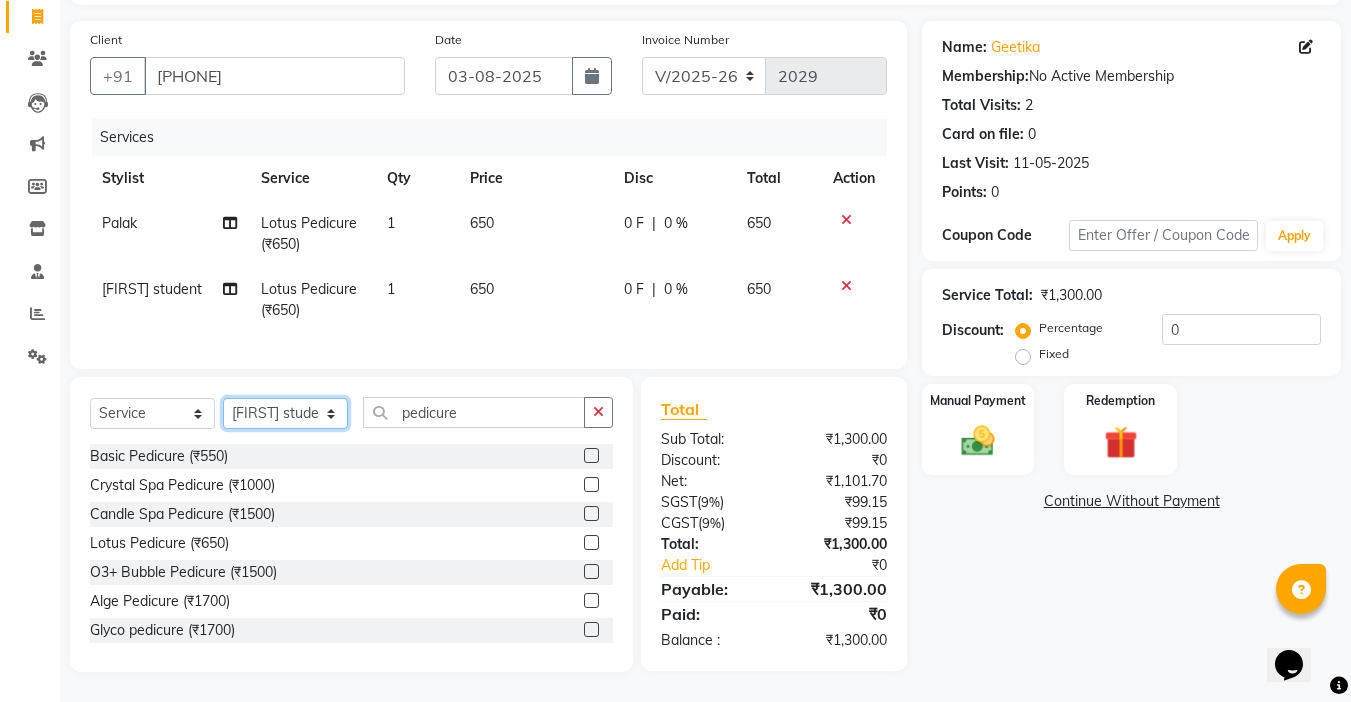 click on "Select Stylist Abby aman Anil anku Bobby company Deepak Deepika Gourav Heena ishu Jagdeesh kanchan Love preet Maddy Manpreet student Meenu Naina Nikita Palak Palak Sharma Radika Rajneesh Student Seema Shagun Shifali - Student Shweta Sujata Surinder Paul Vansh Vikas Vishal" 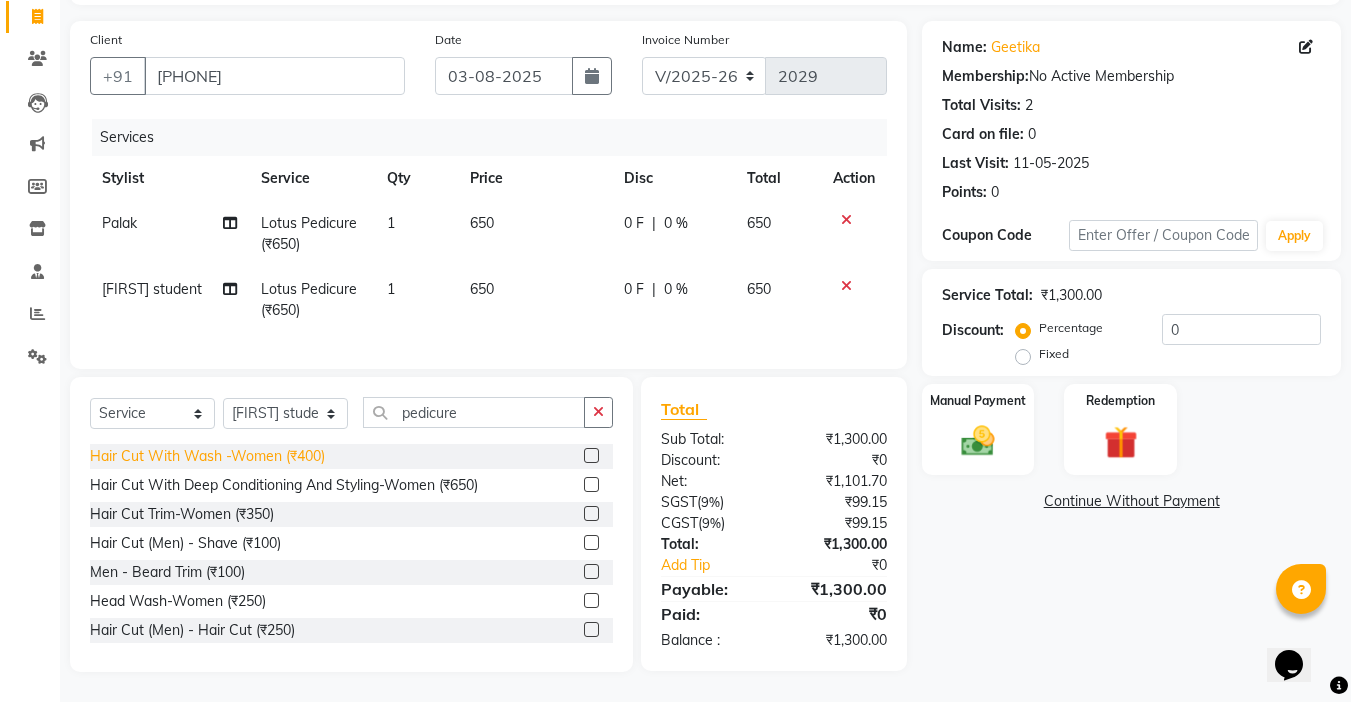 click on "Hair Cut With Wash -Women (₹400)" 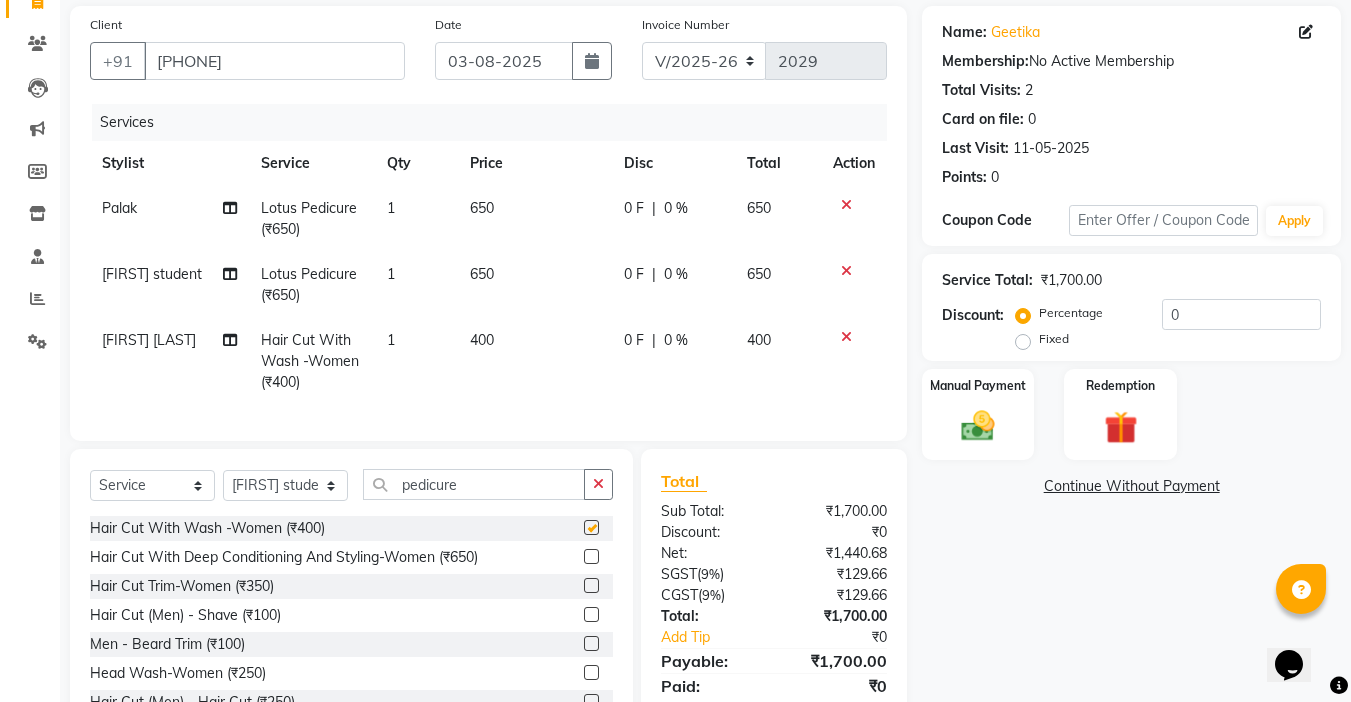 checkbox on "false" 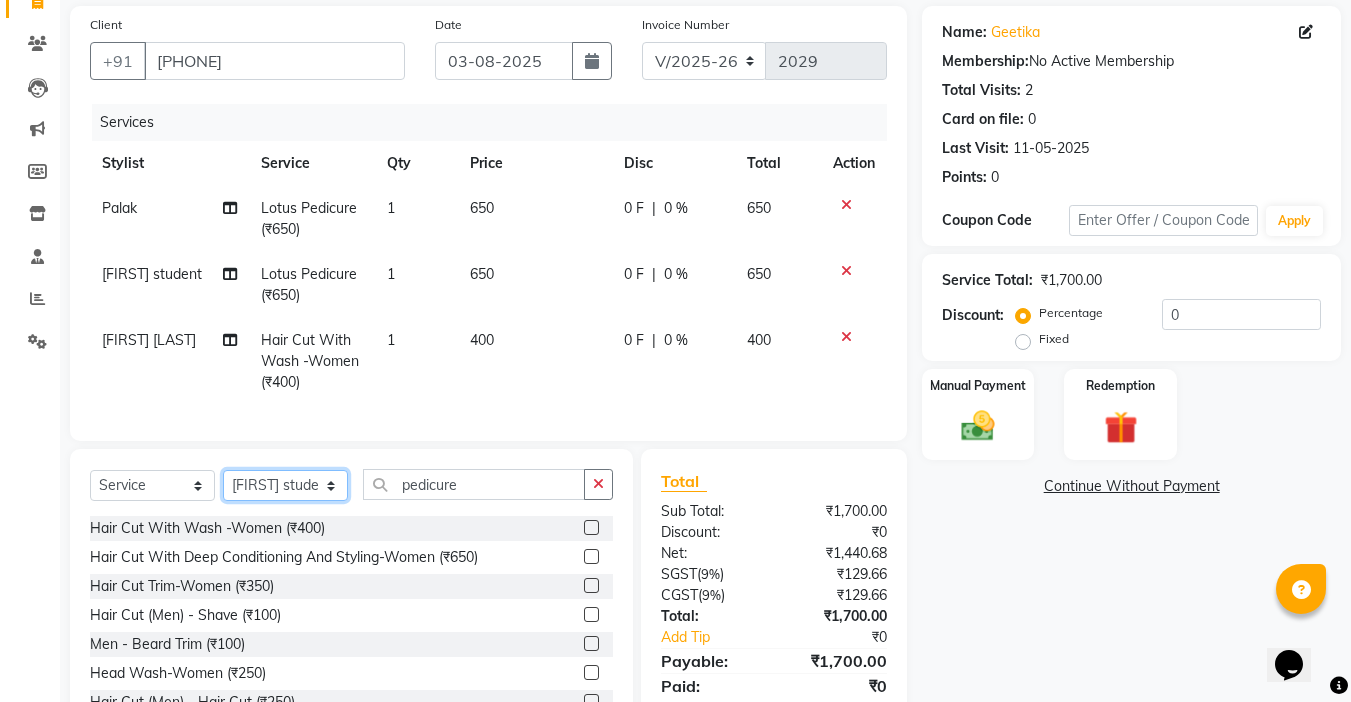 click on "Select Stylist Abby aman Anil anku Bobby company Deepak Deepika Gourav Heena ishu Jagdeesh kanchan Love preet Maddy Manpreet student Meenu Naina Nikita Palak Palak Sharma Radika Rajneesh Student Seema Shagun Shifali - Student Shweta Sujata Surinder Paul Vansh Vikas Vishal" 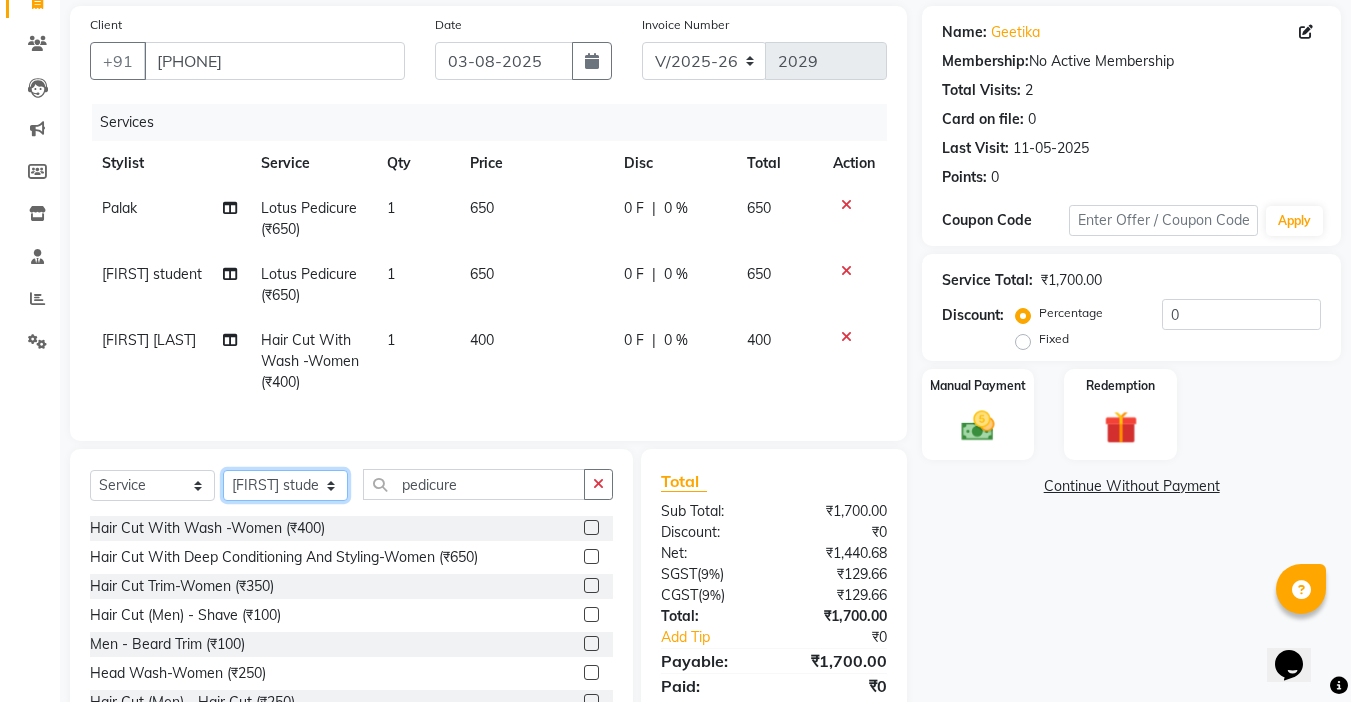 click on "Select Stylist Abby aman Anil anku Bobby company Deepak Deepika Gourav Heena ishu Jagdeesh kanchan Love preet Maddy Manpreet student Meenu Naina Nikita Palak Palak Sharma Radika Rajneesh Student Seema Shagun Shifali - Student Shweta Sujata Surinder Paul Vansh Vikas Vishal" 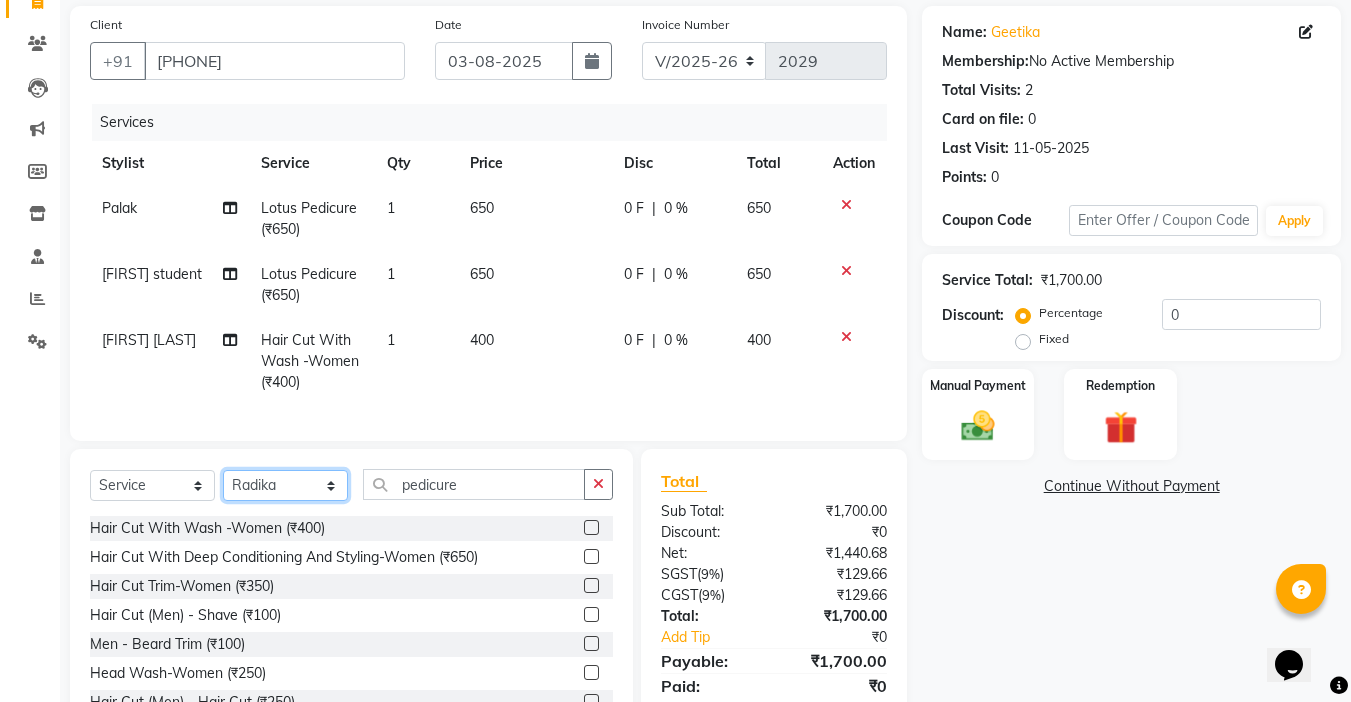click on "Select Stylist Abby aman Anil anku Bobby company Deepak Deepika Gourav Heena ishu Jagdeesh kanchan Love preet Maddy Manpreet student Meenu Naina Nikita Palak Palak Sharma Radika Rajneesh Student Seema Shagun Shifali - Student Shweta Sujata Surinder Paul Vansh Vikas Vishal" 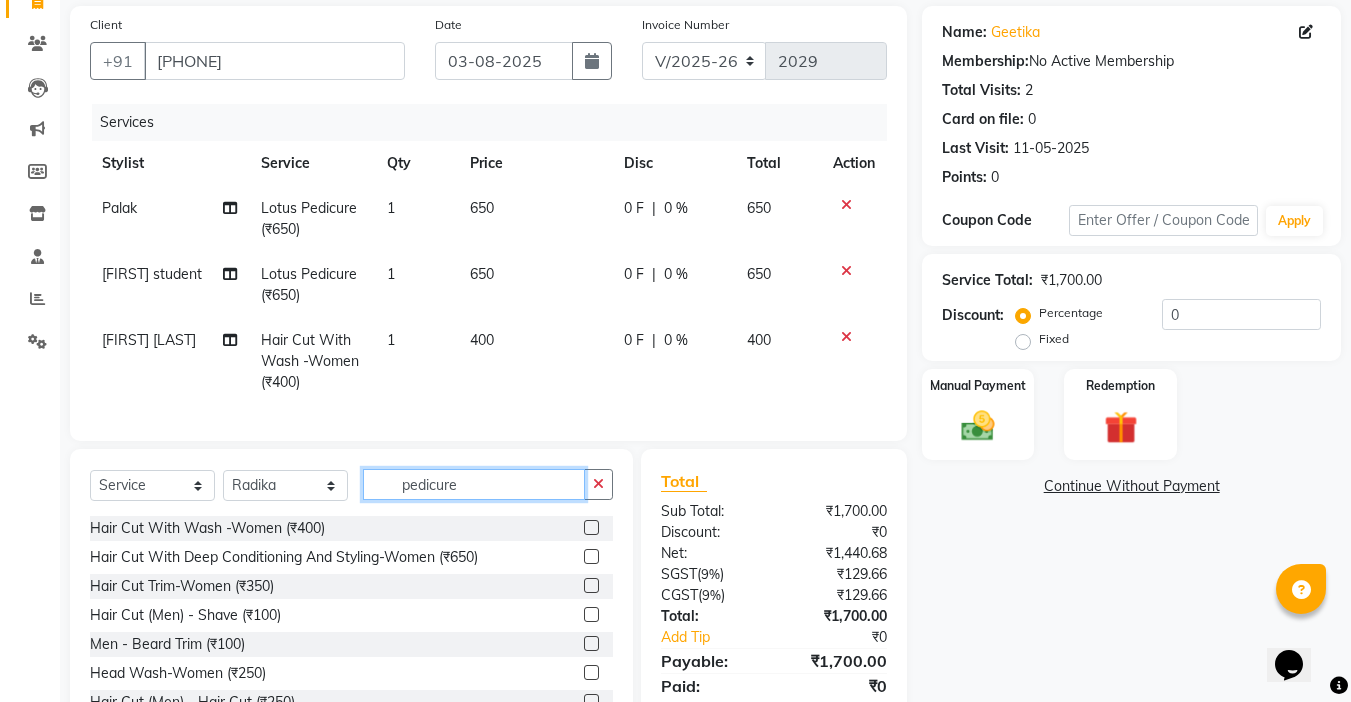 drag, startPoint x: 481, startPoint y: 507, endPoint x: 107, endPoint y: 507, distance: 374 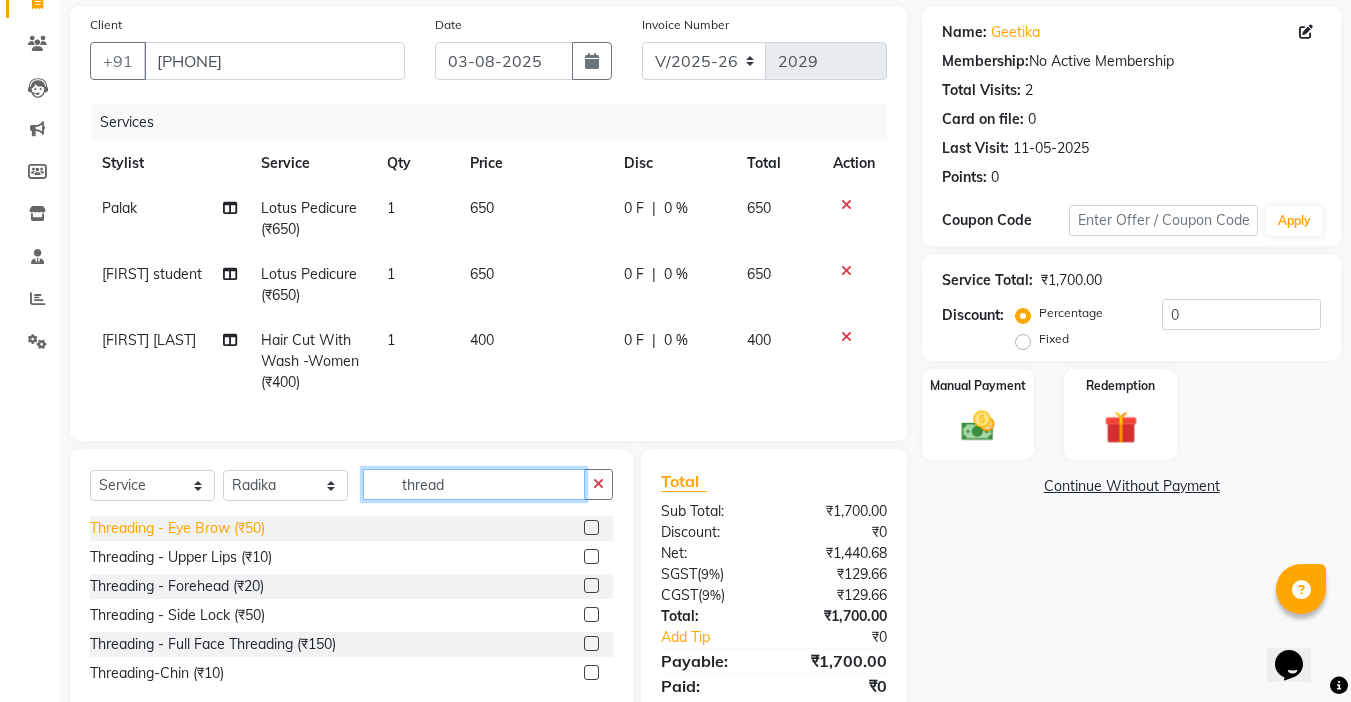 type on "thread" 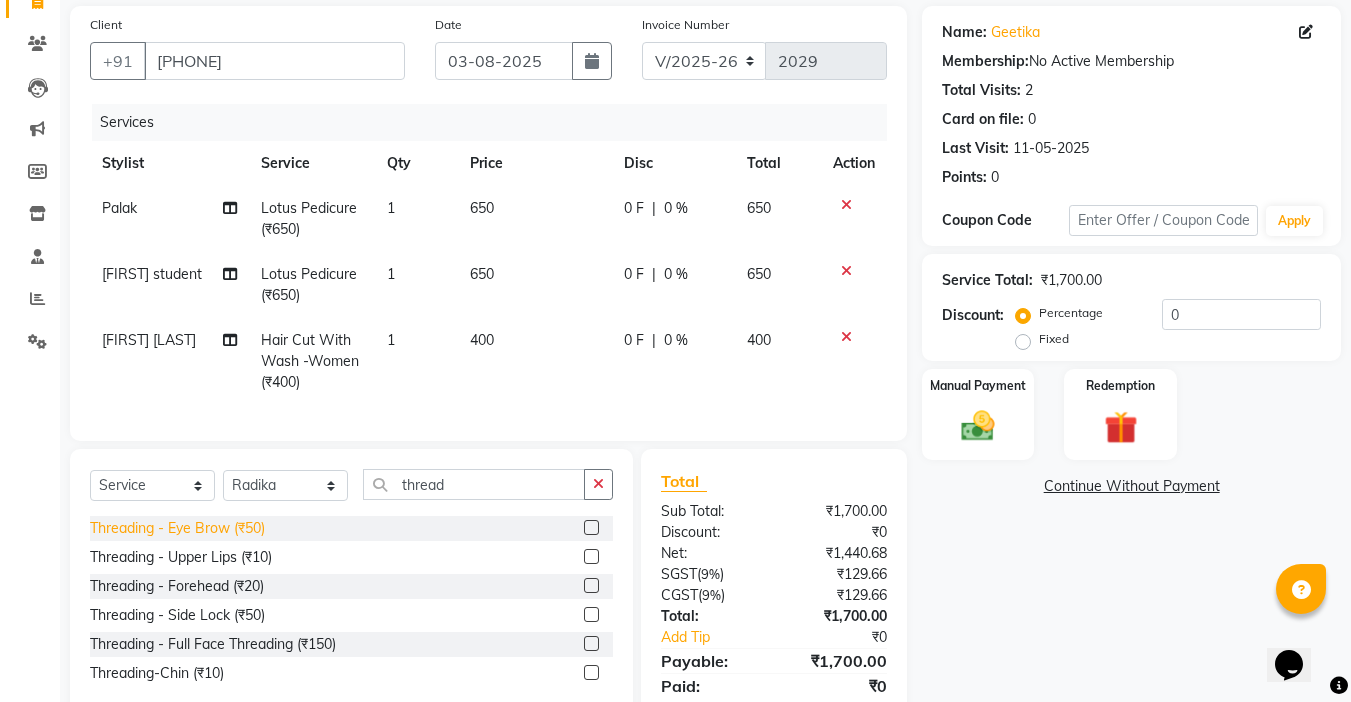 click on "Threading   -  Eye Brow (₹50)" 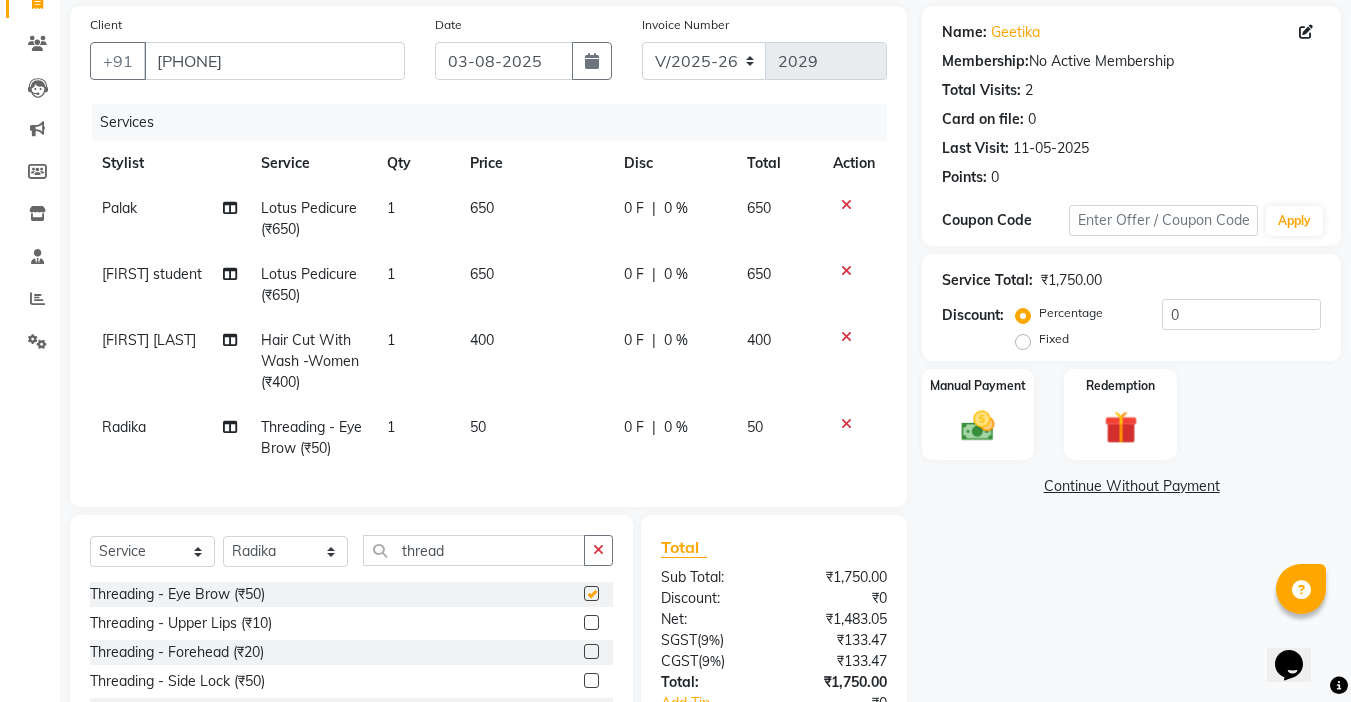 checkbox on "false" 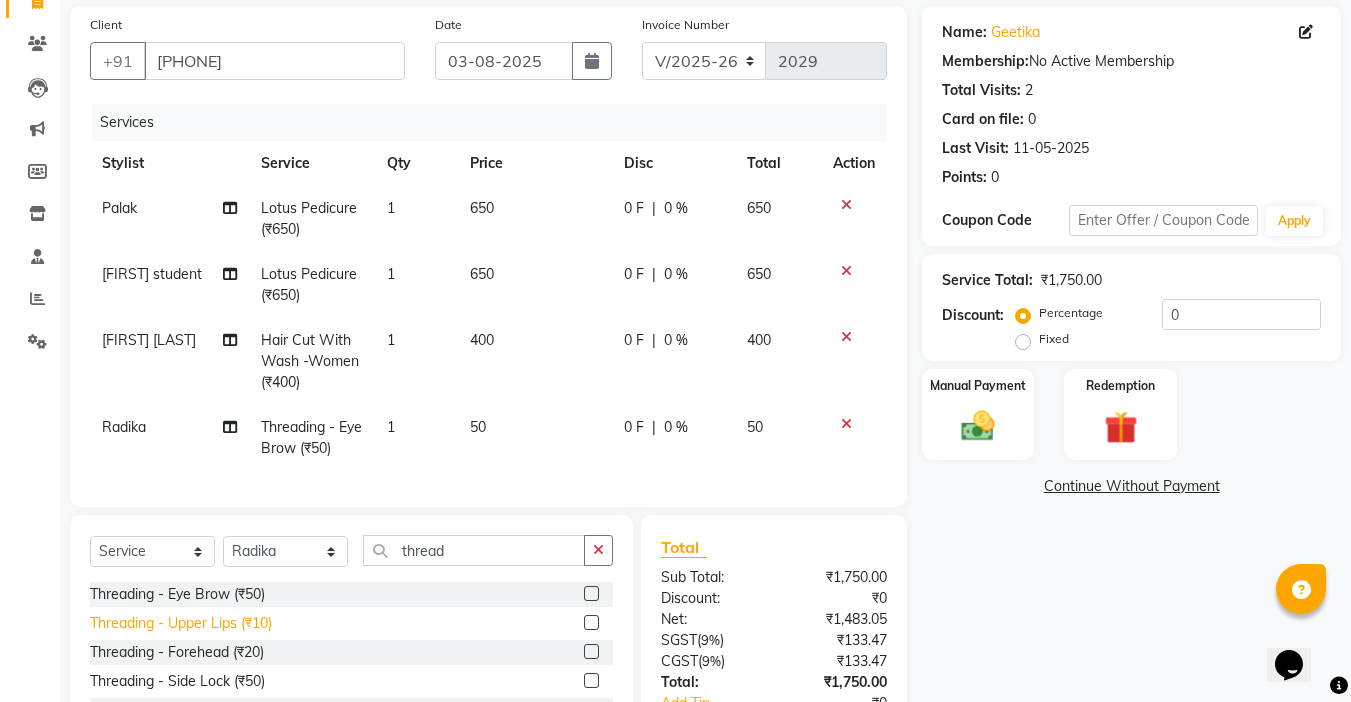click on "Threading   -  Upper Lips (₹10)" 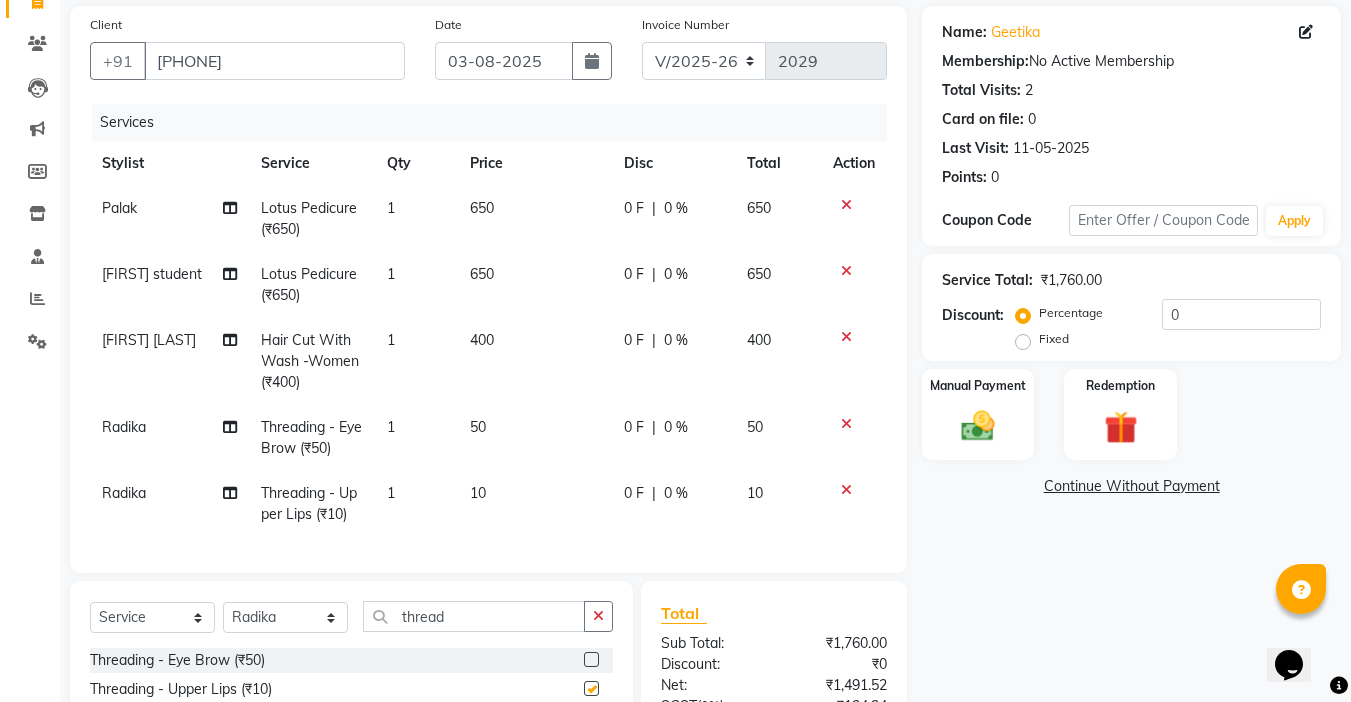 checkbox on "false" 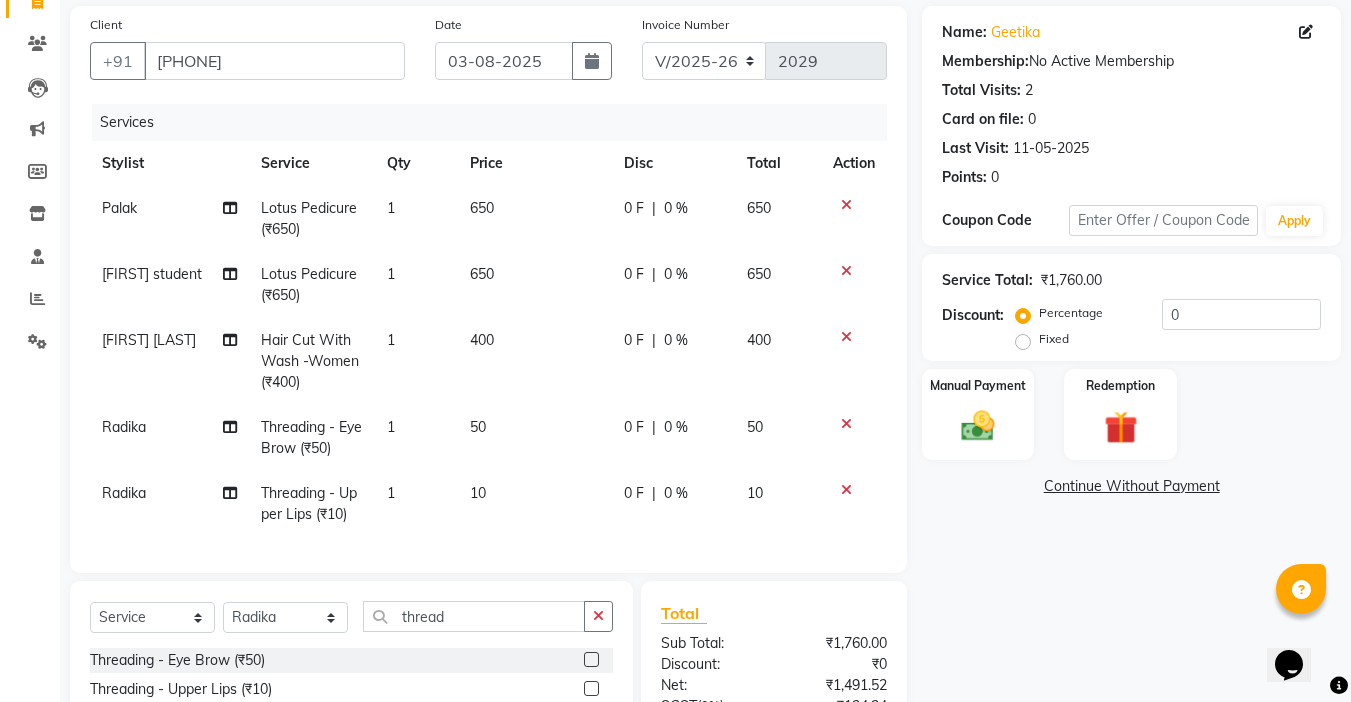 scroll, scrollTop: 344, scrollLeft: 0, axis: vertical 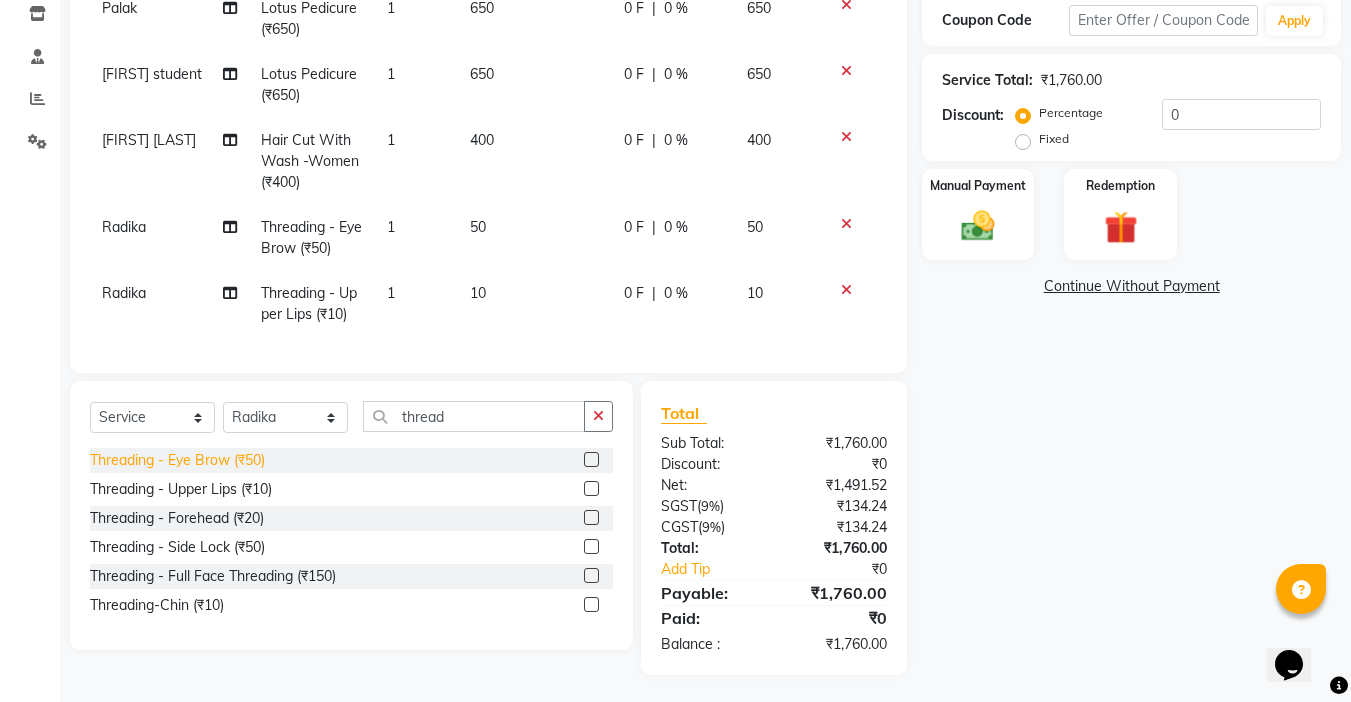 click on "Threading   -  Eye Brow (₹50)" 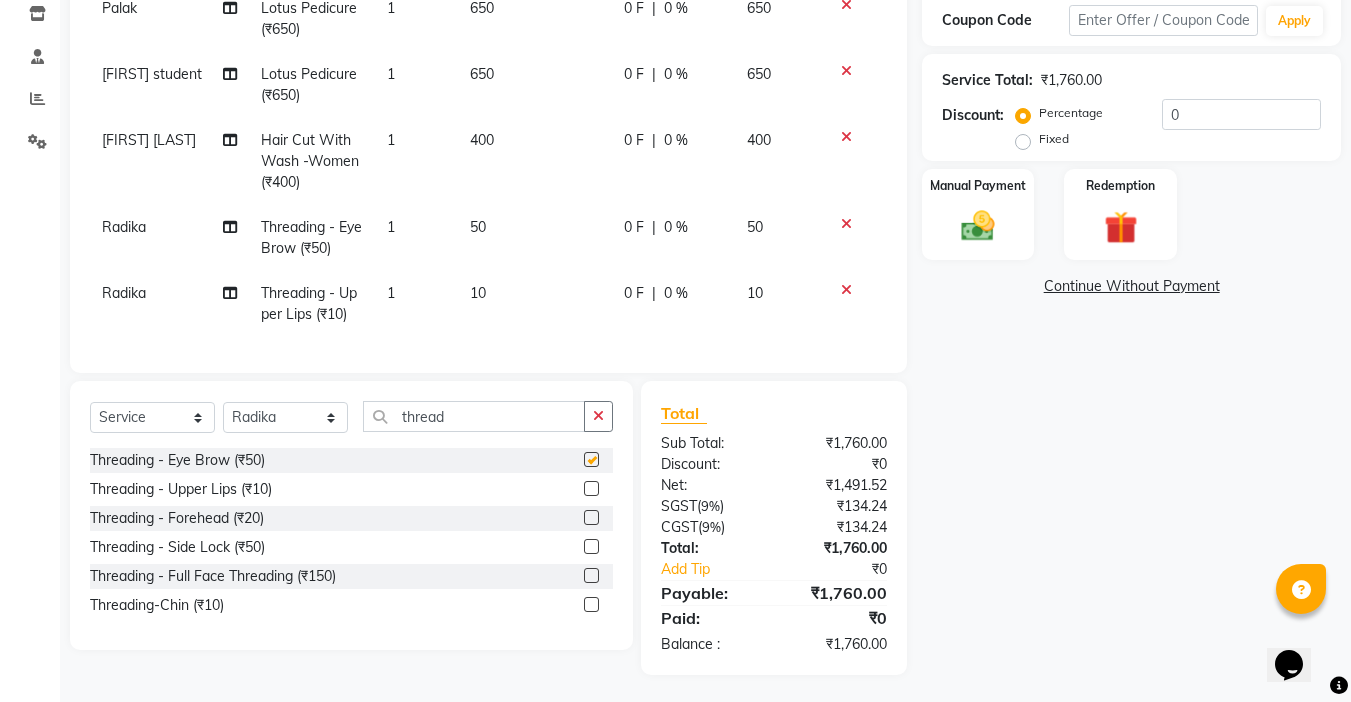 checkbox on "false" 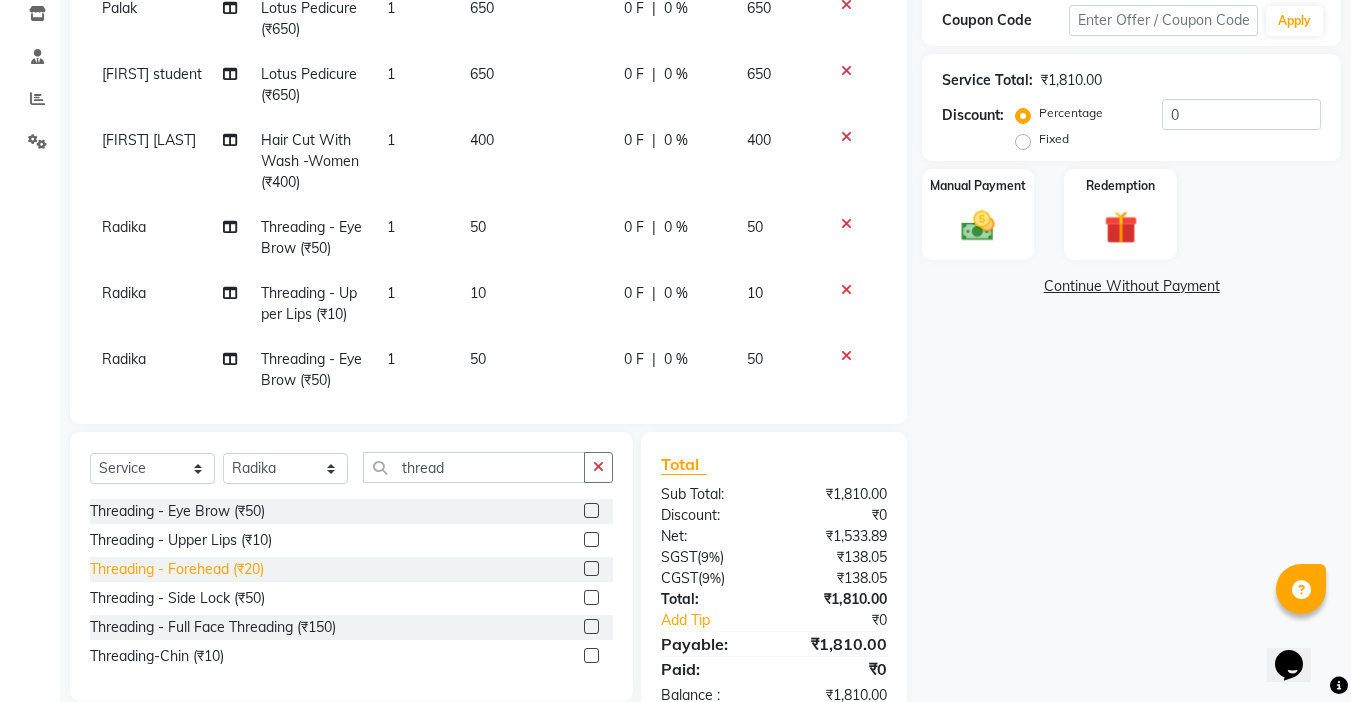 click on "Threading   -  Forehead (₹20)" 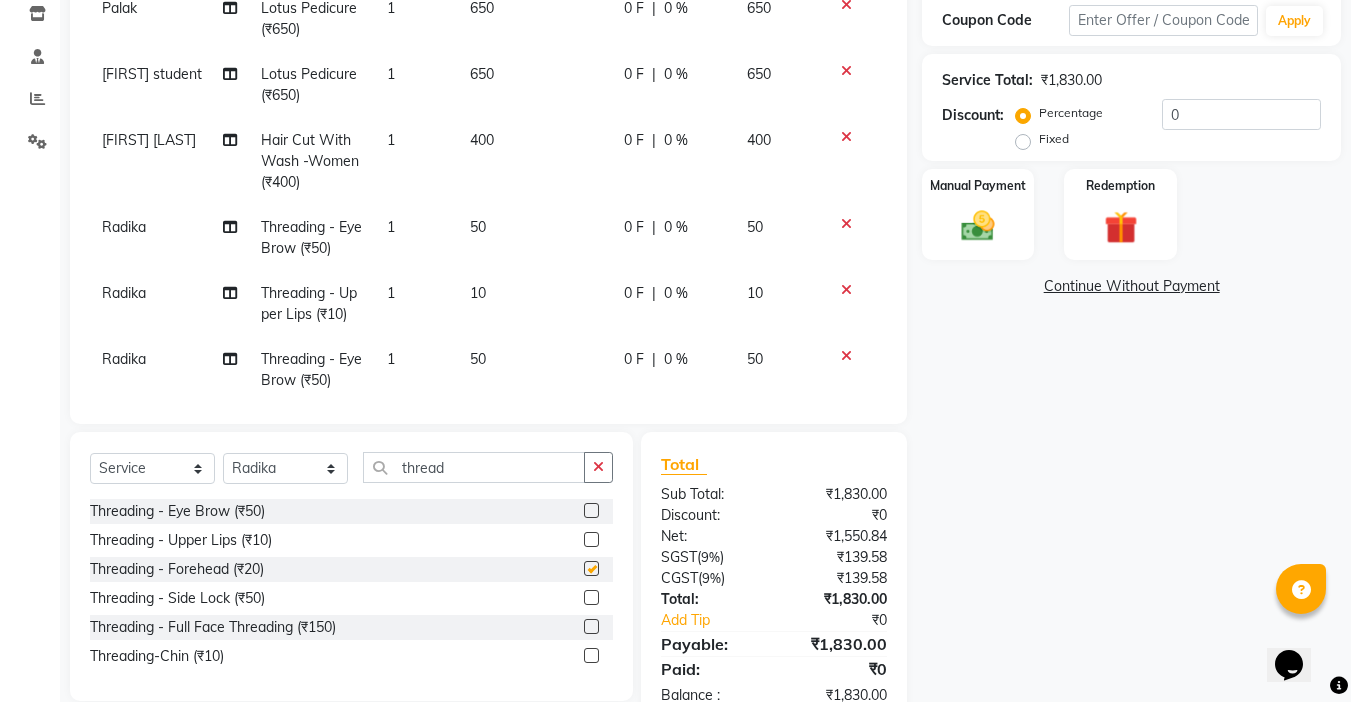 checkbox on "false" 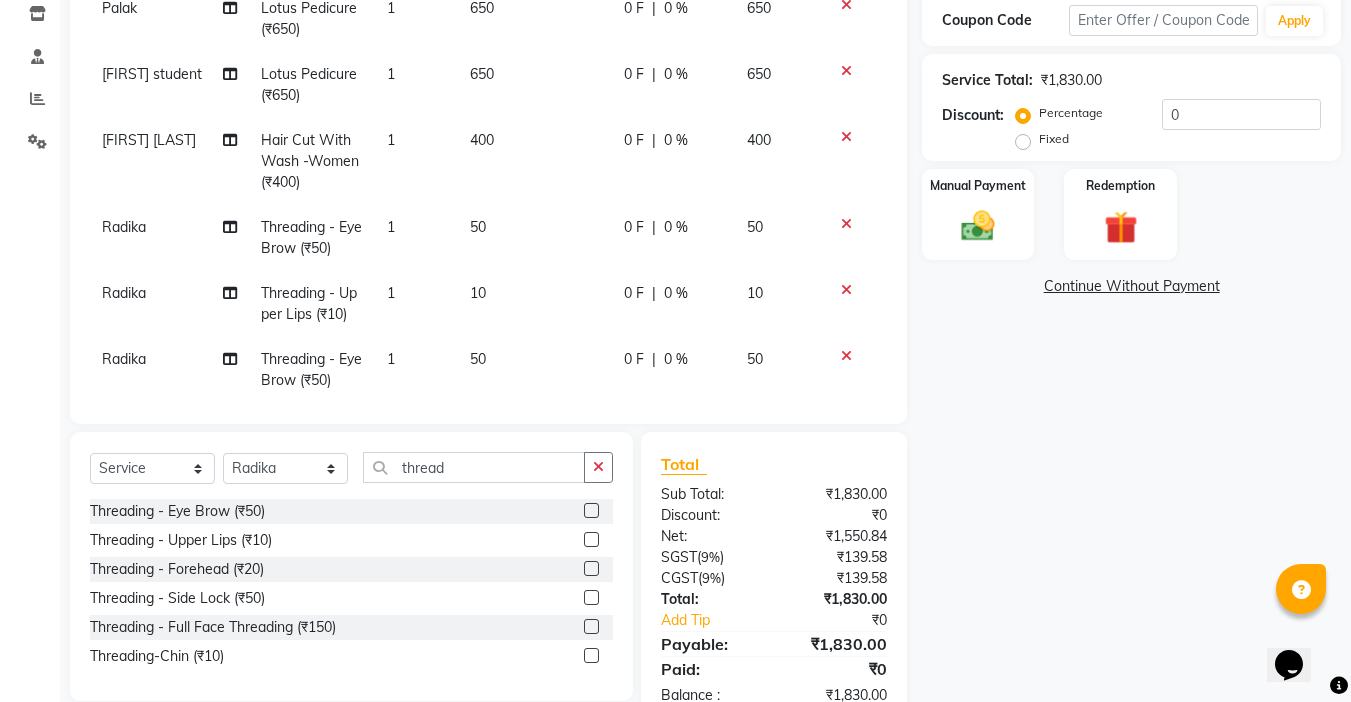 scroll, scrollTop: 96, scrollLeft: 0, axis: vertical 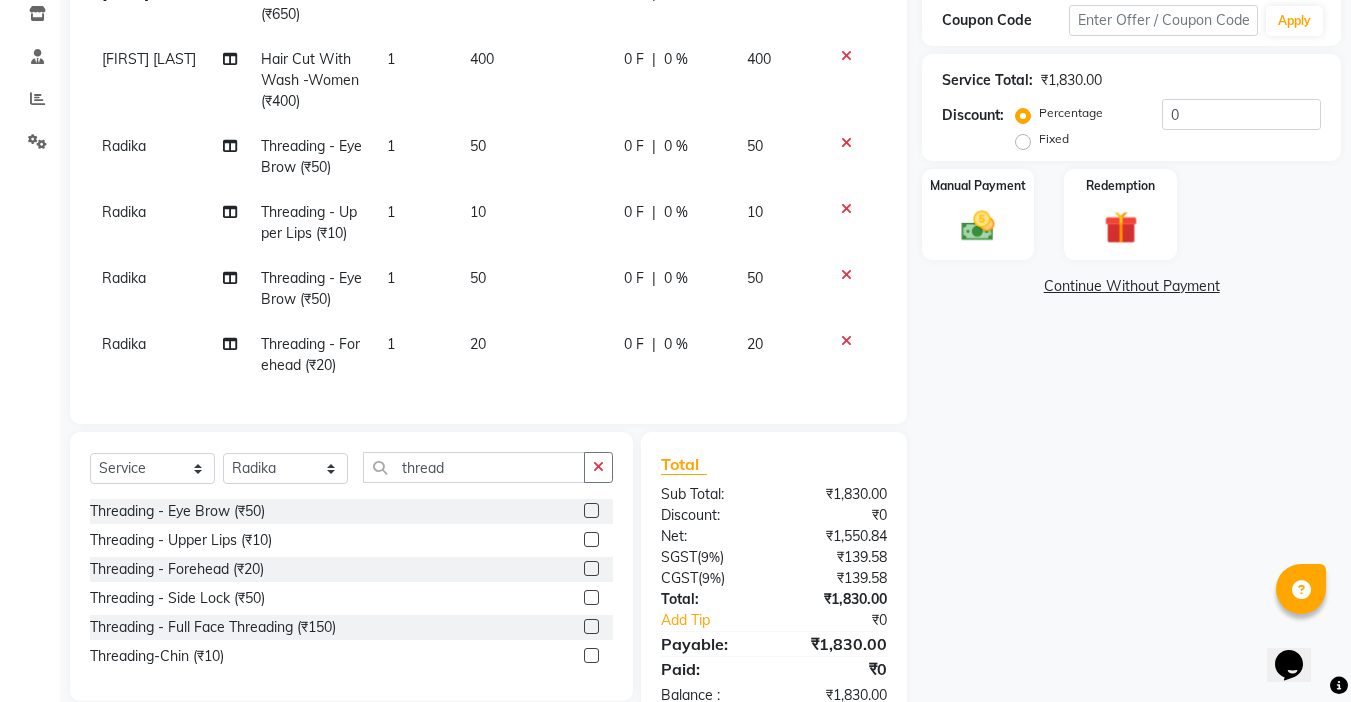 click on "Fixed" 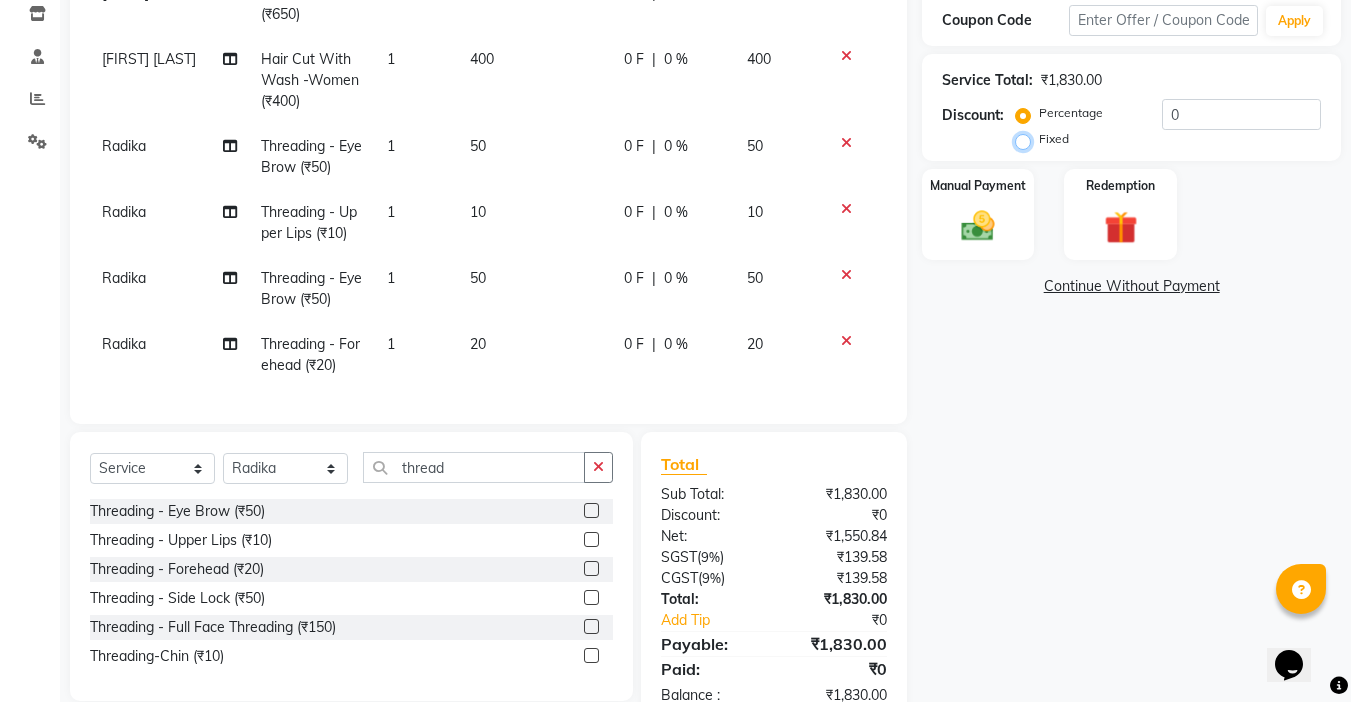 click on "Fixed" at bounding box center (1027, 139) 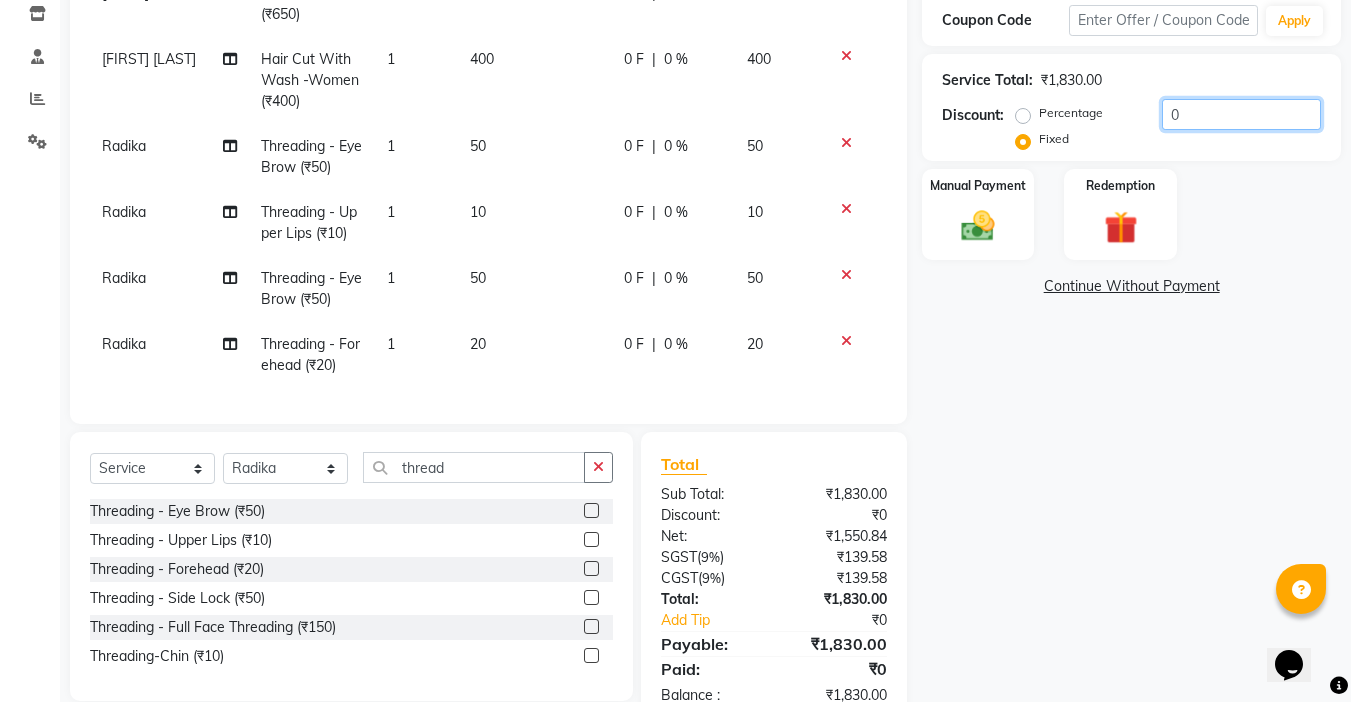 drag, startPoint x: 1203, startPoint y: 117, endPoint x: 888, endPoint y: 134, distance: 315.4584 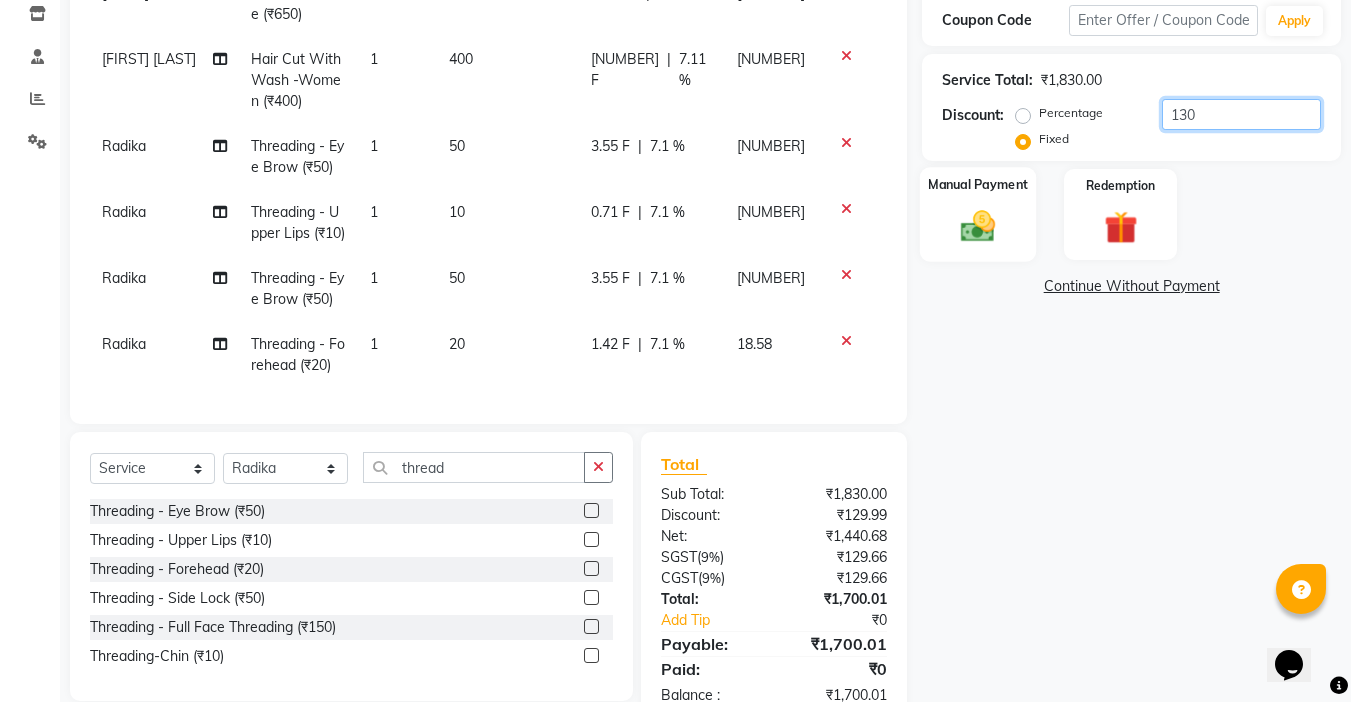 type on "130" 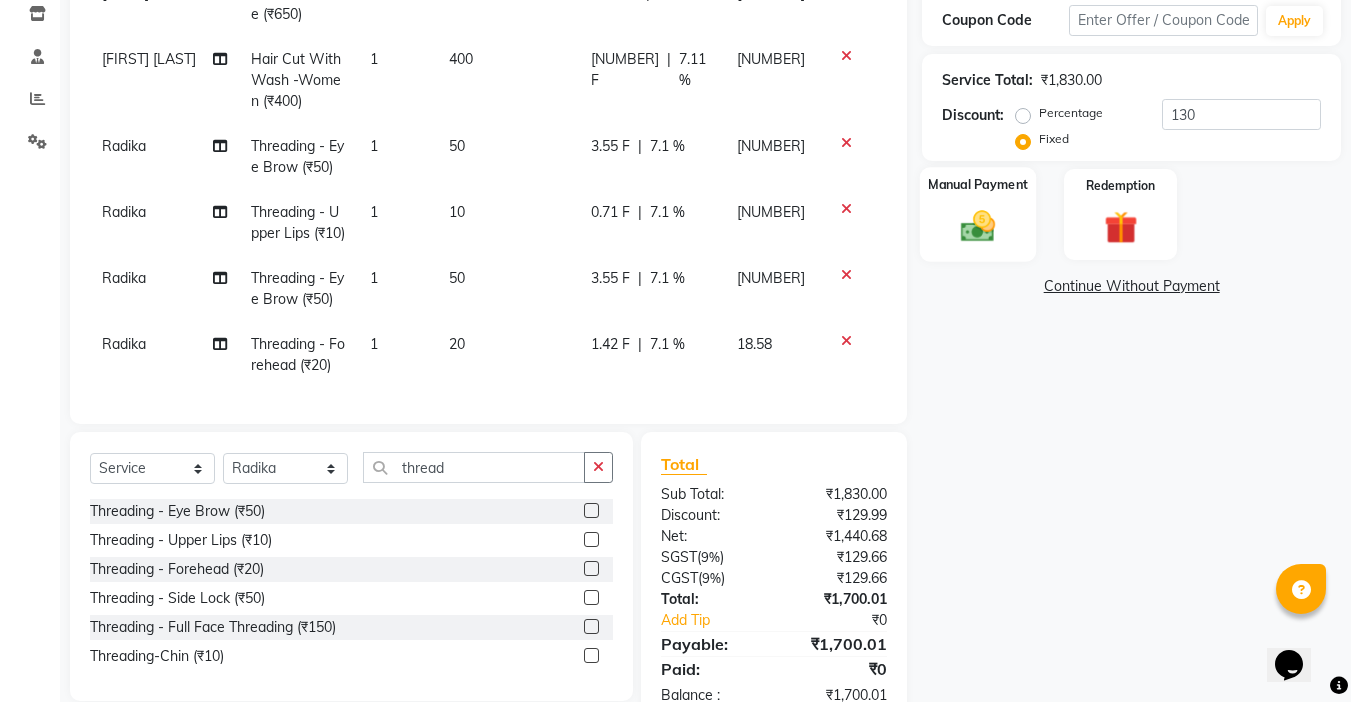 click on "Manual Payment" 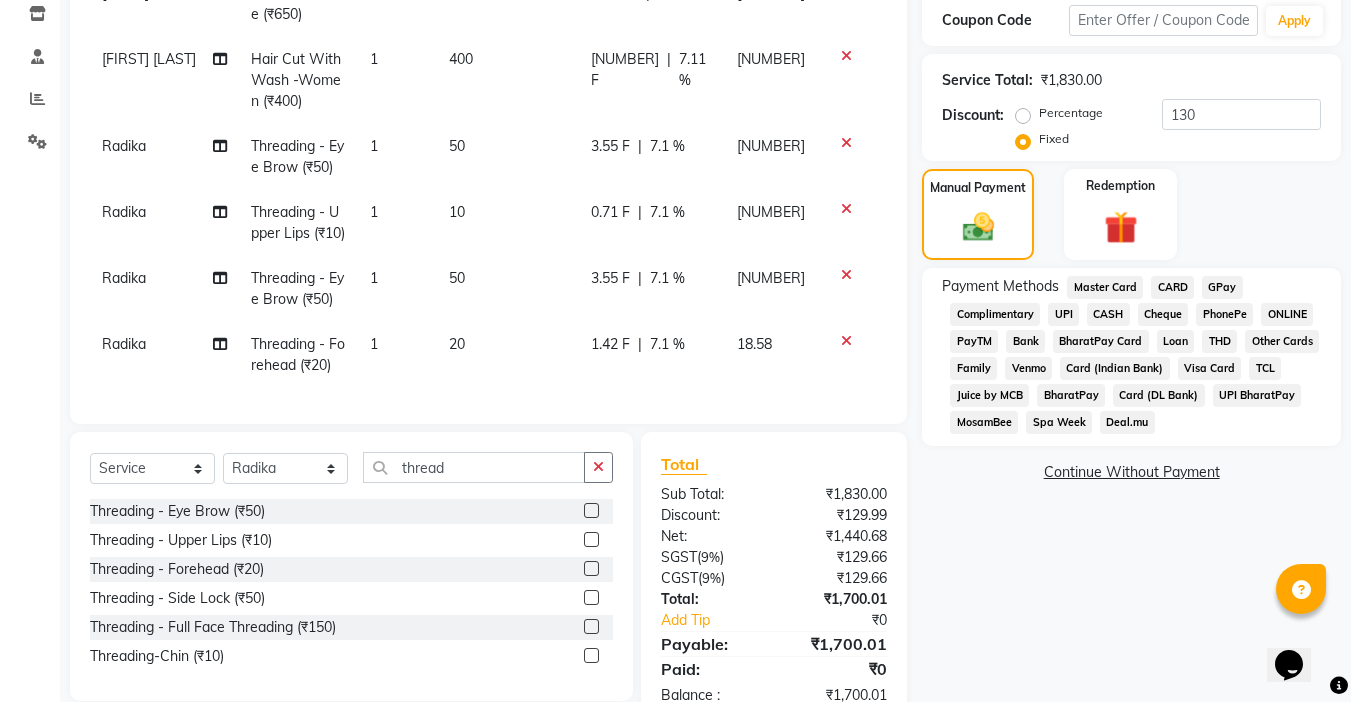 click on "CASH" 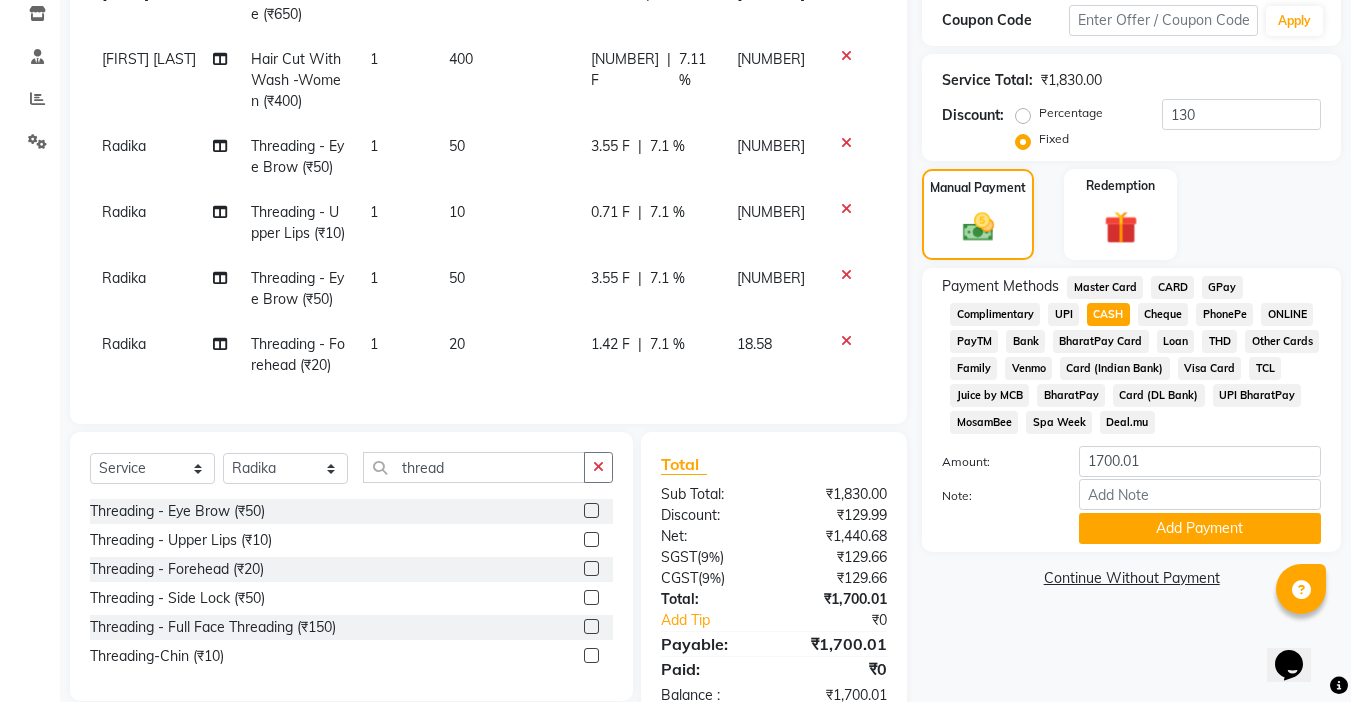 scroll, scrollTop: 398, scrollLeft: 0, axis: vertical 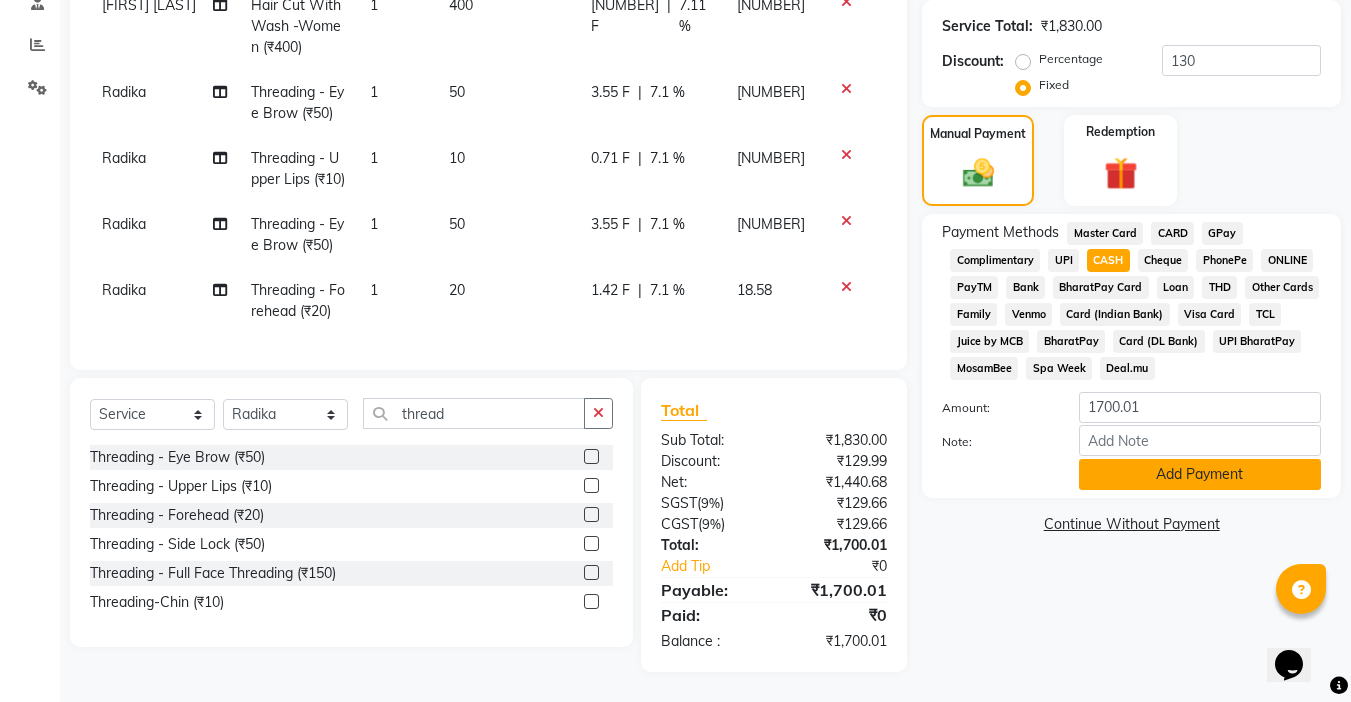 click on "Add Payment" 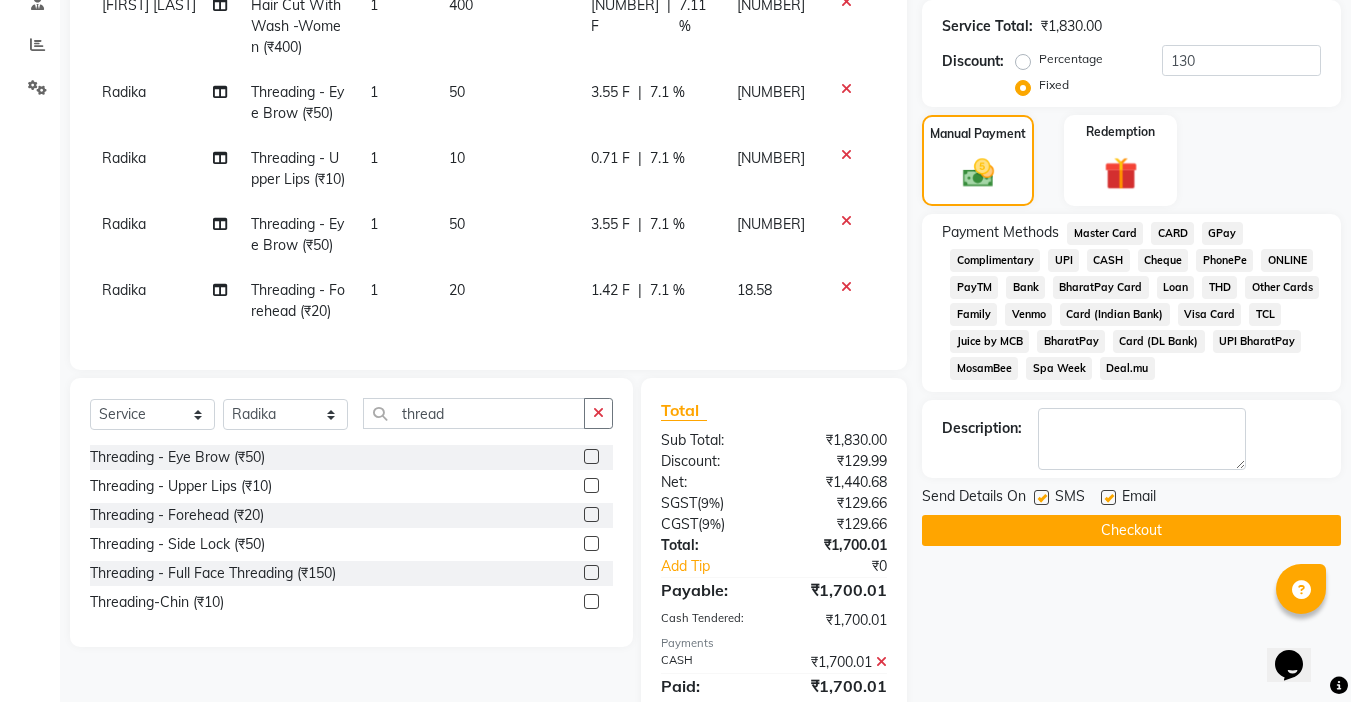 click 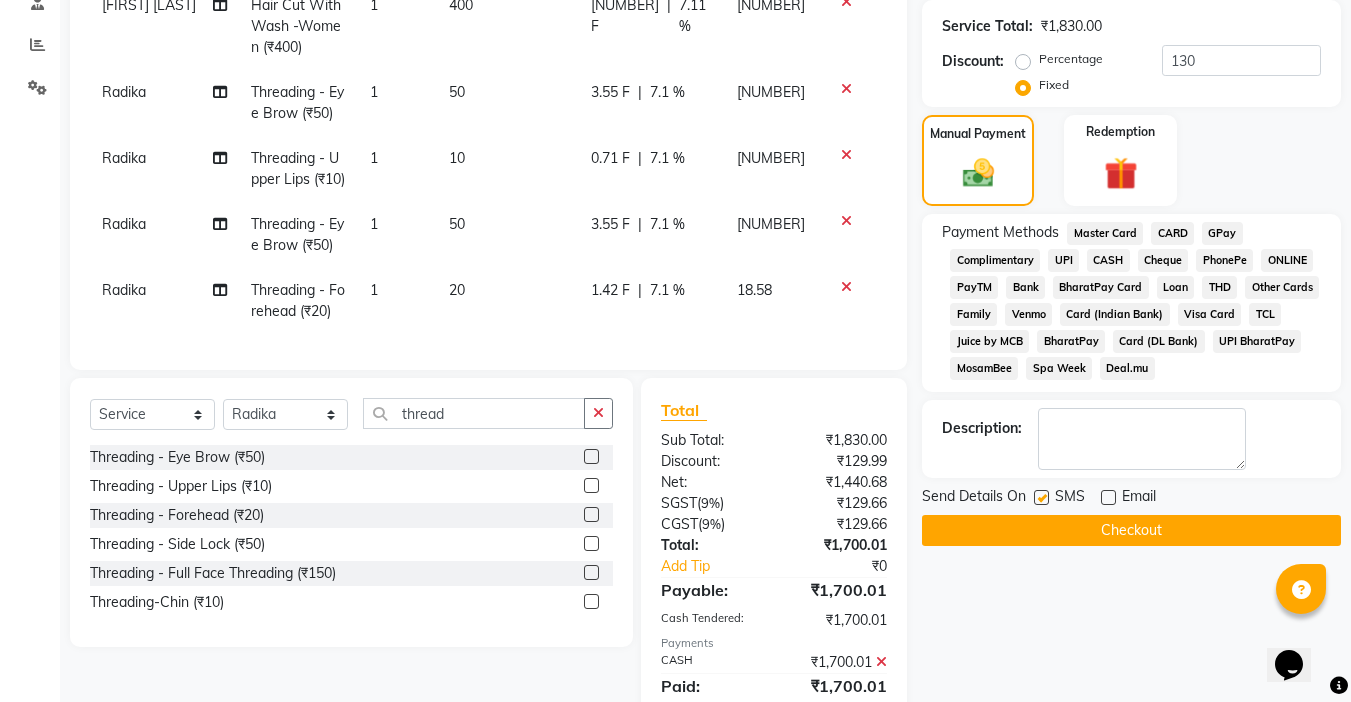 click 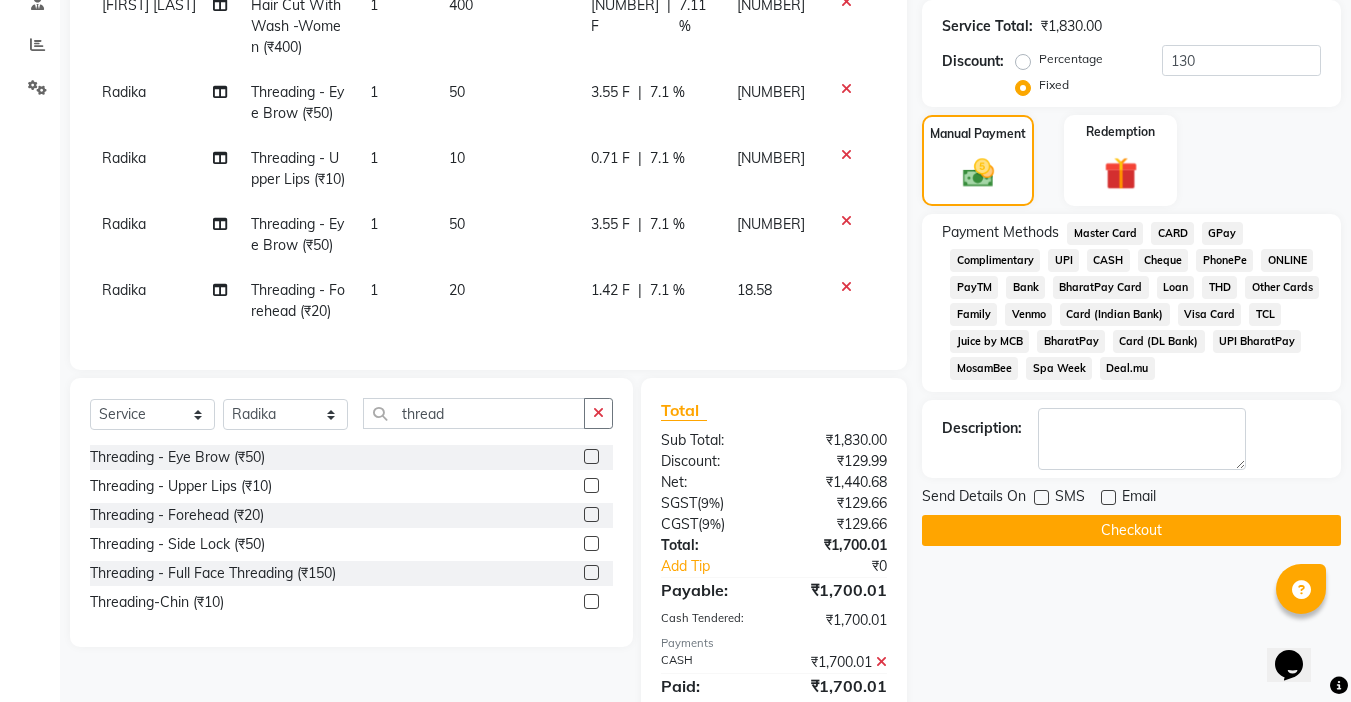 click on "Checkout" 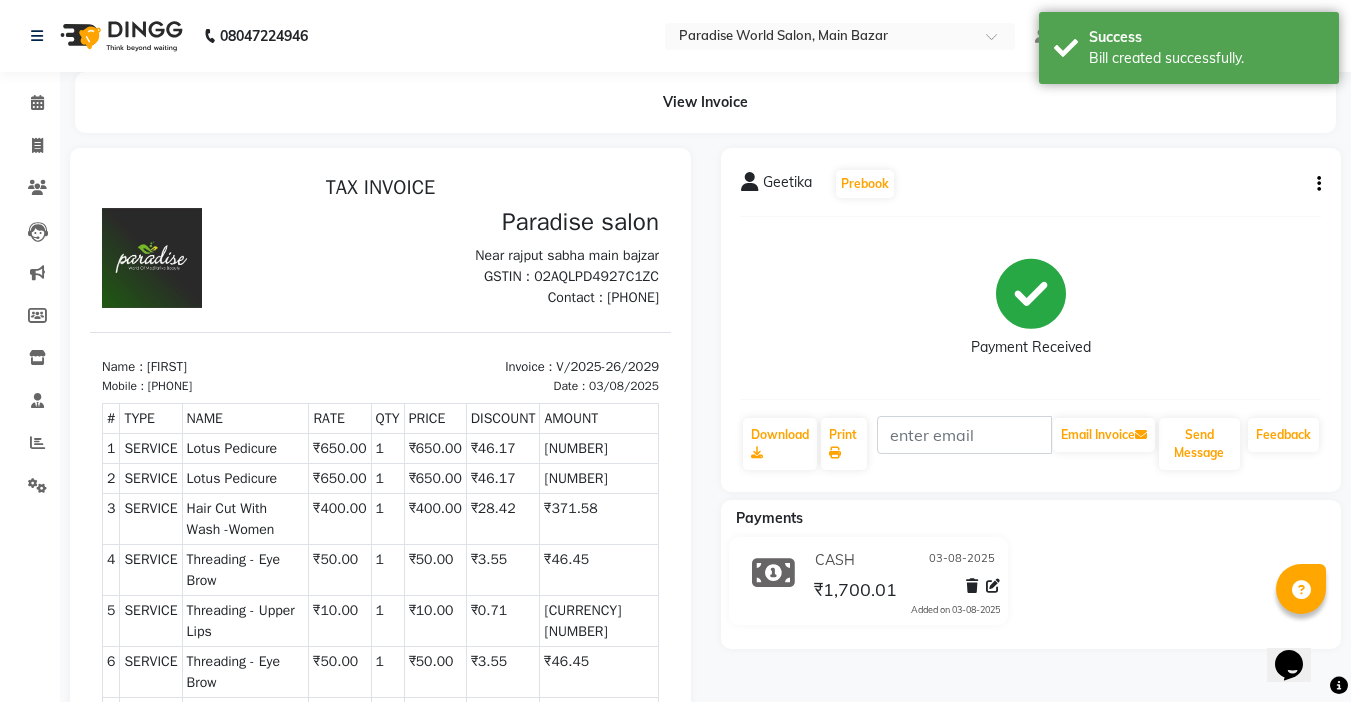 scroll, scrollTop: 0, scrollLeft: 0, axis: both 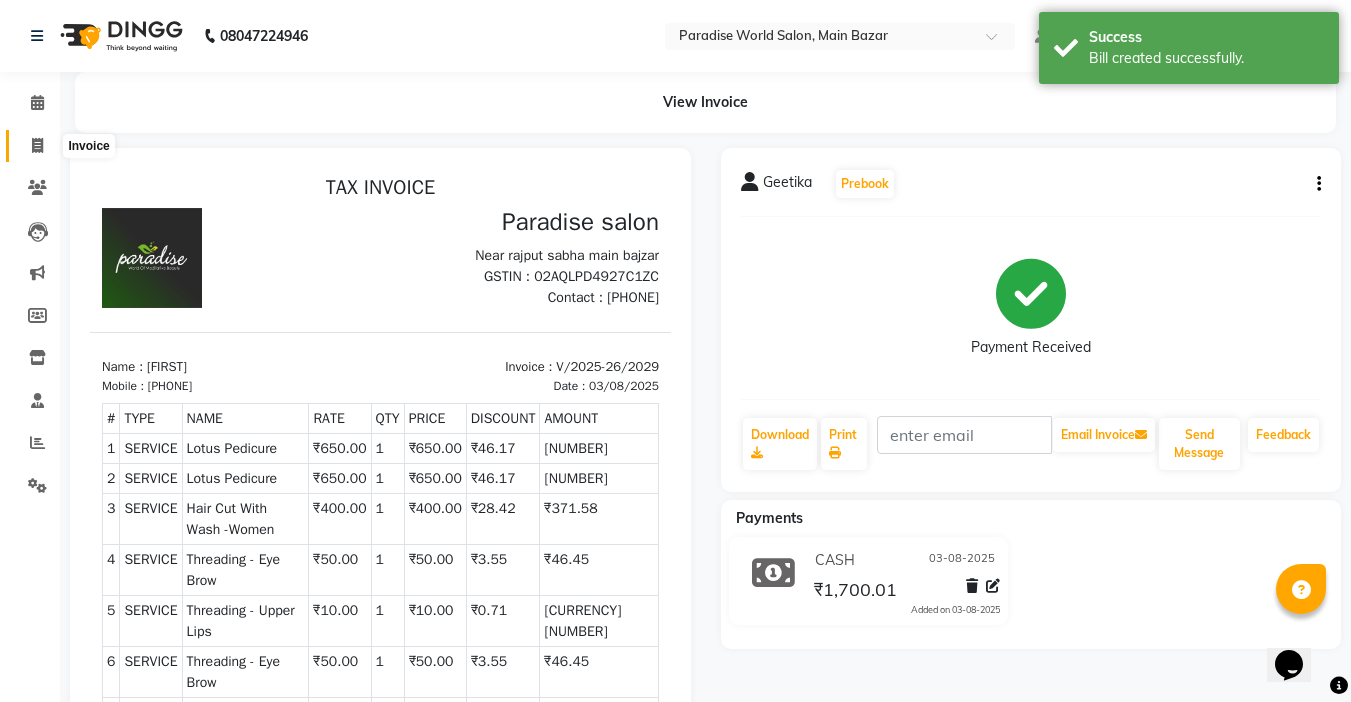 click 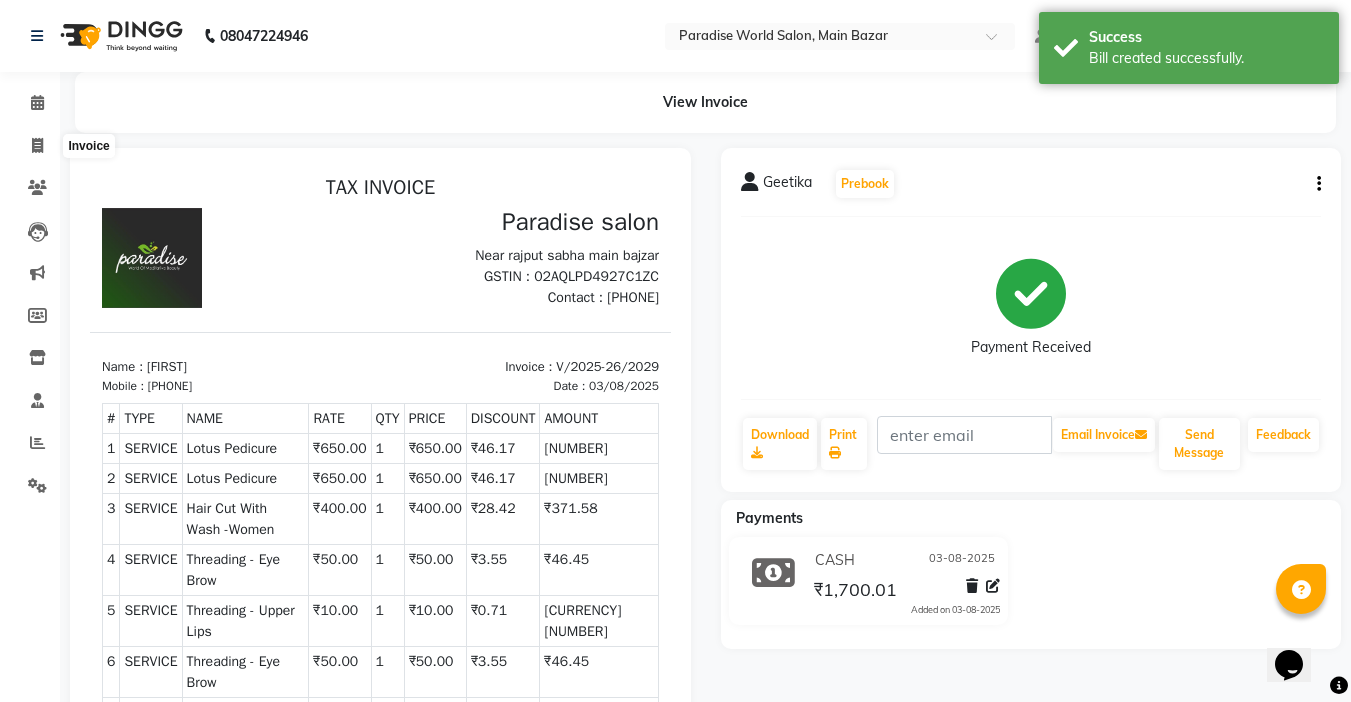 select on "service" 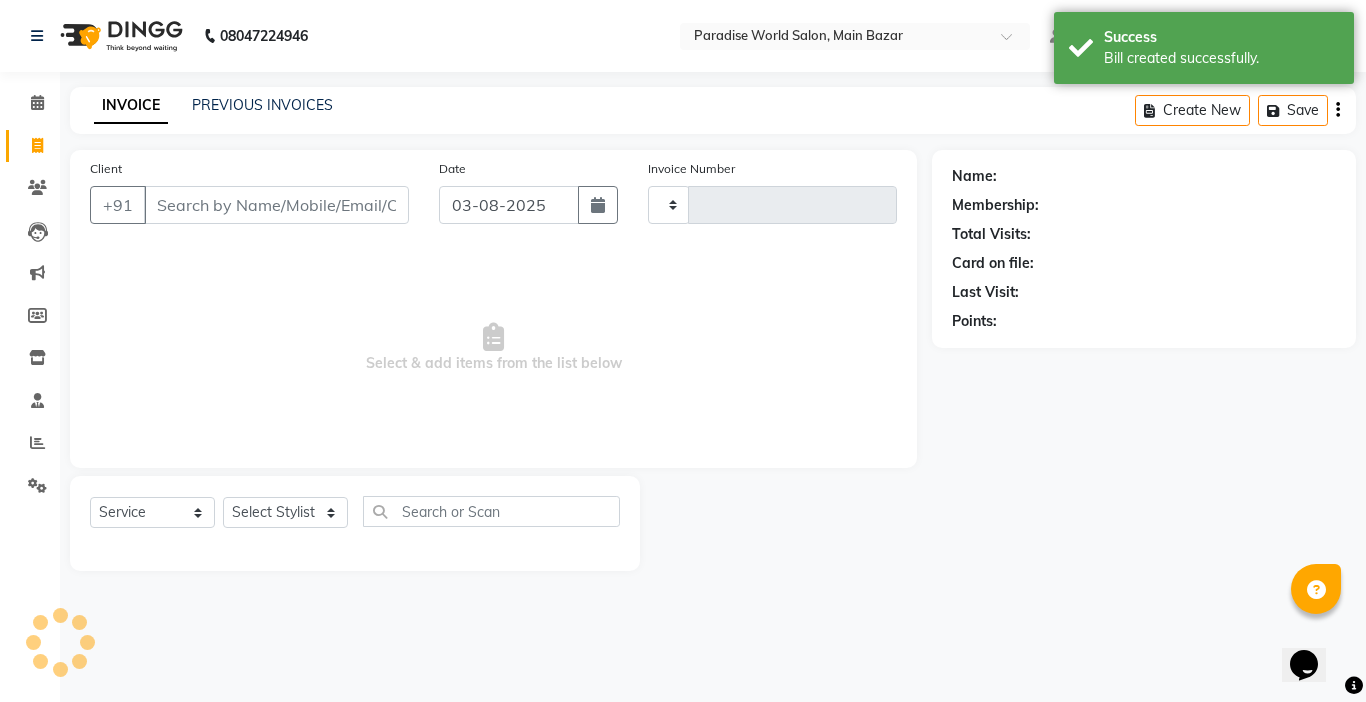 type on "2030" 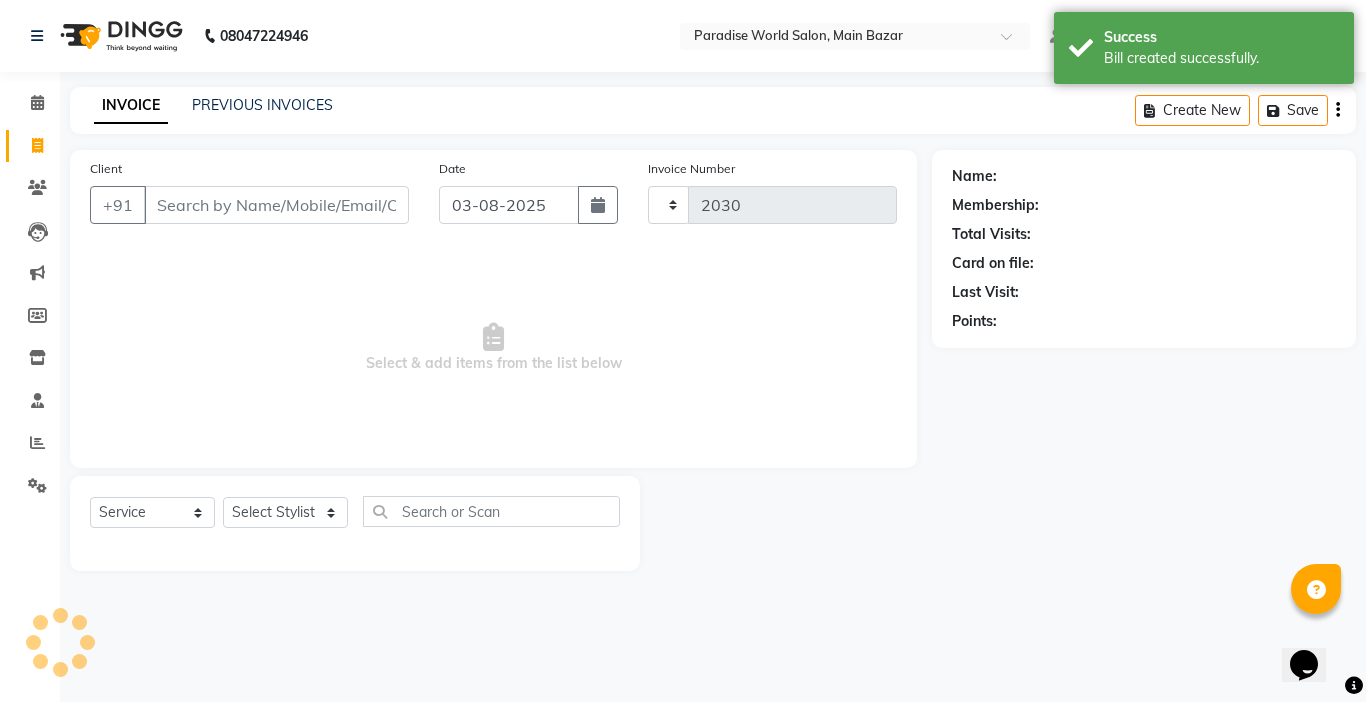 select on "4451" 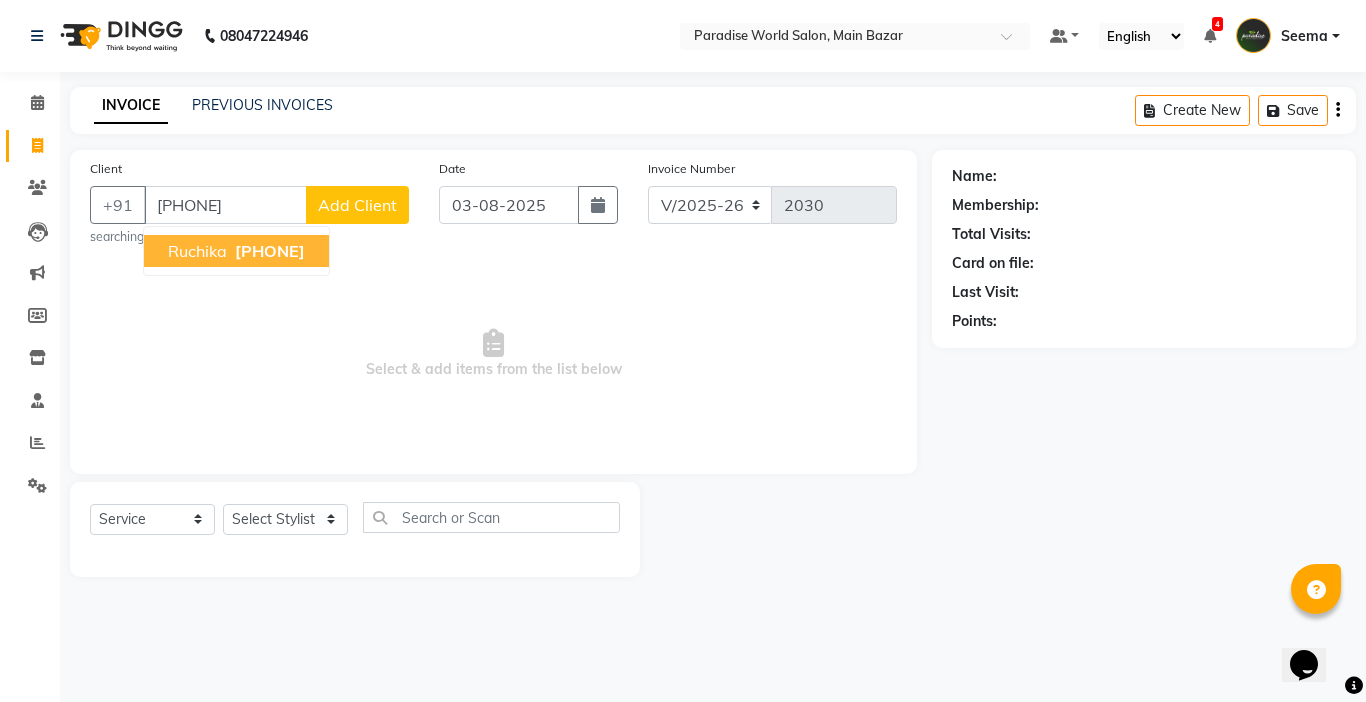 type on "[PHONE]" 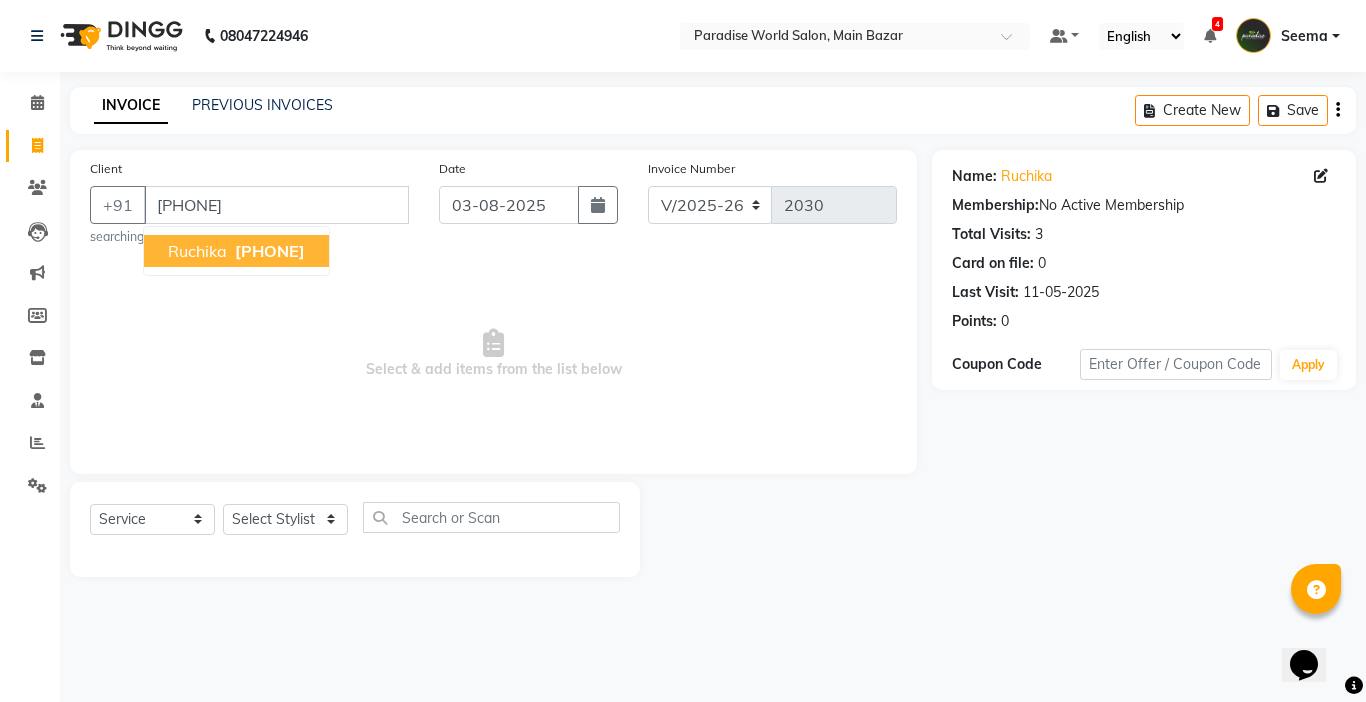 click on "Ruchika" at bounding box center [197, 251] 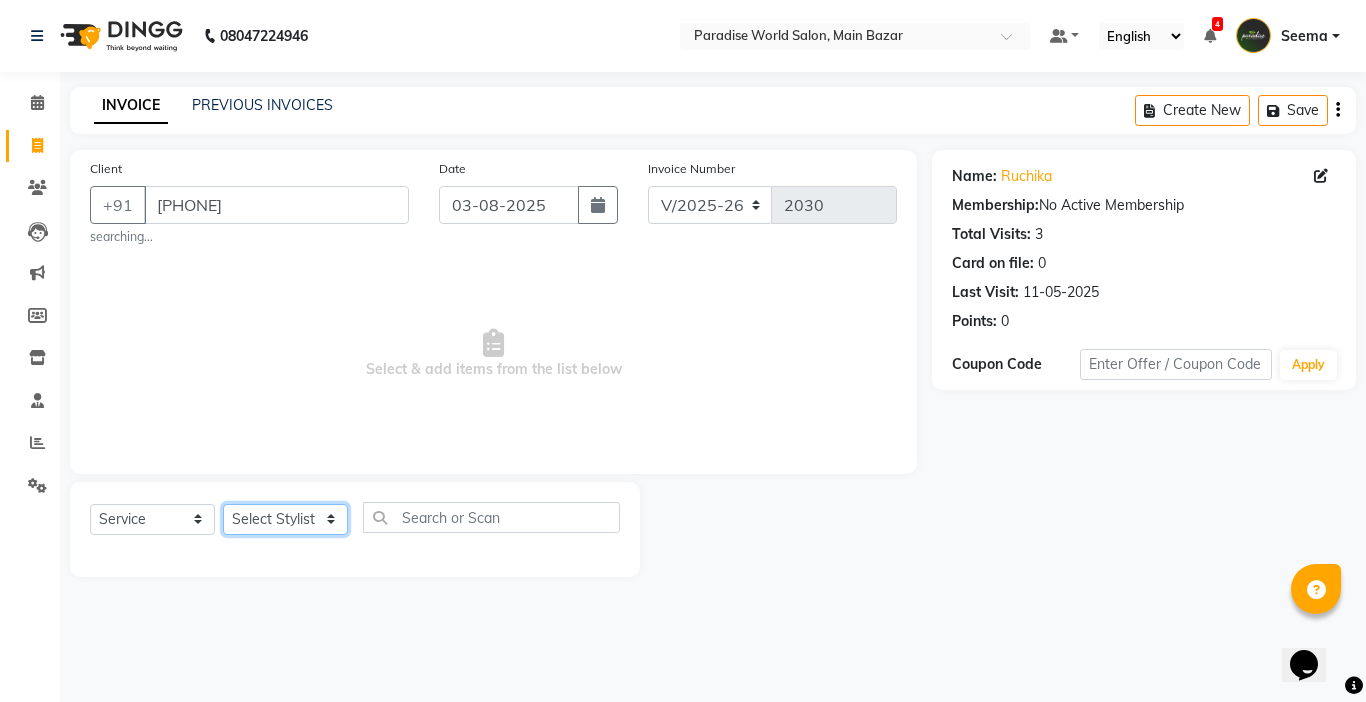 click on "Select Stylist Abby aman Anil anku Bobby company Deepak Deepika Gourav Heena ishu Jagdeesh kanchan Love preet Maddy Manpreet student Meenu Naina Nikita Palak Palak Sharma Radika Rajneesh Student Seema Shagun Shifali - Student Shweta Sujata Surinder Paul Vansh Vikas Vishal" 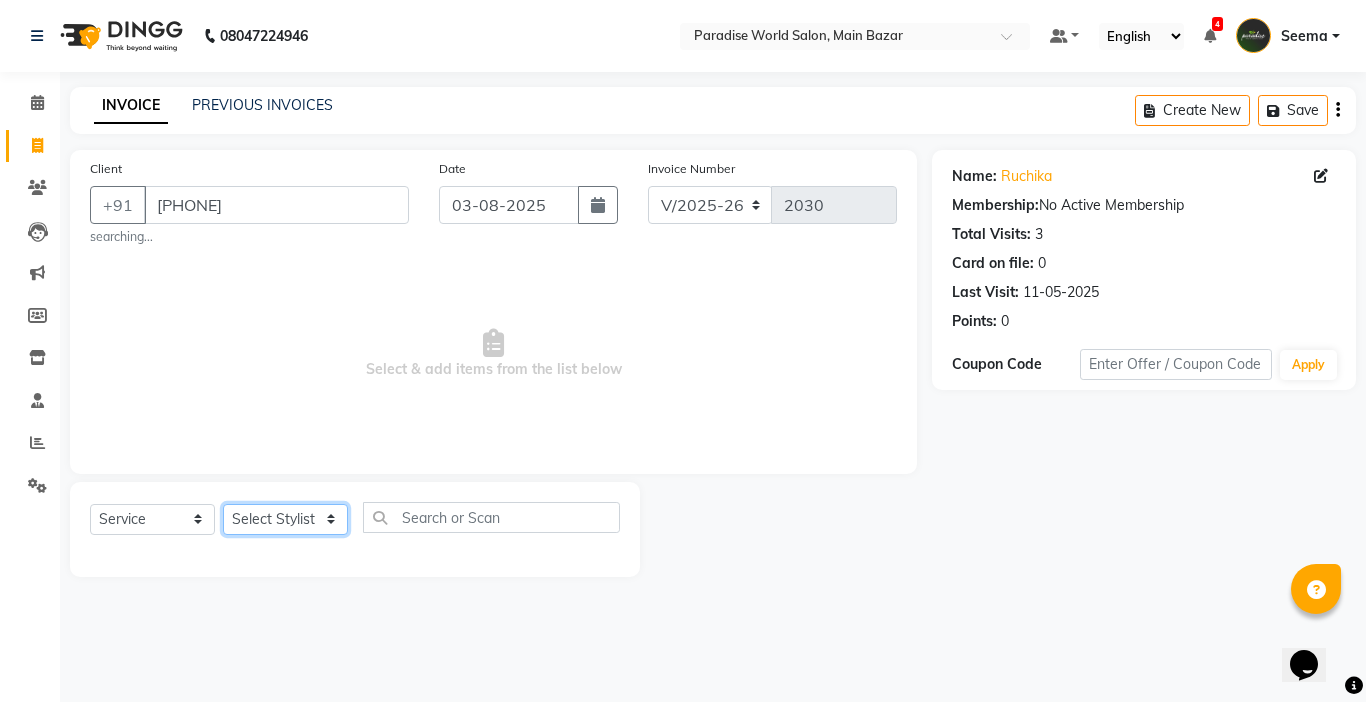 select on "24939" 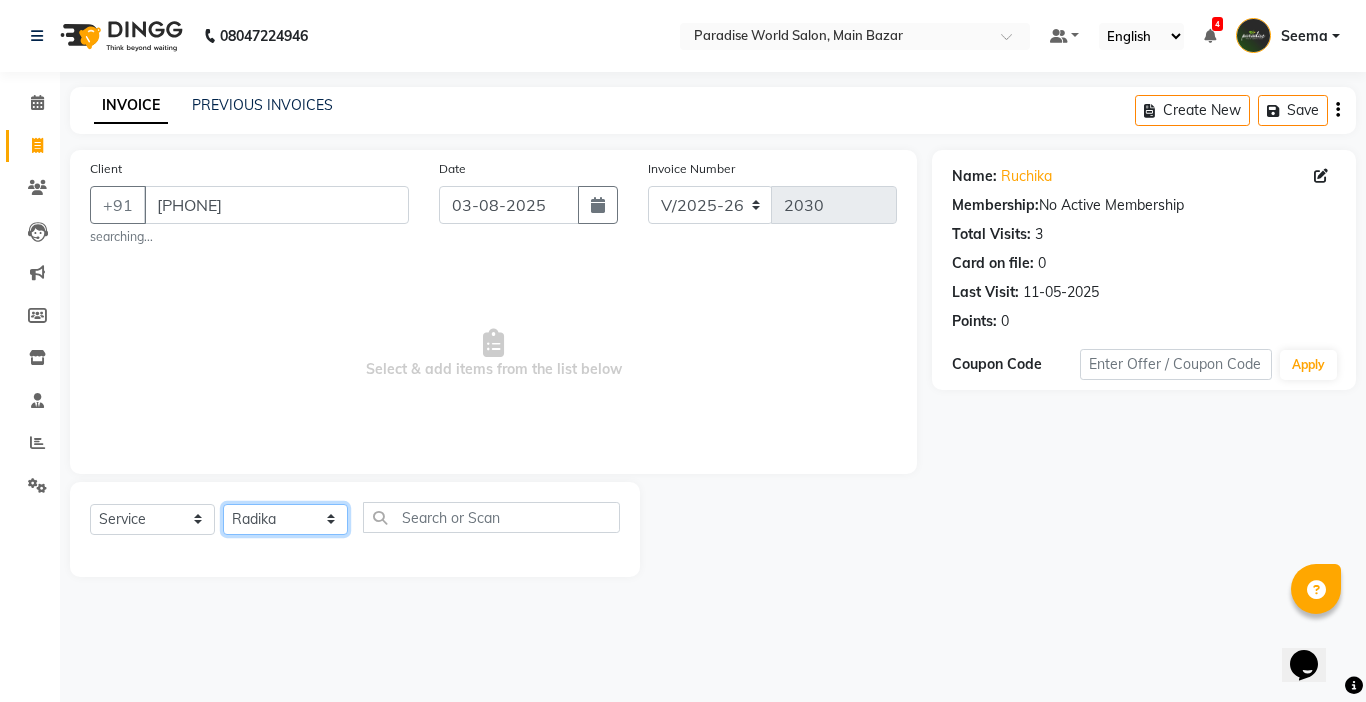 click on "Select Stylist Abby aman Anil anku Bobby company Deepak Deepika Gourav Heena ishu Jagdeesh kanchan Love preet Maddy Manpreet student Meenu Naina Nikita Palak Palak Sharma Radika Rajneesh Student Seema Shagun Shifali - Student Shweta Sujata Surinder Paul Vansh Vikas Vishal" 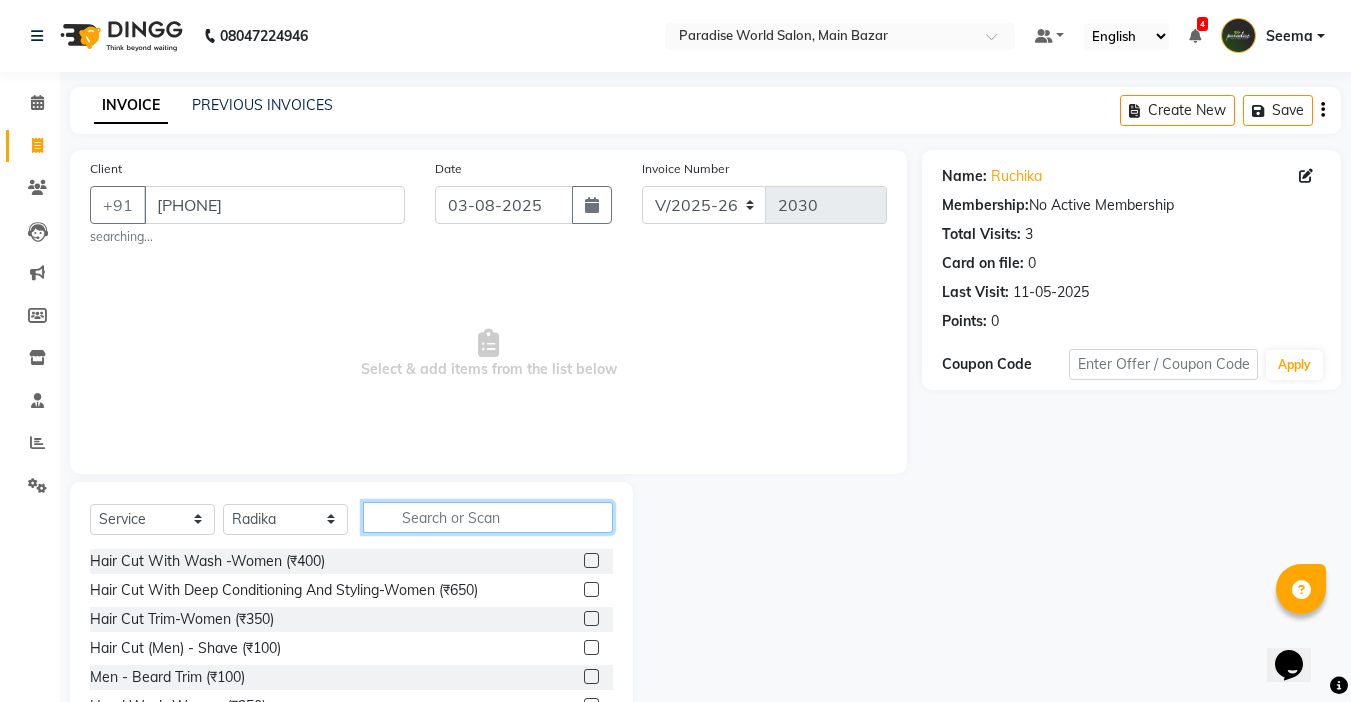click 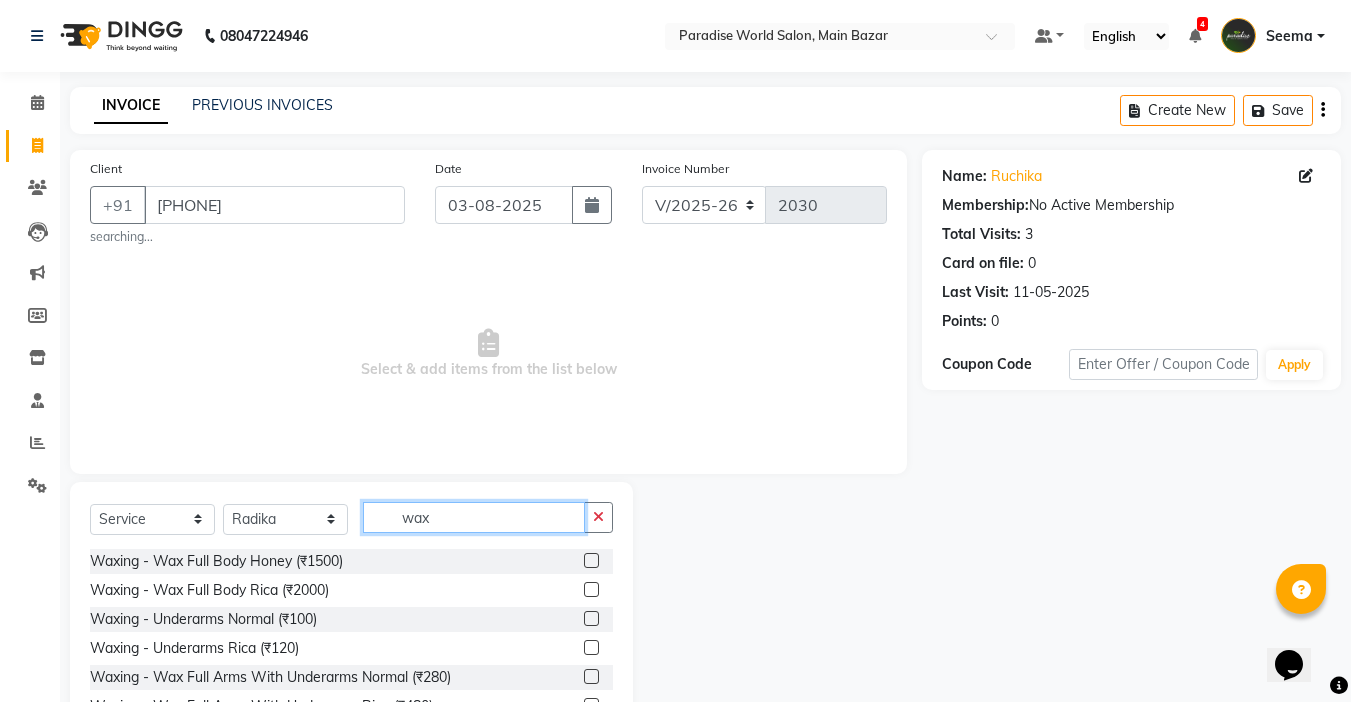 scroll, scrollTop: 105, scrollLeft: 0, axis: vertical 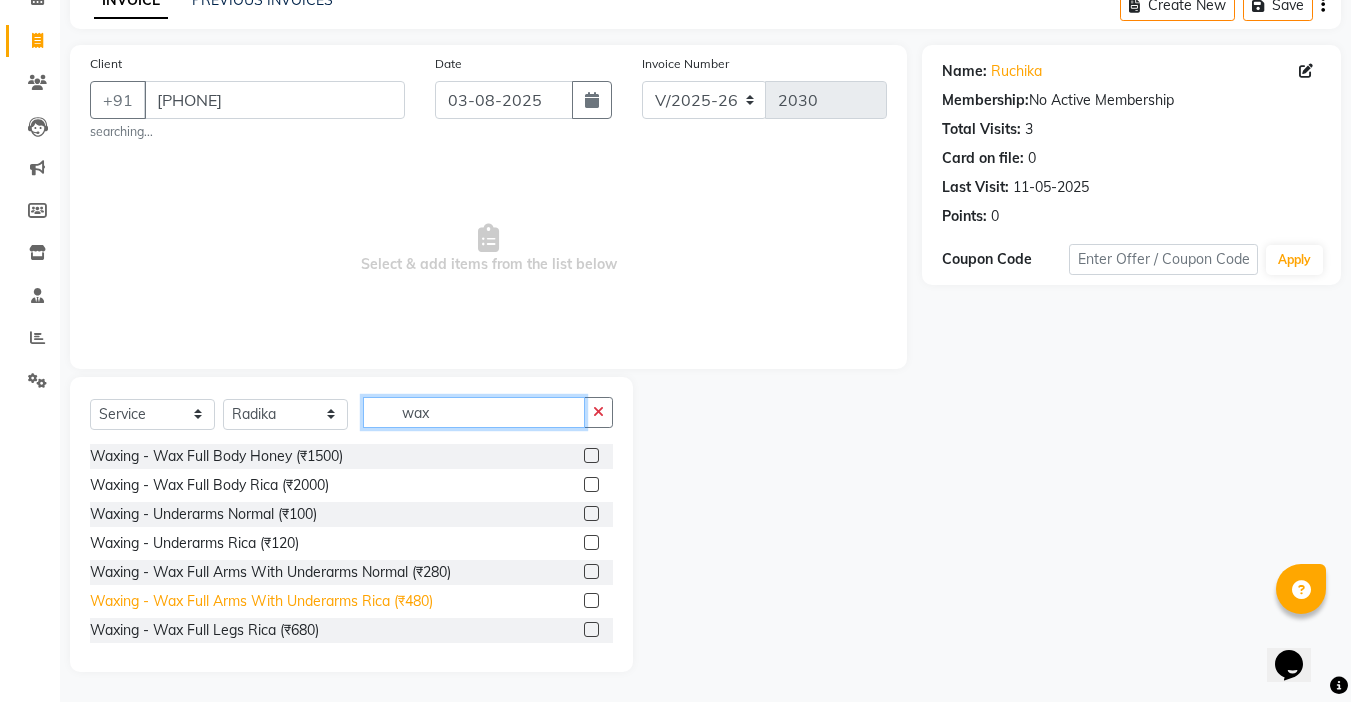 type on "wax" 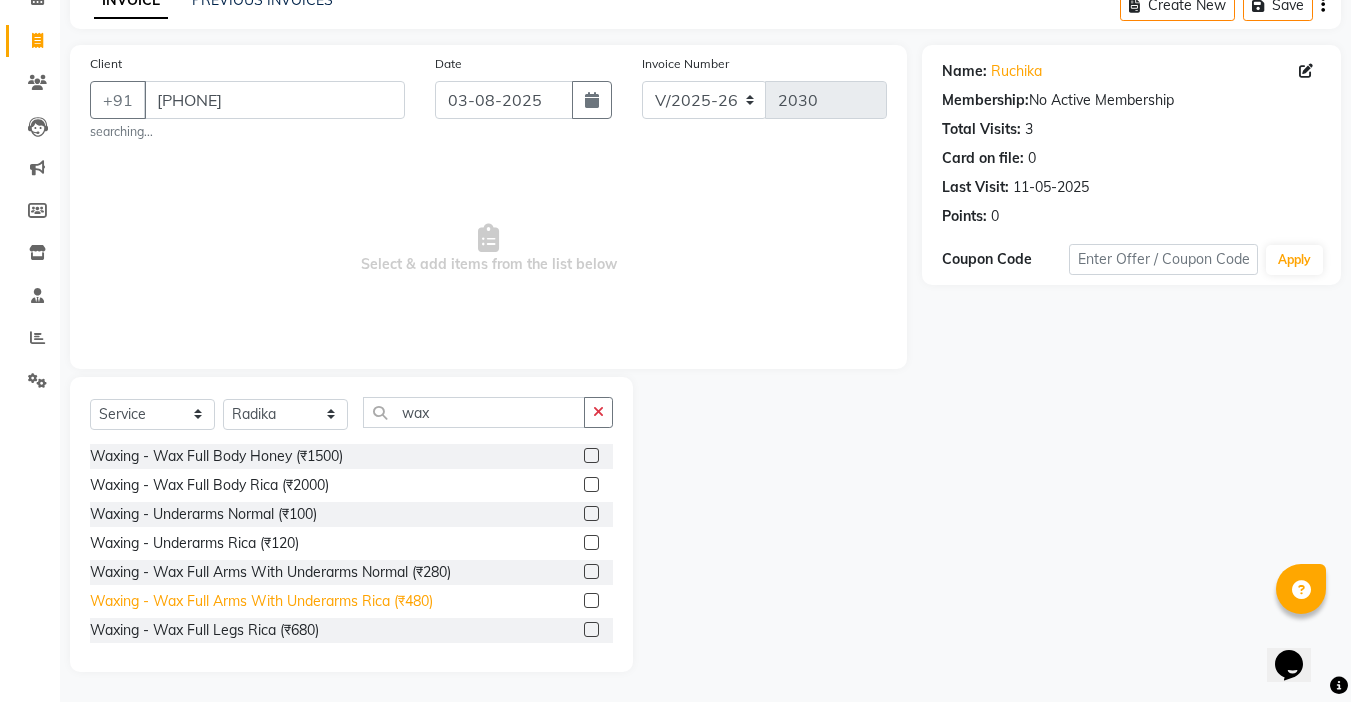 click on "Waxing   -  Wax Full Arms With Underarms Rica (₹480)" 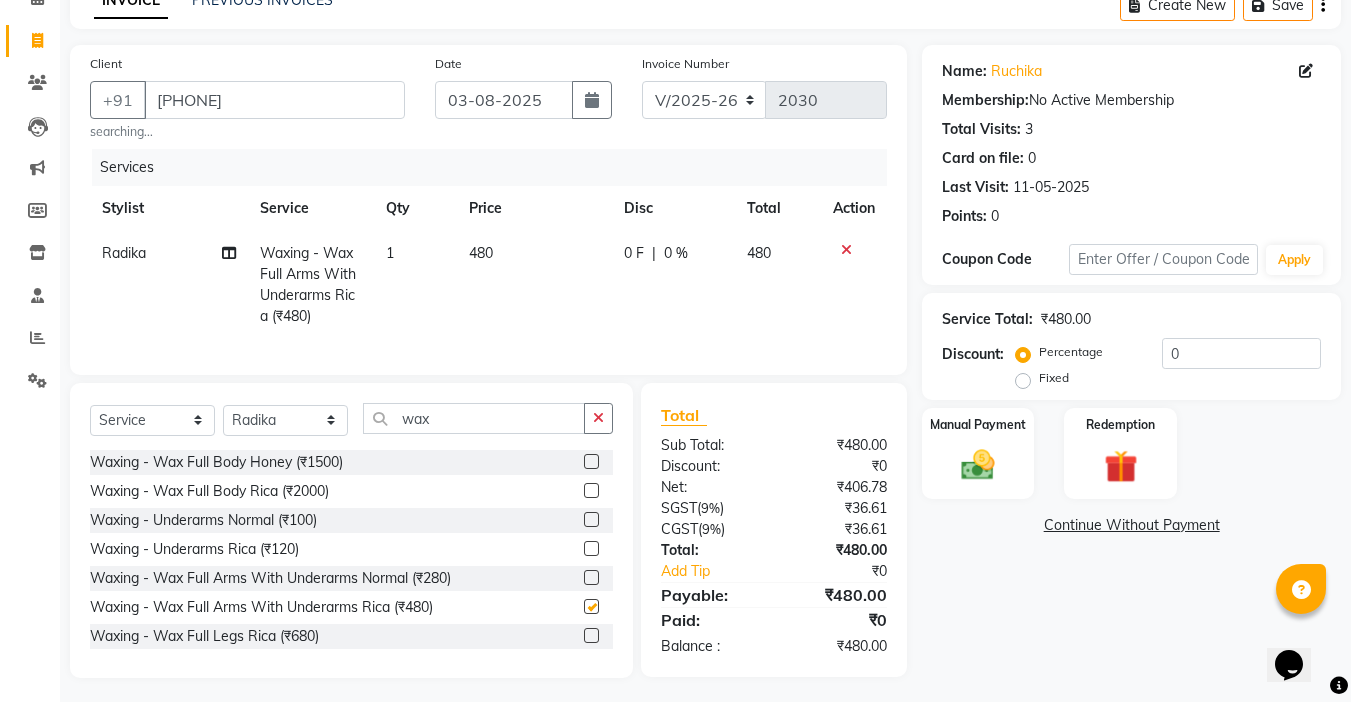 checkbox on "false" 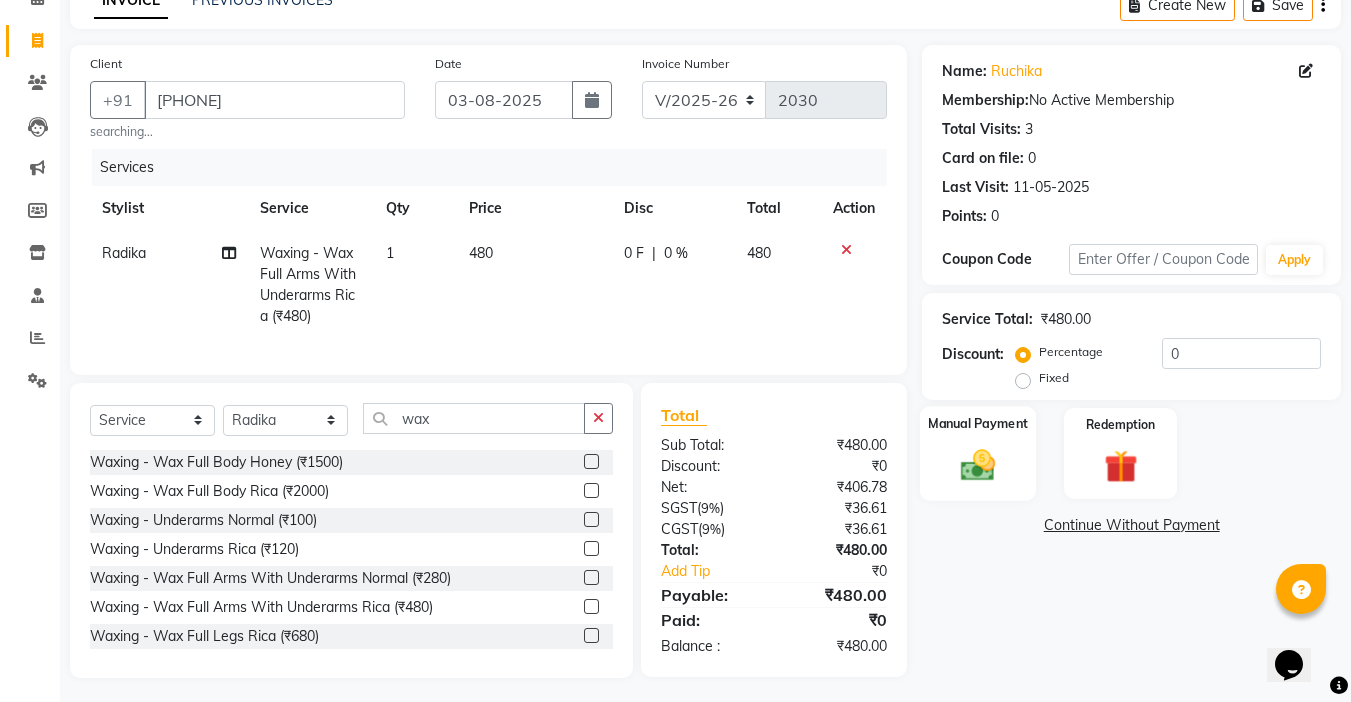 click 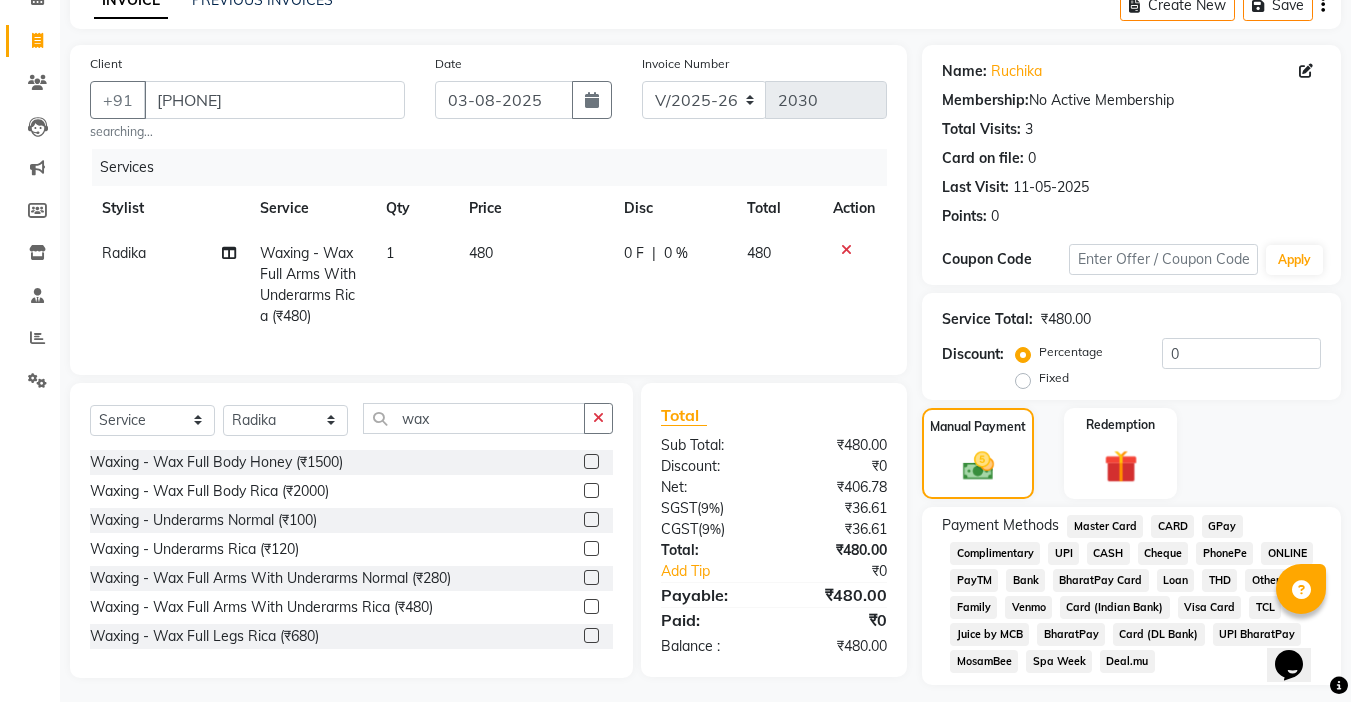 click on "CASH" 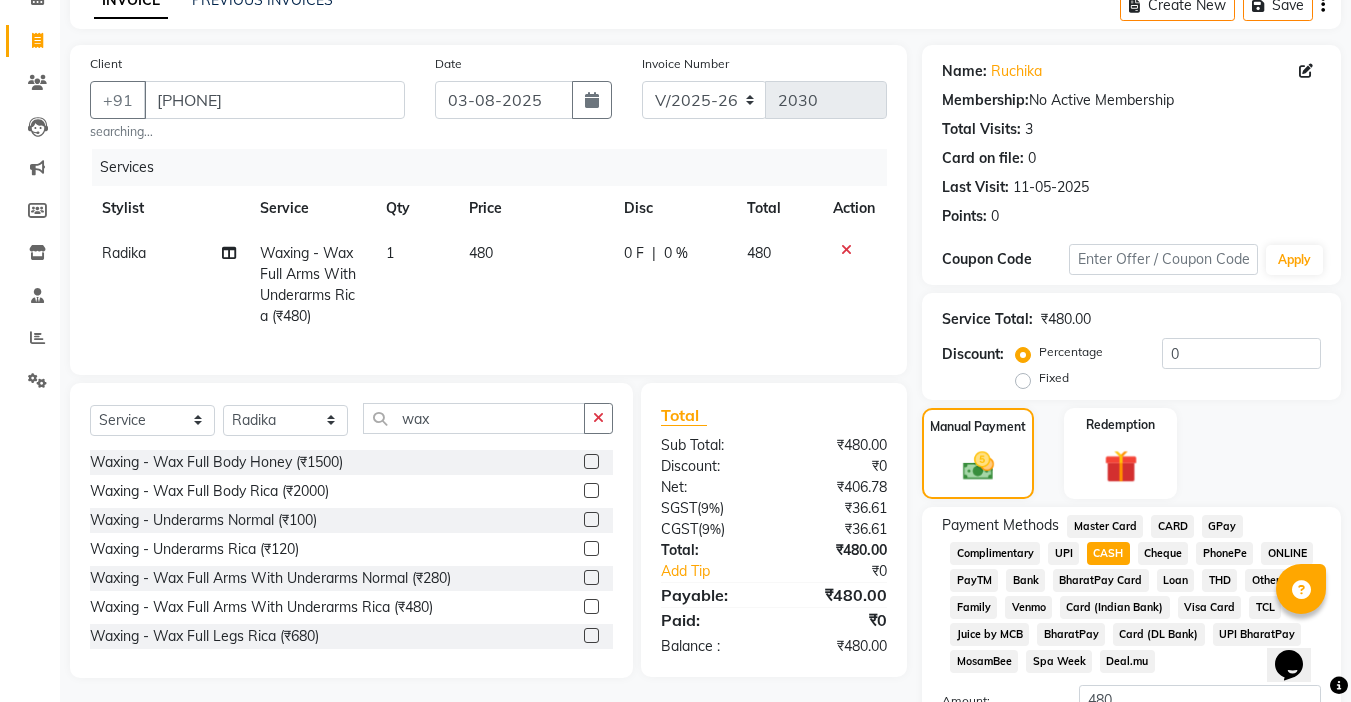 scroll, scrollTop: 265, scrollLeft: 0, axis: vertical 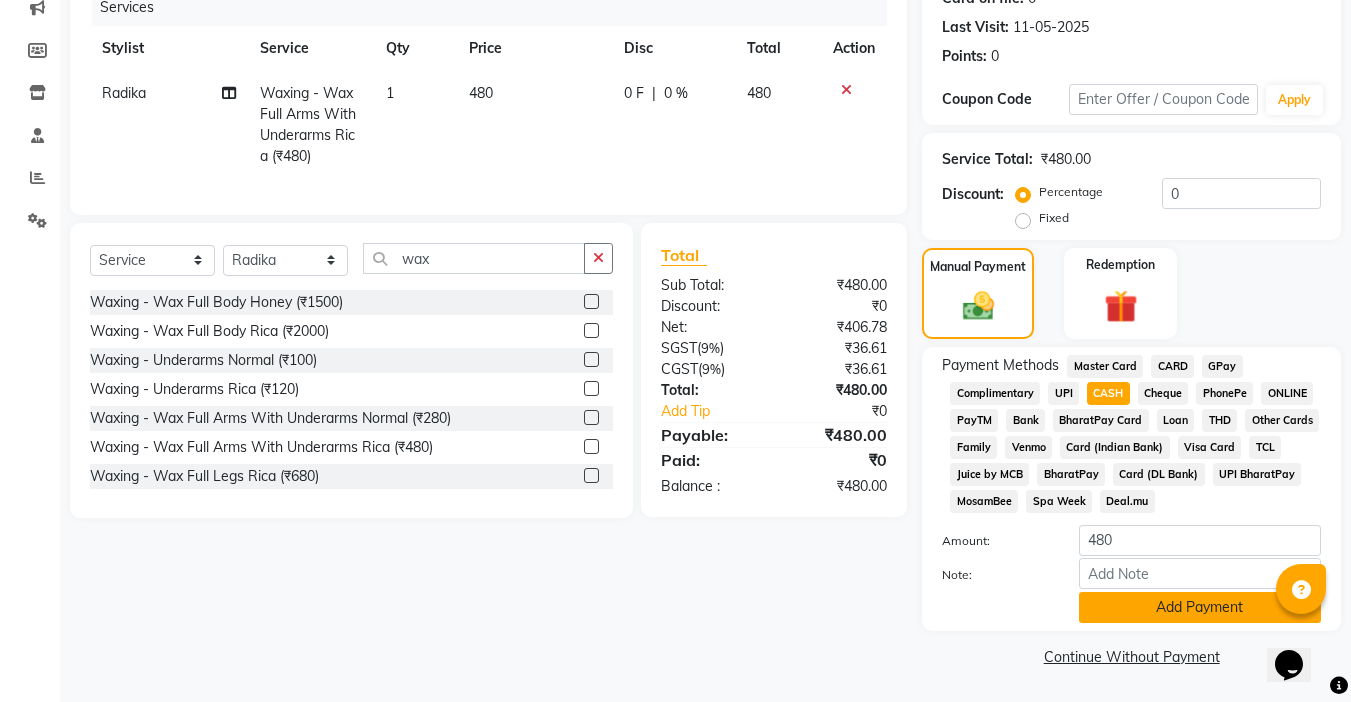 click on "Add Payment" 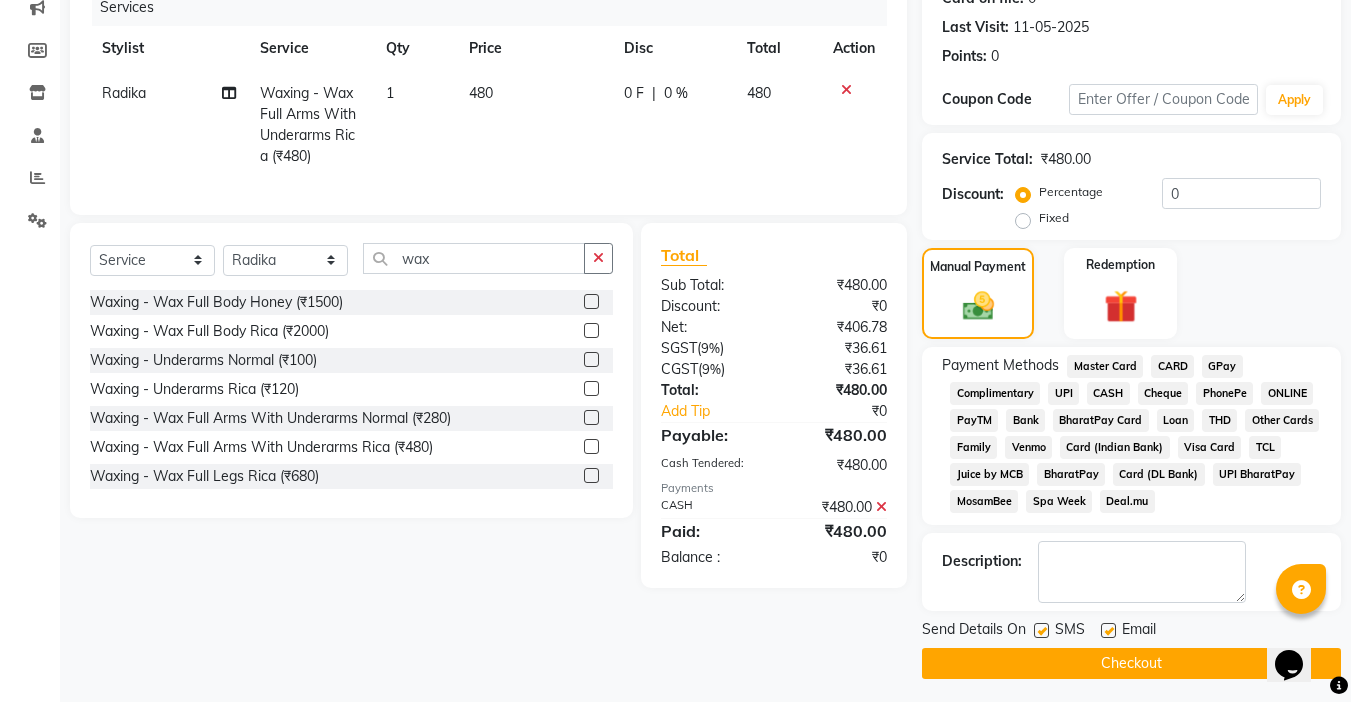 click 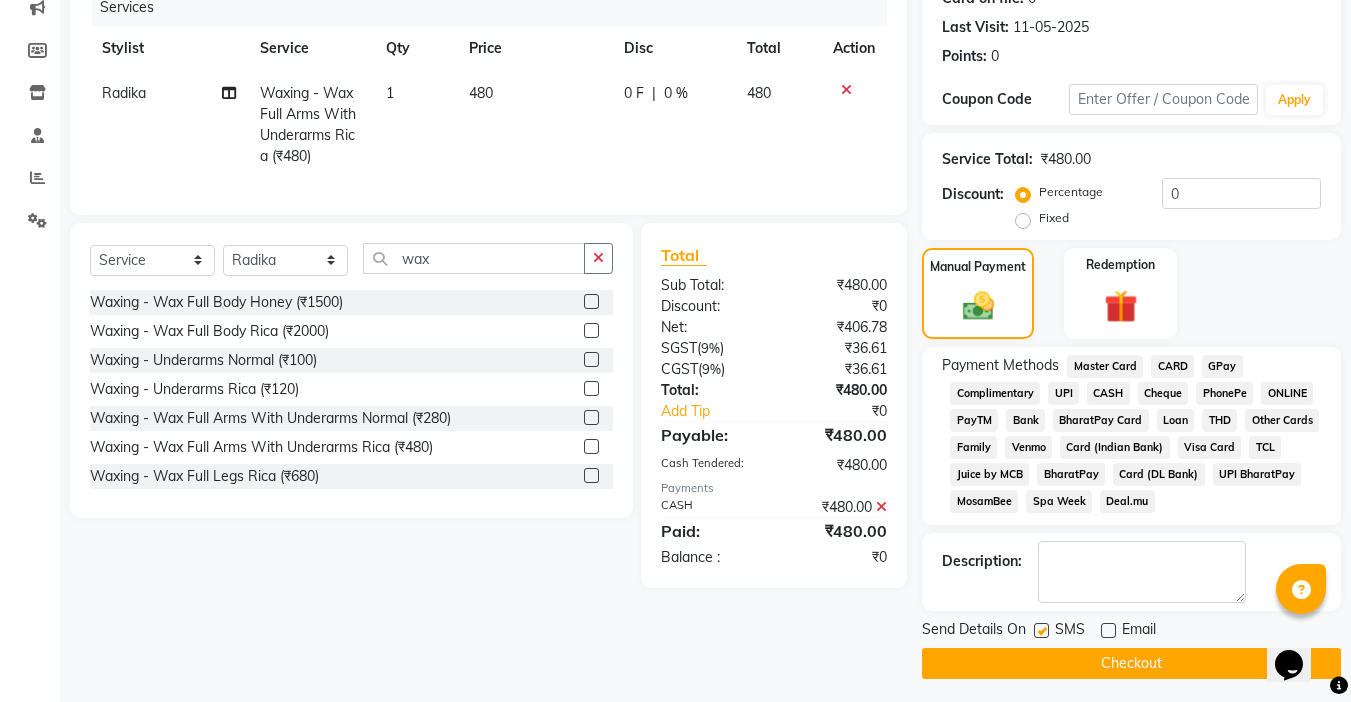 click on "Checkout" 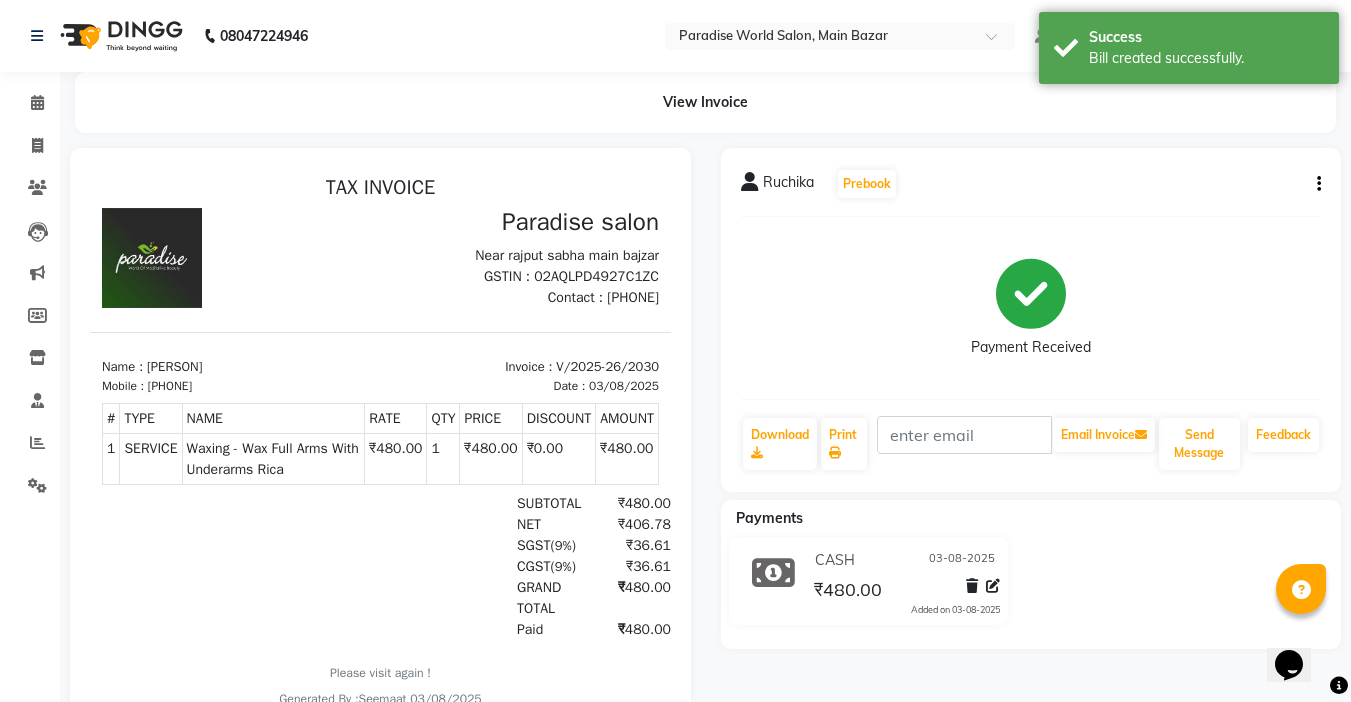 scroll, scrollTop: 0, scrollLeft: 0, axis: both 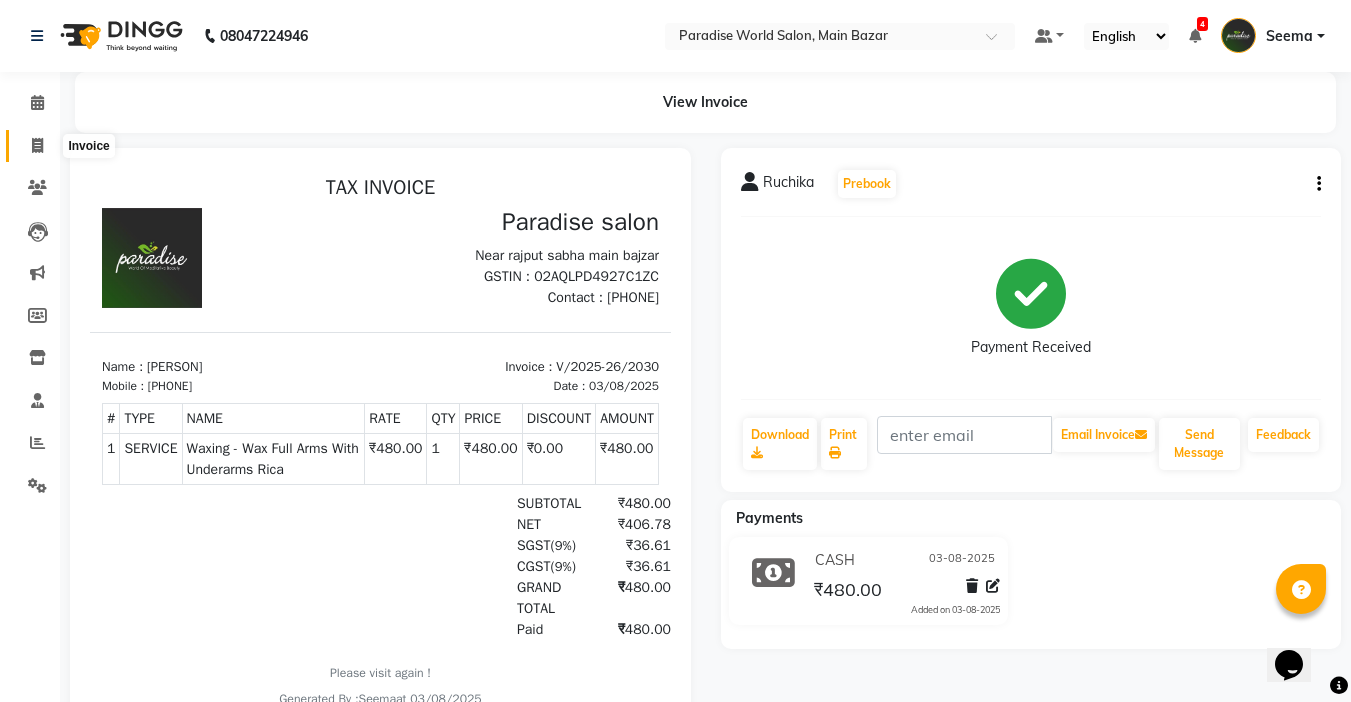 click 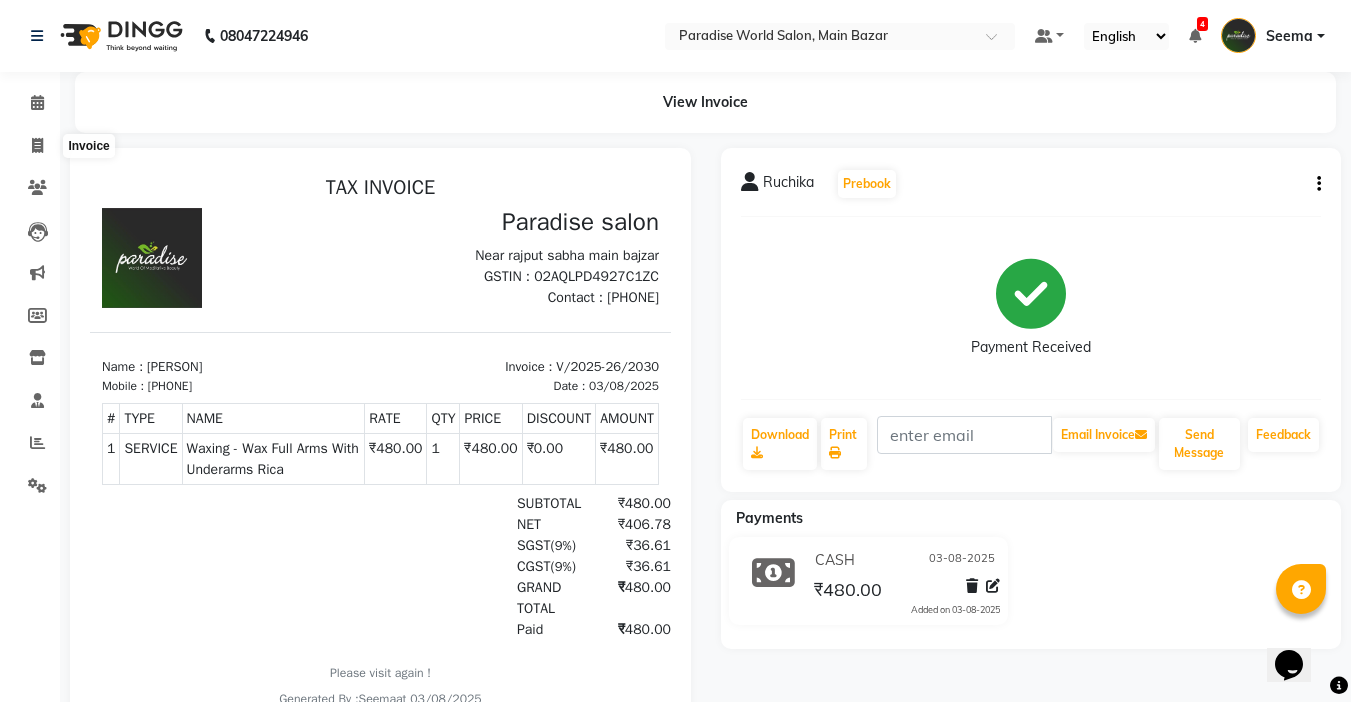 select on "service" 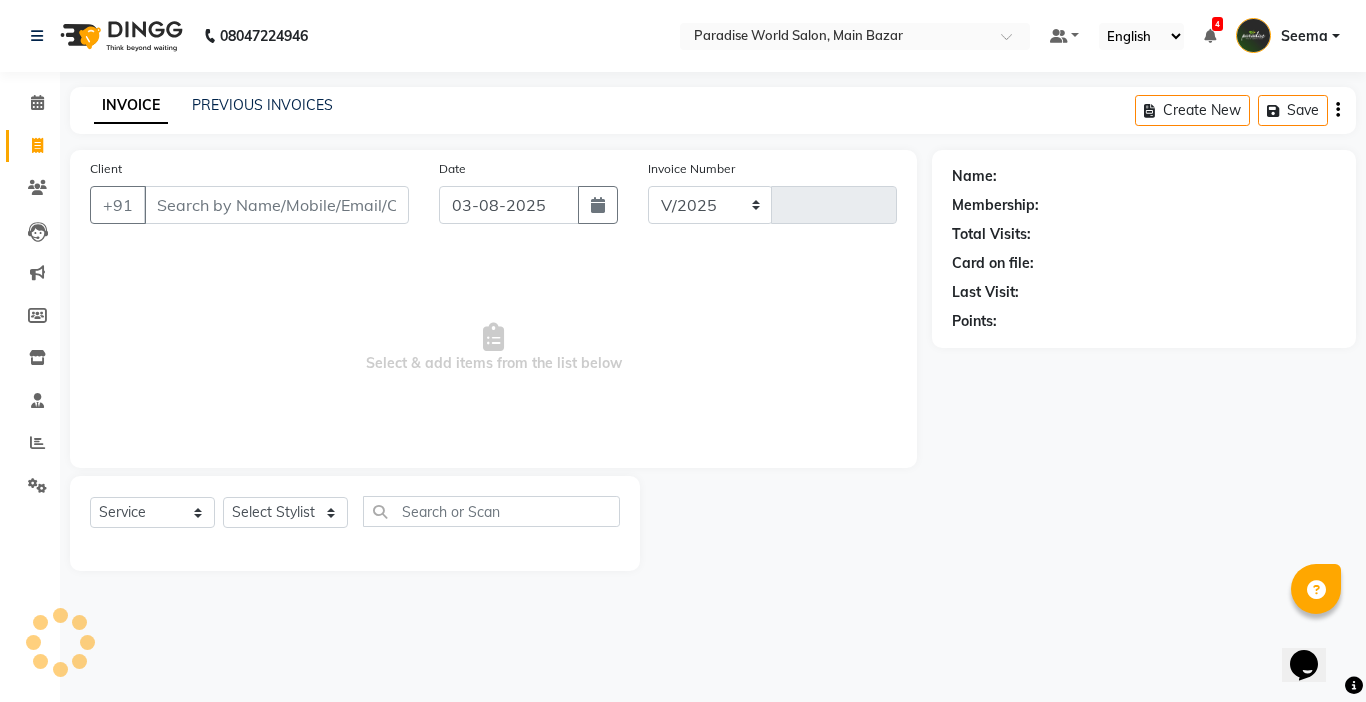 select on "4451" 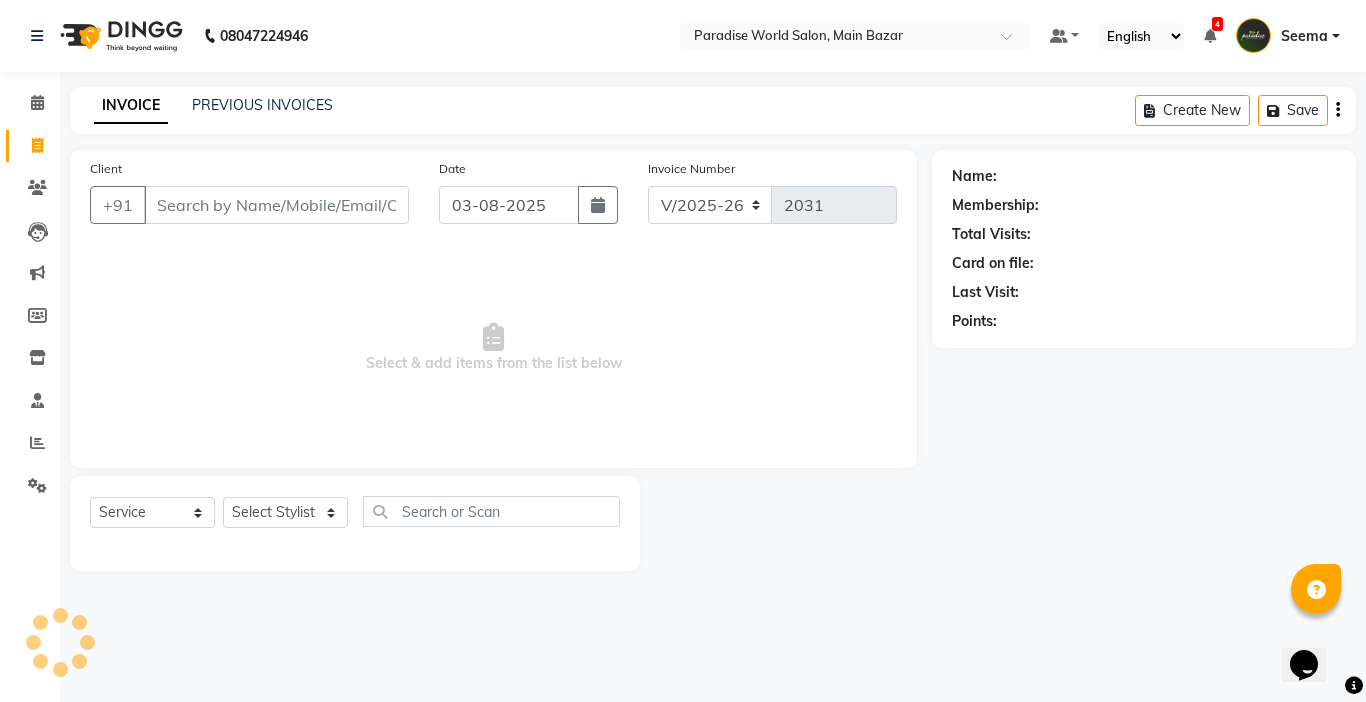 click on "Client" at bounding box center (276, 205) 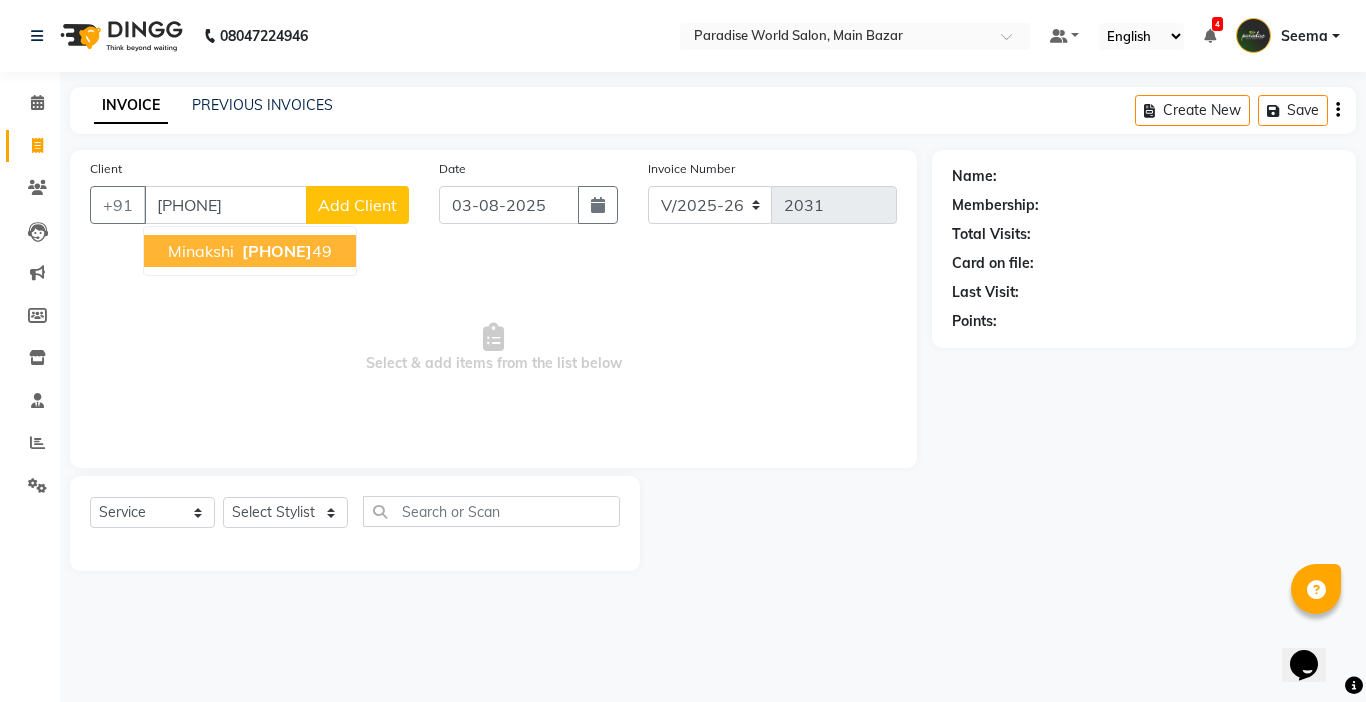 click on "[PERSON] [PHONE]" at bounding box center (250, 251) 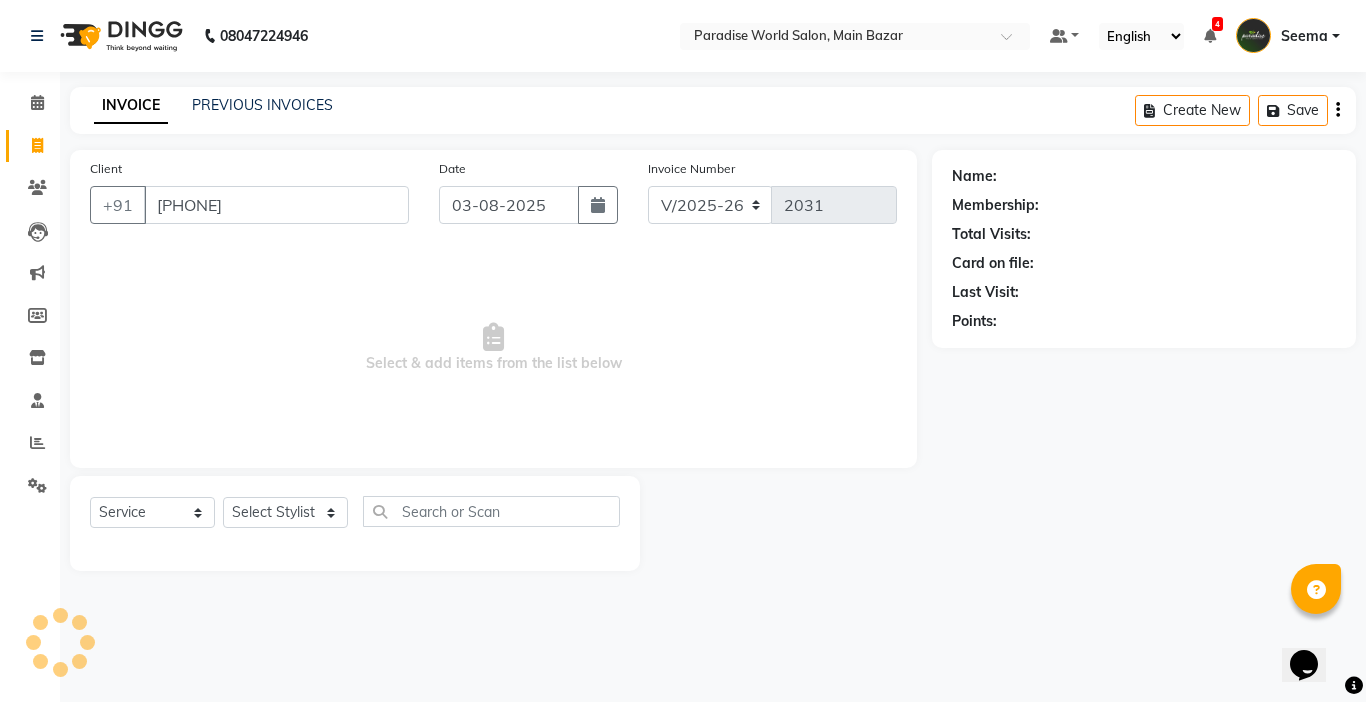 type on "[PHONE]" 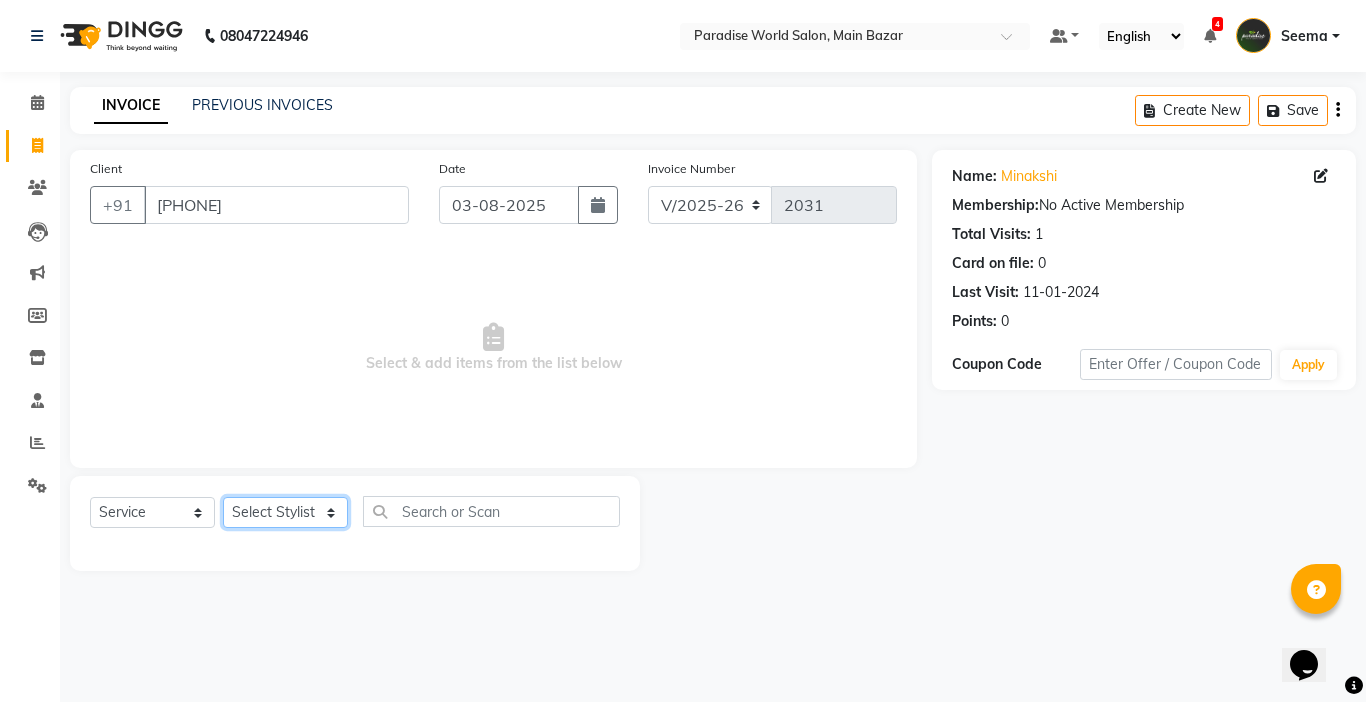 click on "Select Stylist Abby aman Anil anku Bobby company Deepak Deepika Gourav Heena ishu Jagdeesh kanchan Love preet Maddy Manpreet student Meenu Naina Nikita Palak Palak Sharma Radika Rajneesh Student Seema Shagun Shifali - Student Shweta Sujata Surinder Paul Vansh Vikas Vishal" 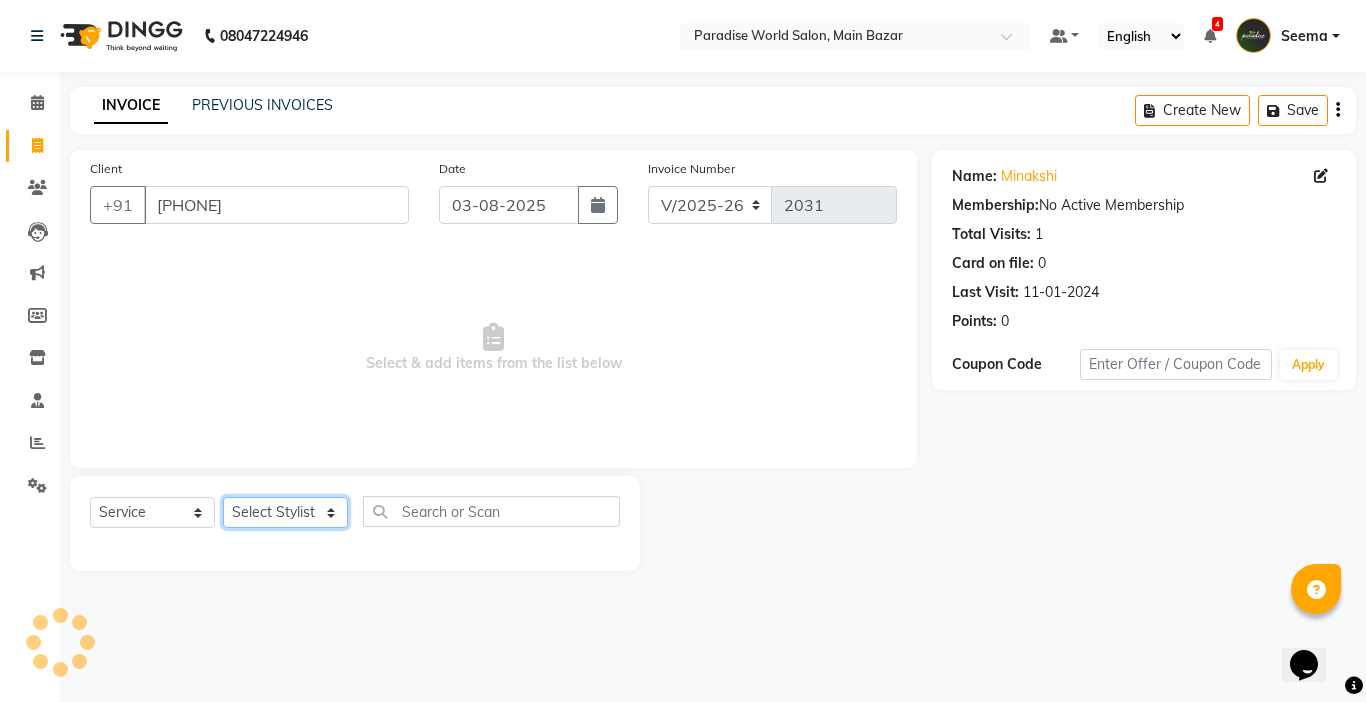 select on "[NUMBER]" 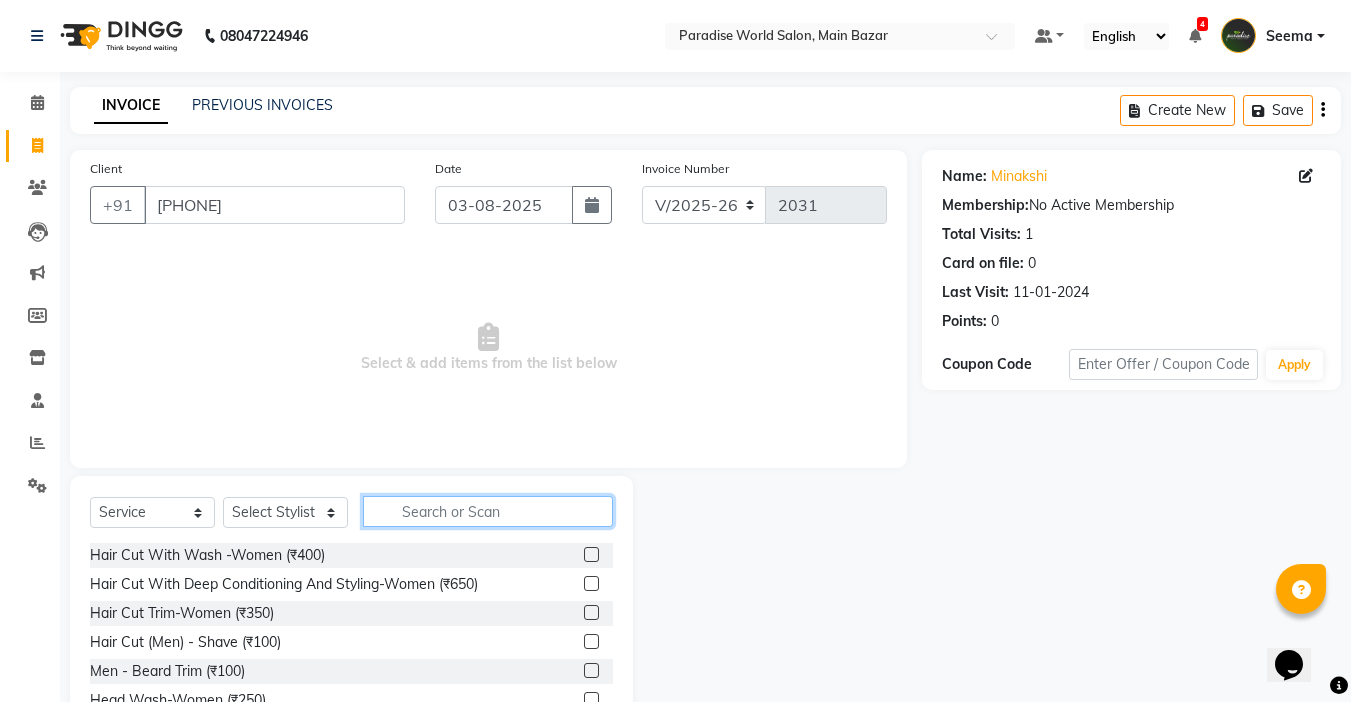 click 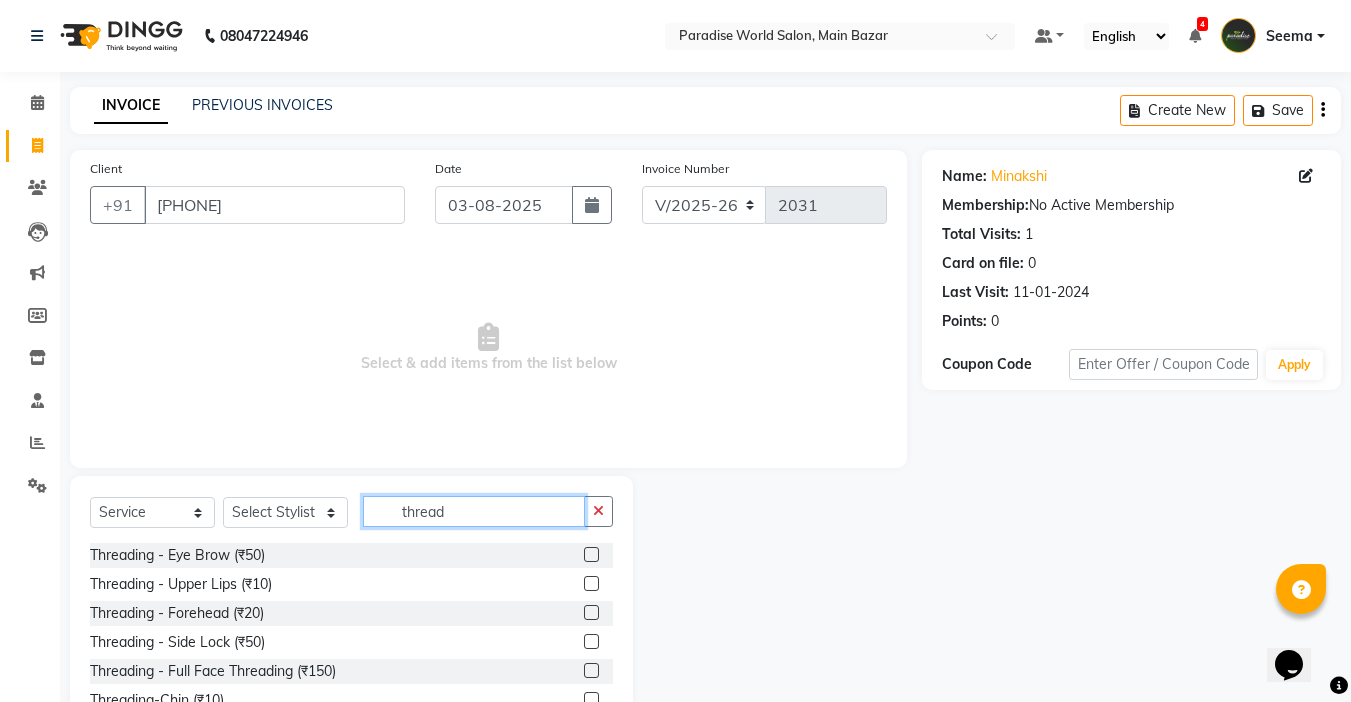 type on "thread" 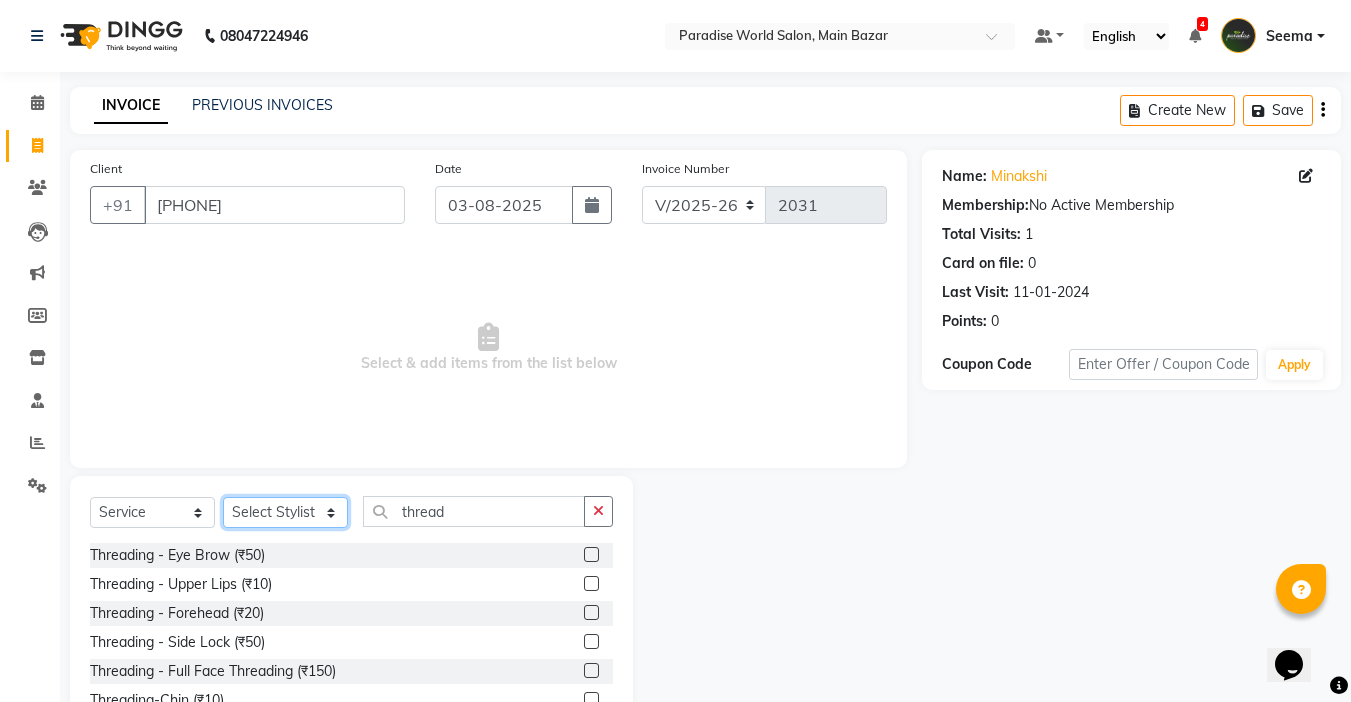 click on "Select Stylist Abby aman Anil anku Bobby company Deepak Deepika Gourav Heena ishu Jagdeesh kanchan Love preet Maddy Manpreet student Meenu Naina Nikita Palak Palak Sharma Radika Rajneesh Student Seema Shagun Shifali - Student Shweta Sujata Surinder Paul Vansh Vikas Vishal" 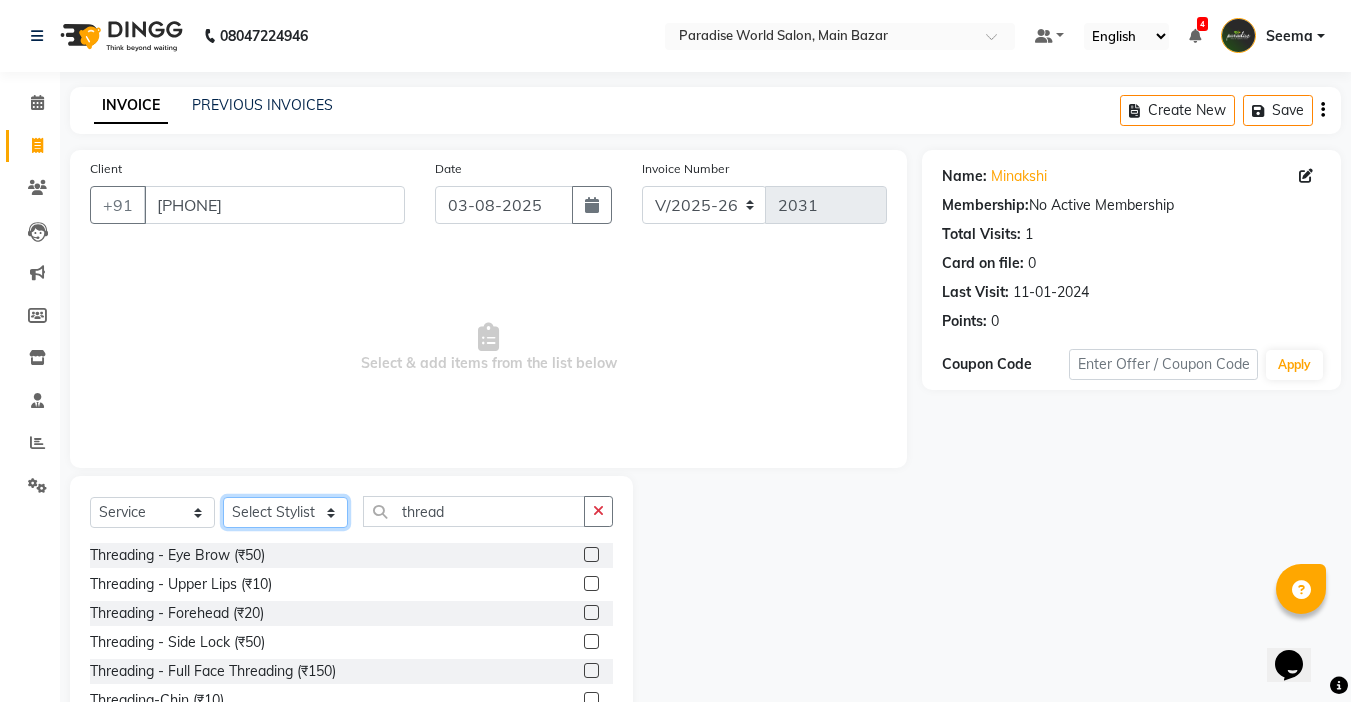 select on "24939" 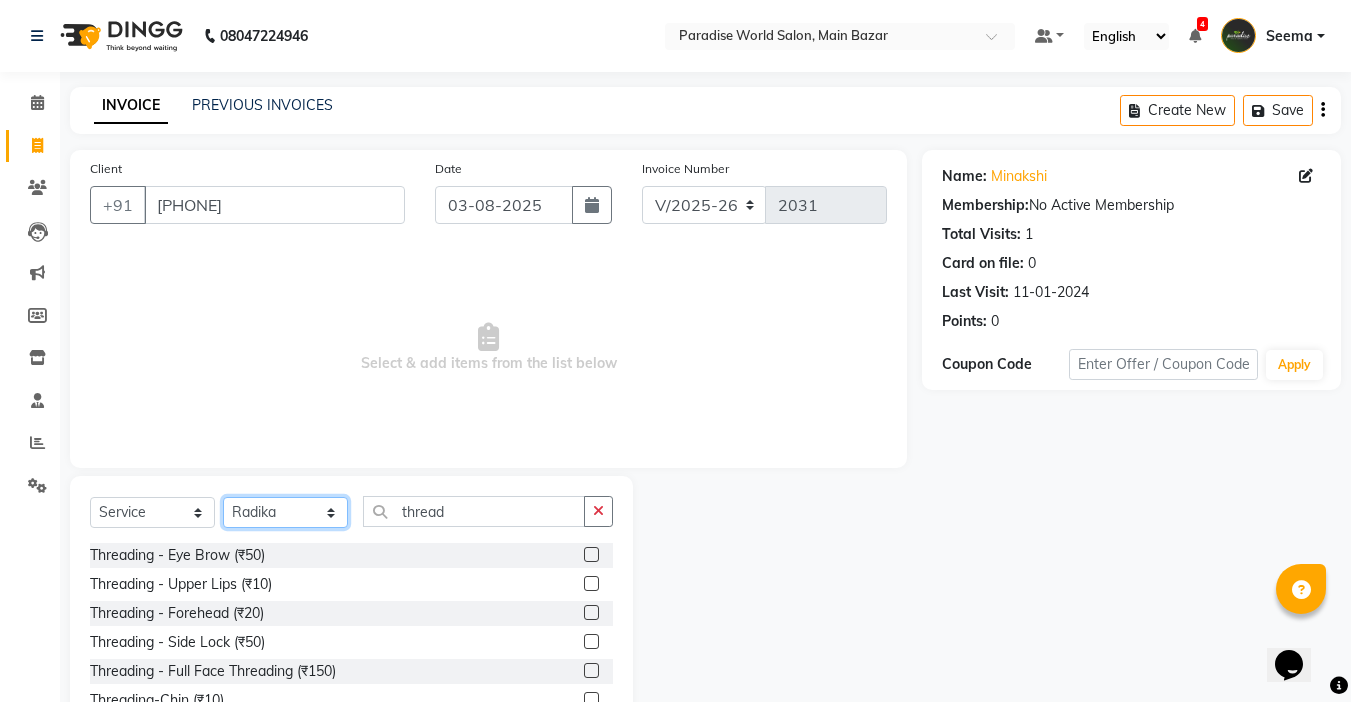click on "Select Stylist Abby aman Anil anku Bobby company Deepak Deepika Gourav Heena ishu Jagdeesh kanchan Love preet Maddy Manpreet student Meenu Naina Nikita Palak Palak Sharma Radika Rajneesh Student Seema Shagun Shifali - Student Shweta Sujata Surinder Paul Vansh Vikas Vishal" 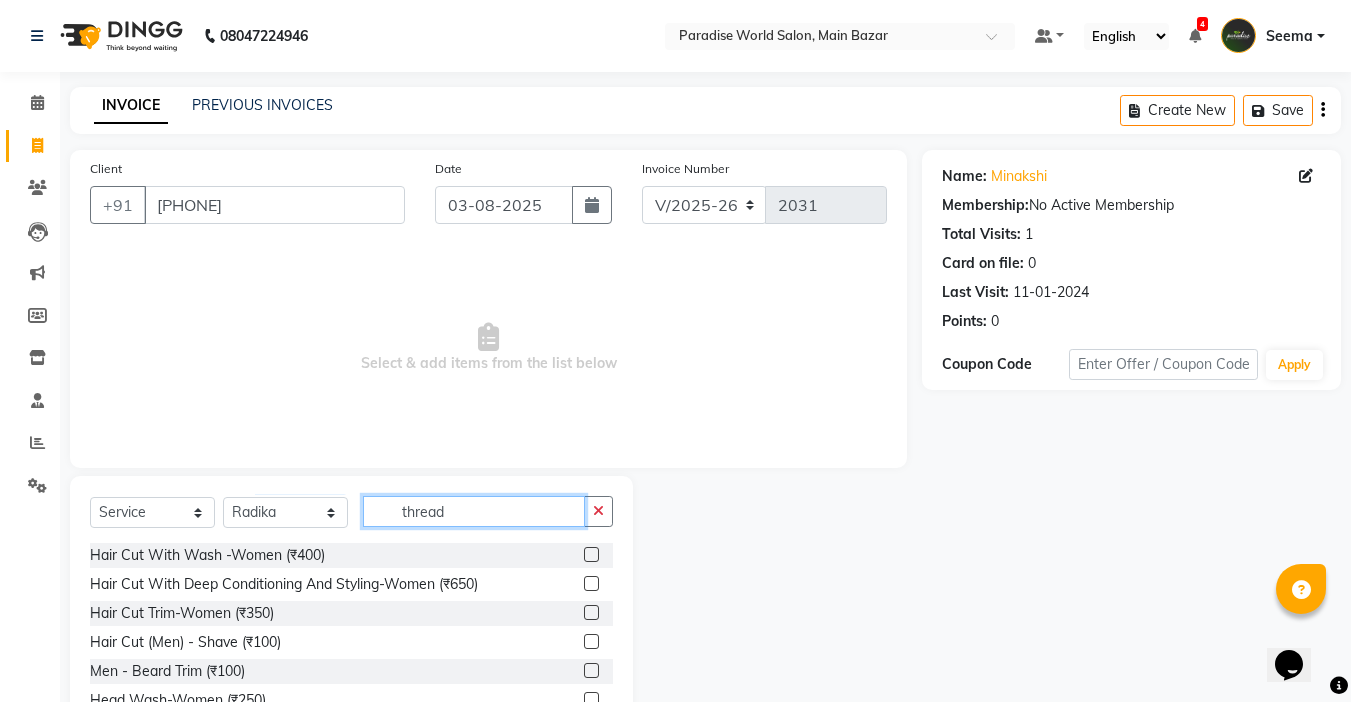 click on "thread" 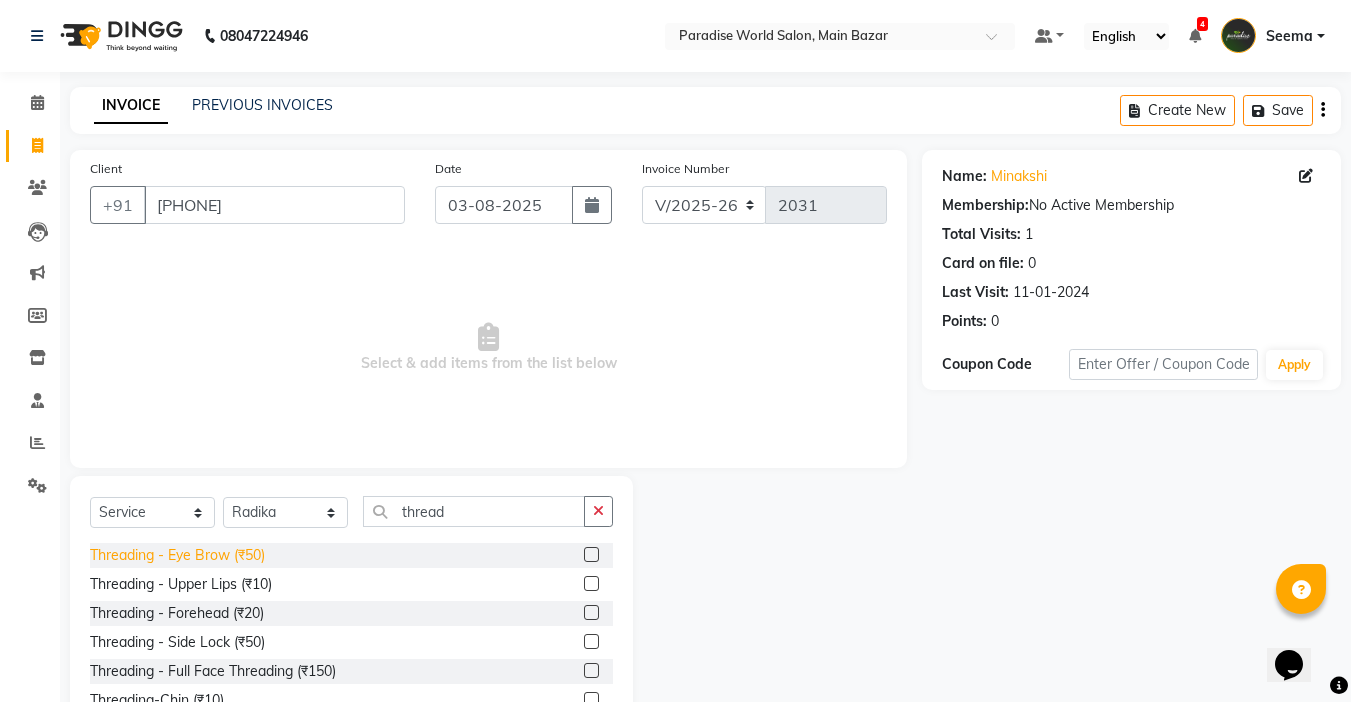 click on "Threading   -  Eye Brow (₹50)" 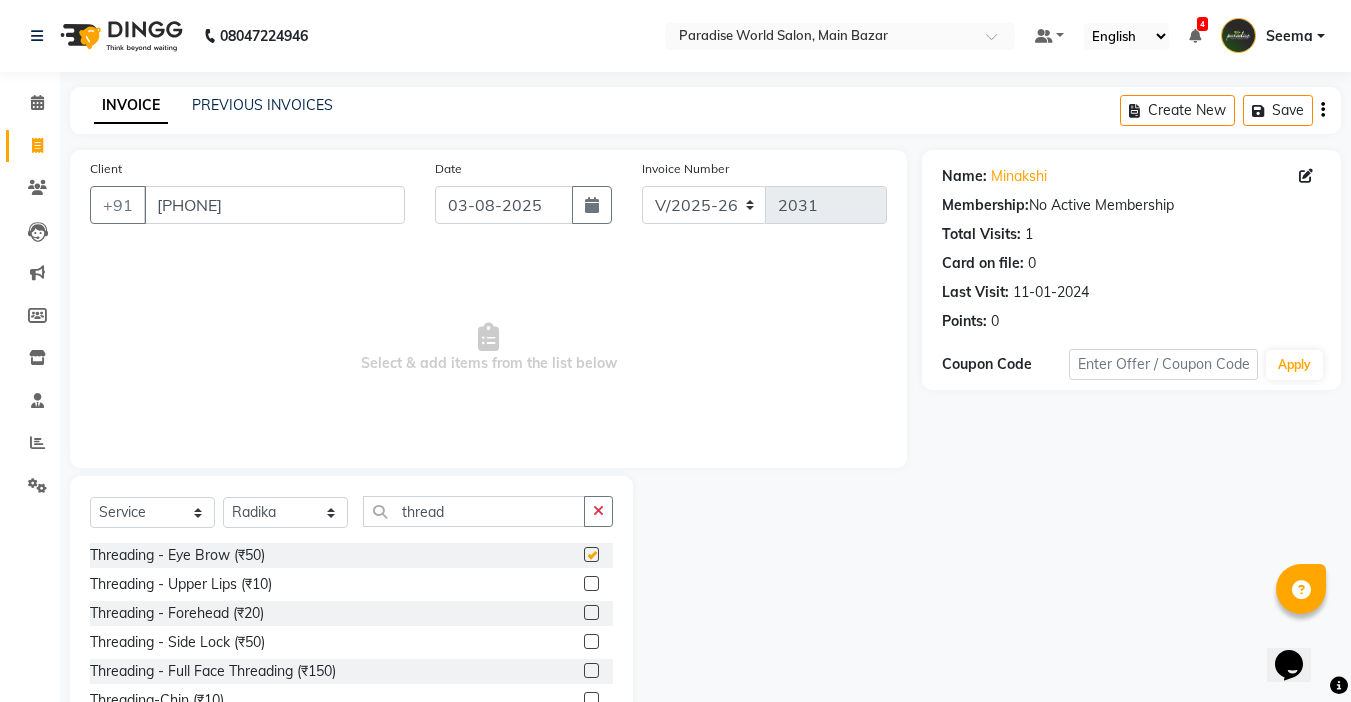 checkbox on "false" 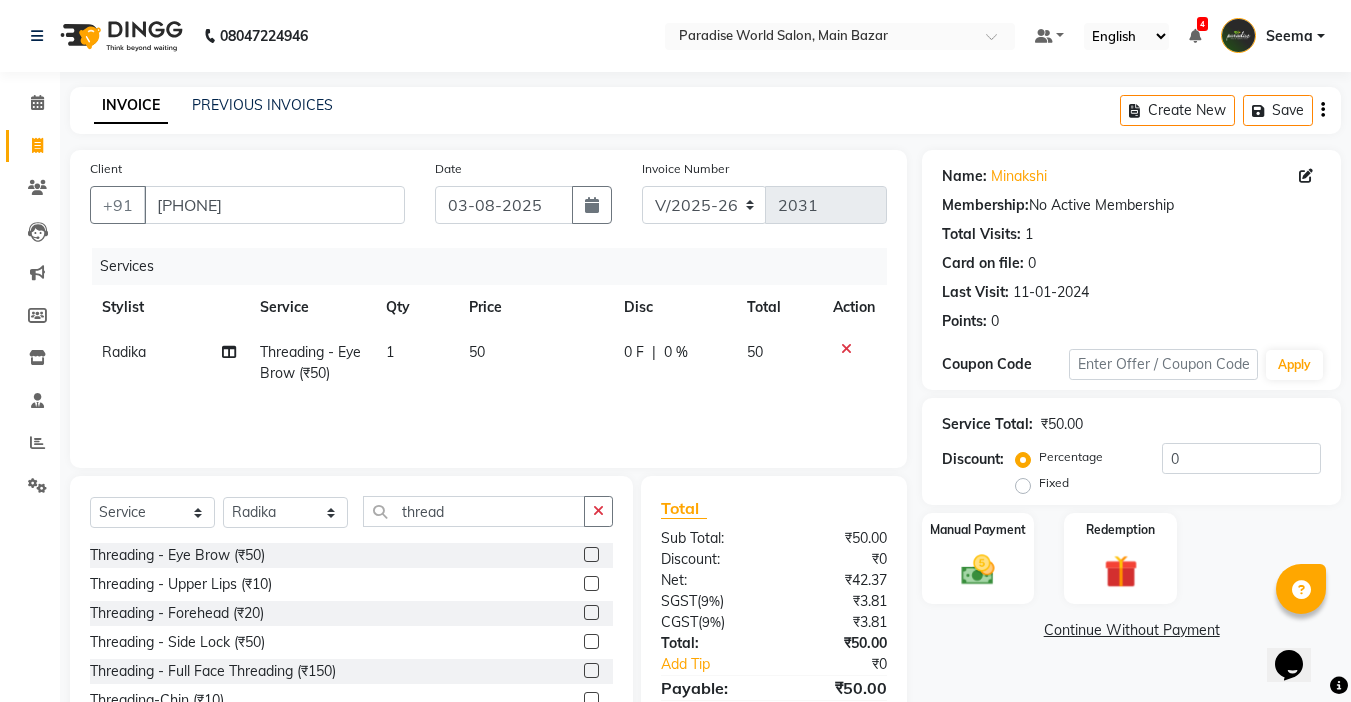 click on "Select Service Product Membership Package Voucher Prepaid Gift Card Select Stylist Abby aman Anil anku Bobby company Deepak Deepika Gourav Heena ishu Jagdeesh kanchan Love preet Maddy Manpreet student Meenu Naina Nikita Palak Palak Sharma Radika Rajneesh Student Seema Shagun Shifali - Student Shweta Sujata Surinder Paul Vansh Vikas Vishal thread" 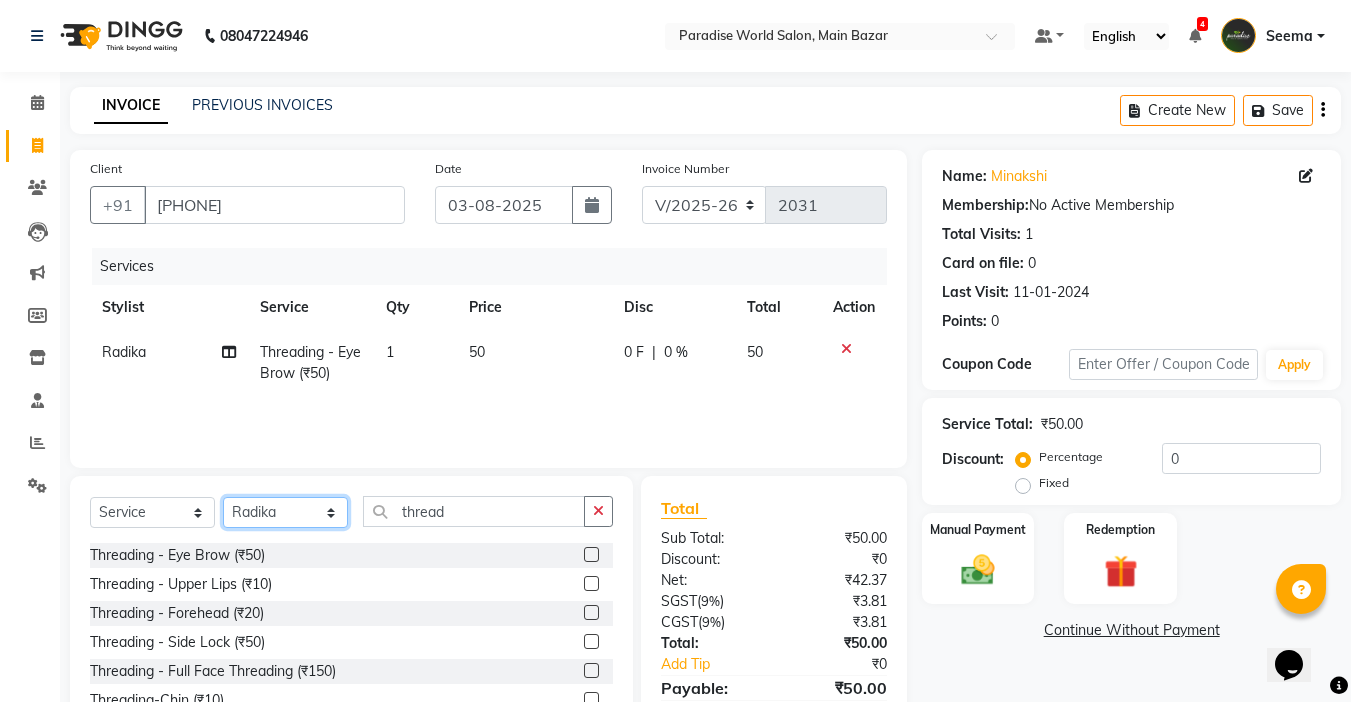 click on "Select Stylist Abby aman Anil anku Bobby company Deepak Deepika Gourav Heena ishu Jagdeesh kanchan Love preet Maddy Manpreet student Meenu Naina Nikita Palak Palak Sharma Radika Rajneesh Student Seema Shagun Shifali - Student Shweta Sujata Surinder Paul Vansh Vikas Vishal" 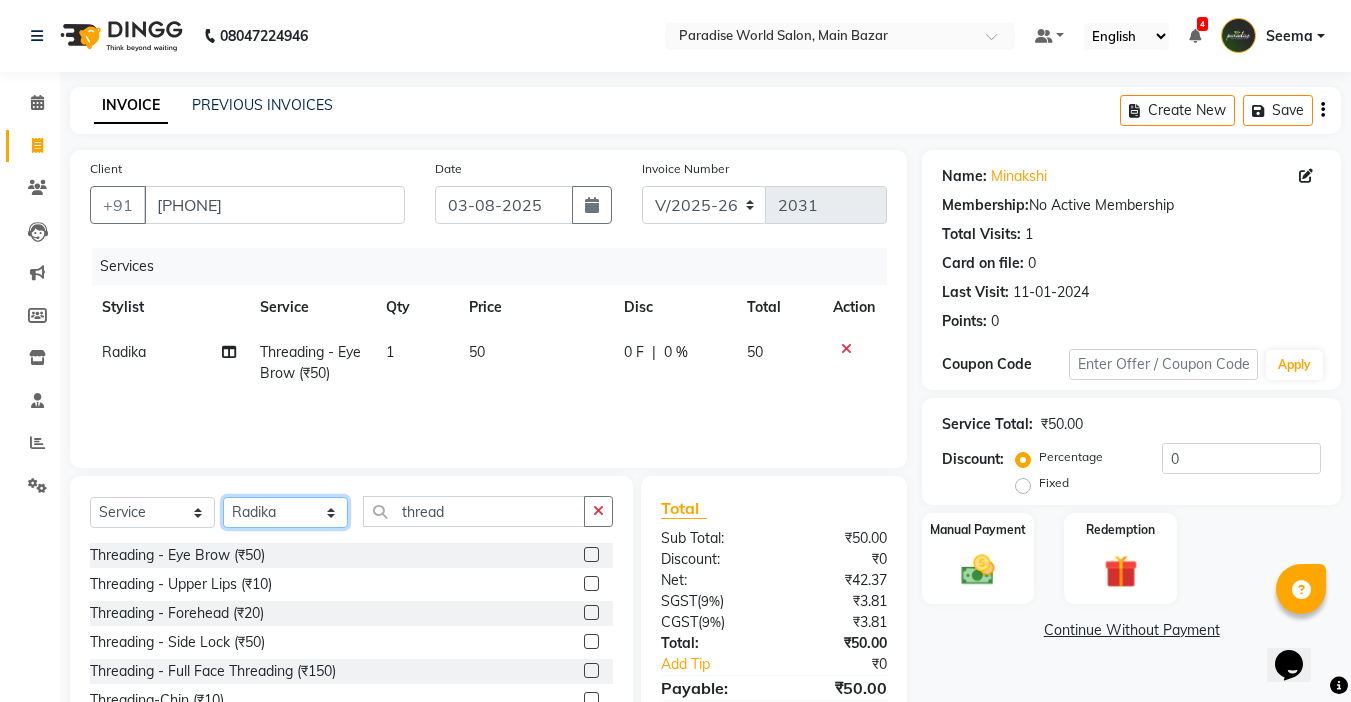 select on "[NUMBER]" 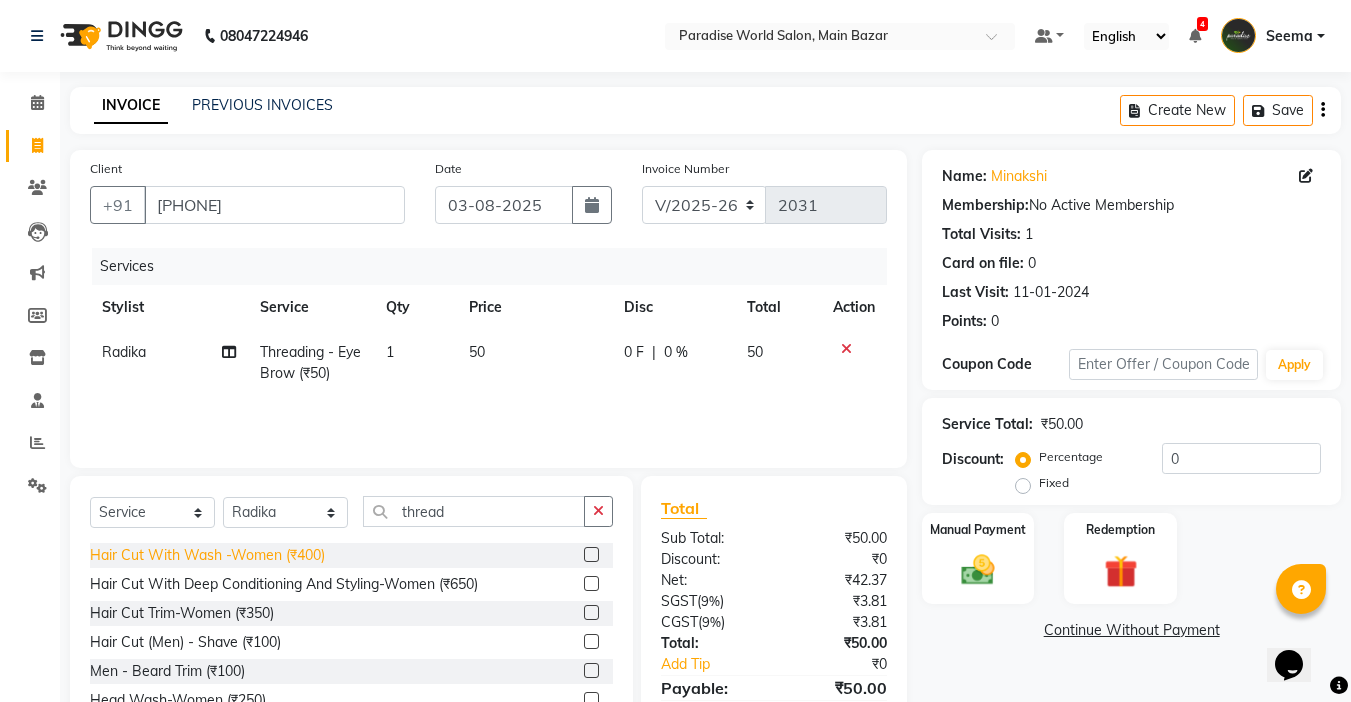 click on "Hair Cut With Wash -Women (₹400)" 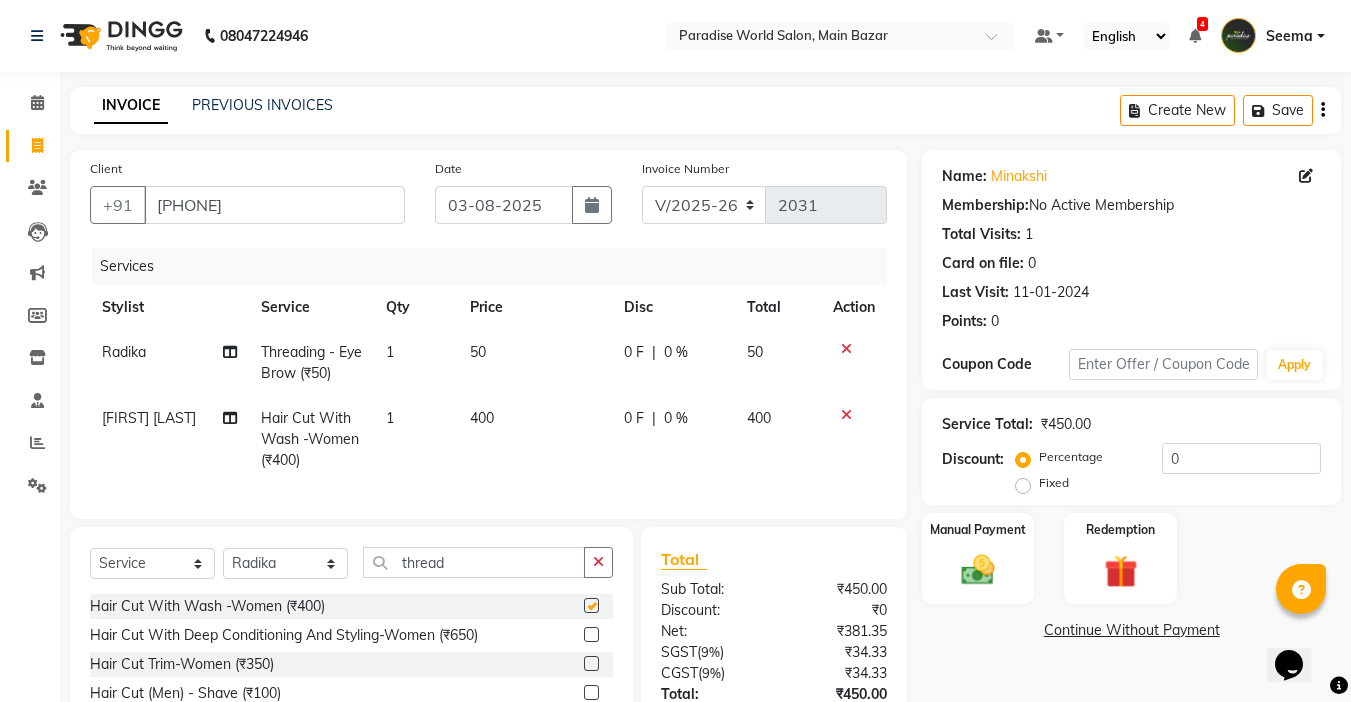 checkbox on "false" 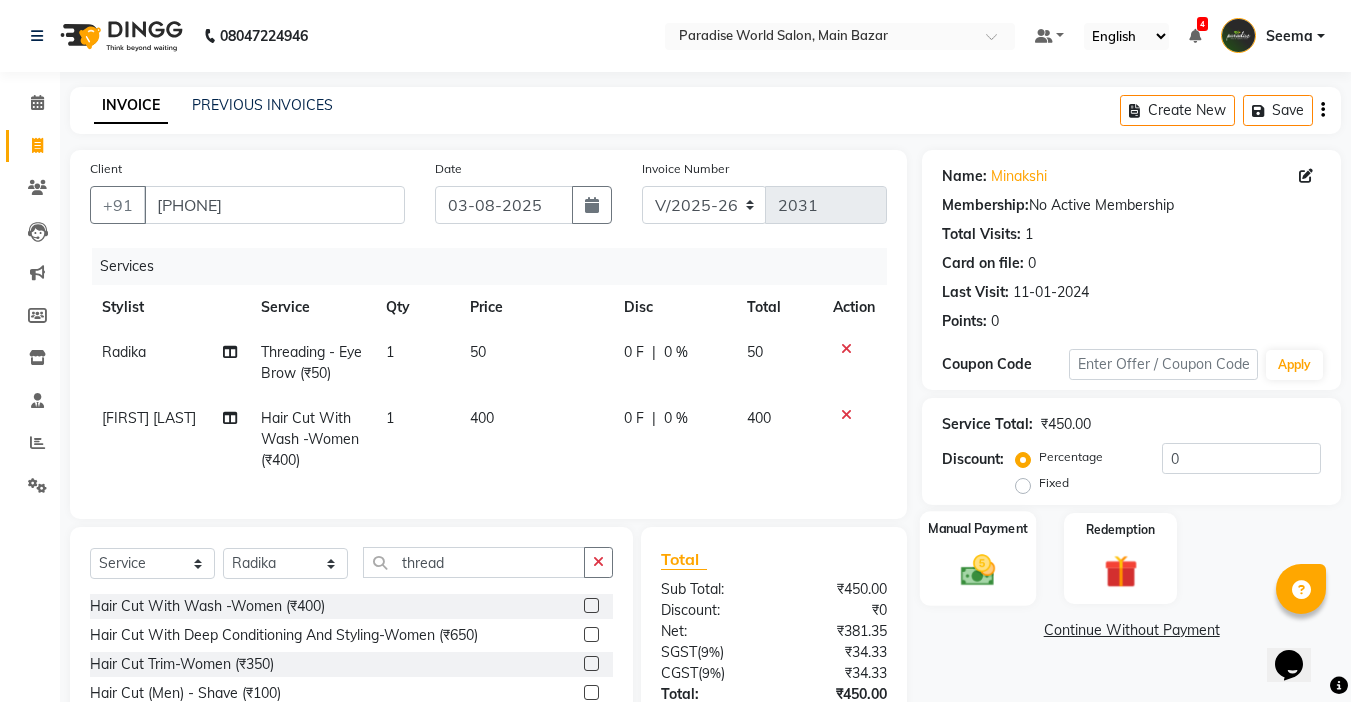 click 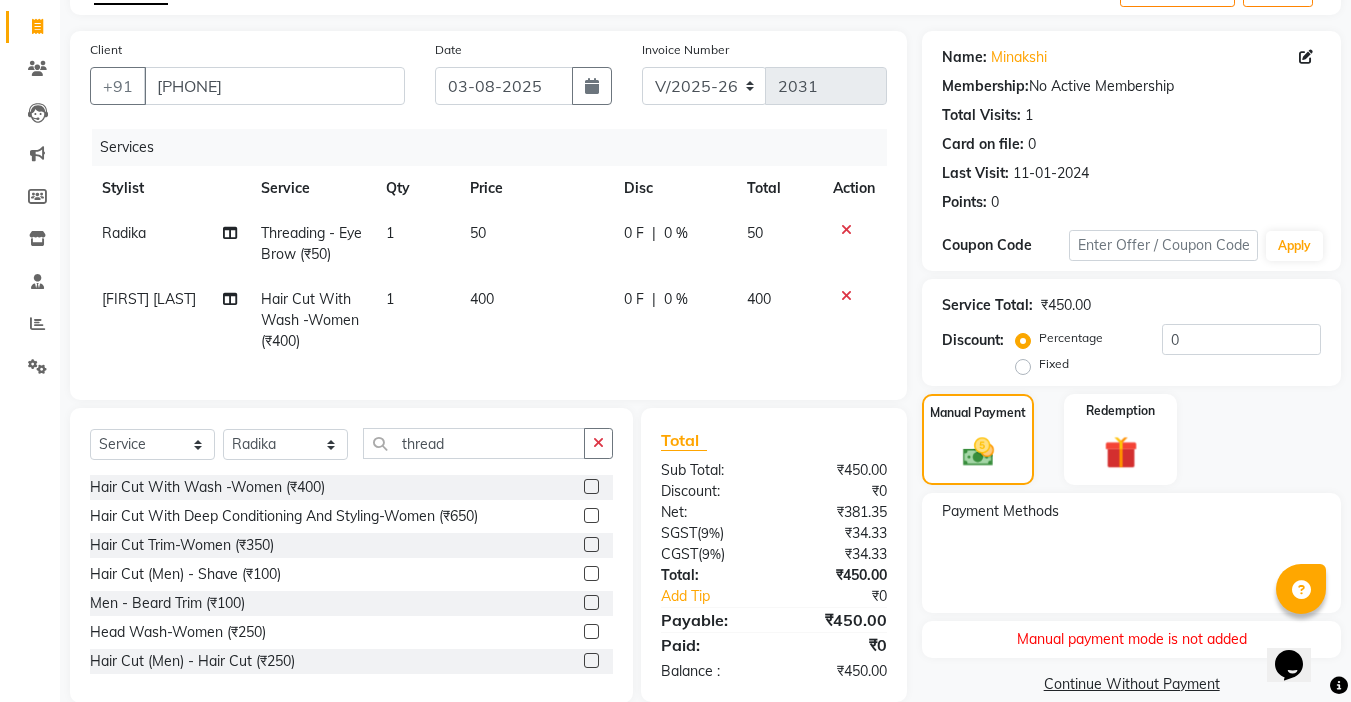 scroll, scrollTop: 165, scrollLeft: 0, axis: vertical 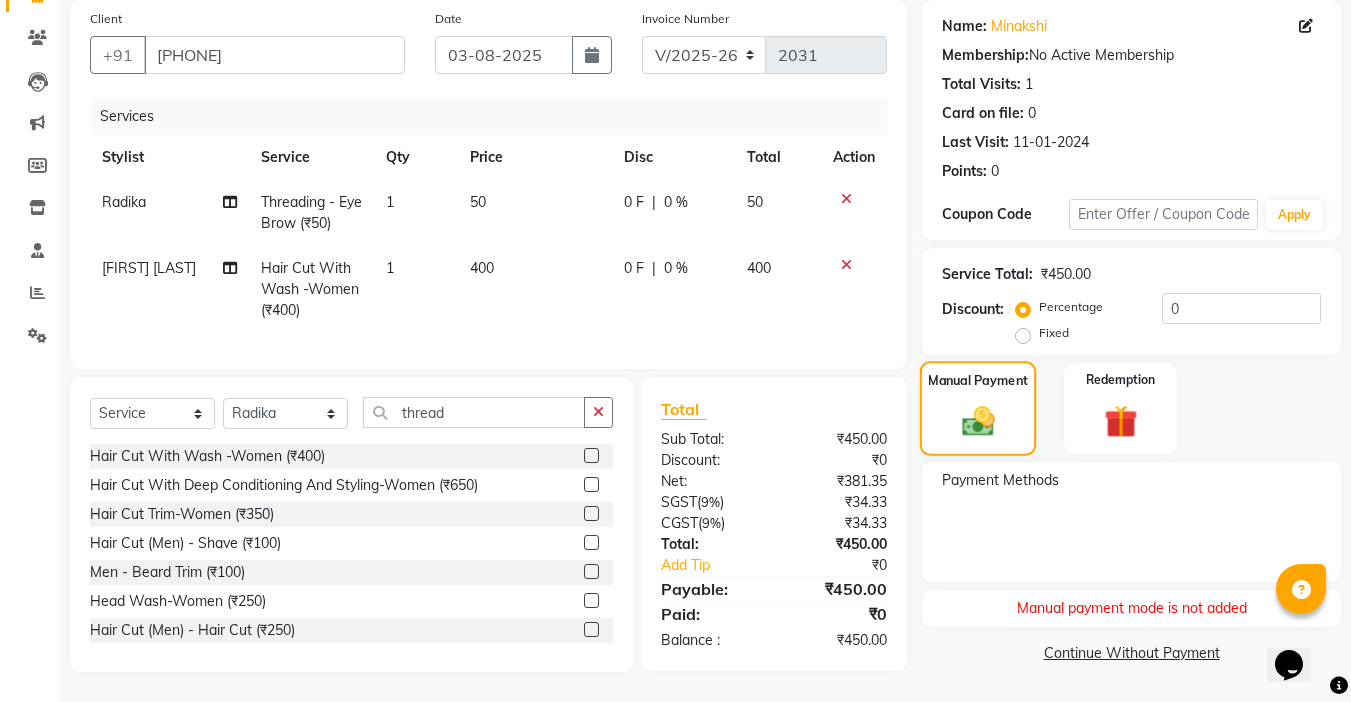 click 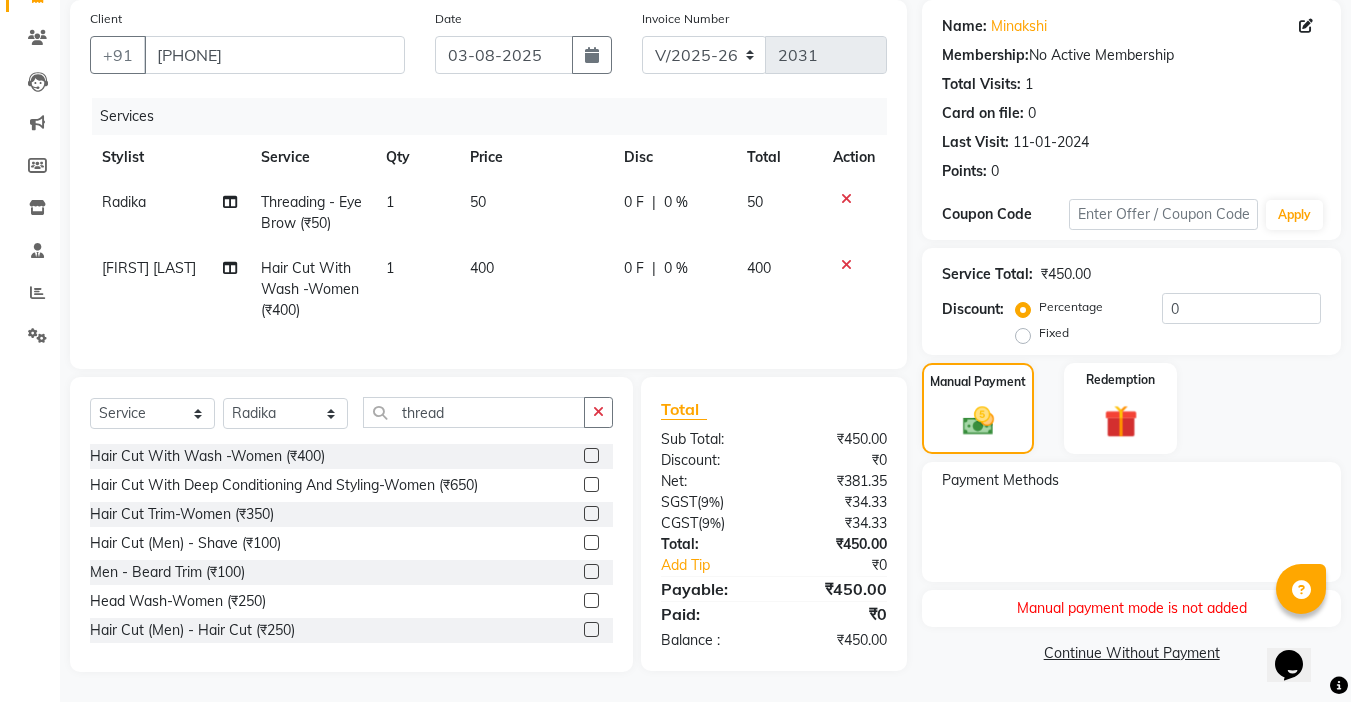 scroll, scrollTop: 0, scrollLeft: 0, axis: both 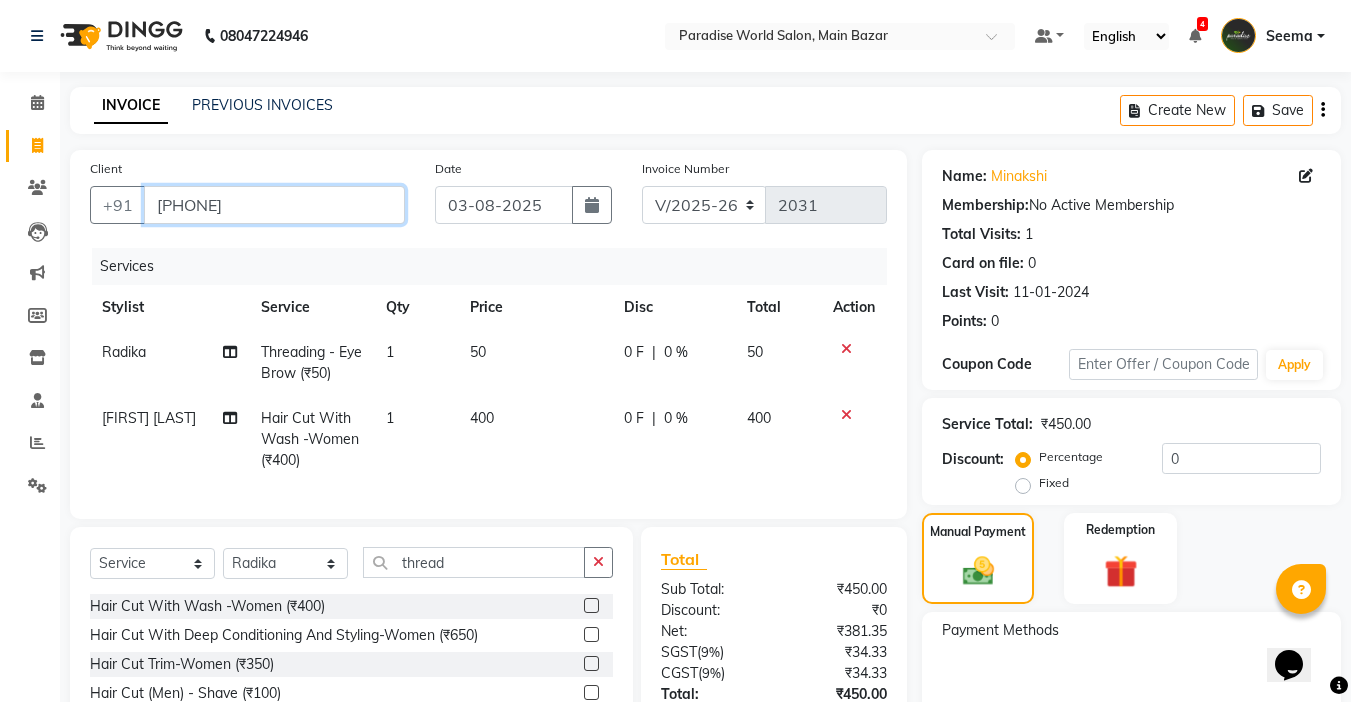 drag, startPoint x: 279, startPoint y: 210, endPoint x: 0, endPoint y: 210, distance: 279 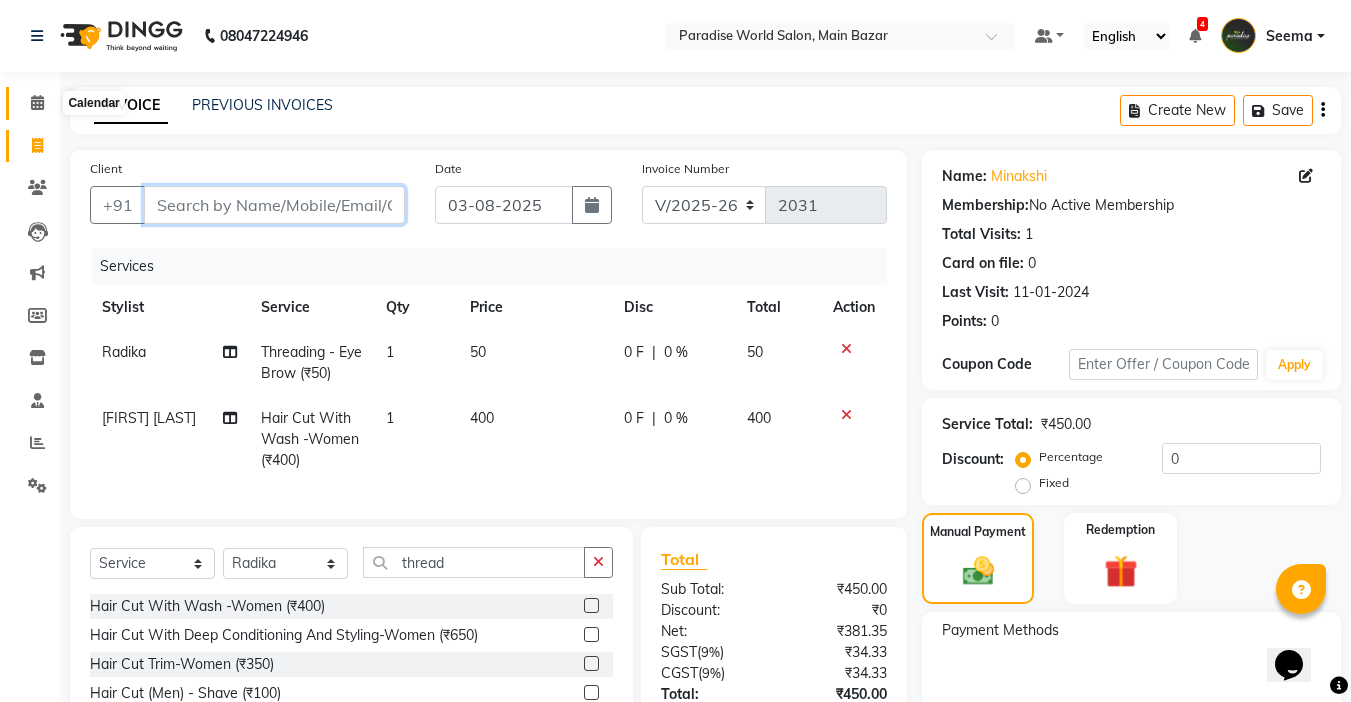 type 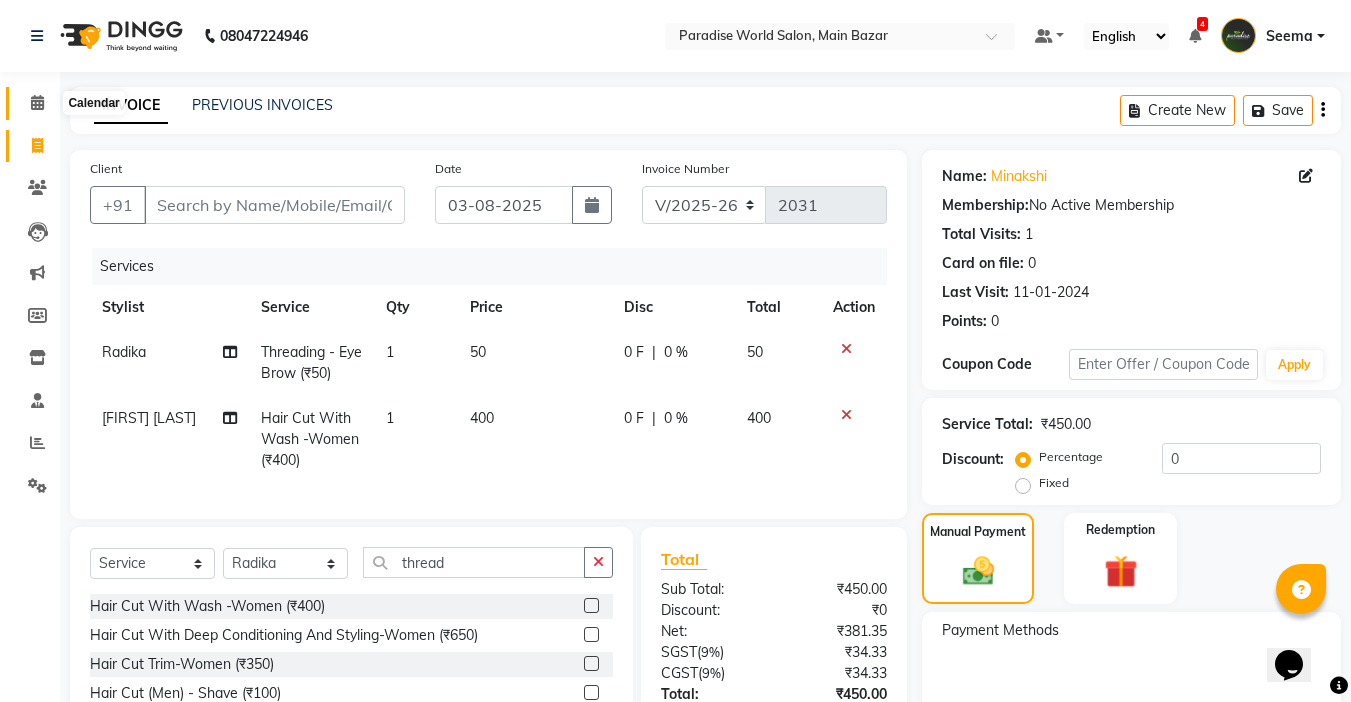 click 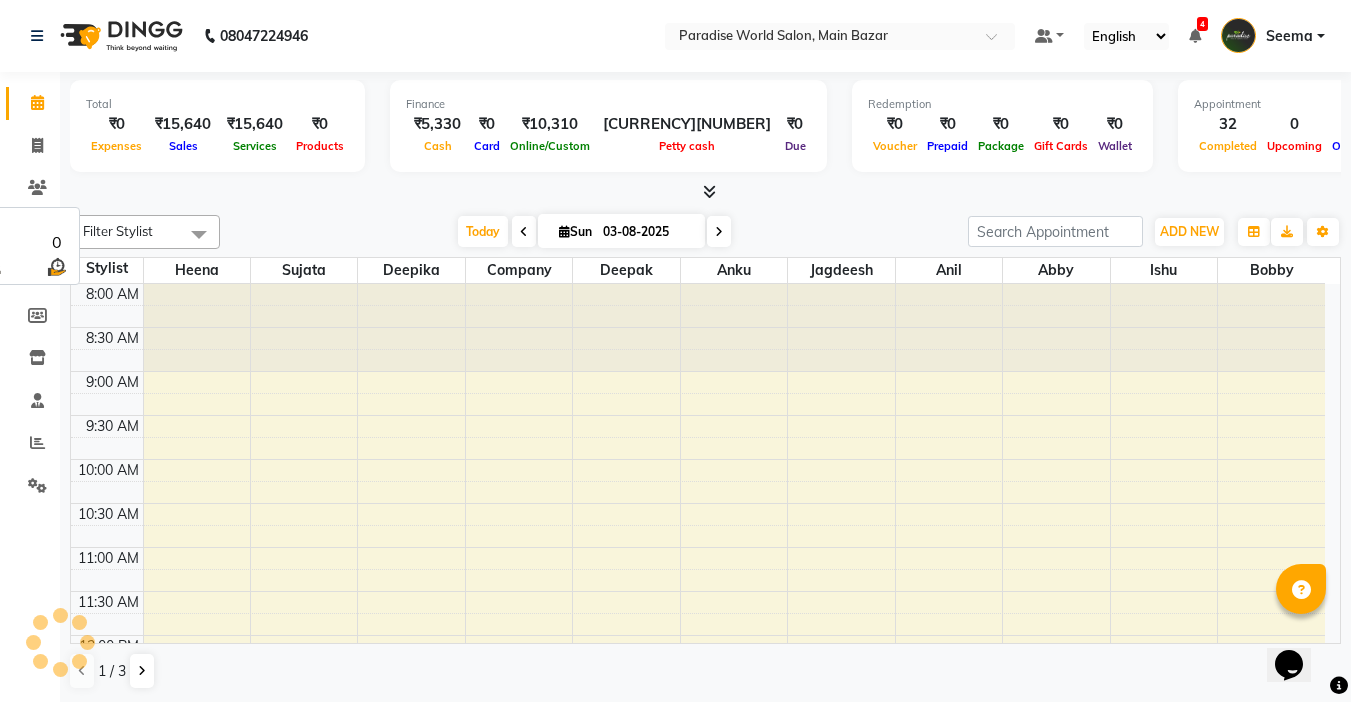 scroll, scrollTop: 834, scrollLeft: 0, axis: vertical 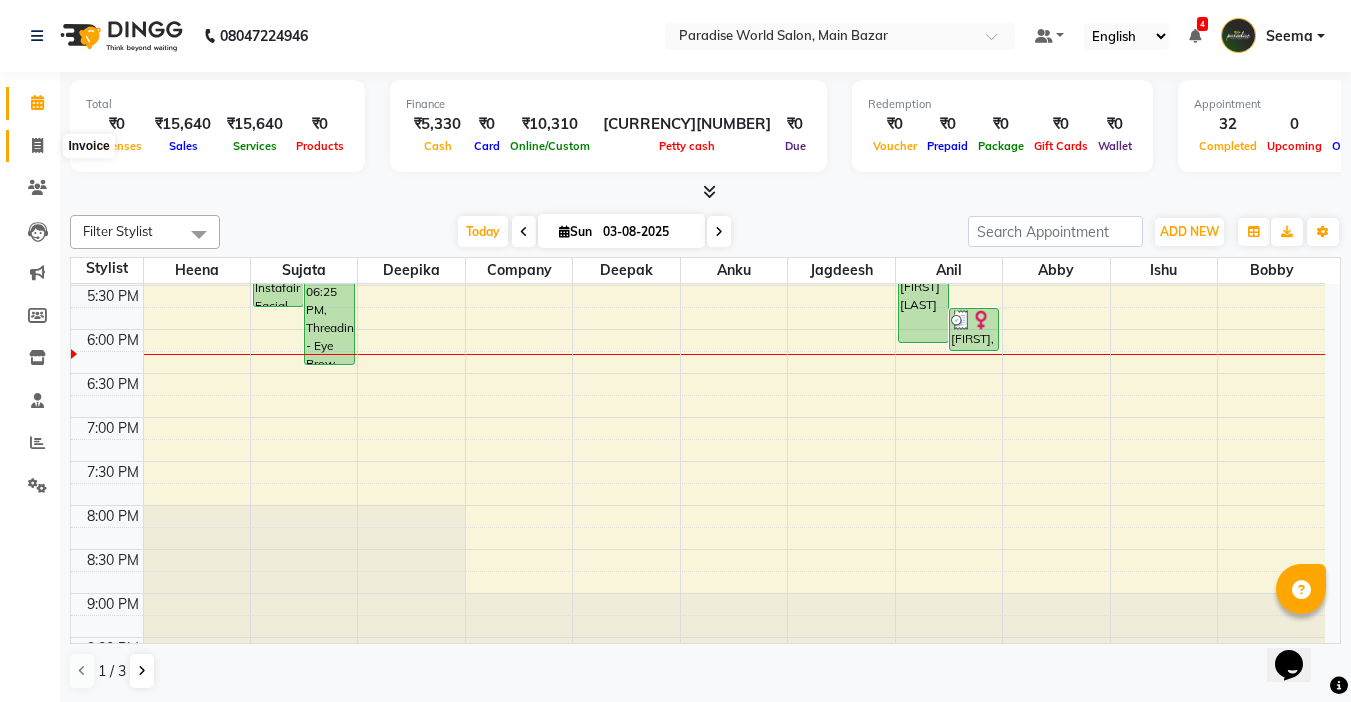 click 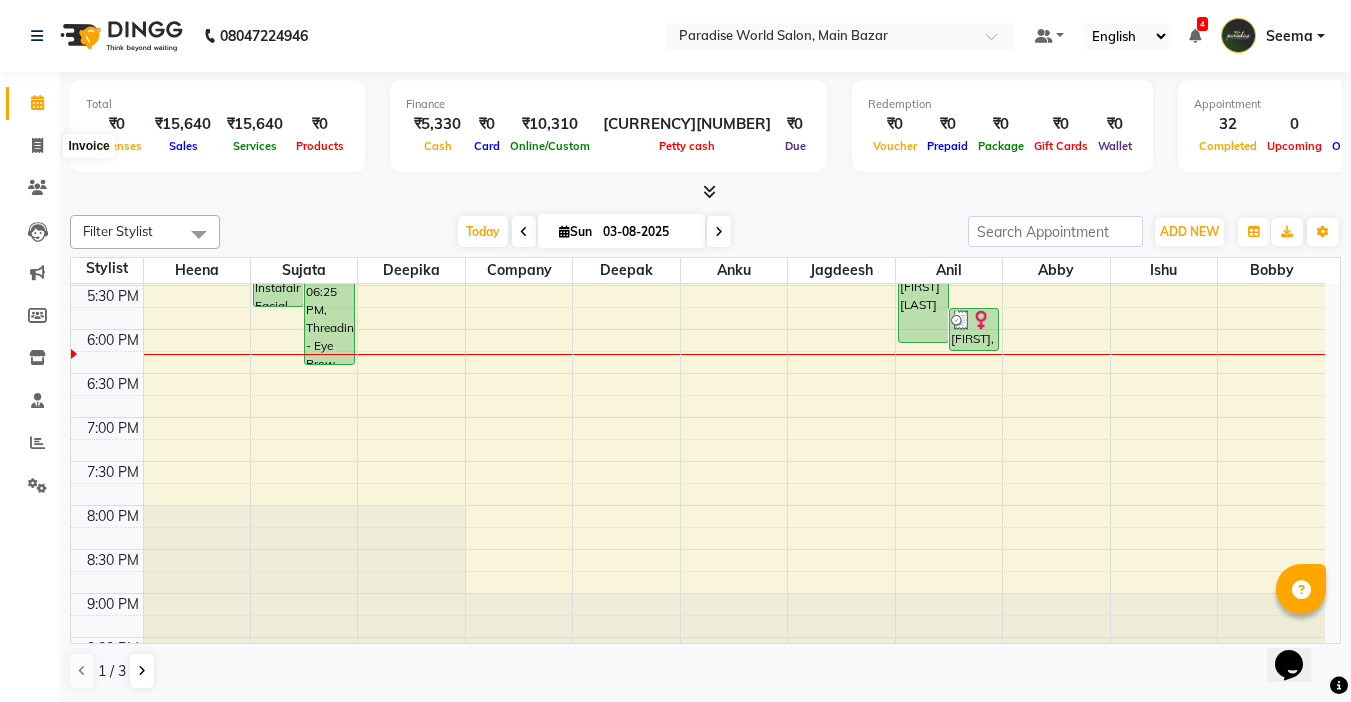 select on "service" 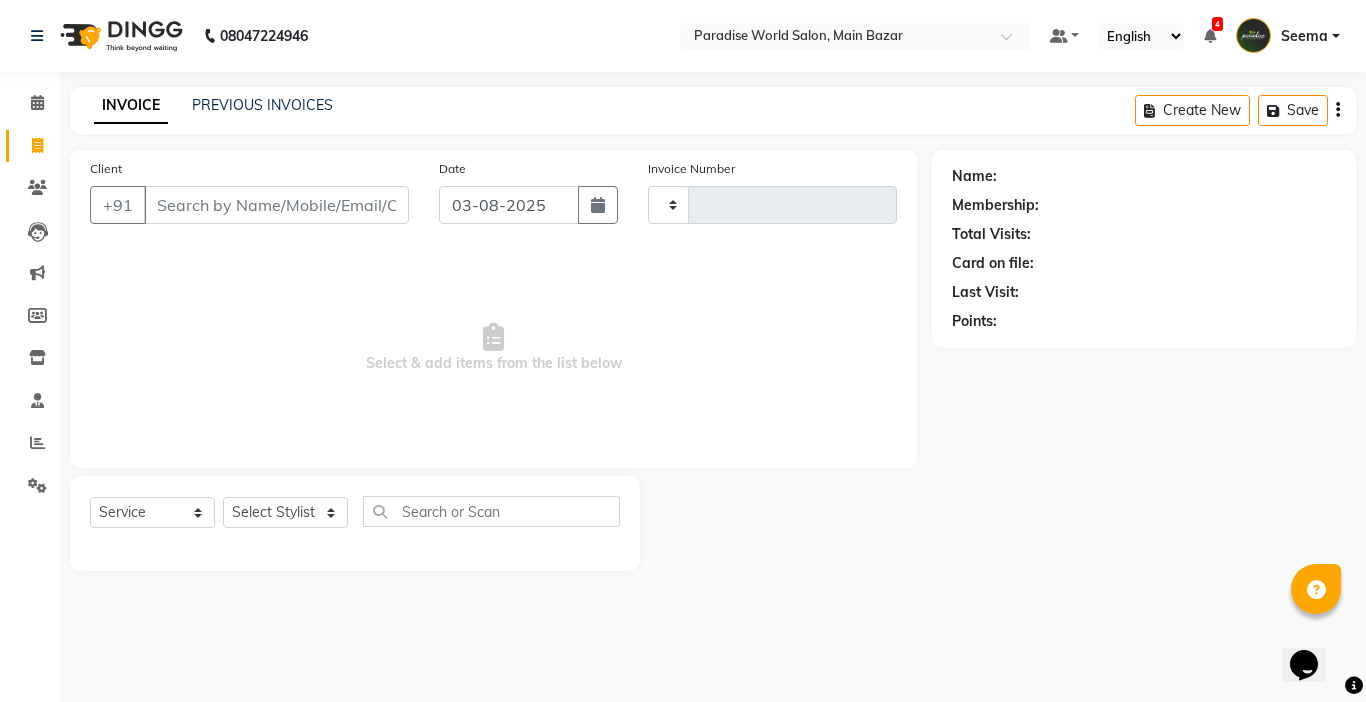 type on "2031" 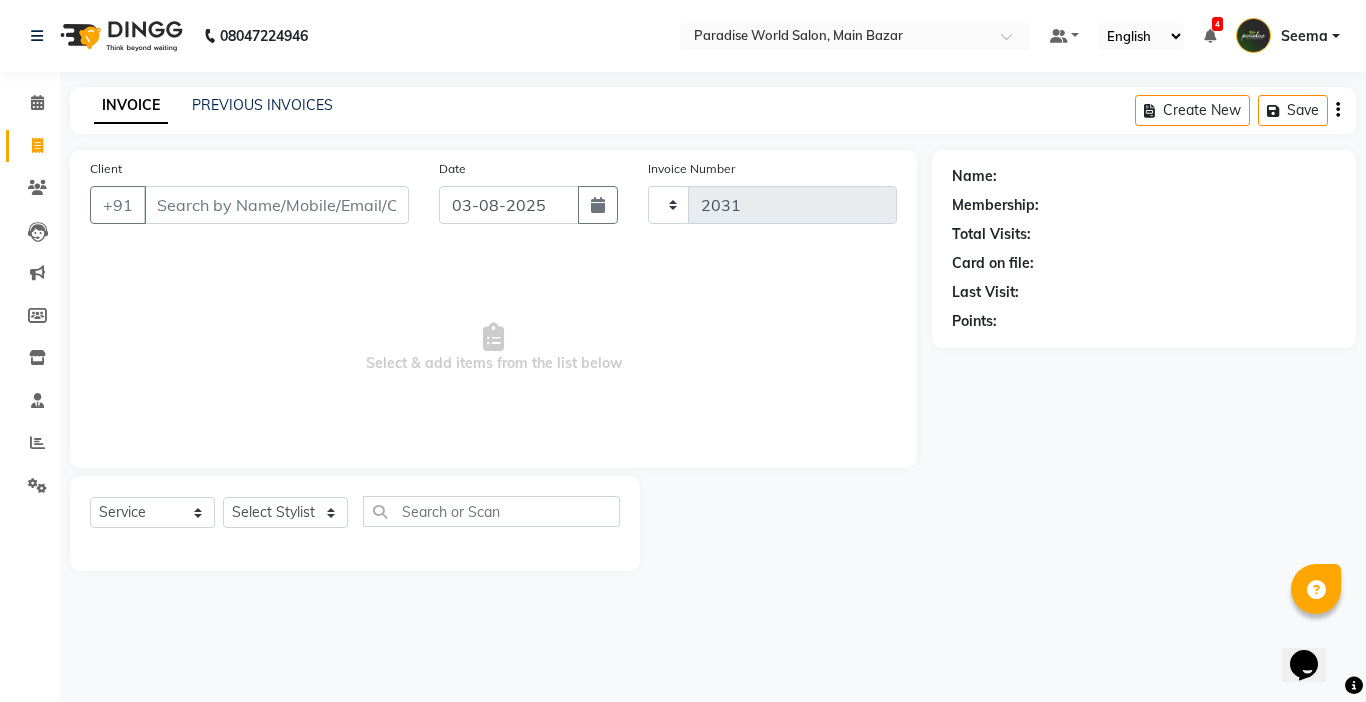 select on "4451" 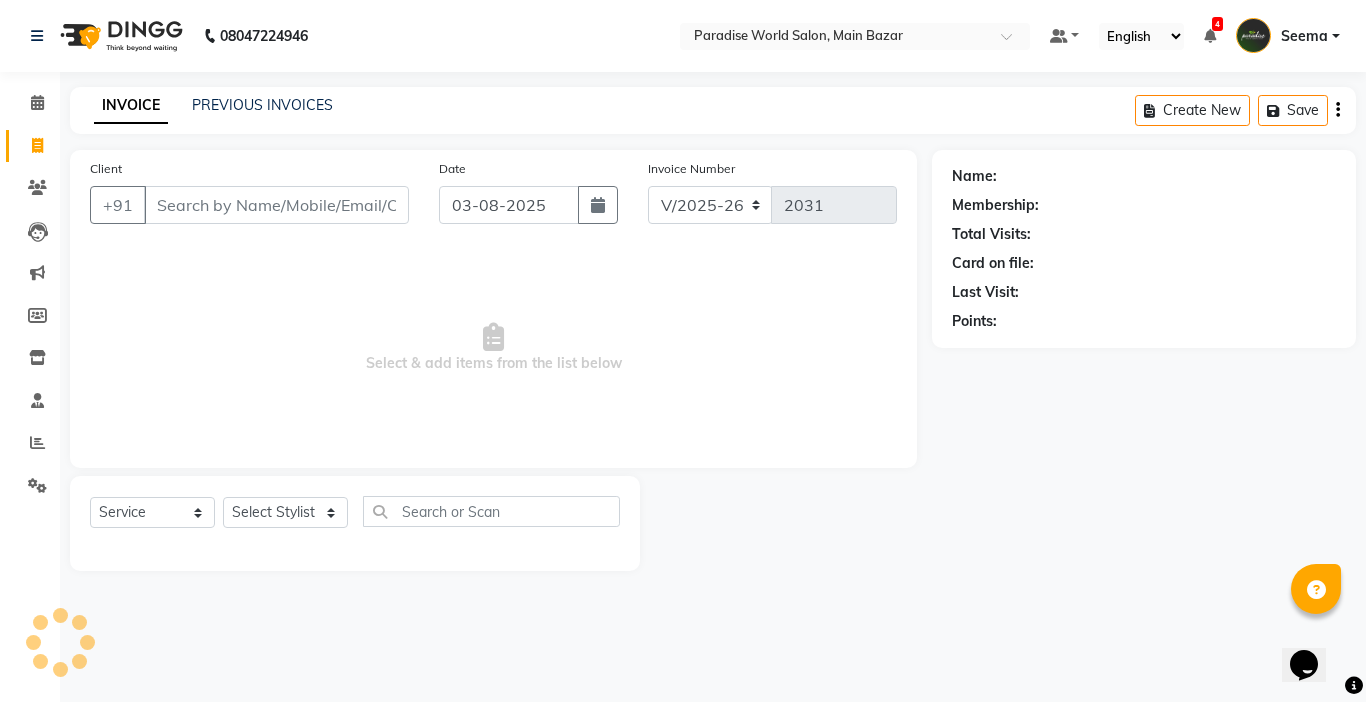 click on "Client" at bounding box center (276, 205) 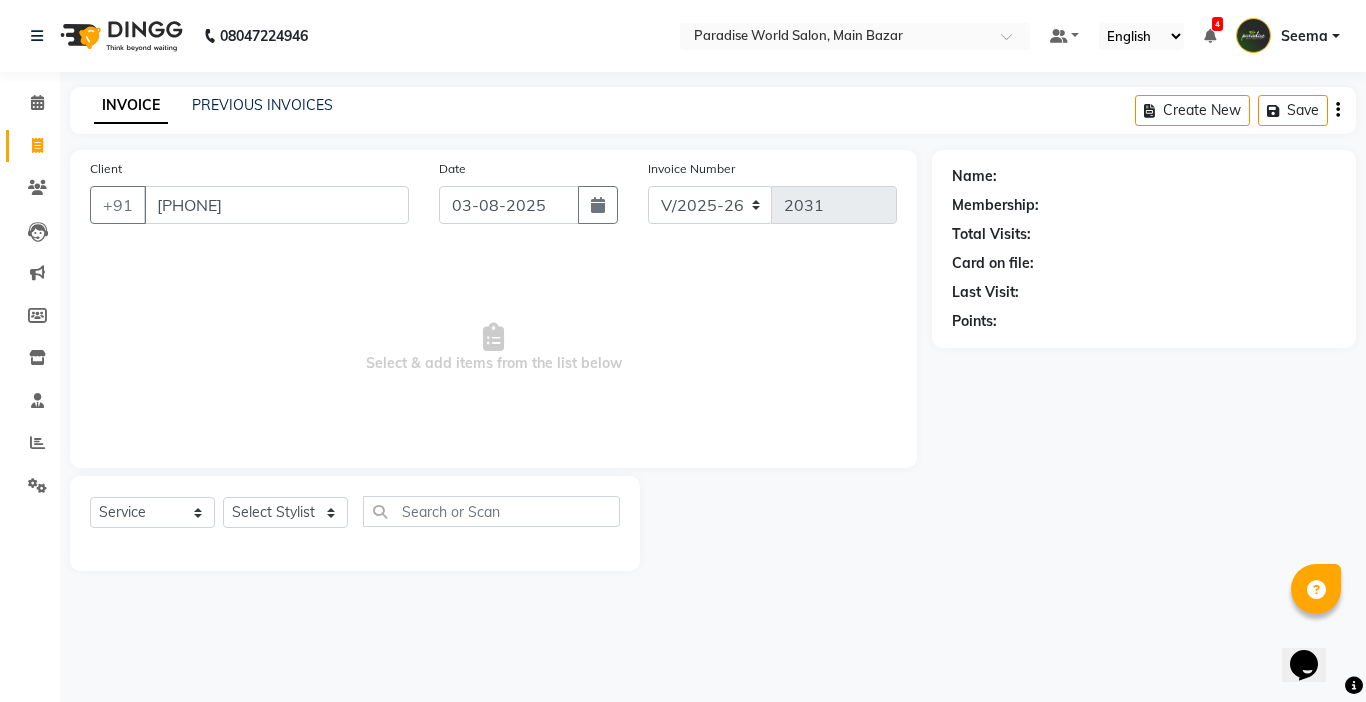 type on "[PHONE]" 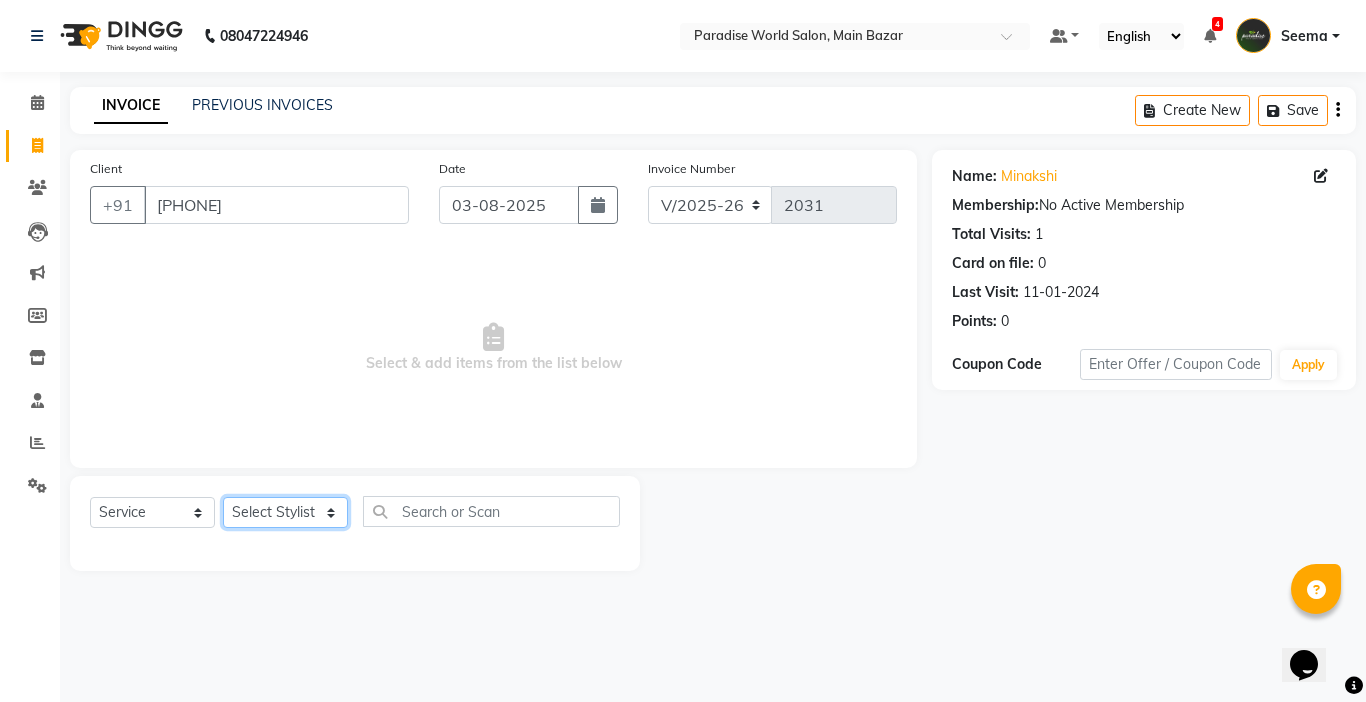 click on "Select Stylist Abby aman Anil anku Bobby company Deepak Deepika Gourav Heena ishu Jagdeesh kanchan Love preet Maddy Manpreet student Meenu Naina Nikita Palak Palak Sharma Radika Rajneesh Student Seema Shagun Shifali - Student Shweta Sujata Surinder Paul Vansh Vikas Vishal" 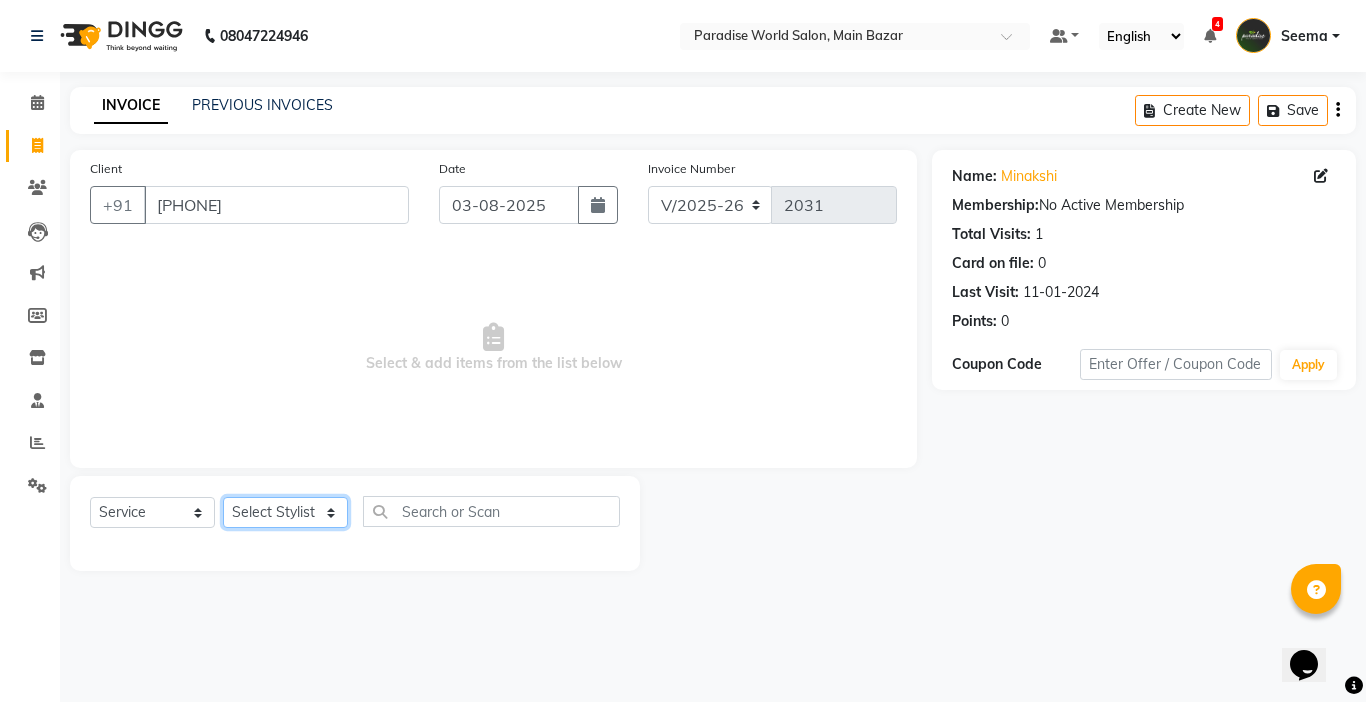 select on "[NUMBER]" 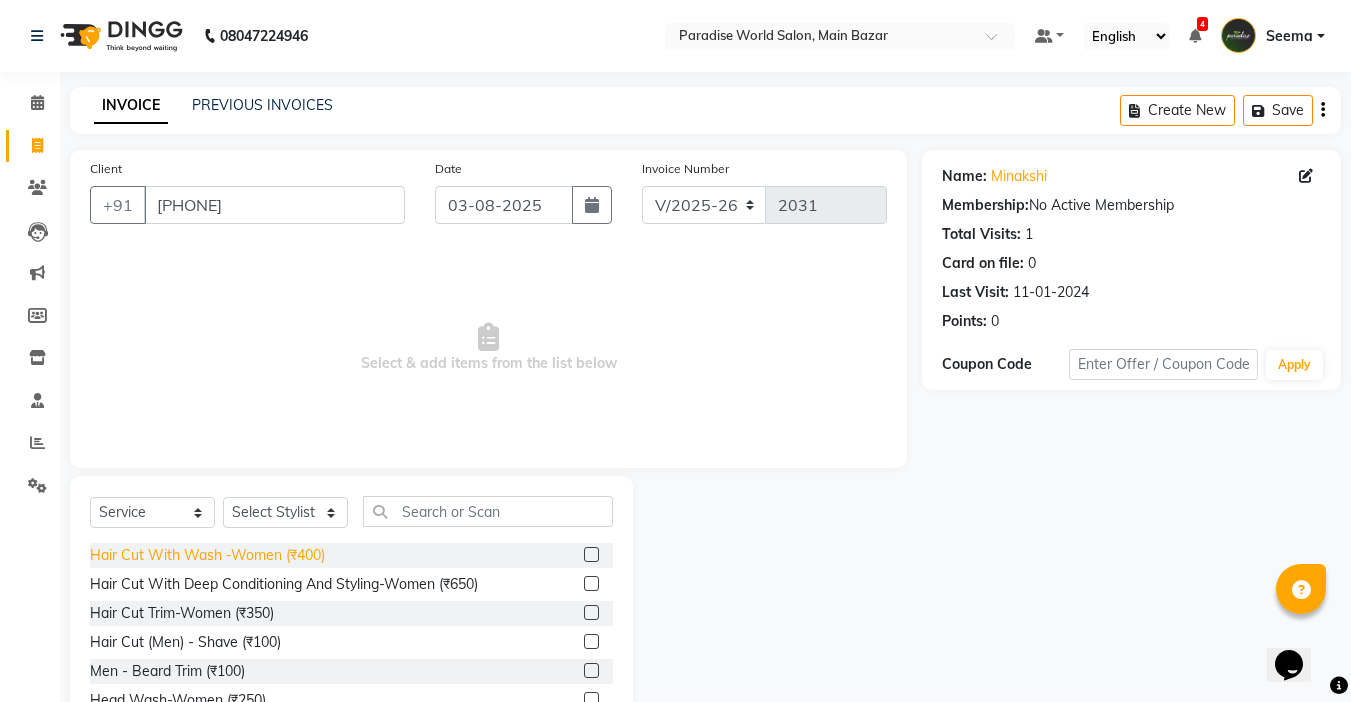 click on "Hair Cut With Wash -Women (₹400)" 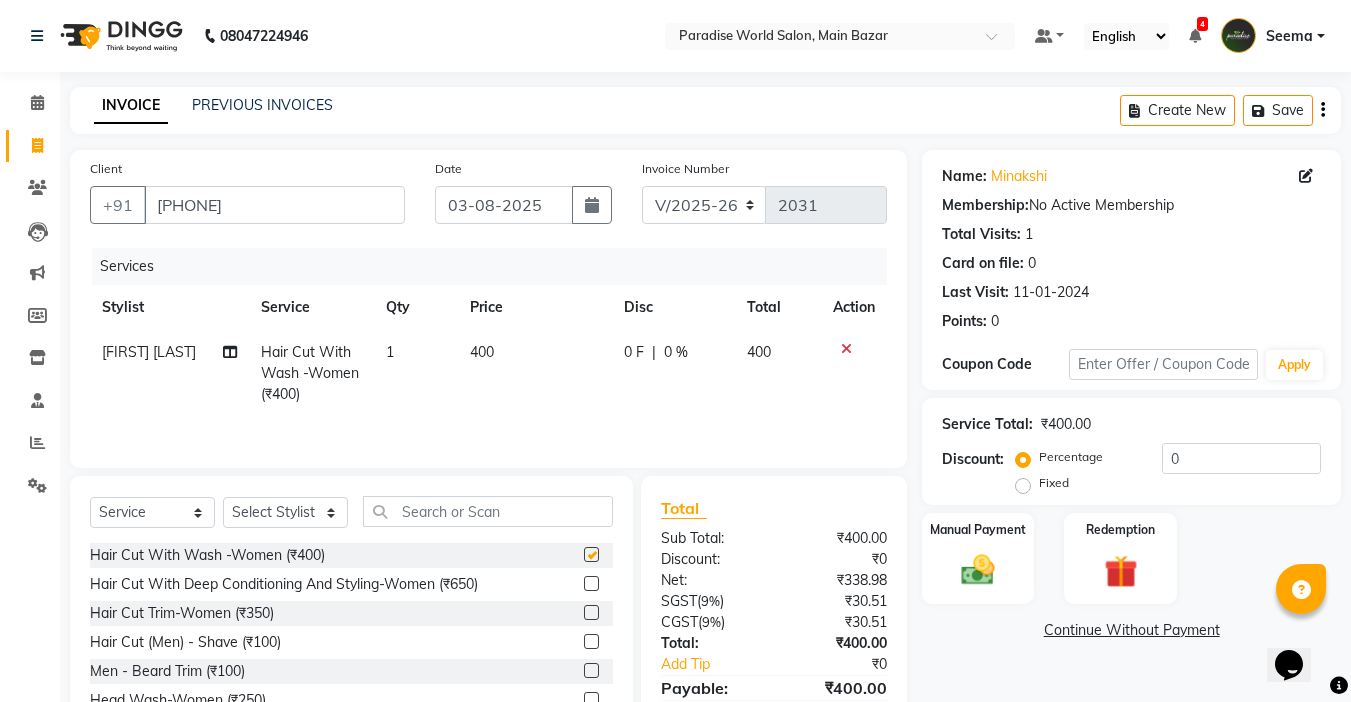 checkbox on "false" 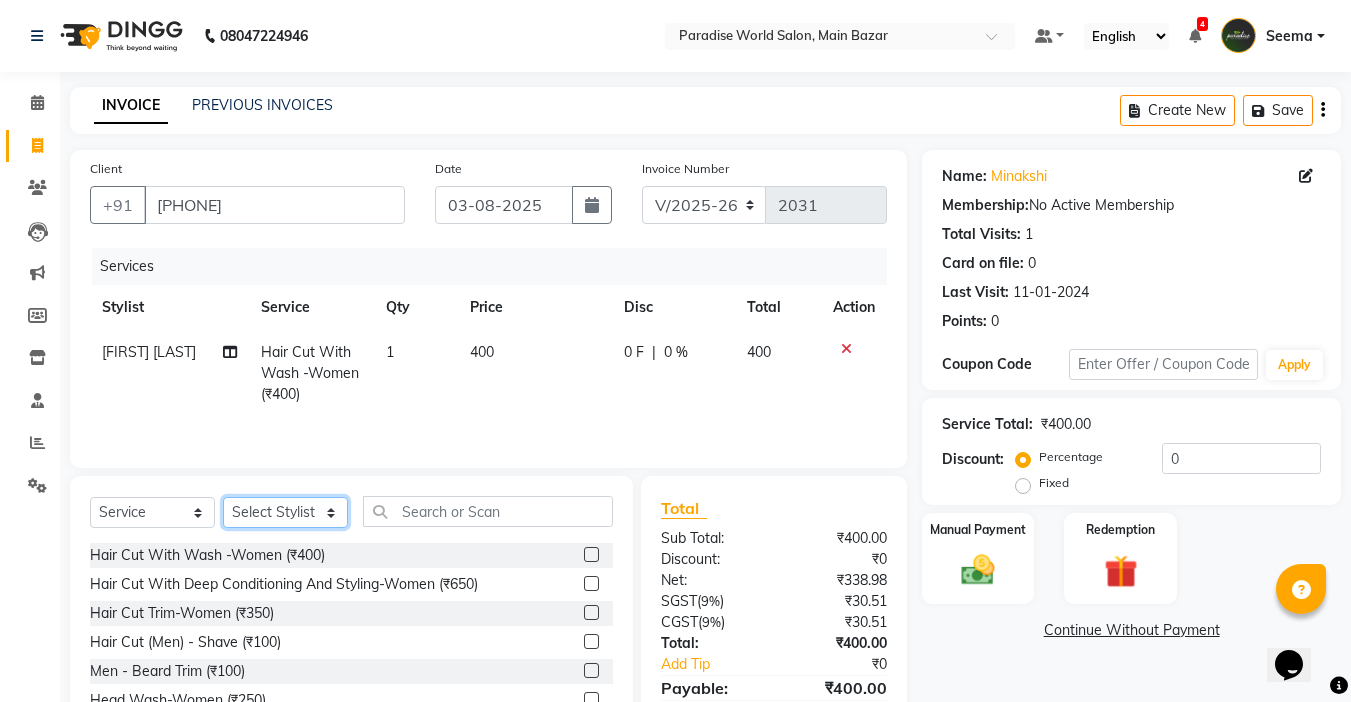 click on "Select Stylist Abby aman Anil anku Bobby company Deepak Deepika Gourav Heena ishu Jagdeesh kanchan Love preet Maddy Manpreet student Meenu Naina Nikita Palak Palak Sharma Radika Rajneesh Student Seema Shagun Shifali - Student Shweta Sujata Surinder Paul Vansh Vikas Vishal" 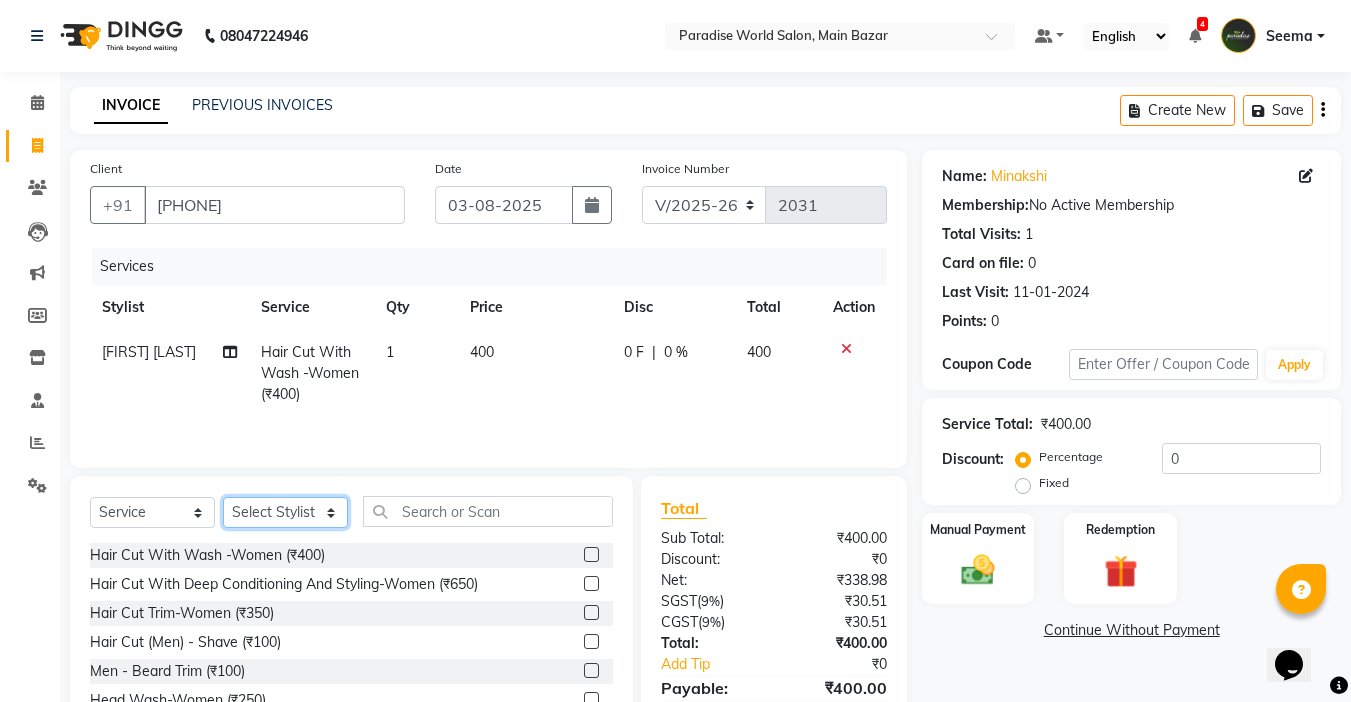 select on "24939" 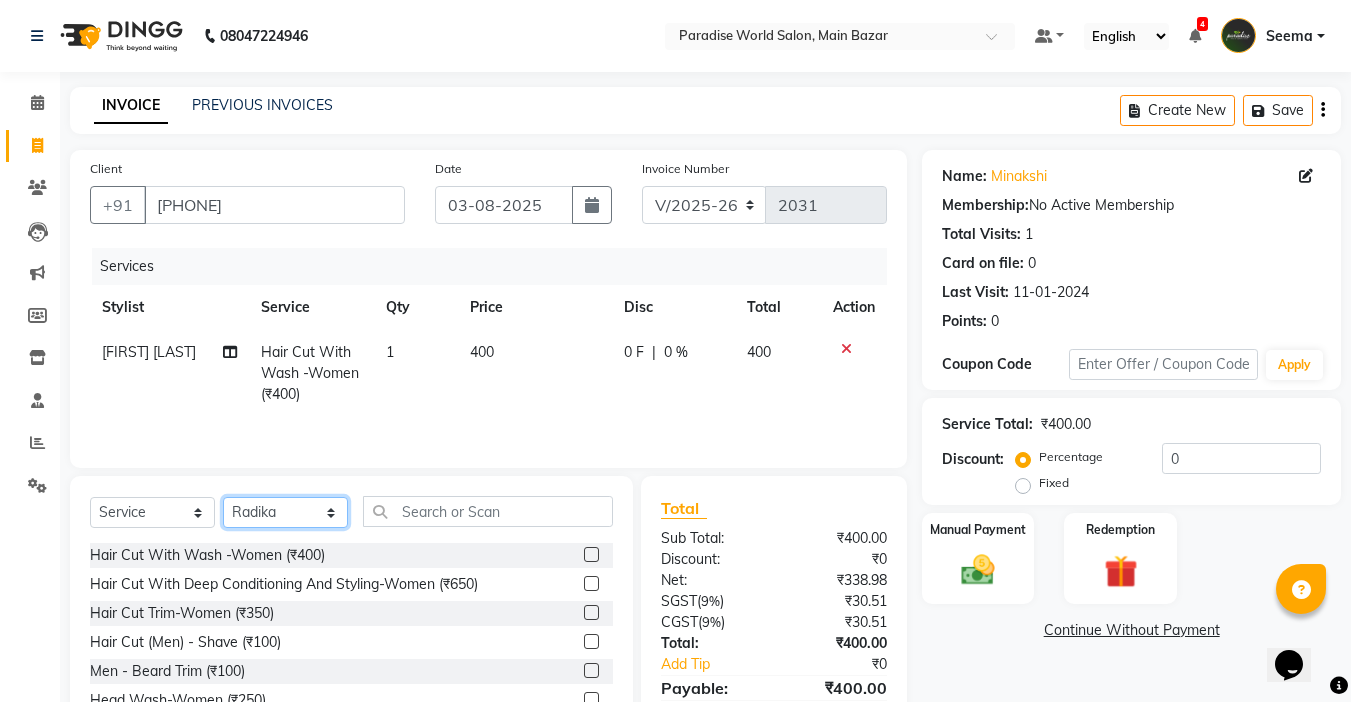 click on "Select Stylist Abby aman Anil anku Bobby company Deepak Deepika Gourav Heena ishu Jagdeesh kanchan Love preet Maddy Manpreet student Meenu Naina Nikita Palak Palak Sharma Radika Rajneesh Student Seema Shagun Shifali - Student Shweta Sujata Surinder Paul Vansh Vikas Vishal" 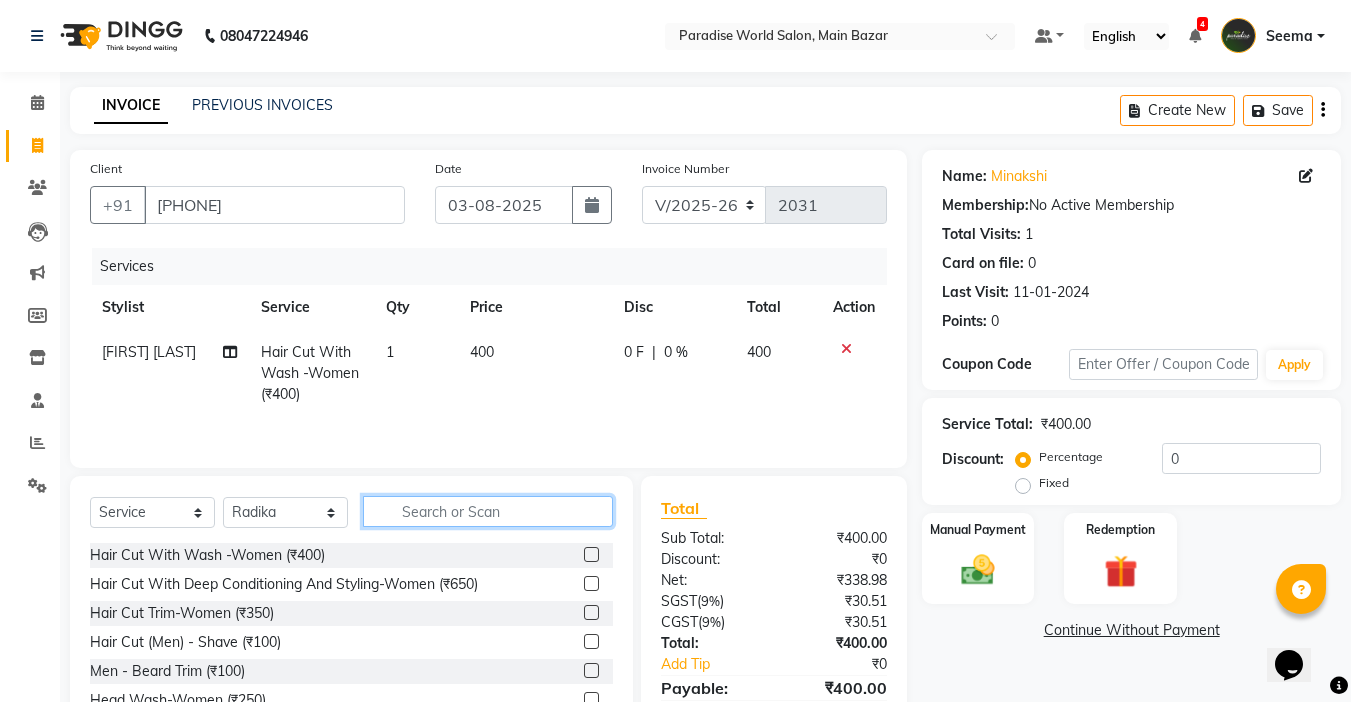 click 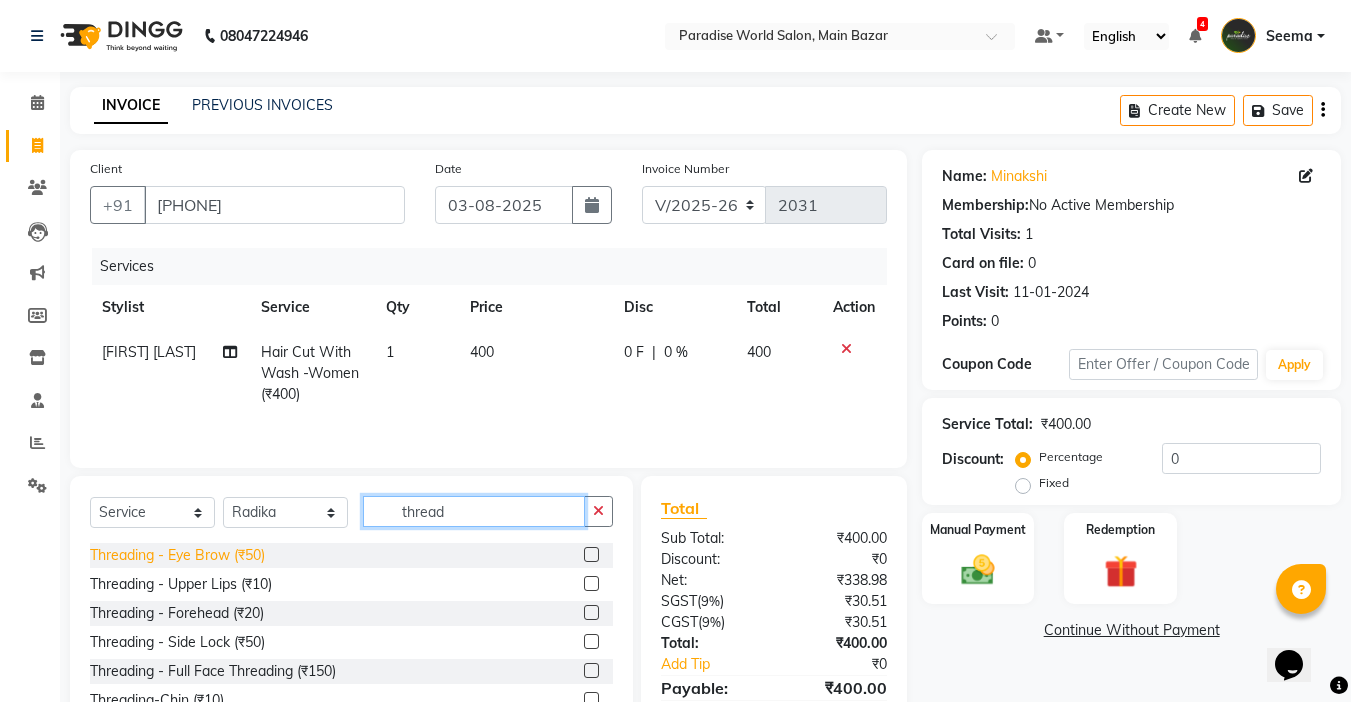 type on "thread" 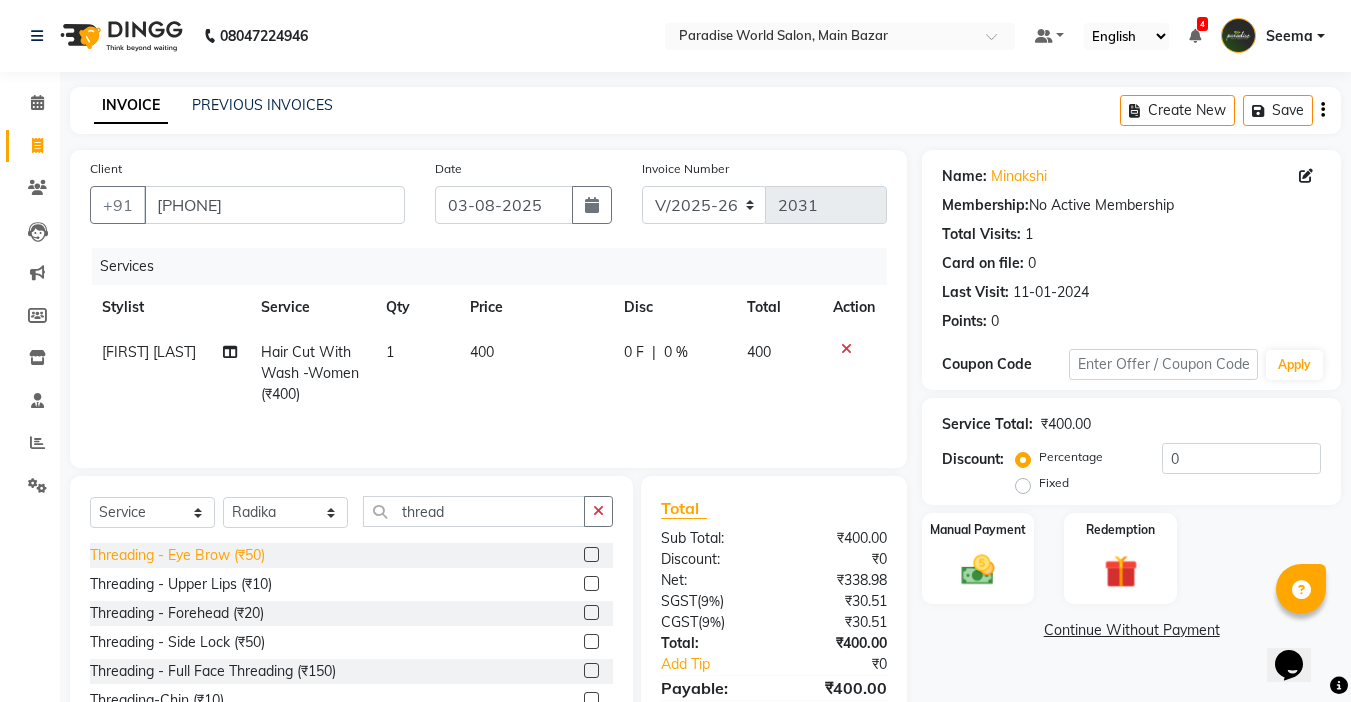 click on "Threading   -  Eye Brow (₹50)" 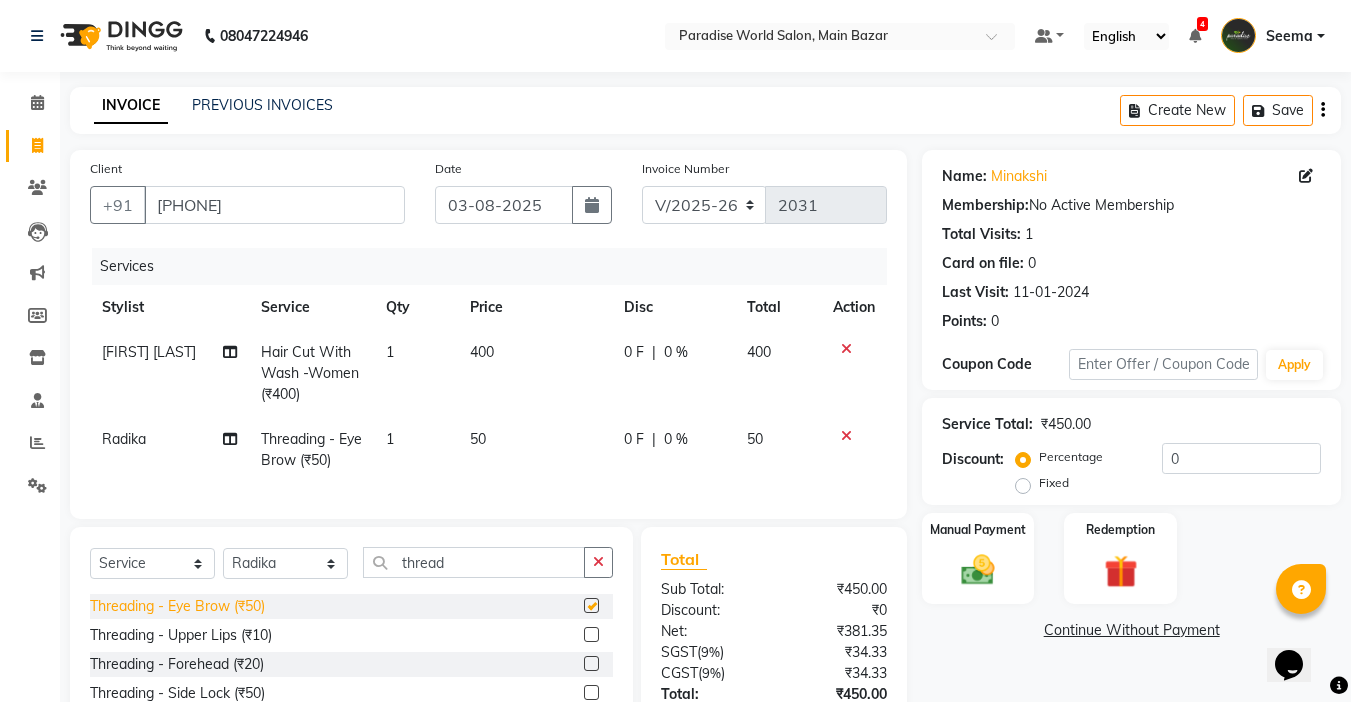 checkbox on "false" 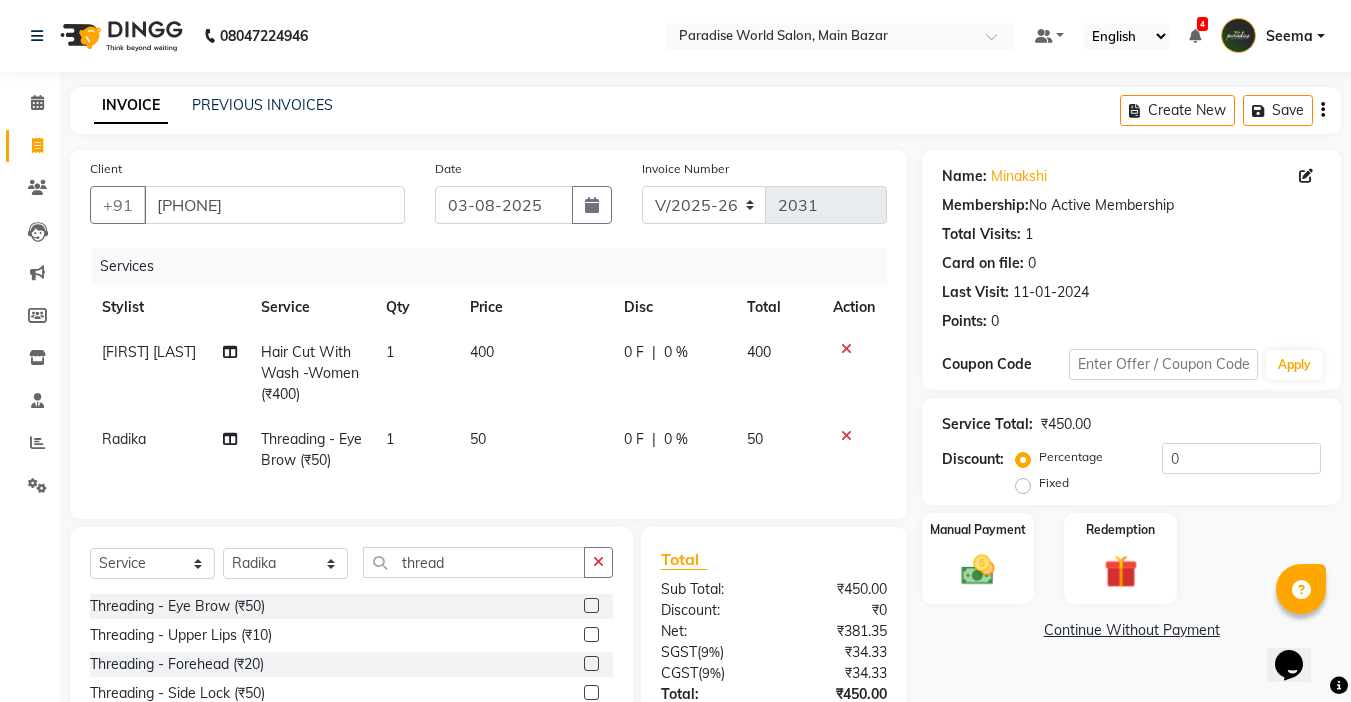 scroll, scrollTop: 64, scrollLeft: 0, axis: vertical 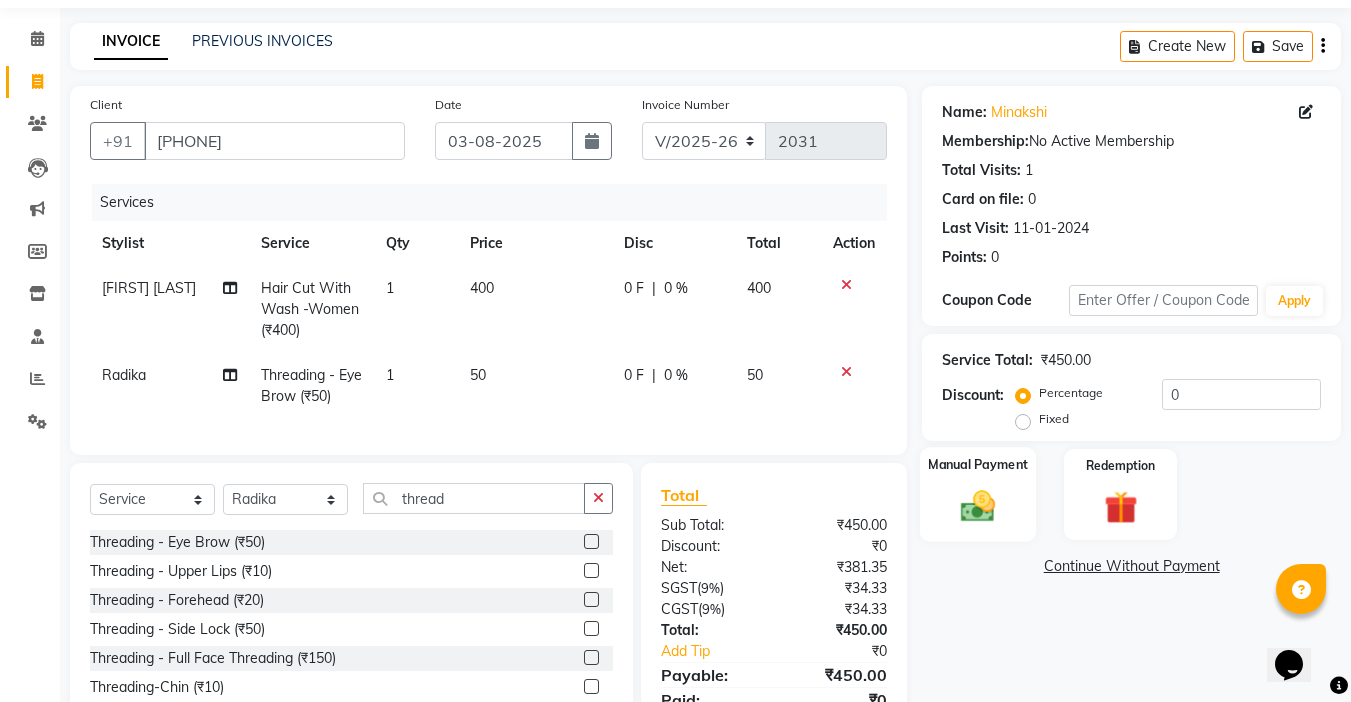 click on "Manual Payment" 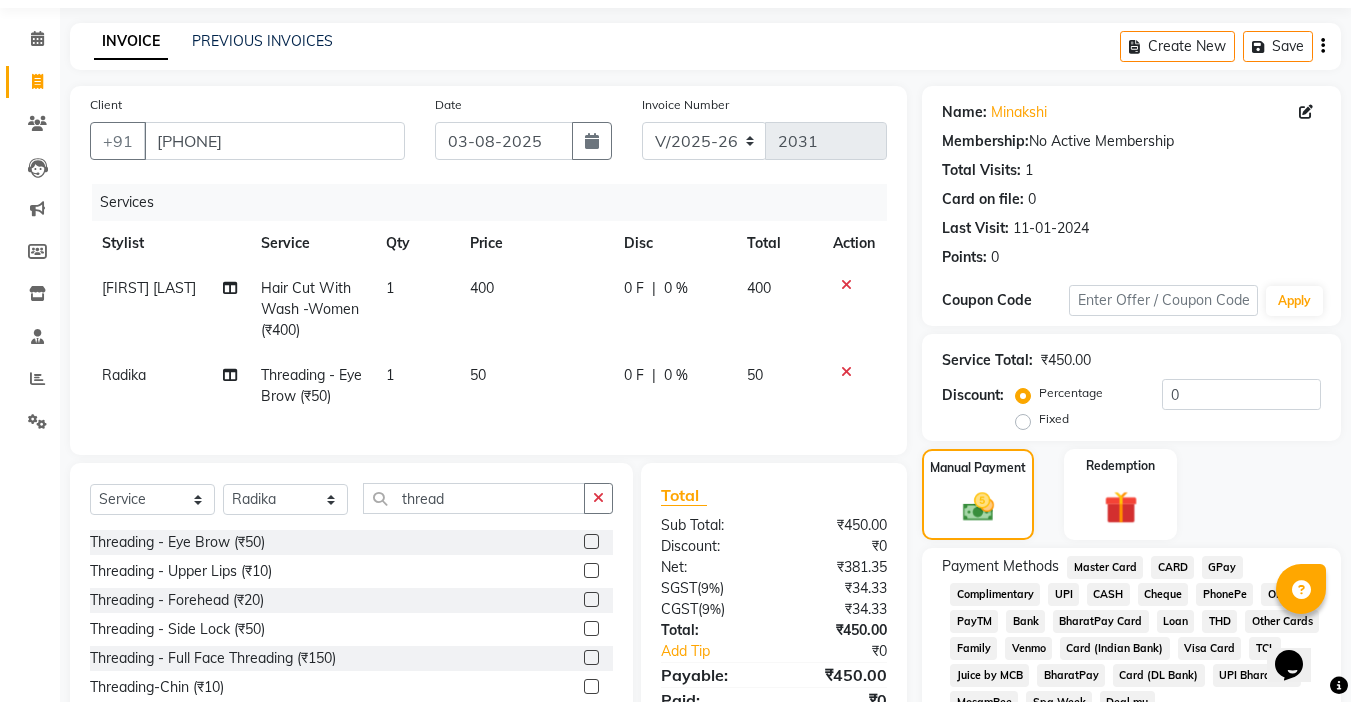 scroll, scrollTop: 164, scrollLeft: 0, axis: vertical 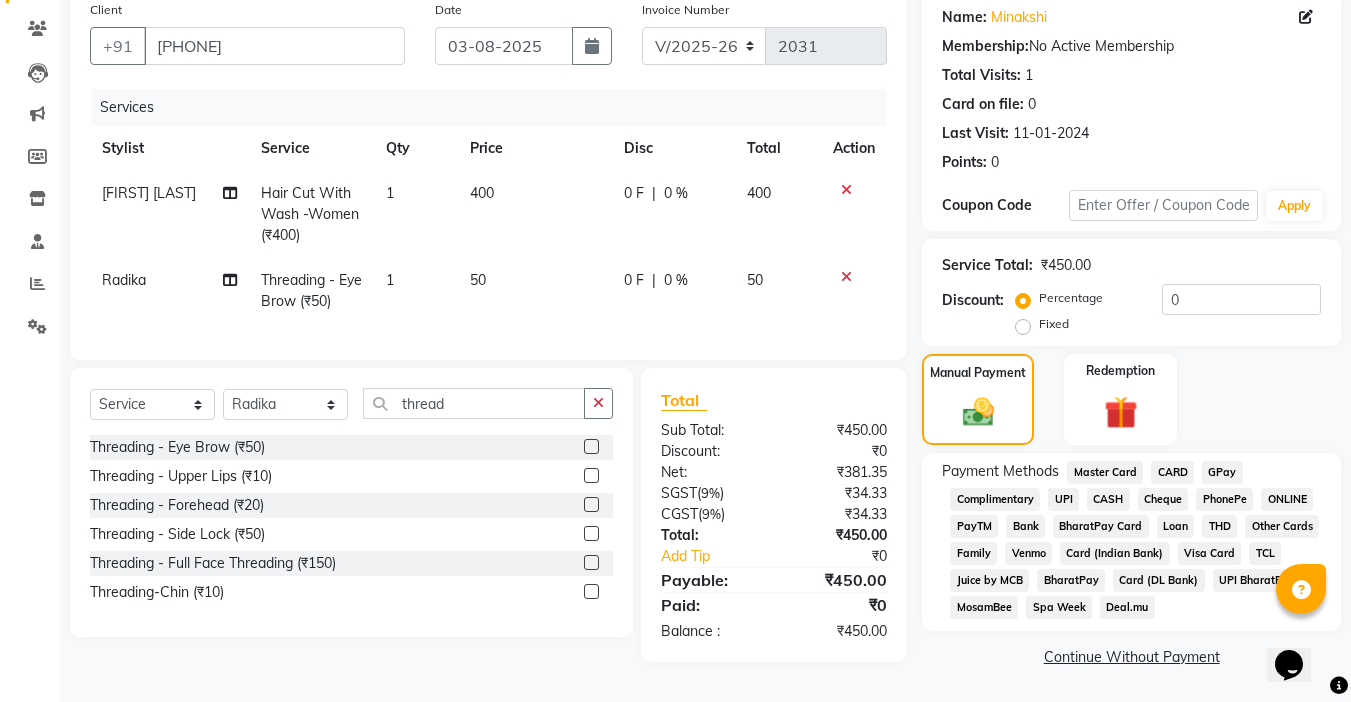 click on "CASH" 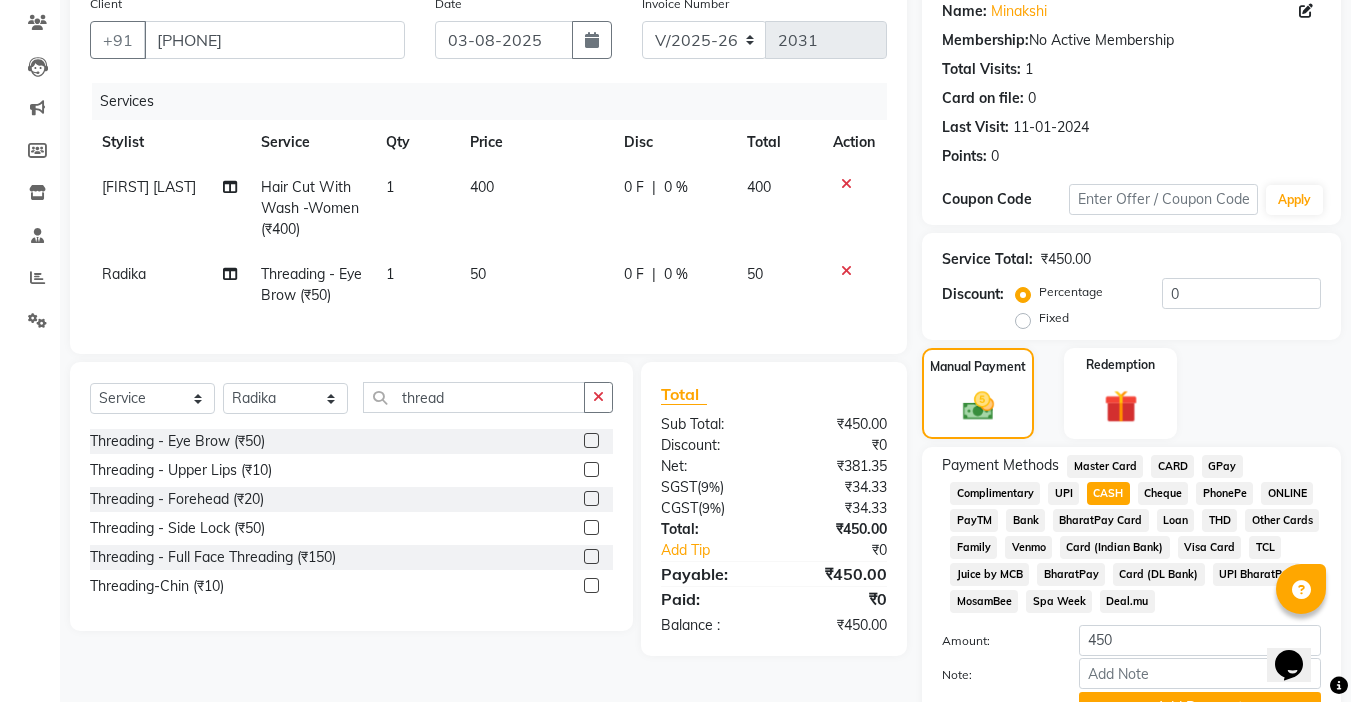 scroll, scrollTop: 265, scrollLeft: 0, axis: vertical 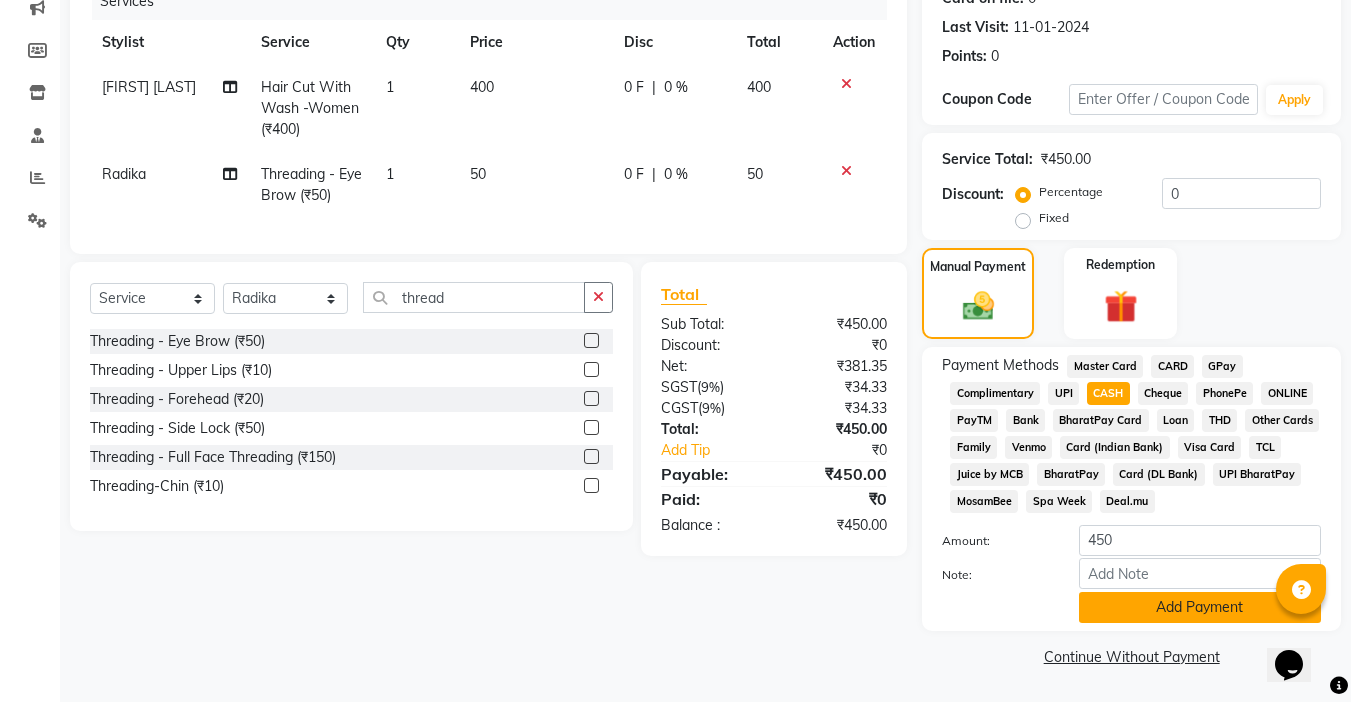 click on "Add Payment" 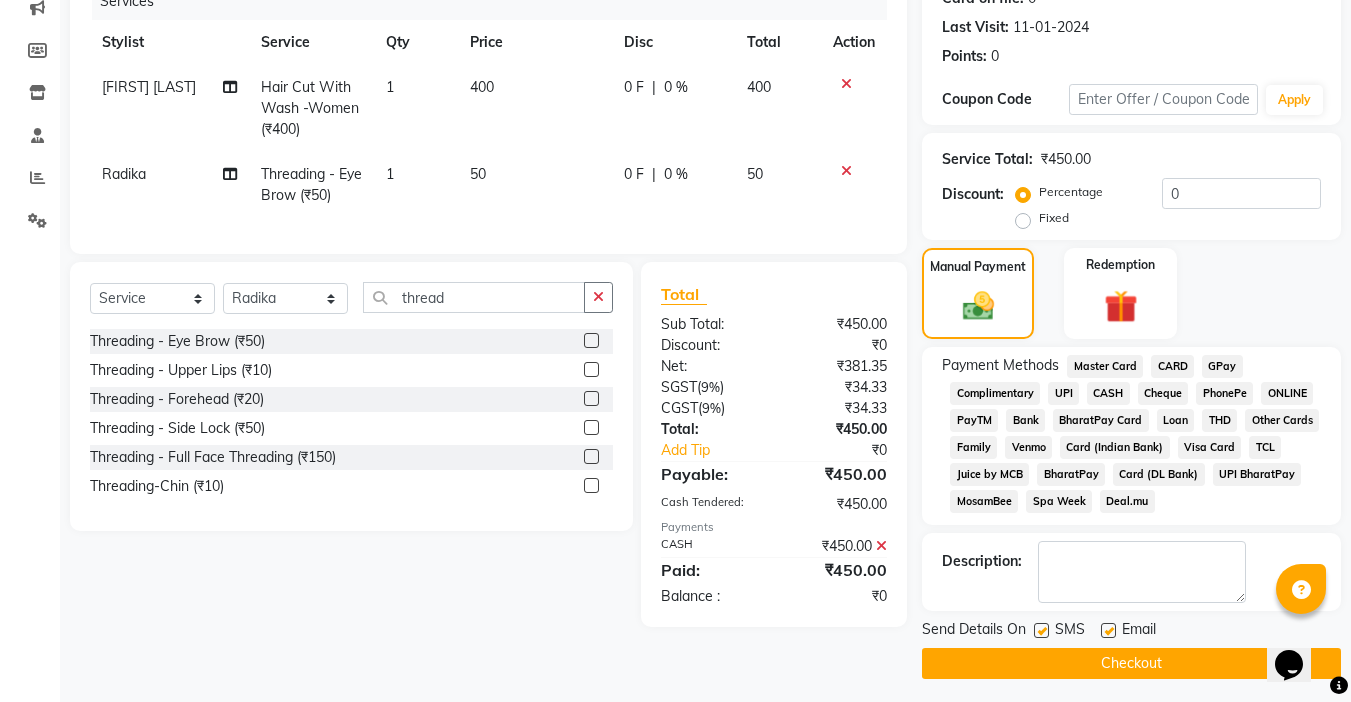 click 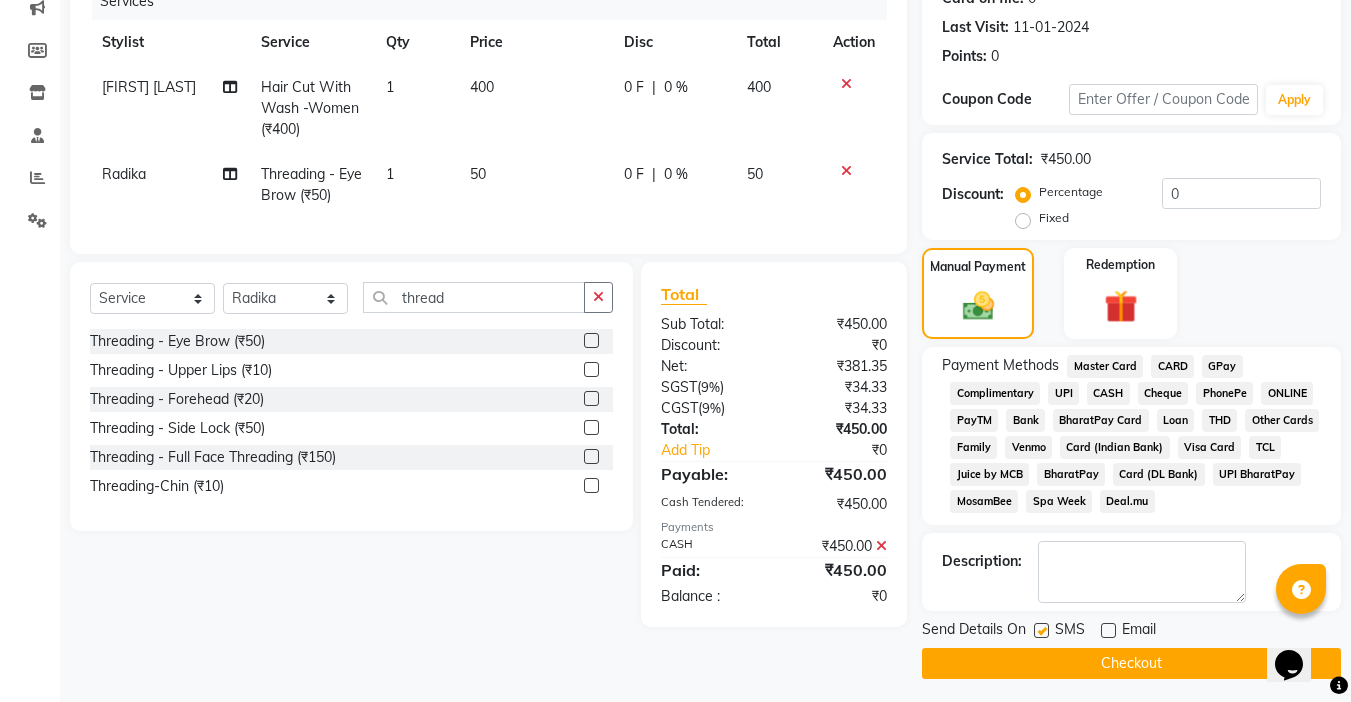 click on "Checkout" 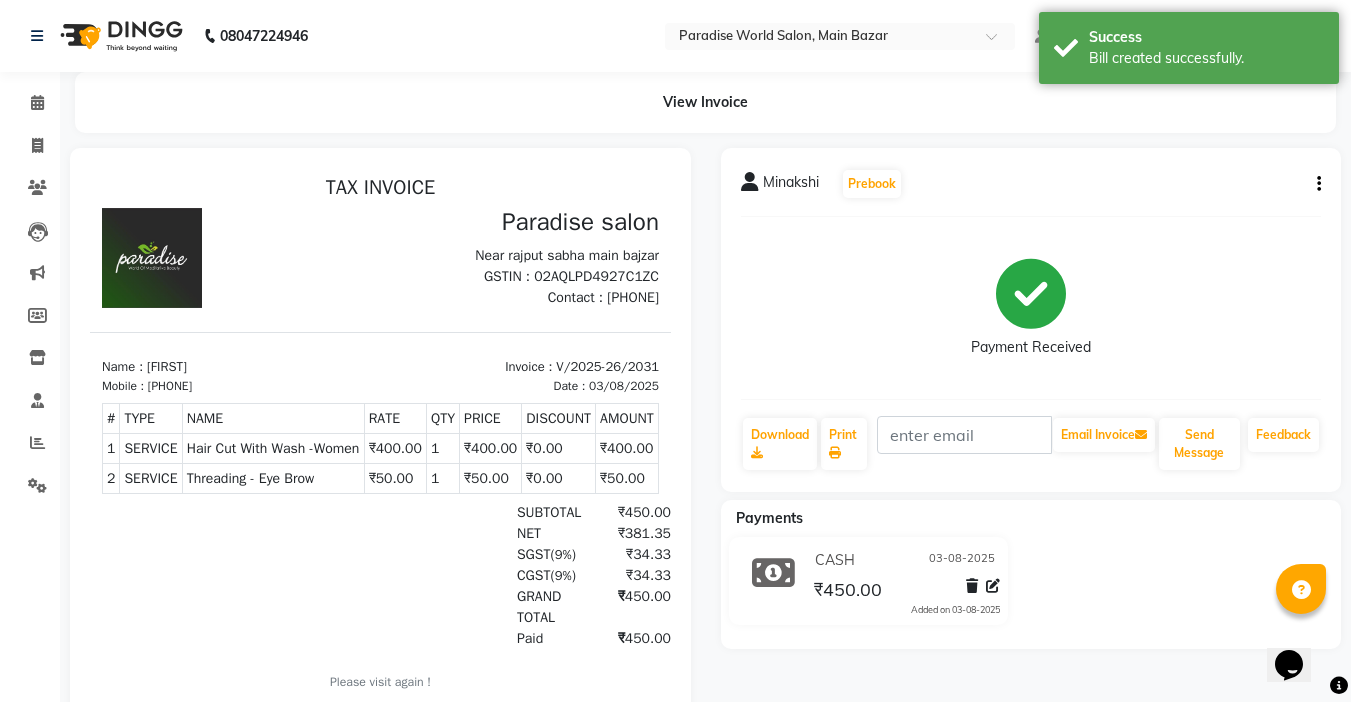scroll, scrollTop: 0, scrollLeft: 0, axis: both 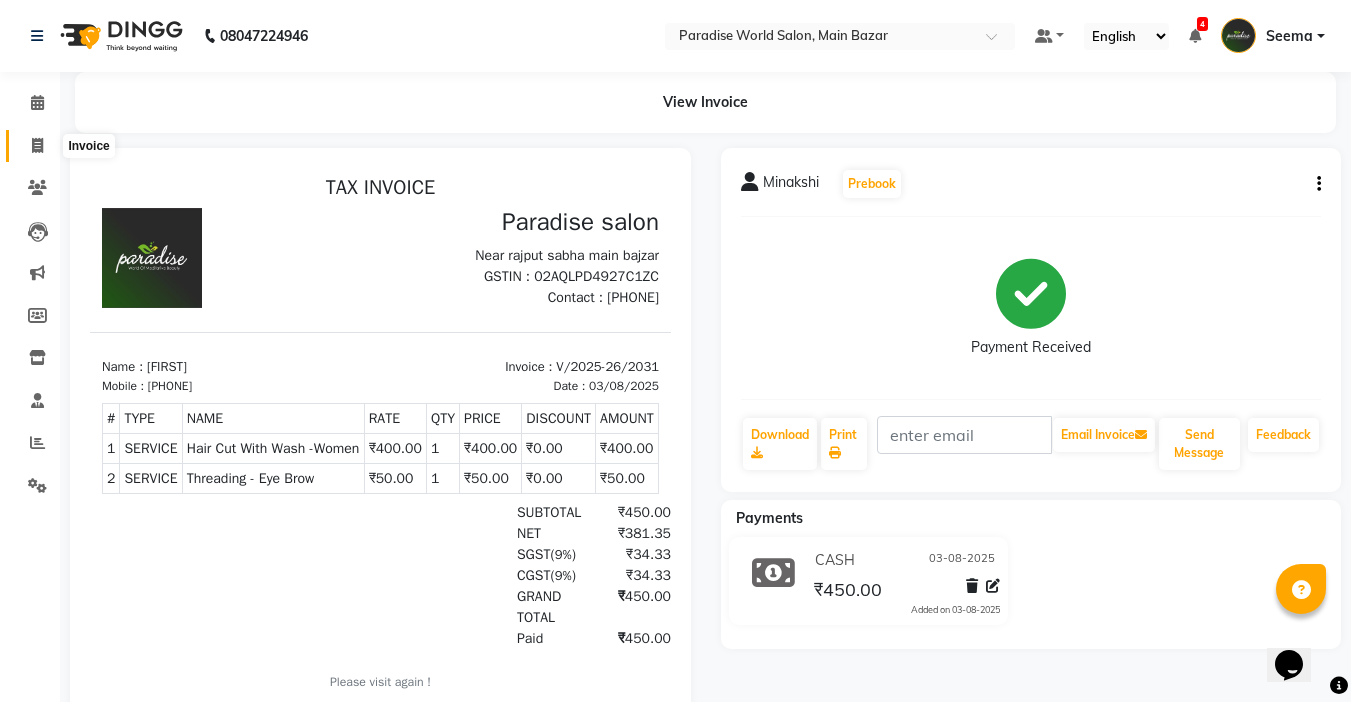 click 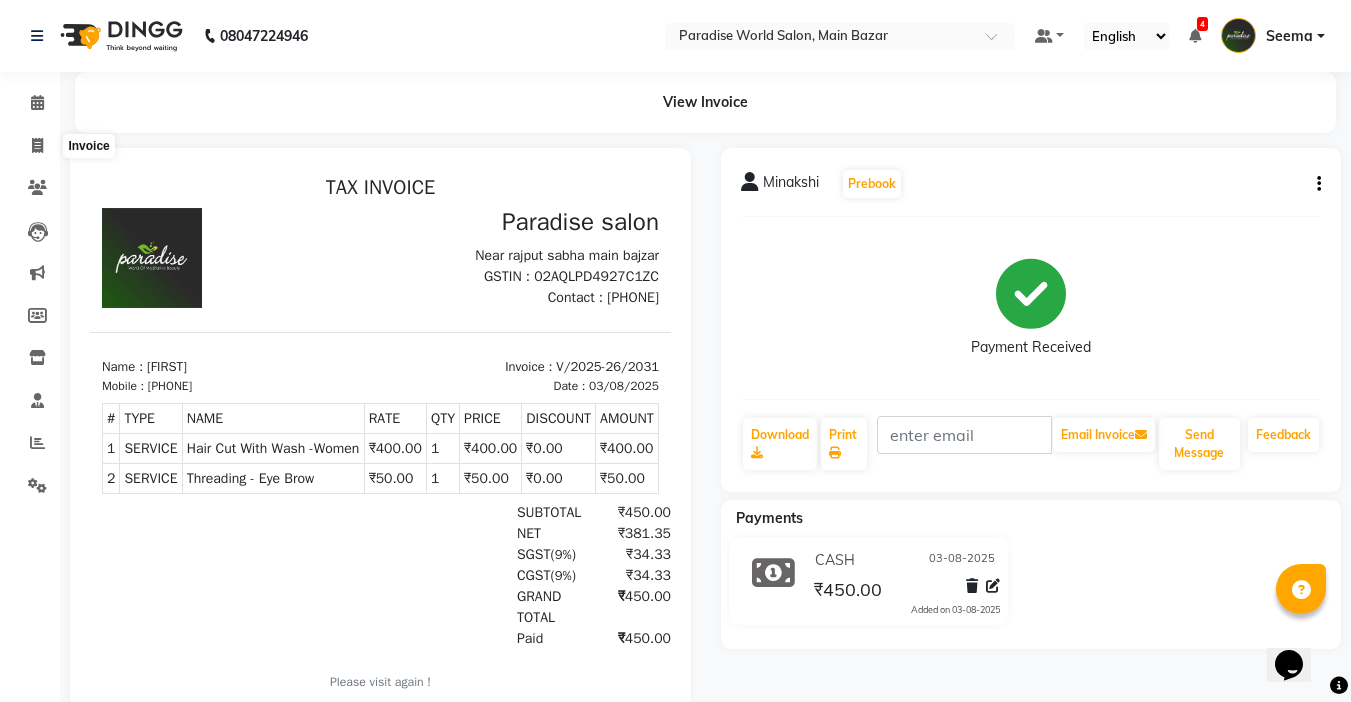 select on "service" 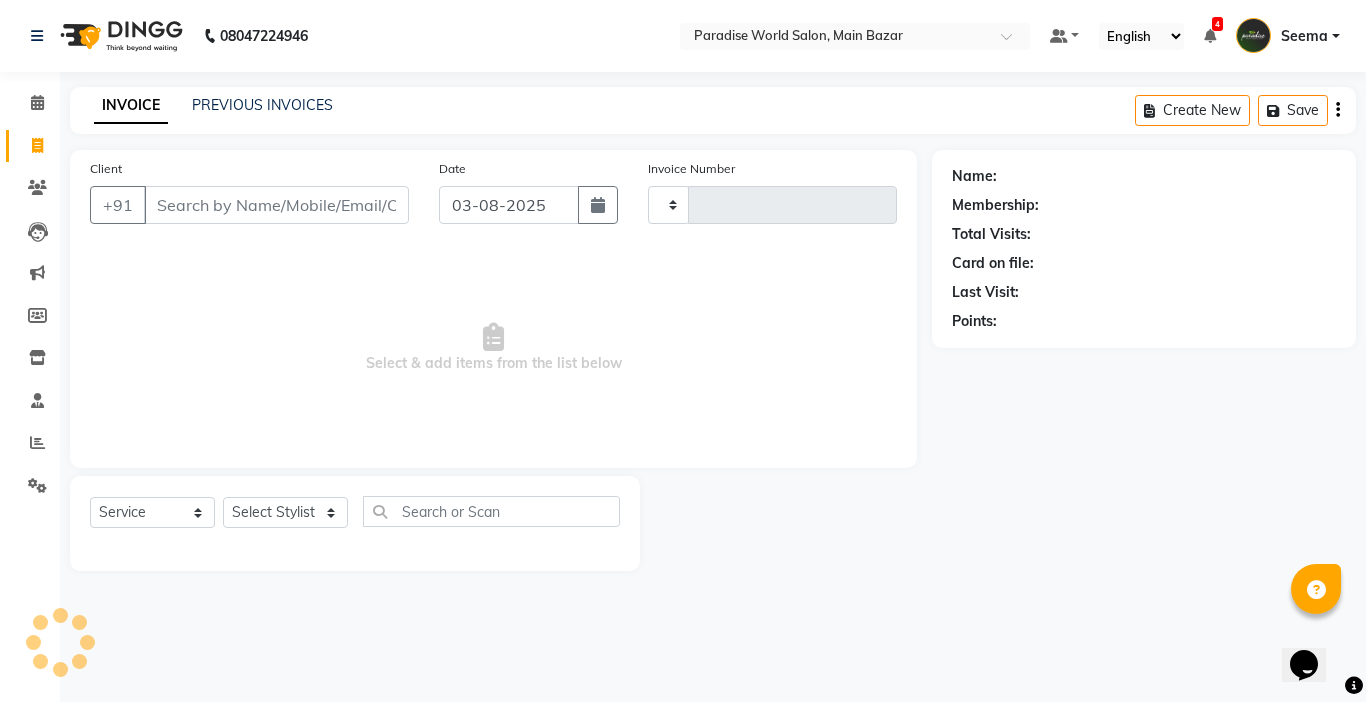 type on "2032" 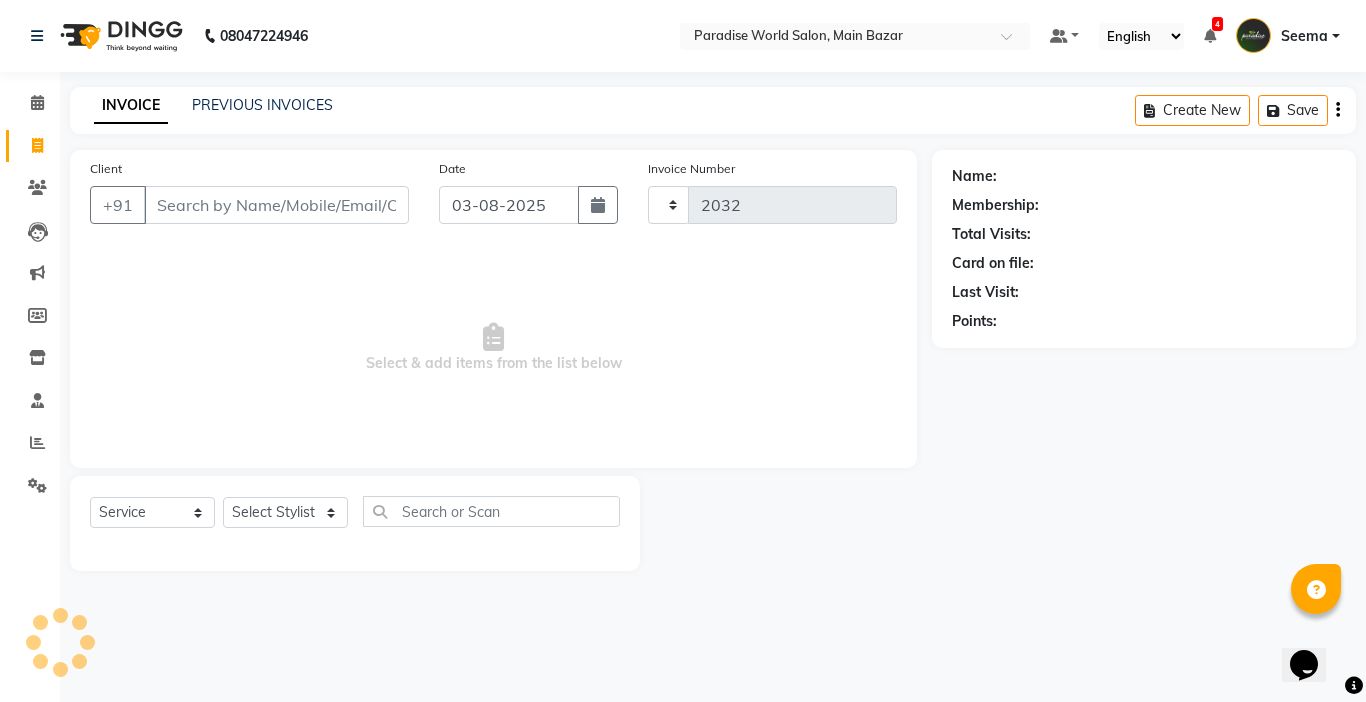 select on "4451" 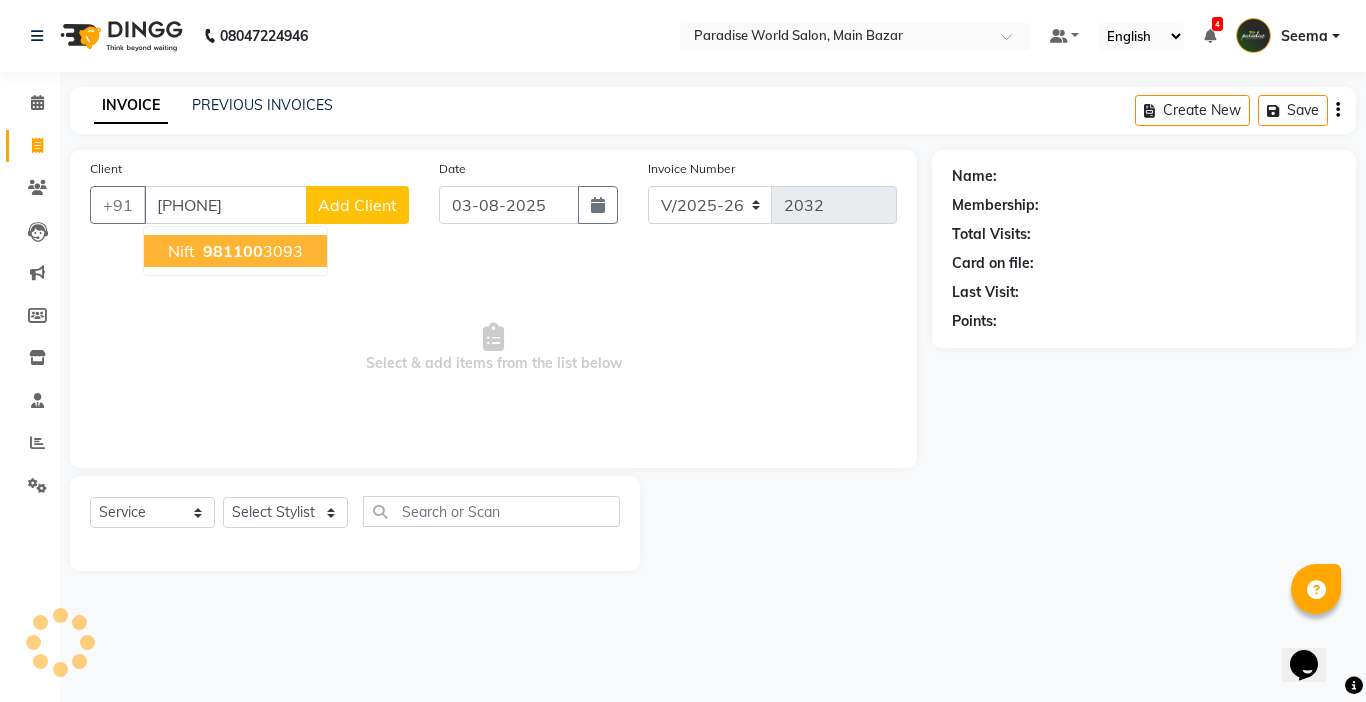 type on "[PHONE]" 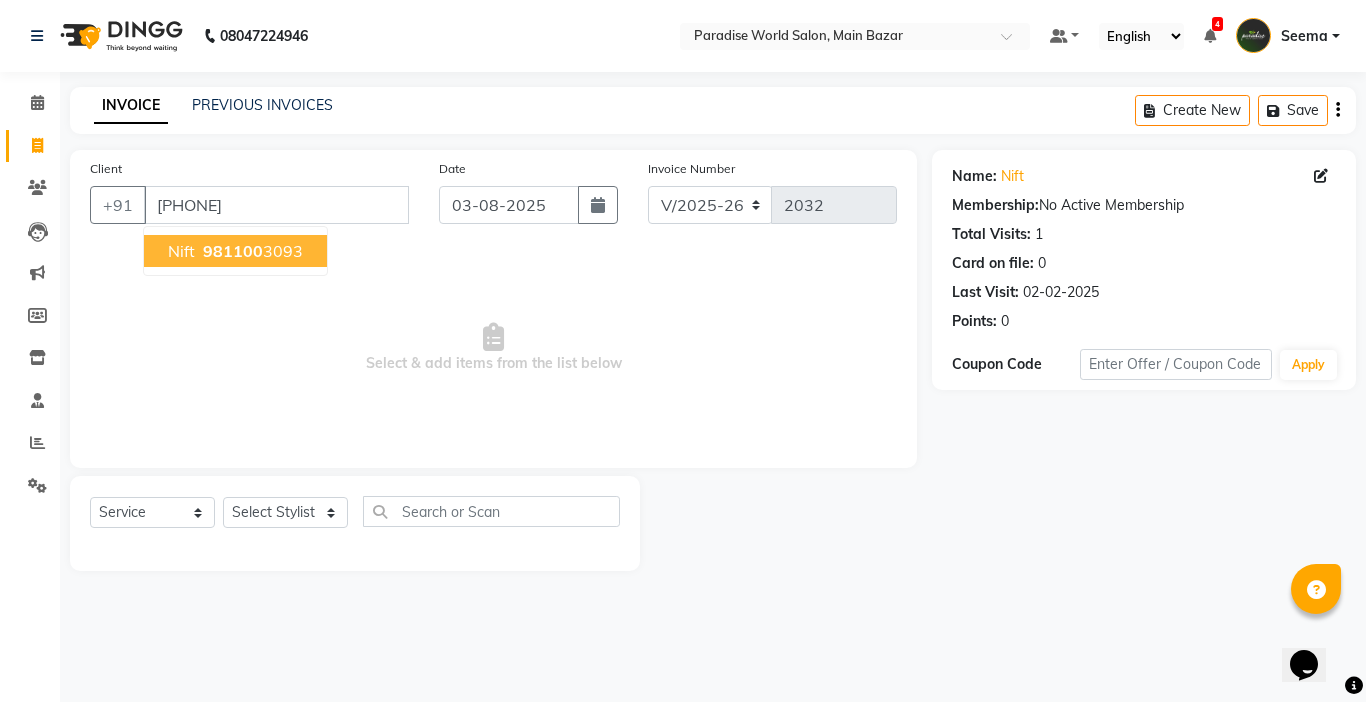 click on "981100" at bounding box center (233, 251) 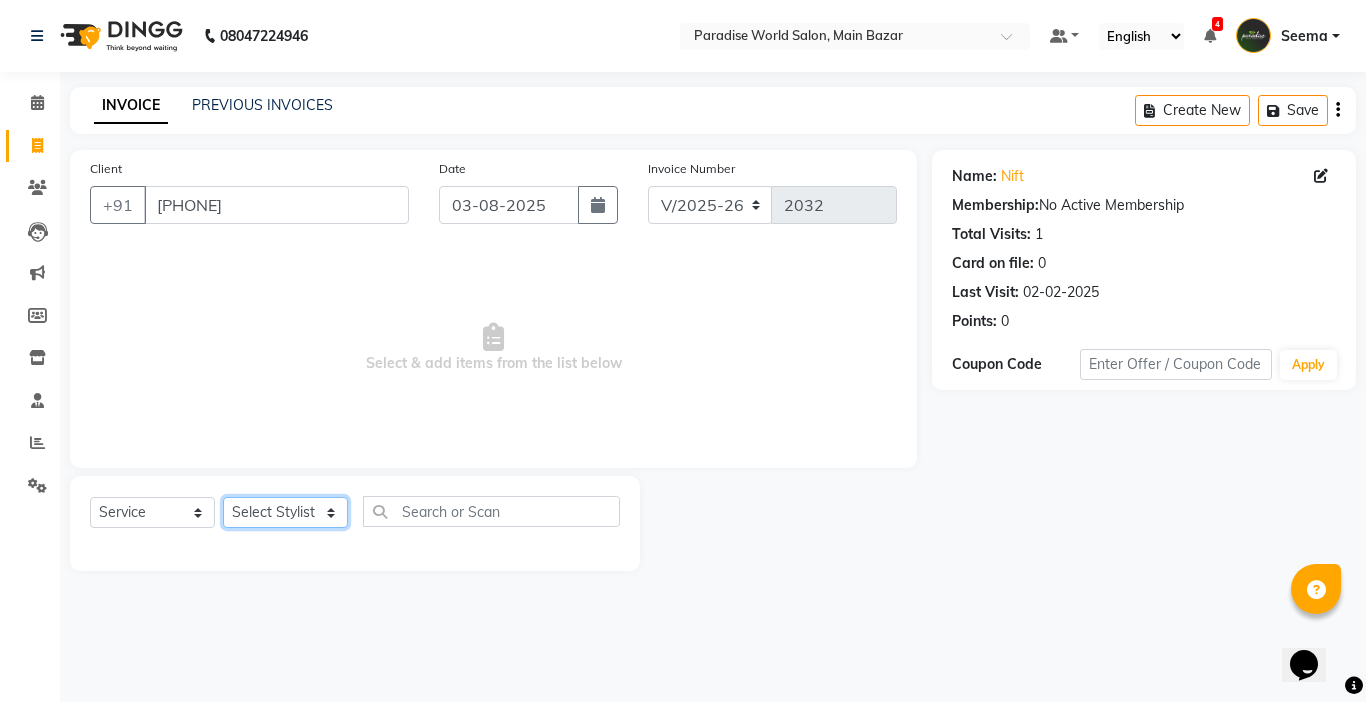 click on "Select Stylist Abby aman Anil anku Bobby company Deepak Deepika Gourav Heena ishu Jagdeesh kanchan Love preet Maddy Manpreet student Meenu Naina Nikita Palak Palak Sharma Radika Rajneesh Student Seema Shagun Shifali - Student Shweta Sujata Surinder Paul Vansh Vikas Vishal" 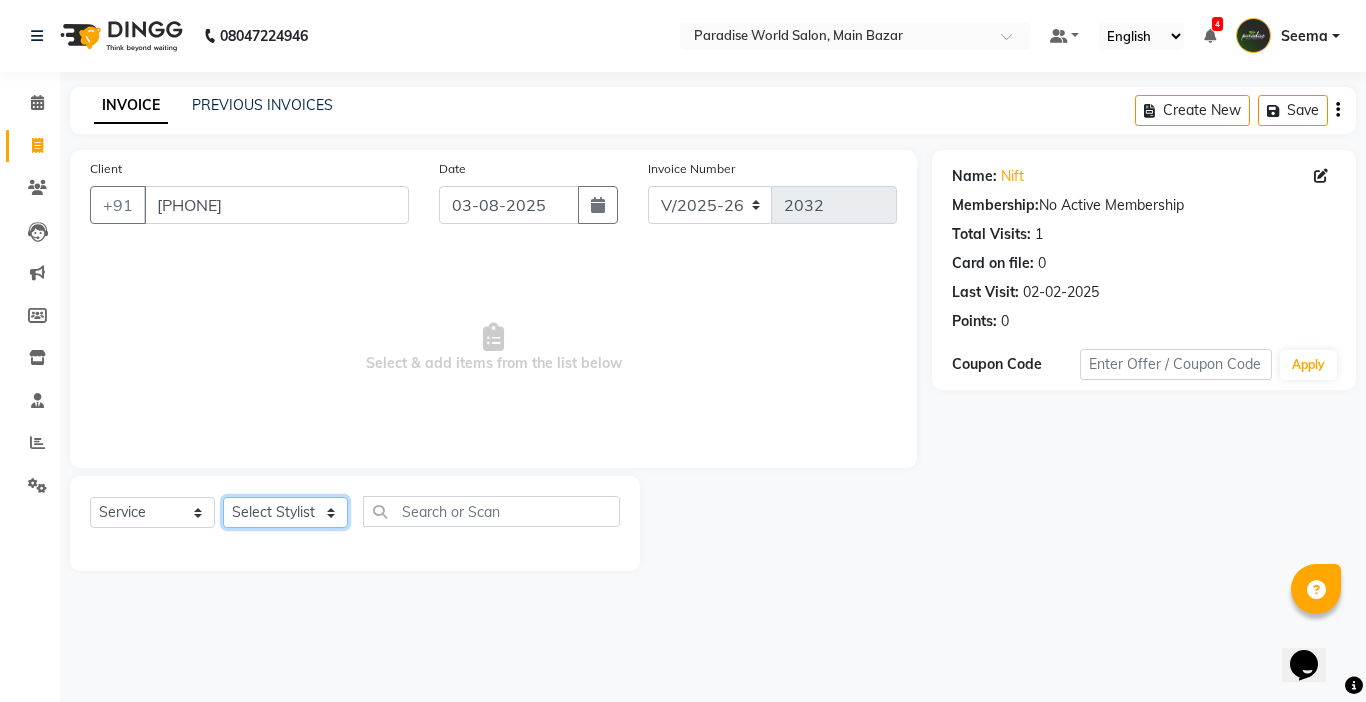 select on "24939" 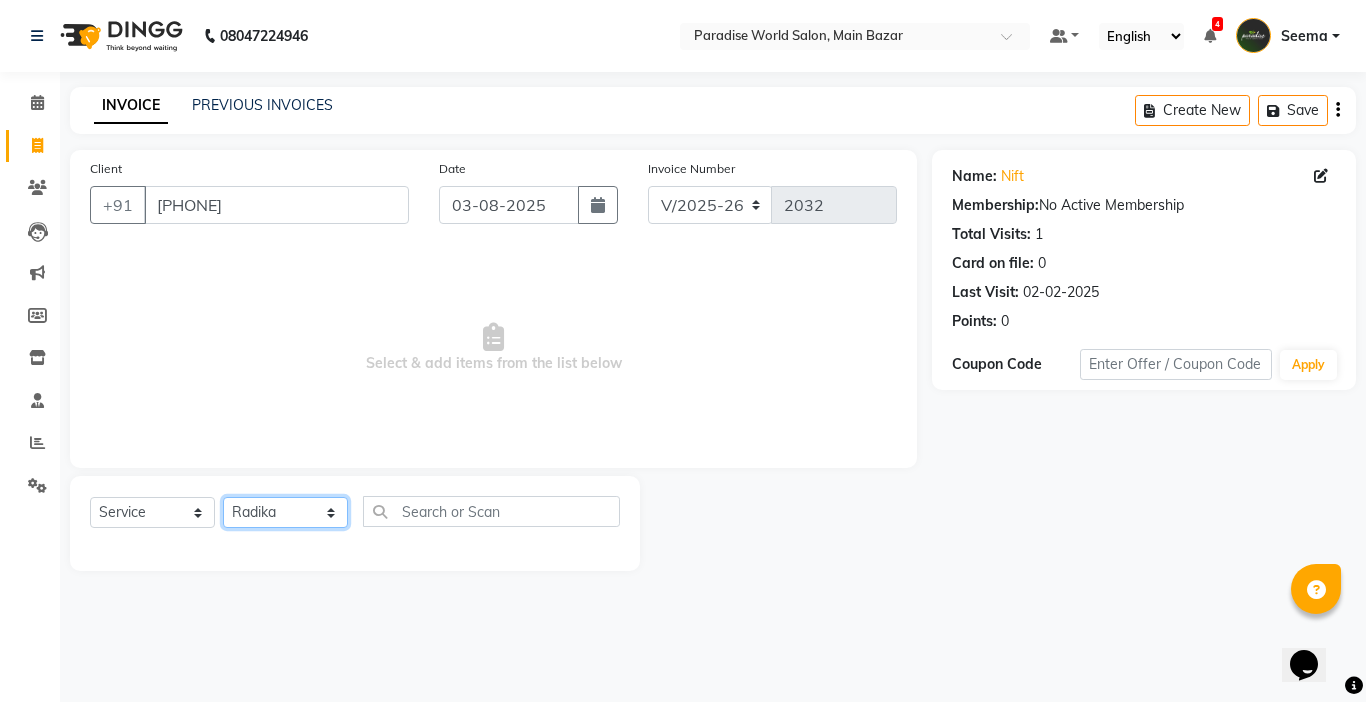 click on "Select Stylist Abby aman Anil anku Bobby company Deepak Deepika Gourav Heena ishu Jagdeesh kanchan Love preet Maddy Manpreet student Meenu Naina Nikita Palak Palak Sharma Radika Rajneesh Student Seema Shagun Shifali - Student Shweta Sujata Surinder Paul Vansh Vikas Vishal" 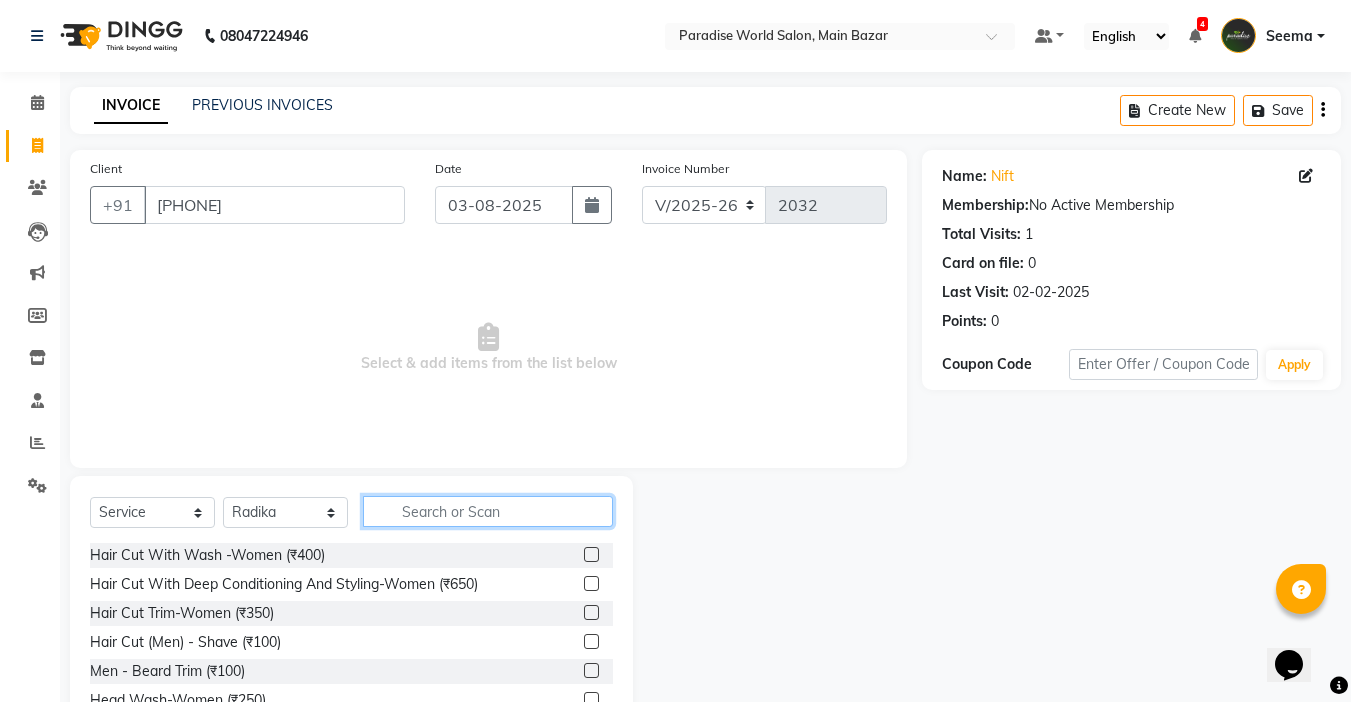 click 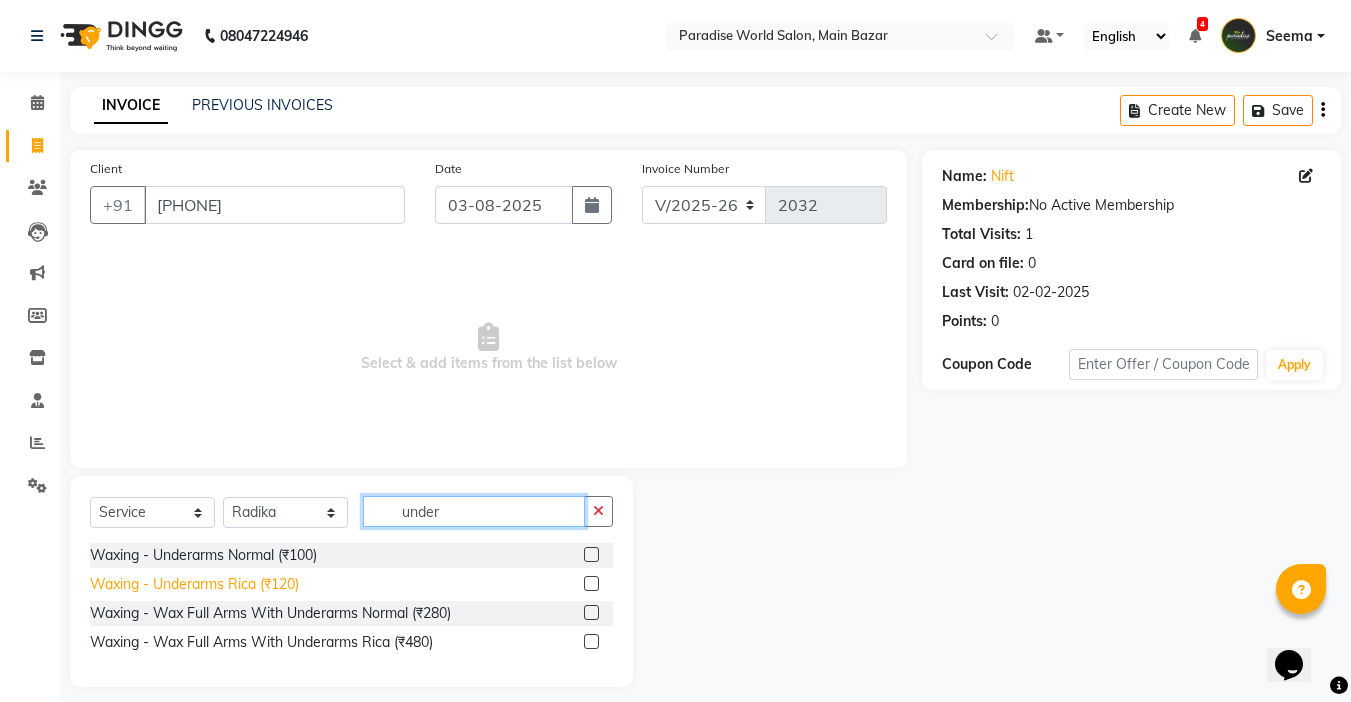 type on "under" 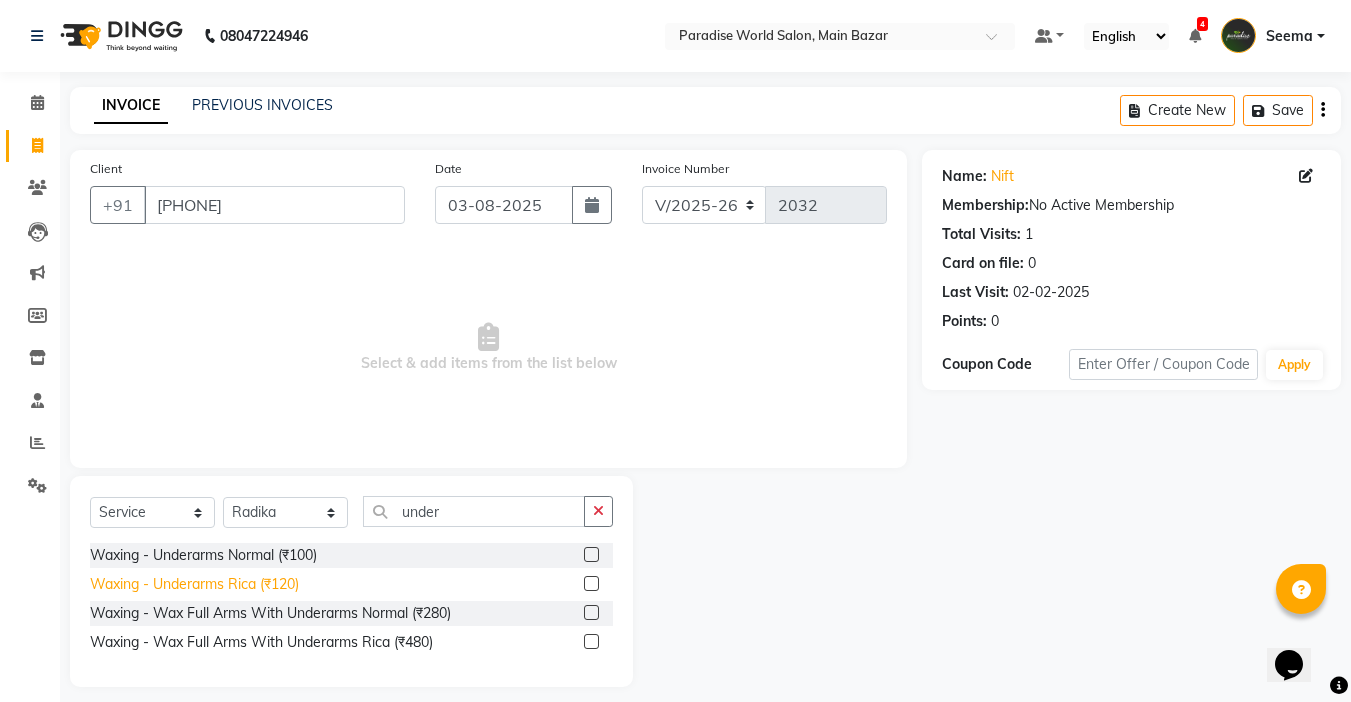 click on "Waxing   -  Underarms Rica (₹120)" 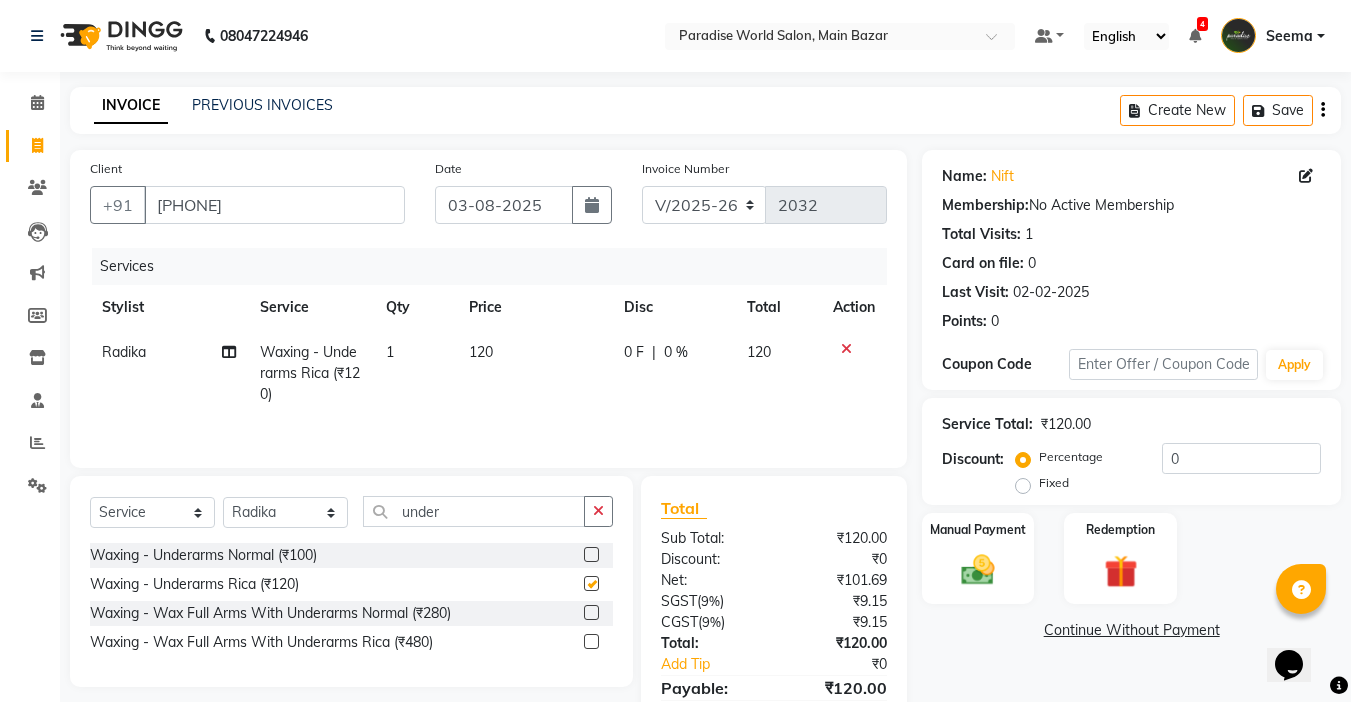 checkbox on "false" 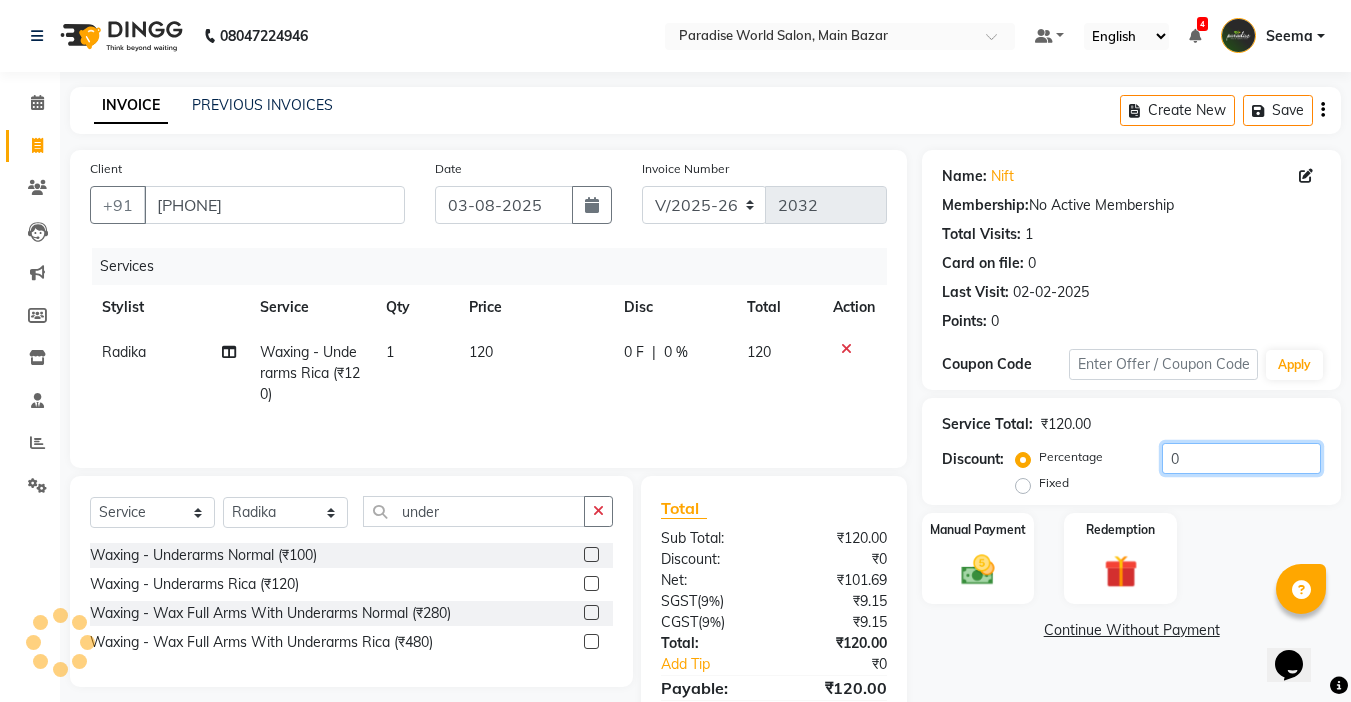 drag, startPoint x: 1177, startPoint y: 461, endPoint x: 1119, endPoint y: 454, distance: 58.420887 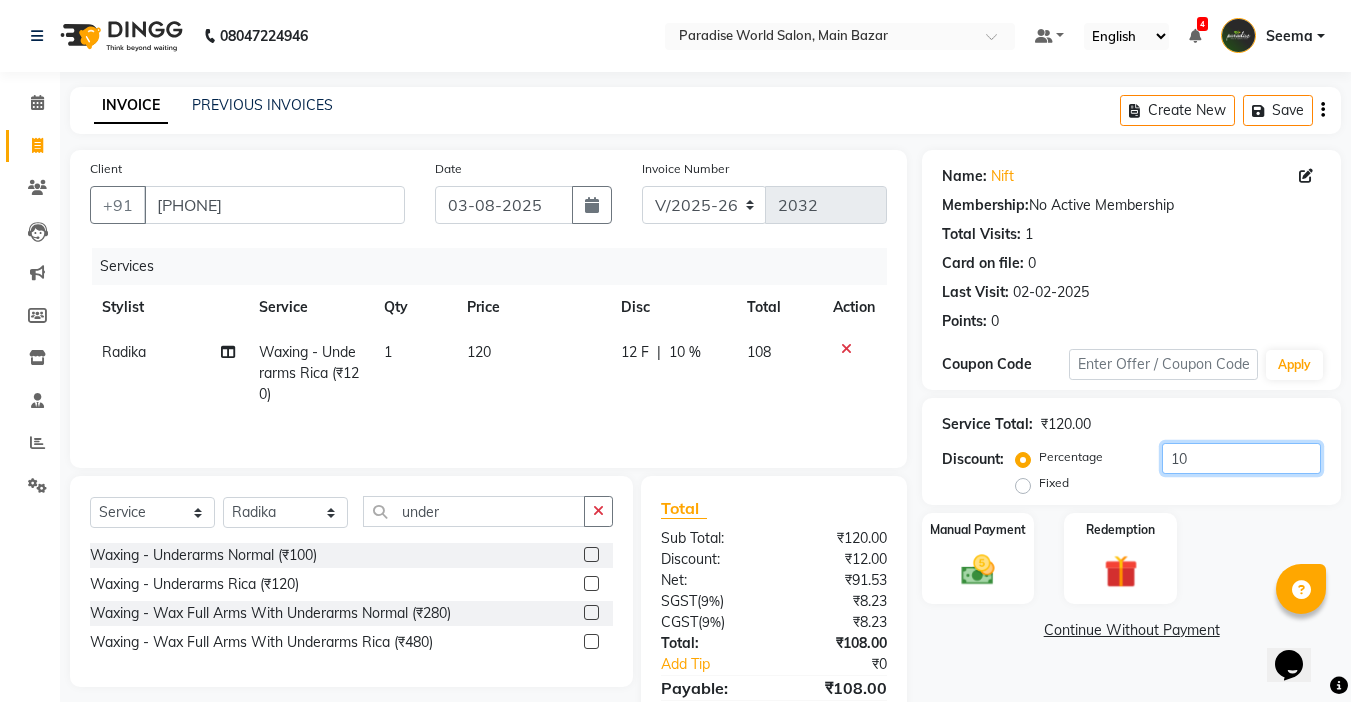 drag, startPoint x: 1209, startPoint y: 462, endPoint x: 1061, endPoint y: 427, distance: 152.08221 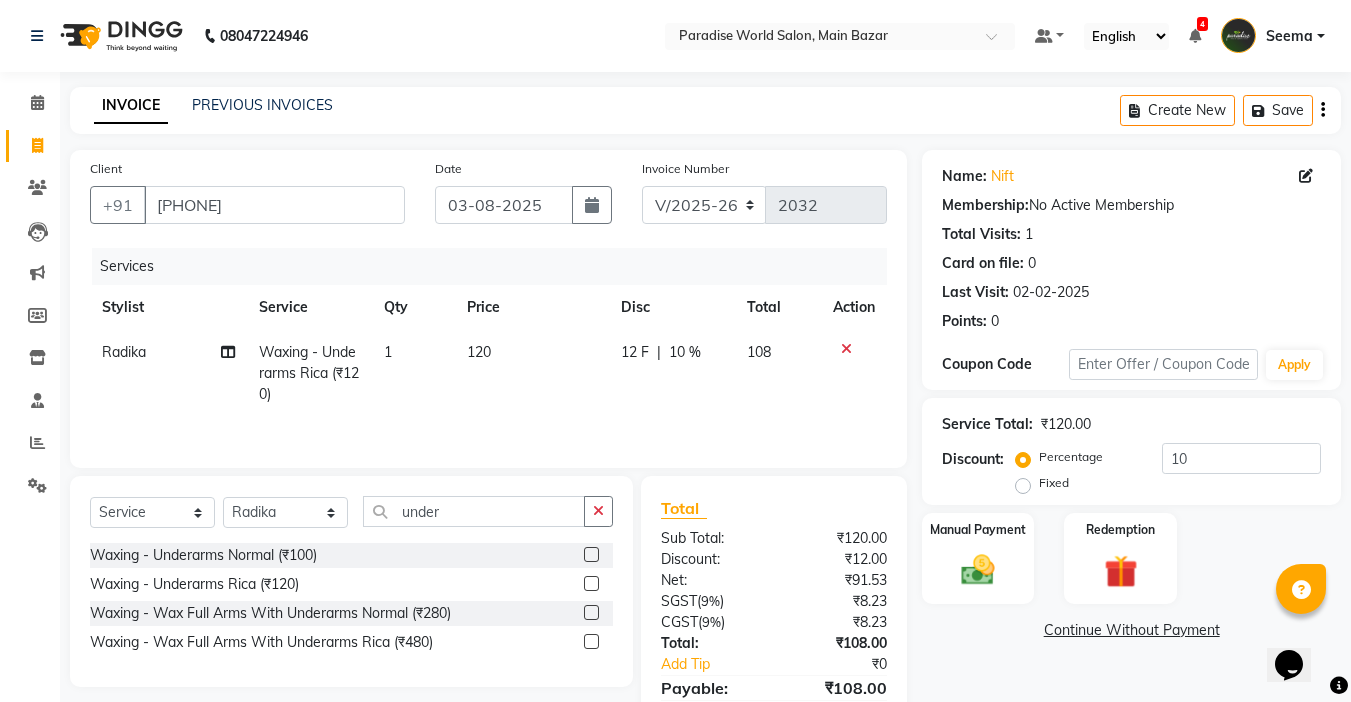 click on "Fixed" 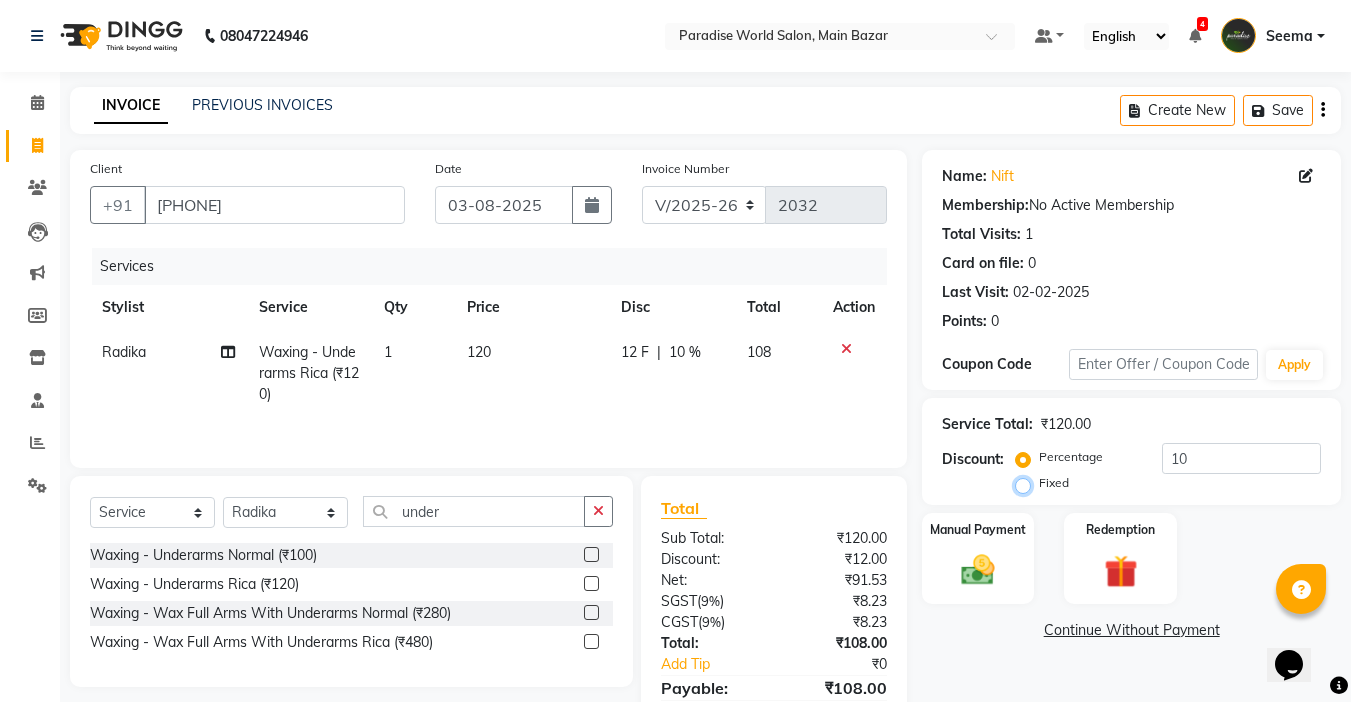 click on "Fixed" at bounding box center (1027, 483) 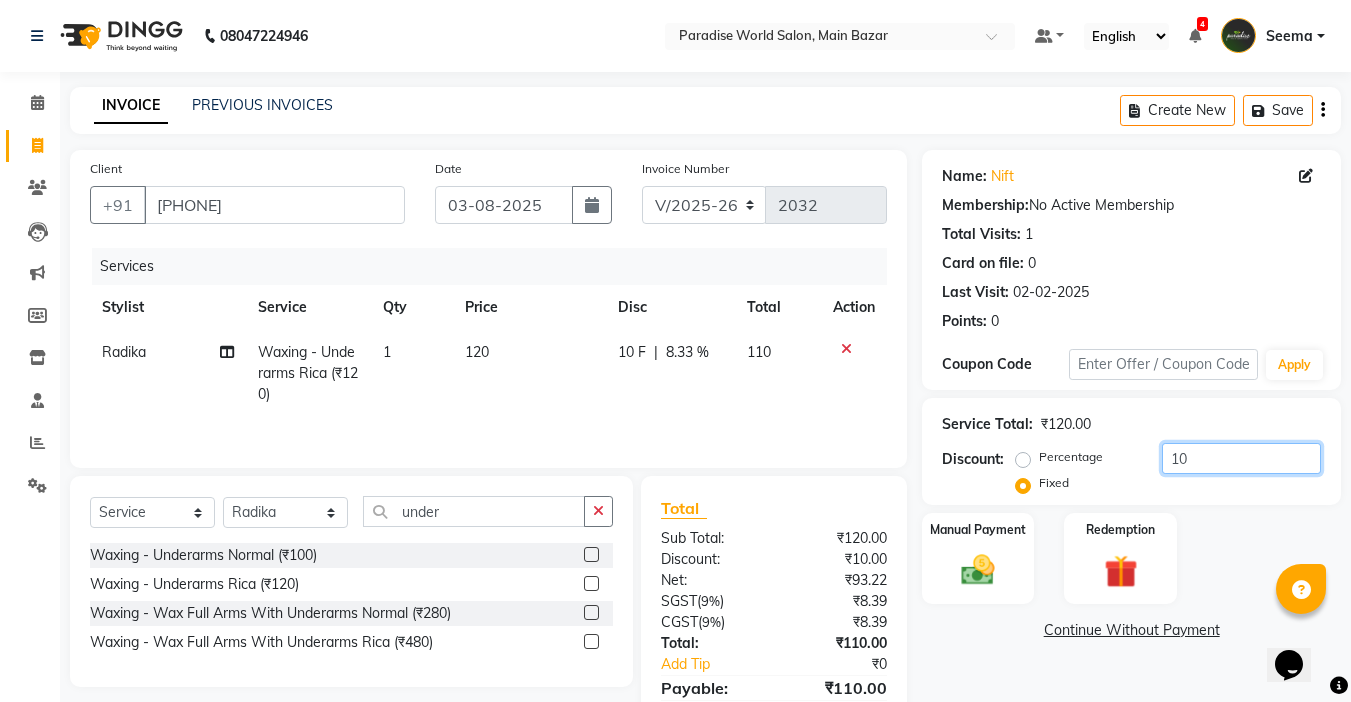 drag, startPoint x: 1219, startPoint y: 452, endPoint x: 944, endPoint y: 448, distance: 275.02908 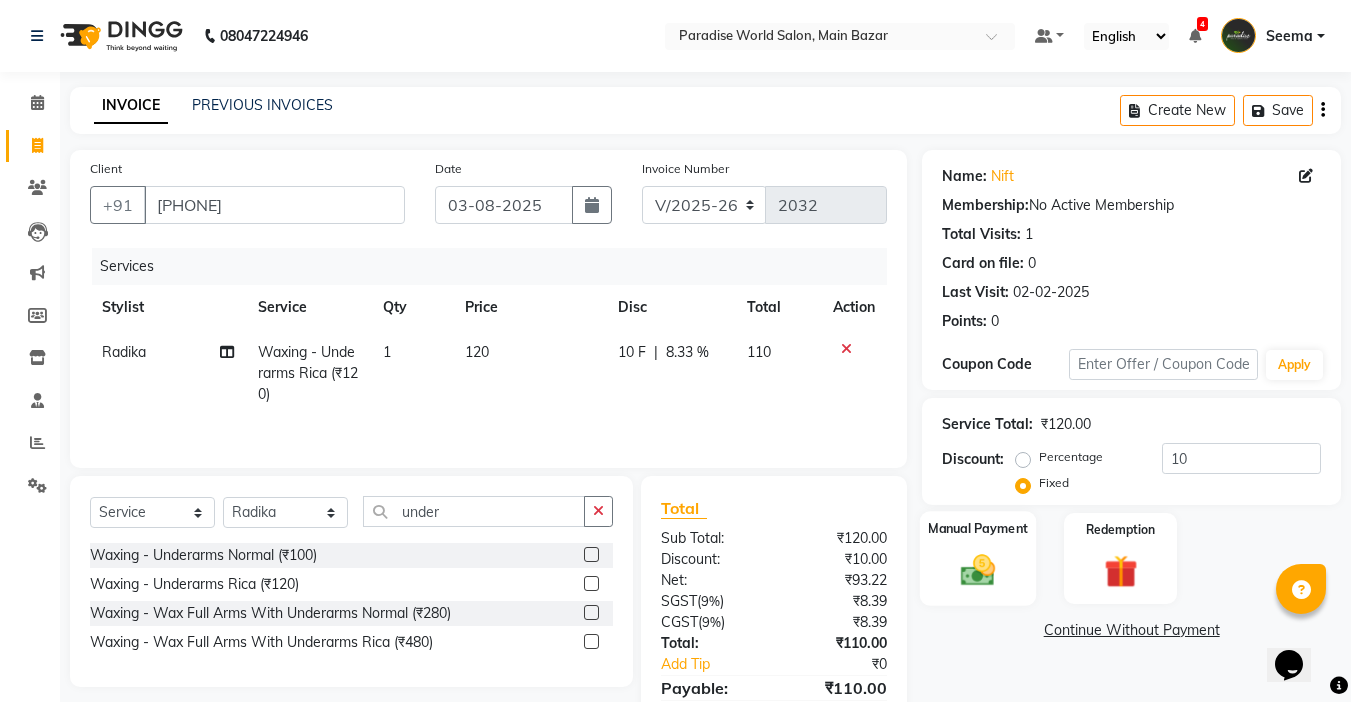 click 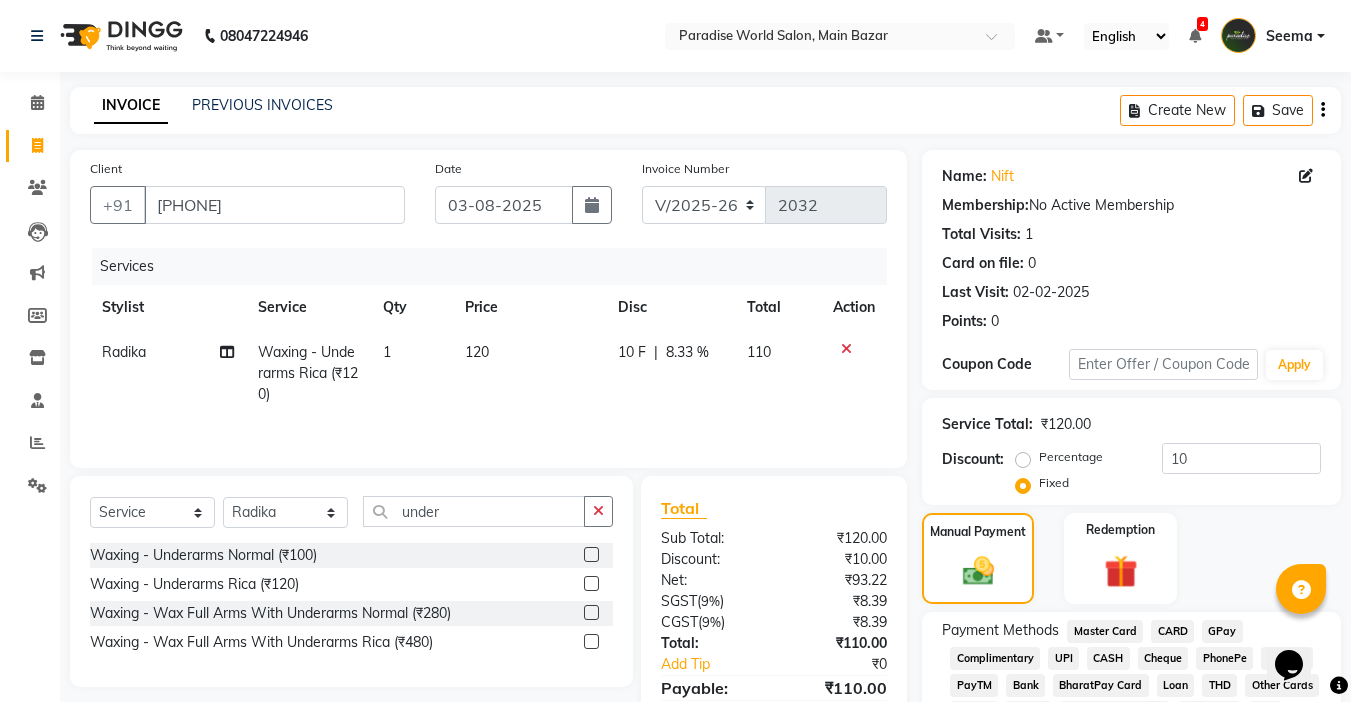 scroll, scrollTop: 159, scrollLeft: 0, axis: vertical 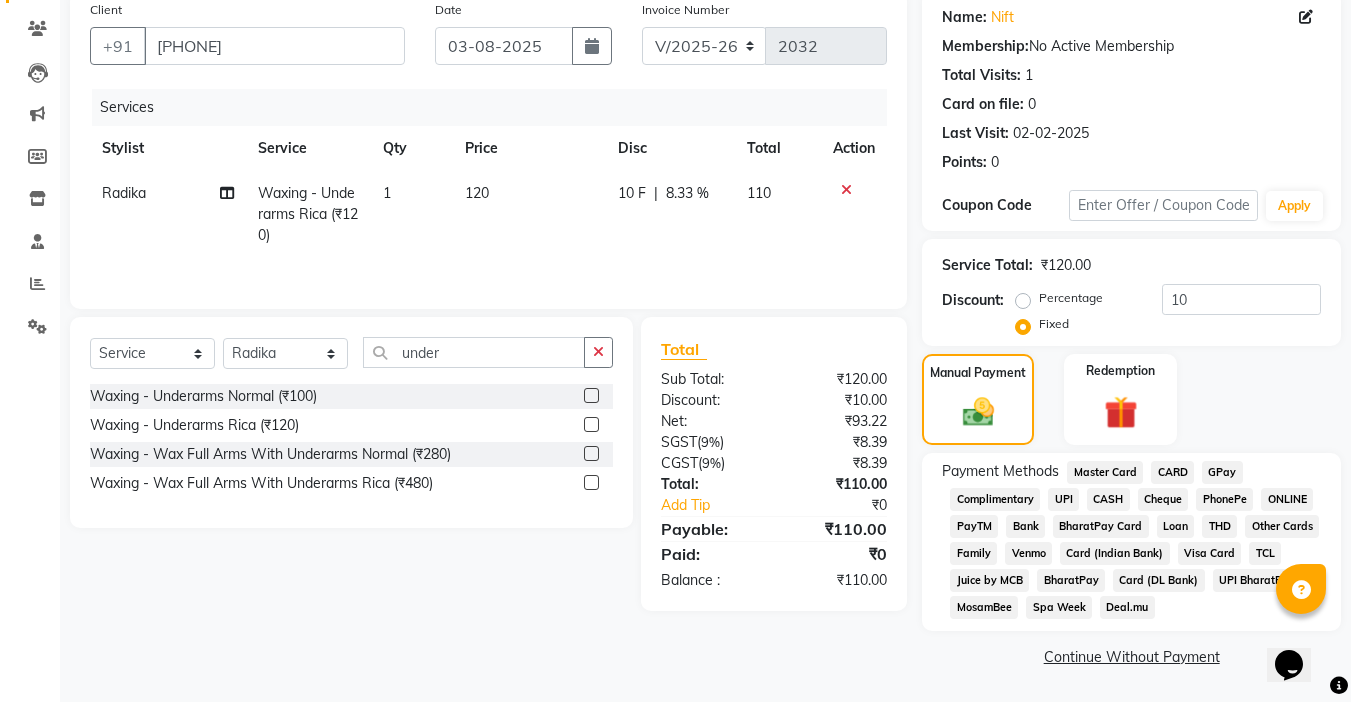 click on "CASH" 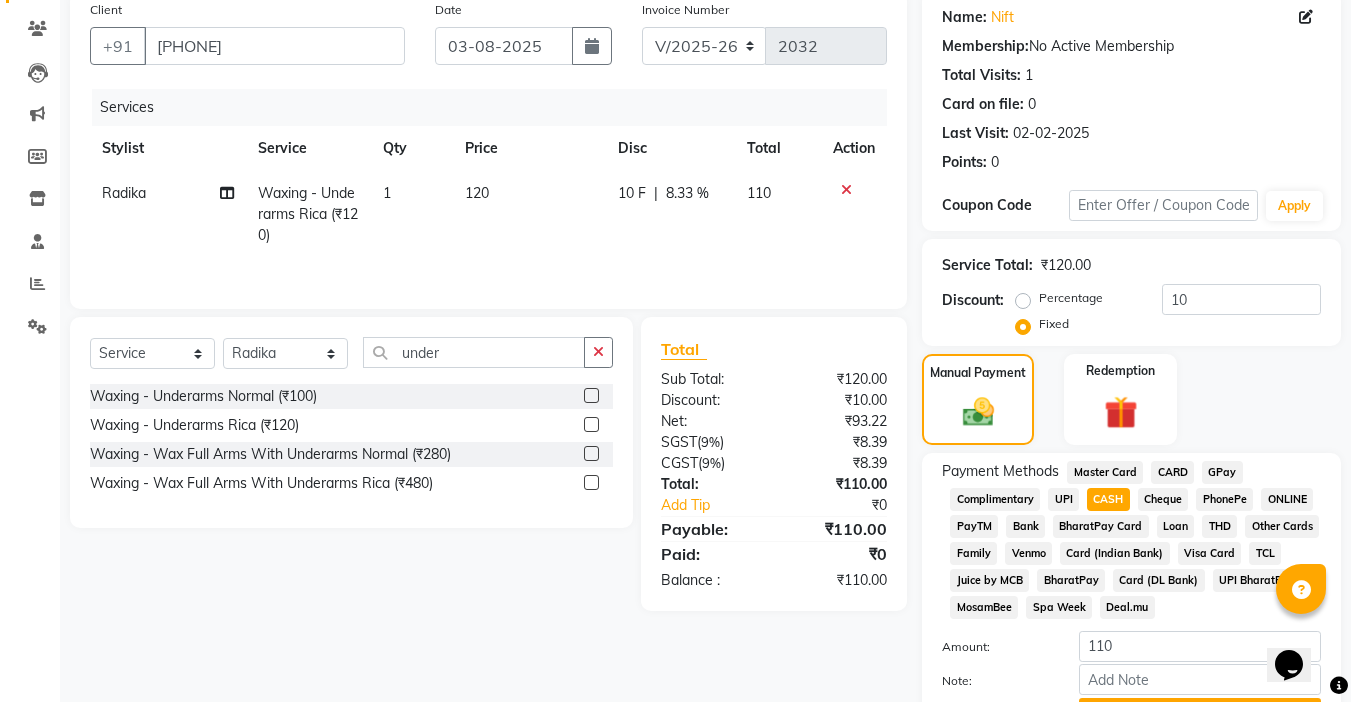 scroll, scrollTop: 265, scrollLeft: 0, axis: vertical 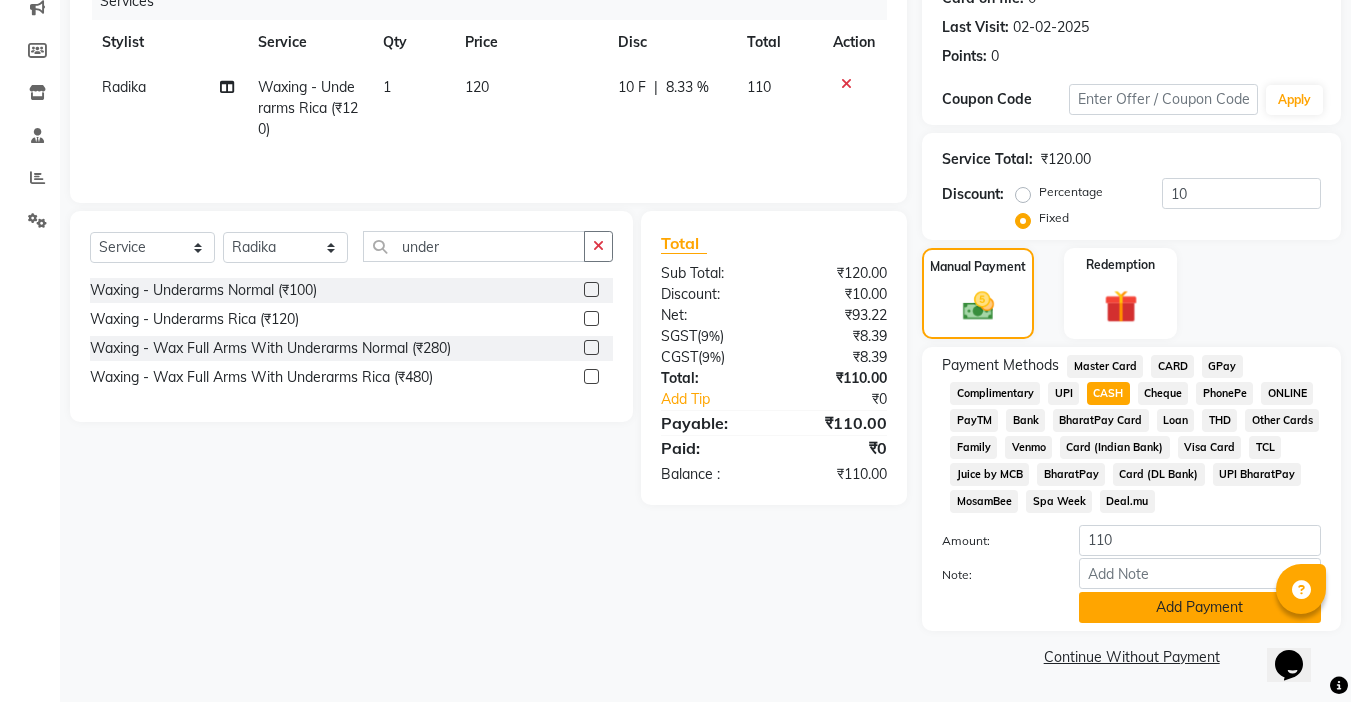 click on "Add Payment" 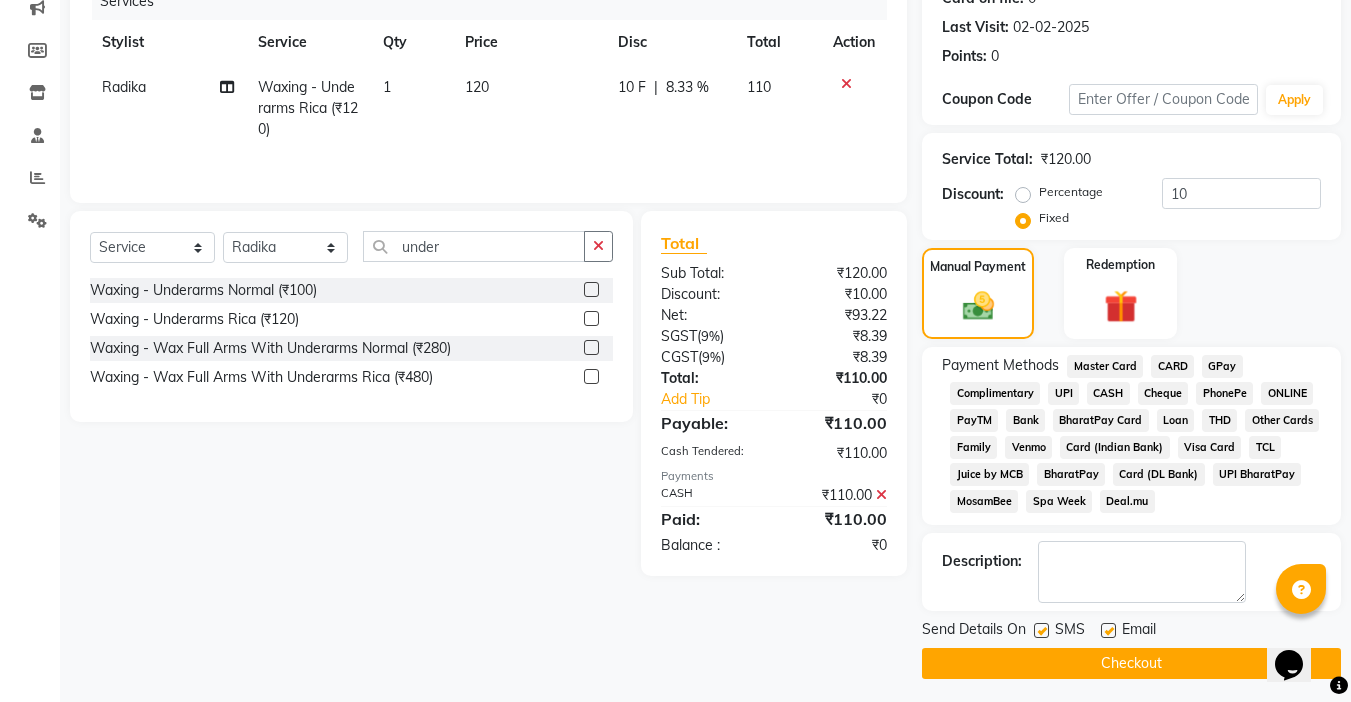 drag, startPoint x: 1103, startPoint y: 625, endPoint x: 1146, endPoint y: 674, distance: 65.192024 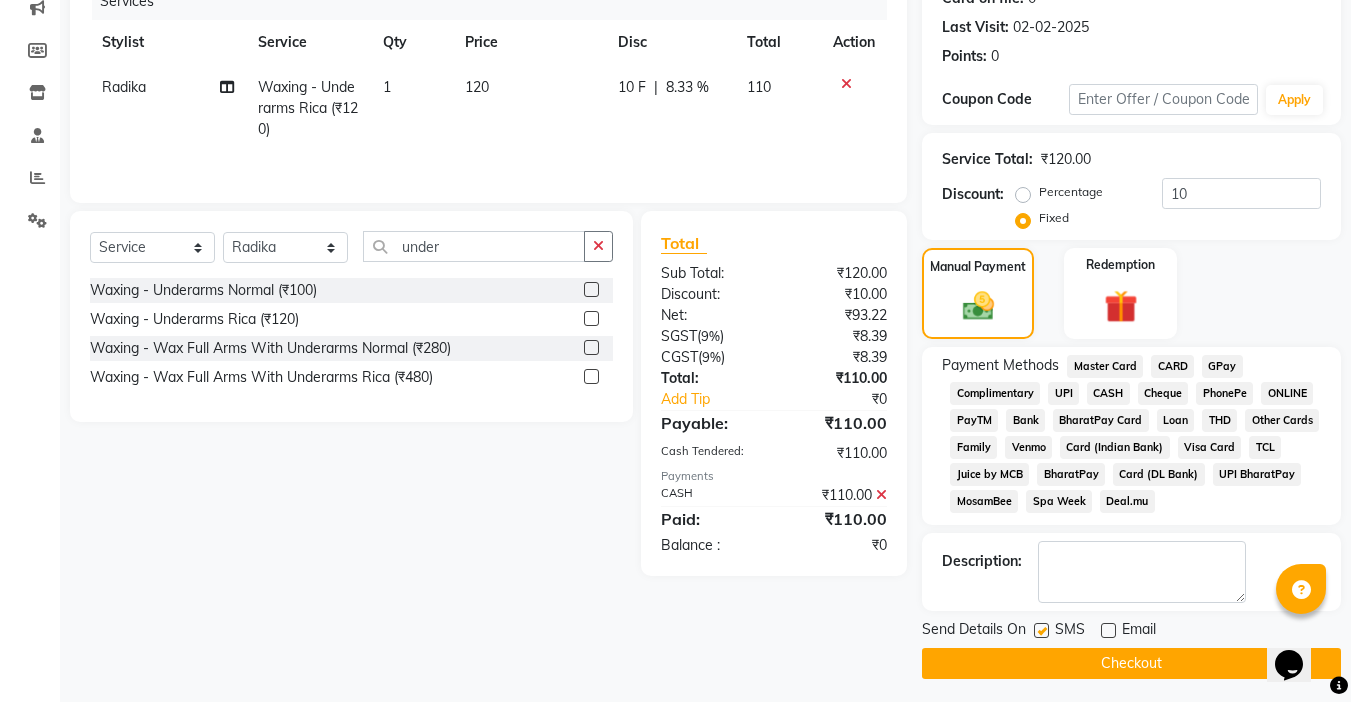 click on "Checkout" 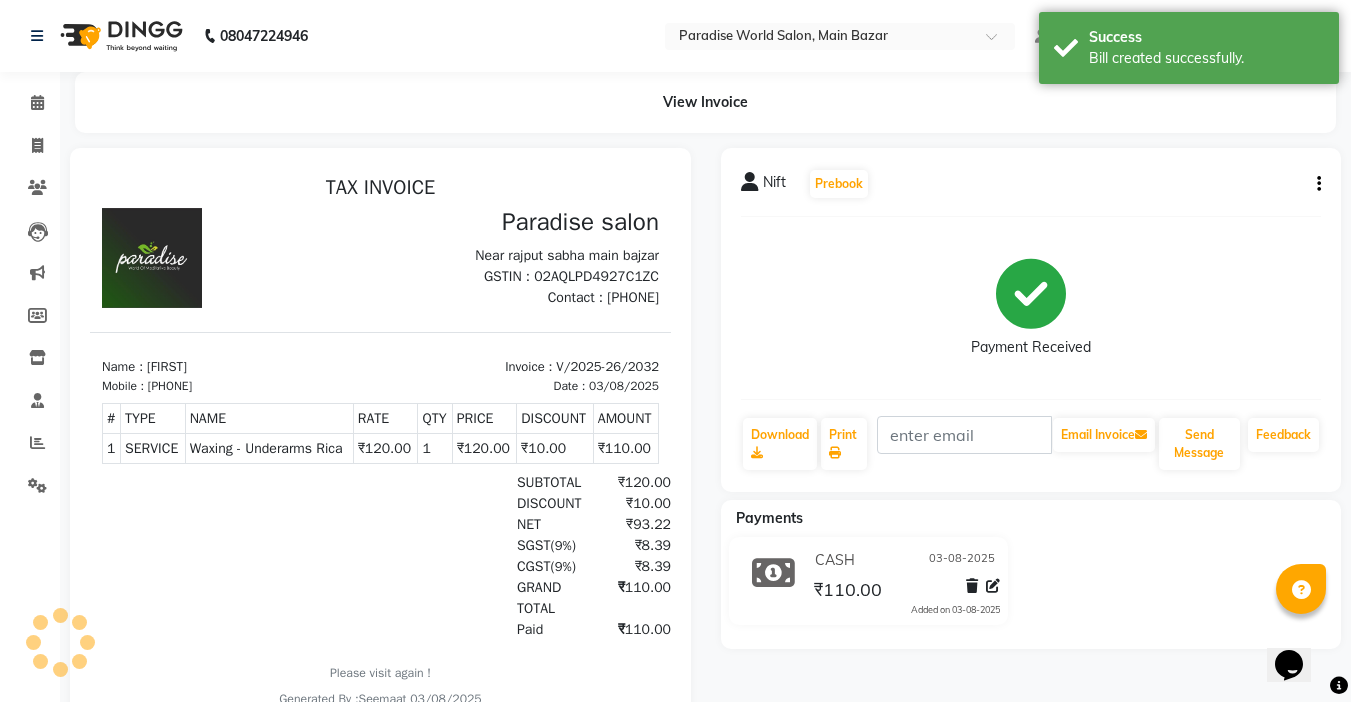 scroll, scrollTop: 0, scrollLeft: 0, axis: both 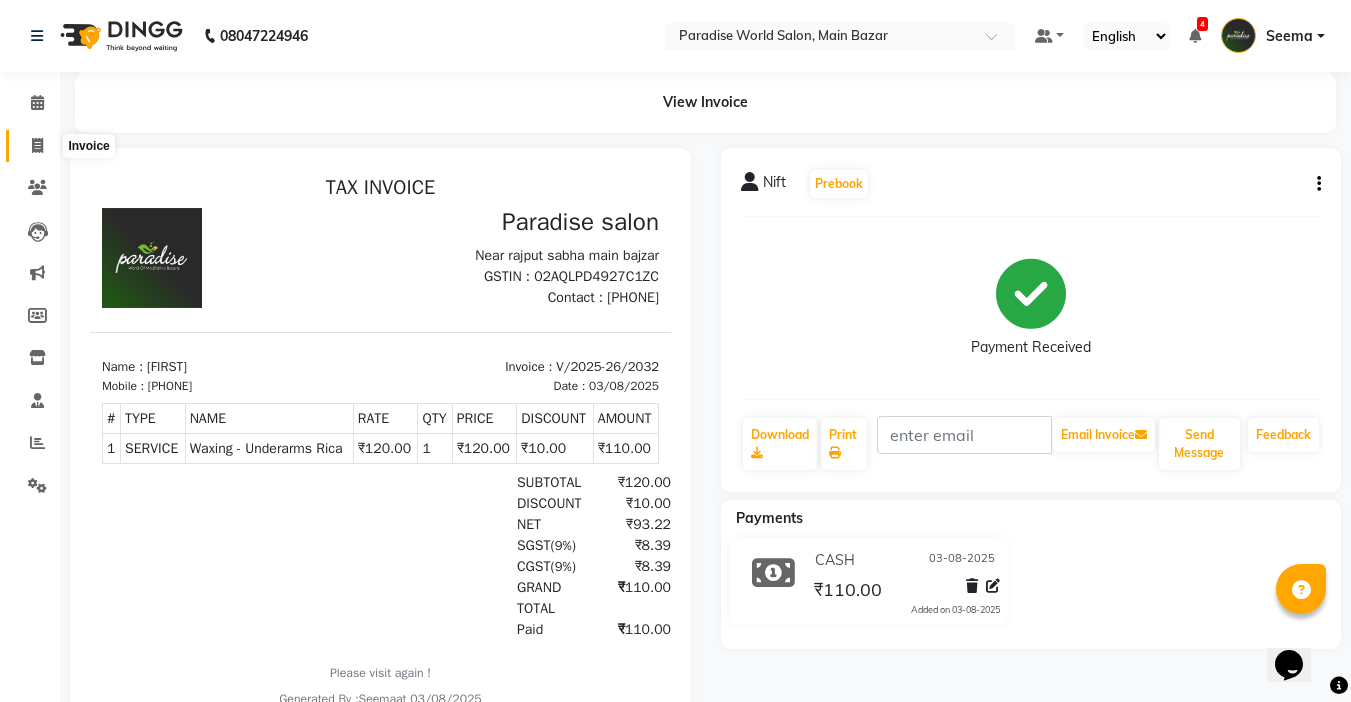 click 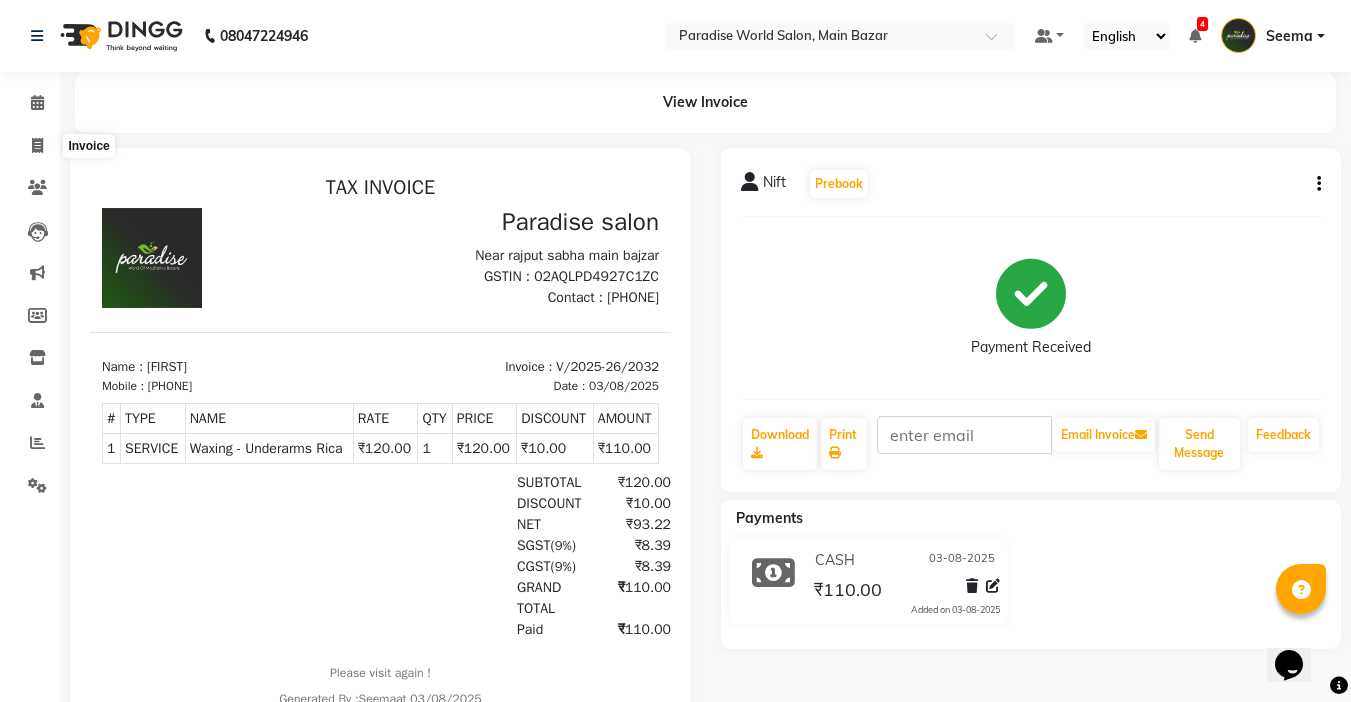 select on "service" 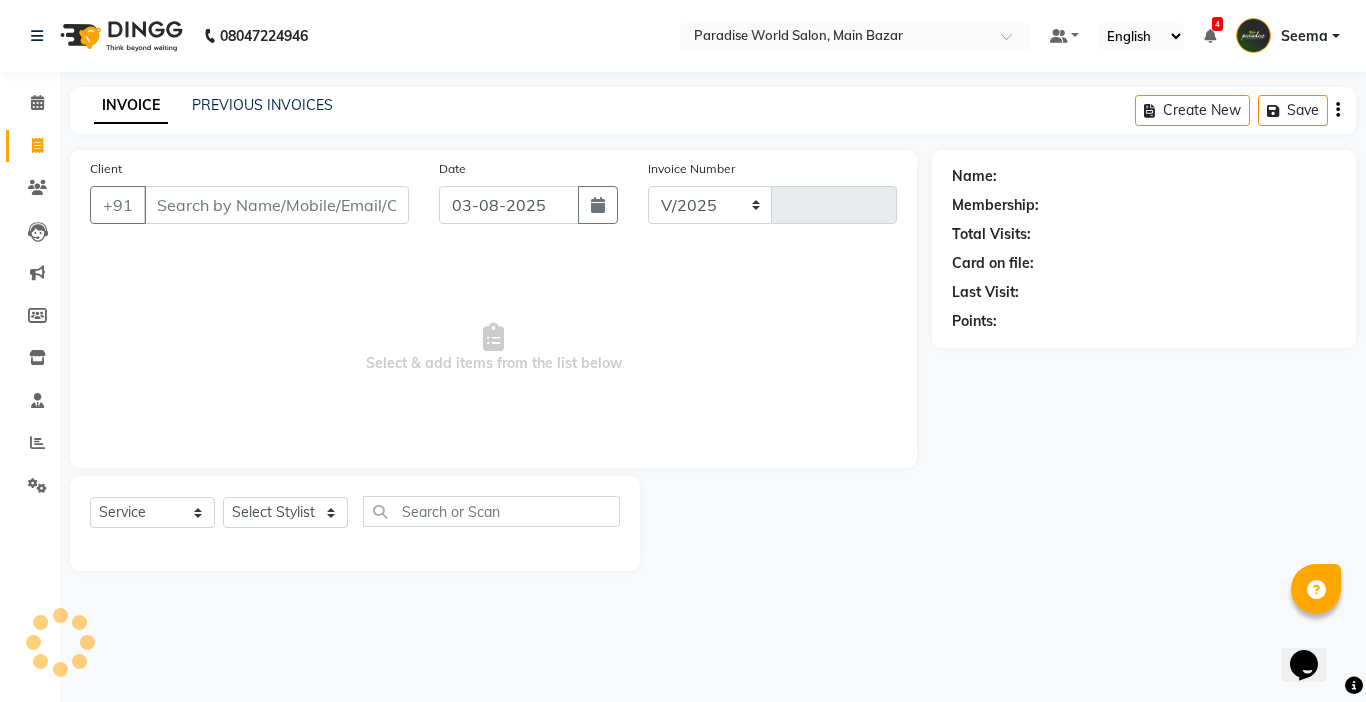 select on "4451" 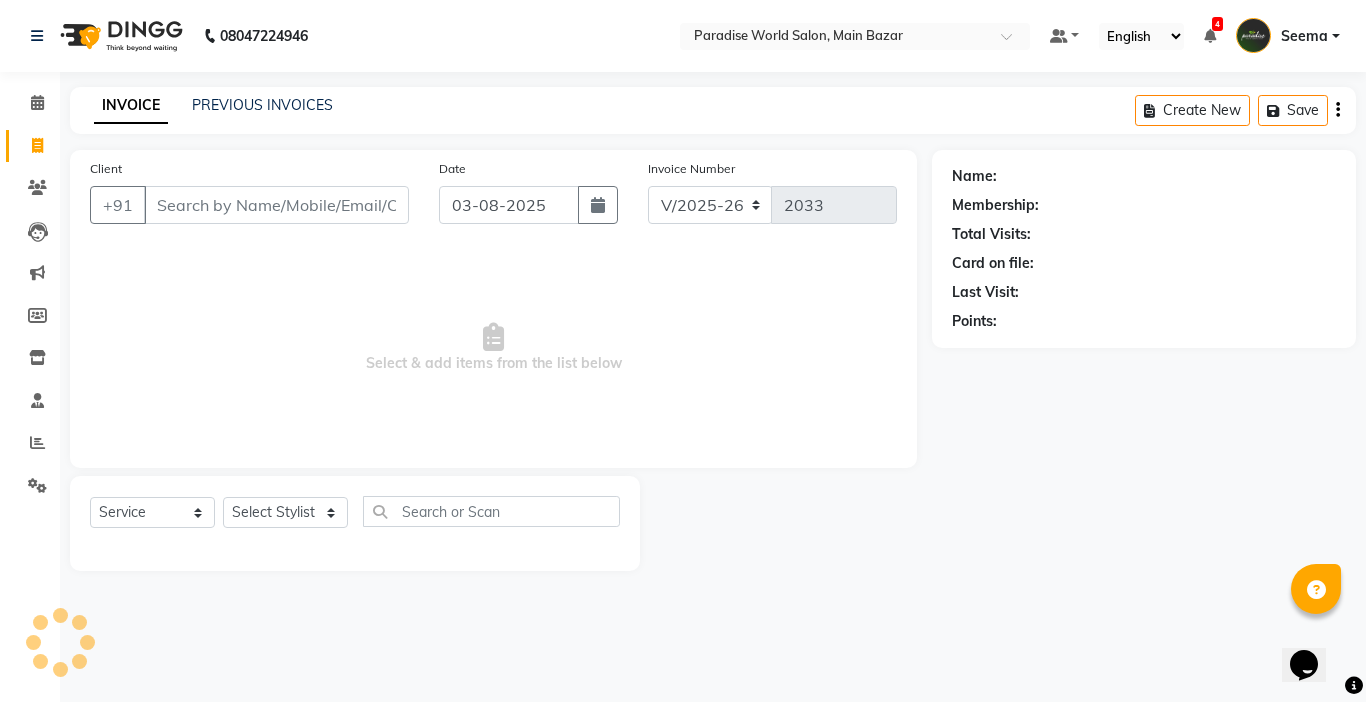 click on "Client" at bounding box center (276, 205) 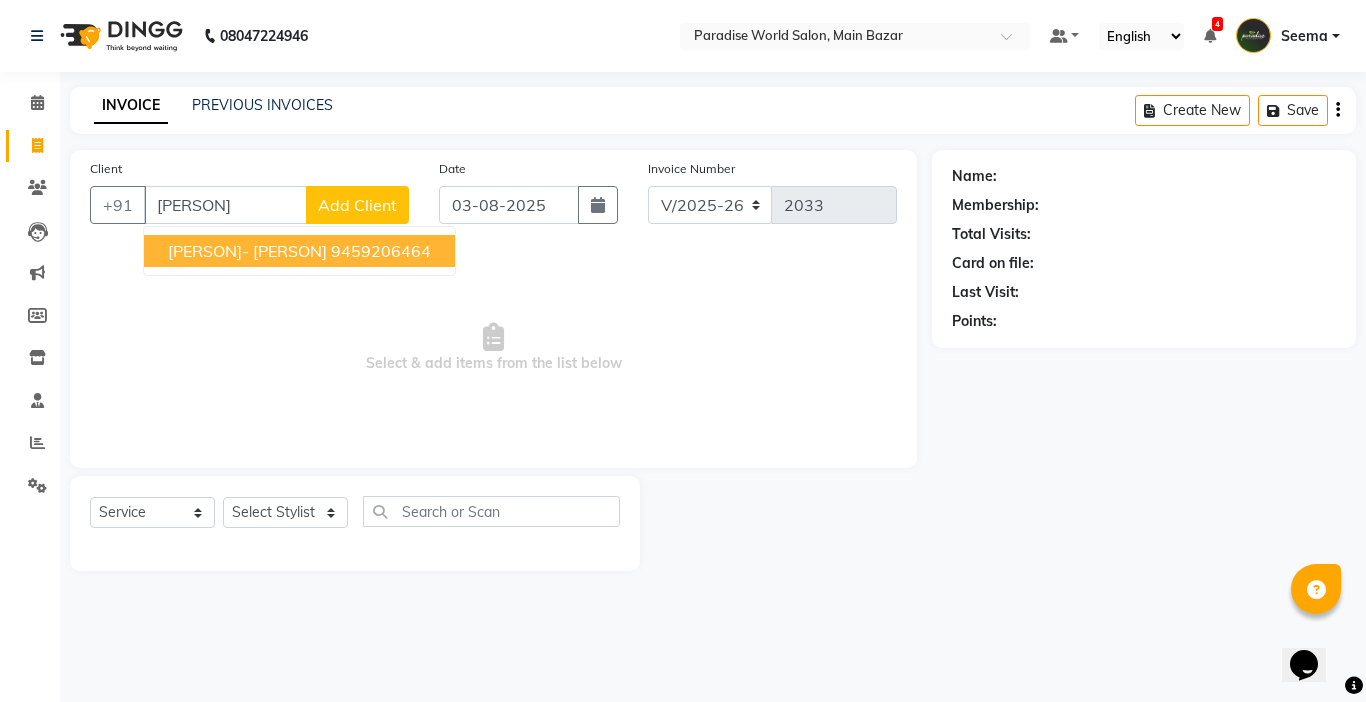 click on "[PERSON]- [PERSON]" at bounding box center [247, 251] 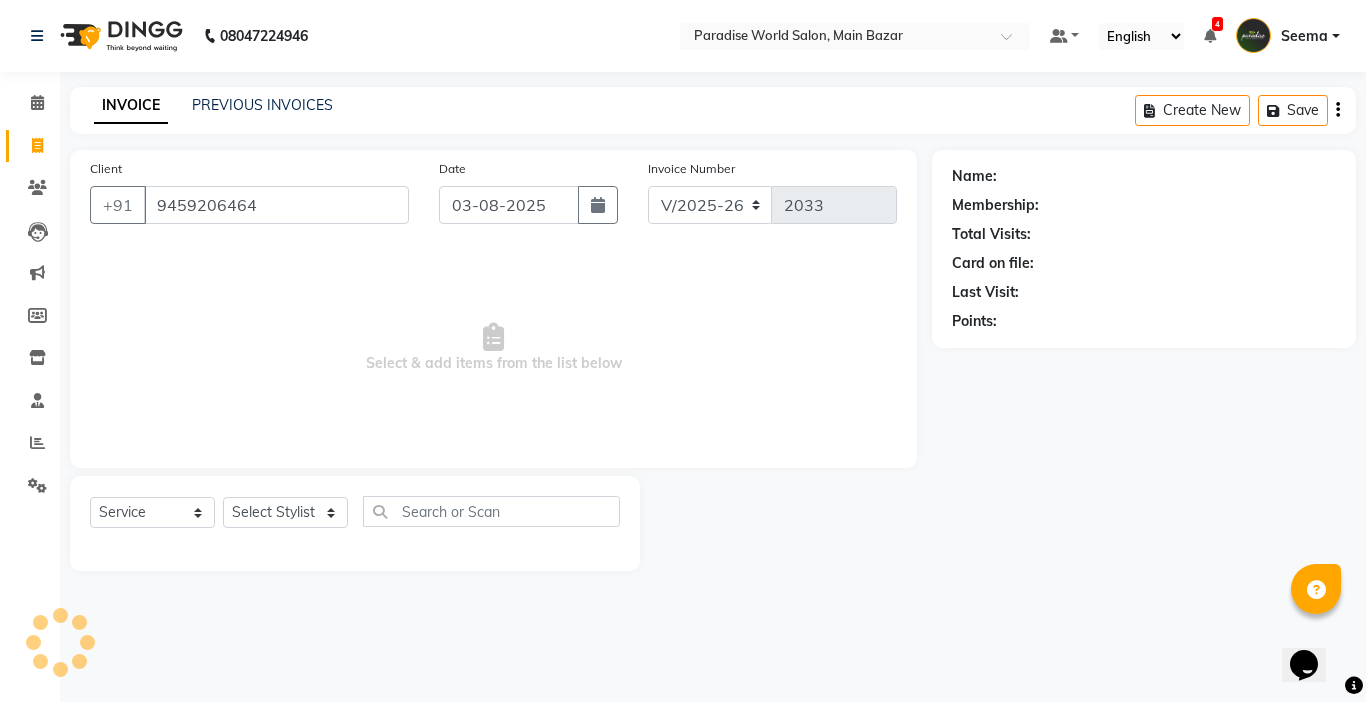 type on "9459206464" 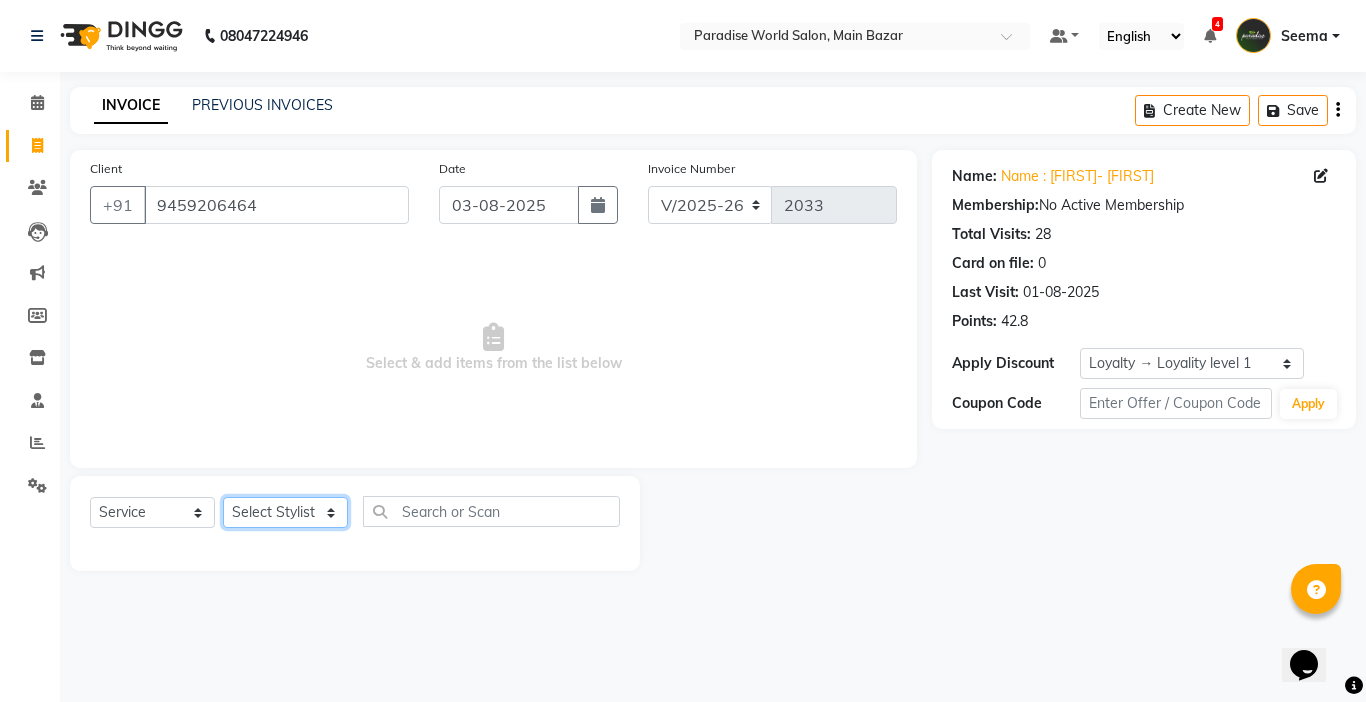 click on "Select Stylist Abby aman Anil anku Bobby company Deepak Deepika Gourav Heena ishu Jagdeesh kanchan Love preet Maddy Manpreet student Meenu Naina Nikita Palak Palak Sharma Radika Rajneesh Student Seema Shagun Shifali - Student Shweta Sujata Surinder Paul Vansh Vikas Vishal" 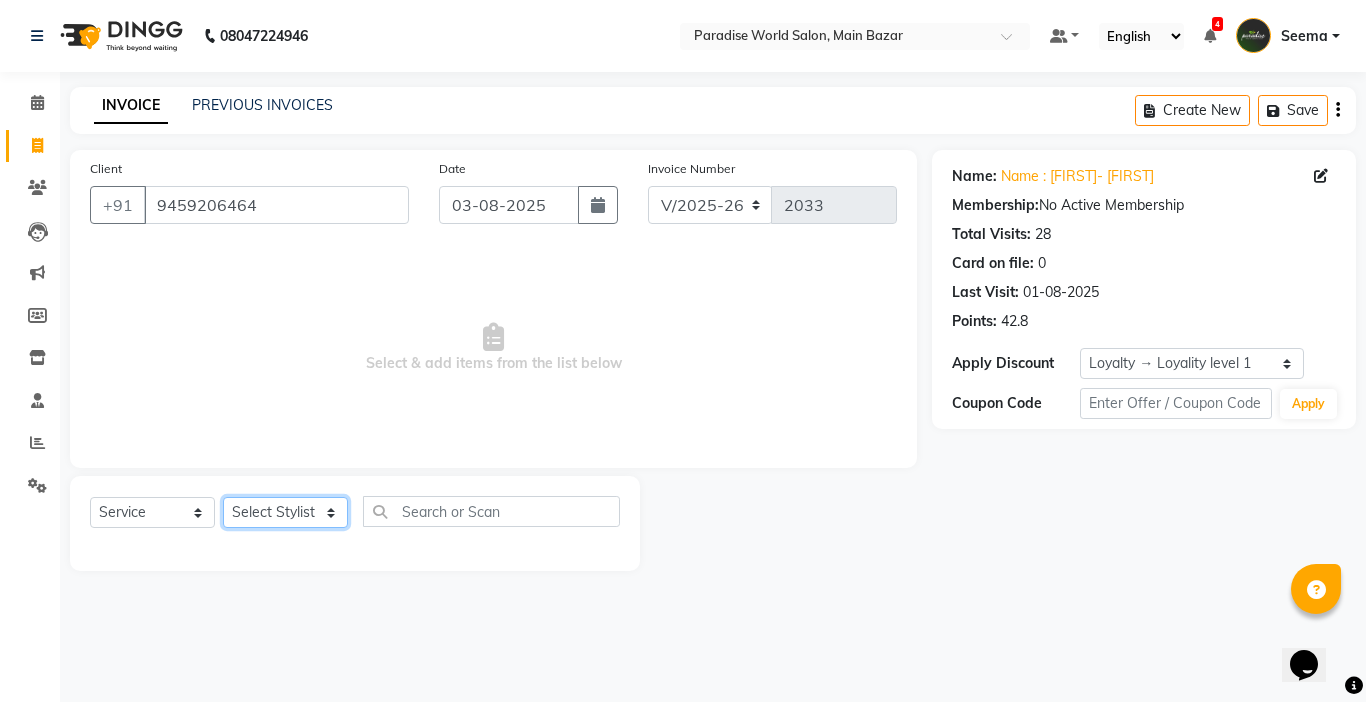 select on "24938" 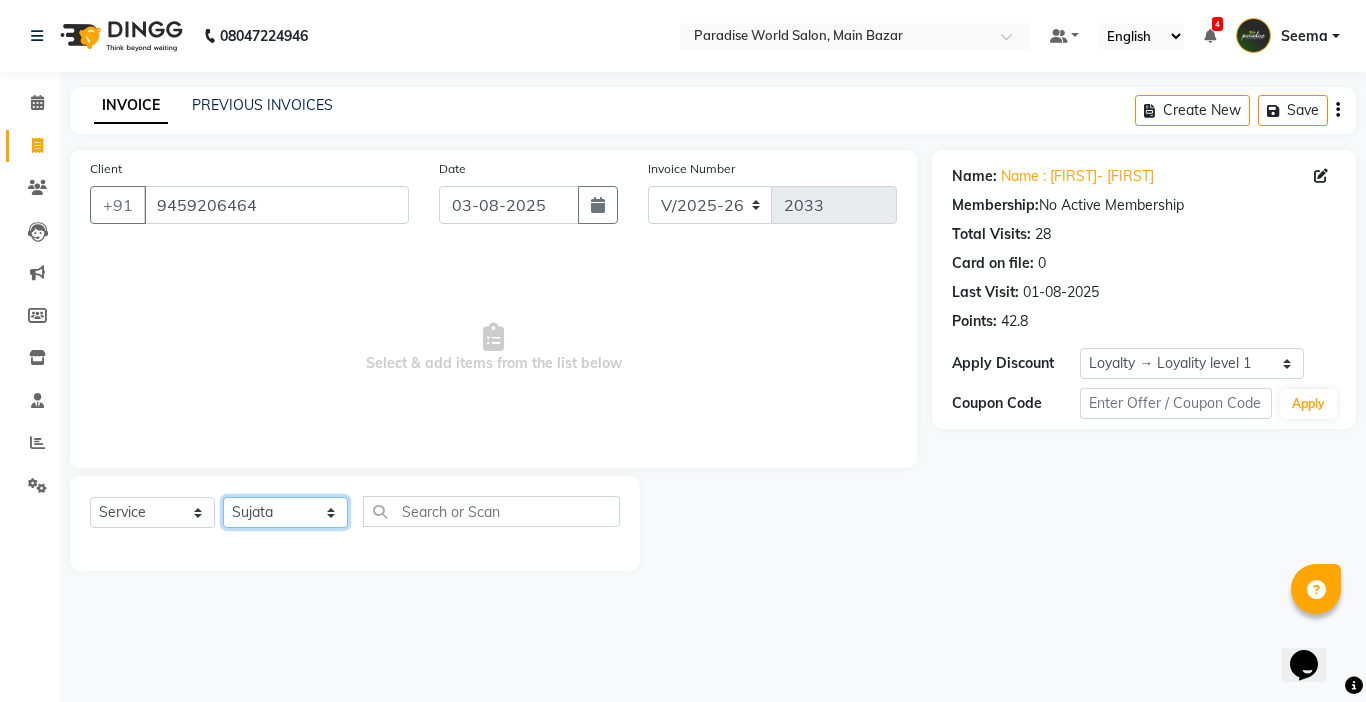 click on "Select Stylist Abby aman Anil anku Bobby company Deepak Deepika Gourav Heena ishu Jagdeesh kanchan Love preet Maddy Manpreet student Meenu Naina Nikita Palak Palak Sharma Radika Rajneesh Student Seema Shagun Shifali - Student Shweta Sujata Surinder Paul Vansh Vikas Vishal" 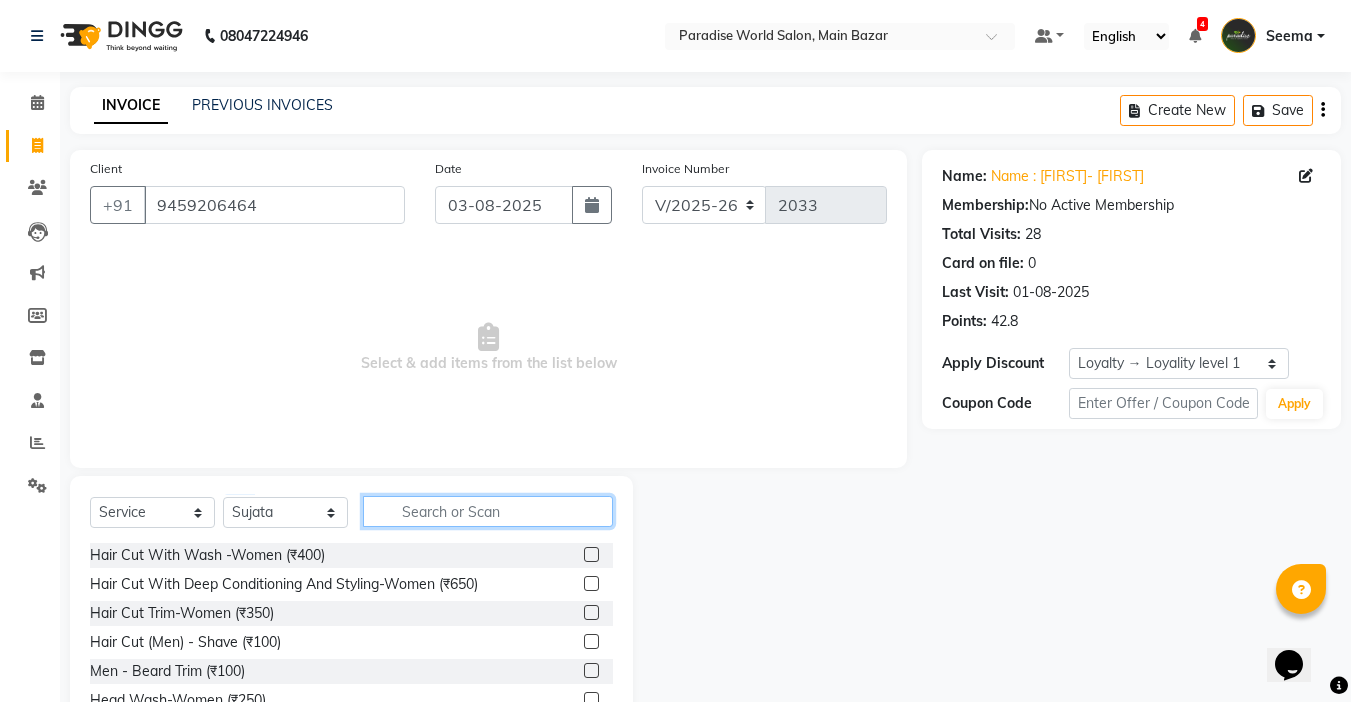 click 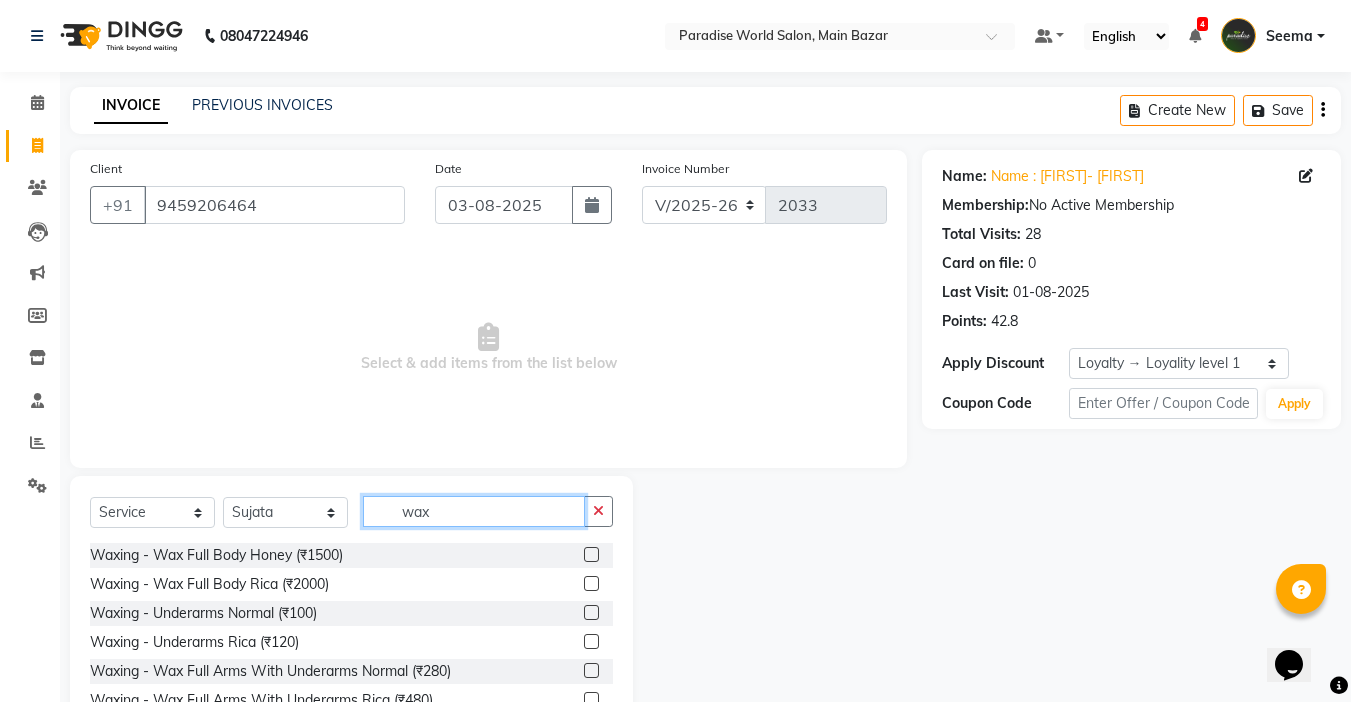 scroll, scrollTop: 99, scrollLeft: 0, axis: vertical 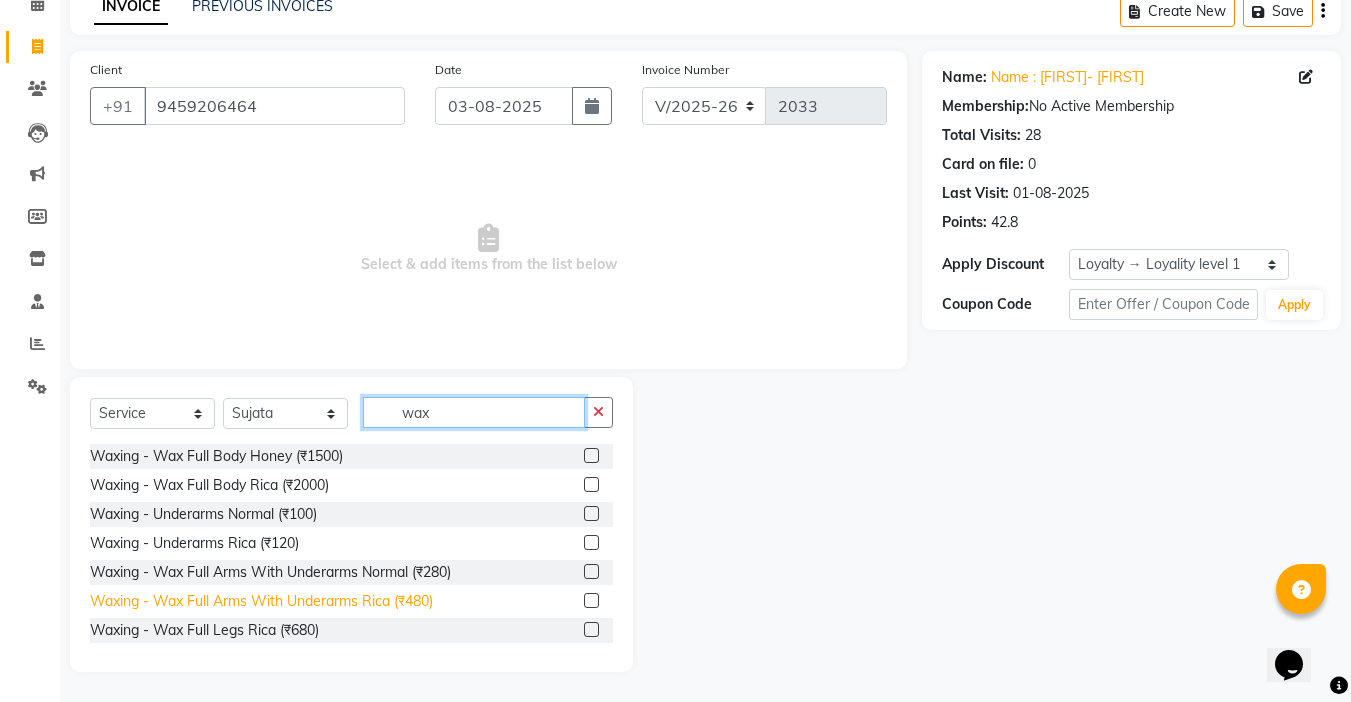 type on "wax" 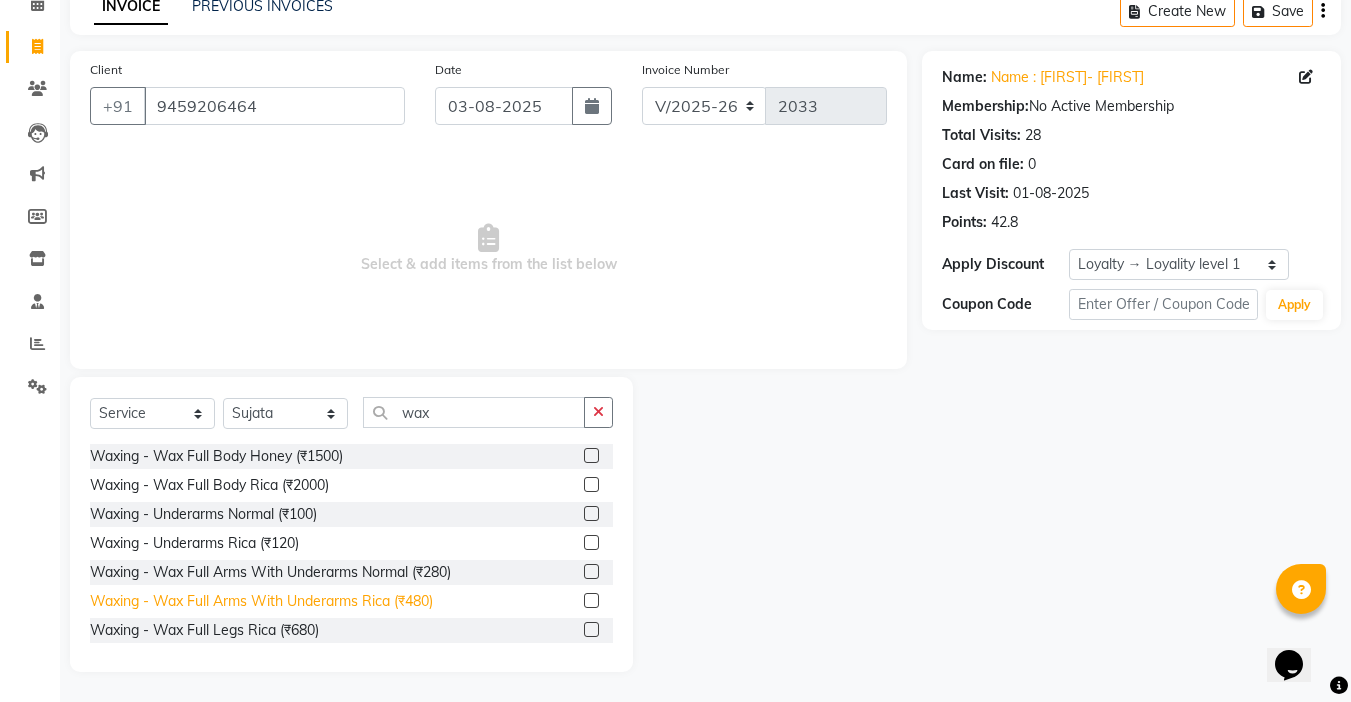 click on "Waxing   -  Wax Full Arms With Underarms Rica (₹480)" 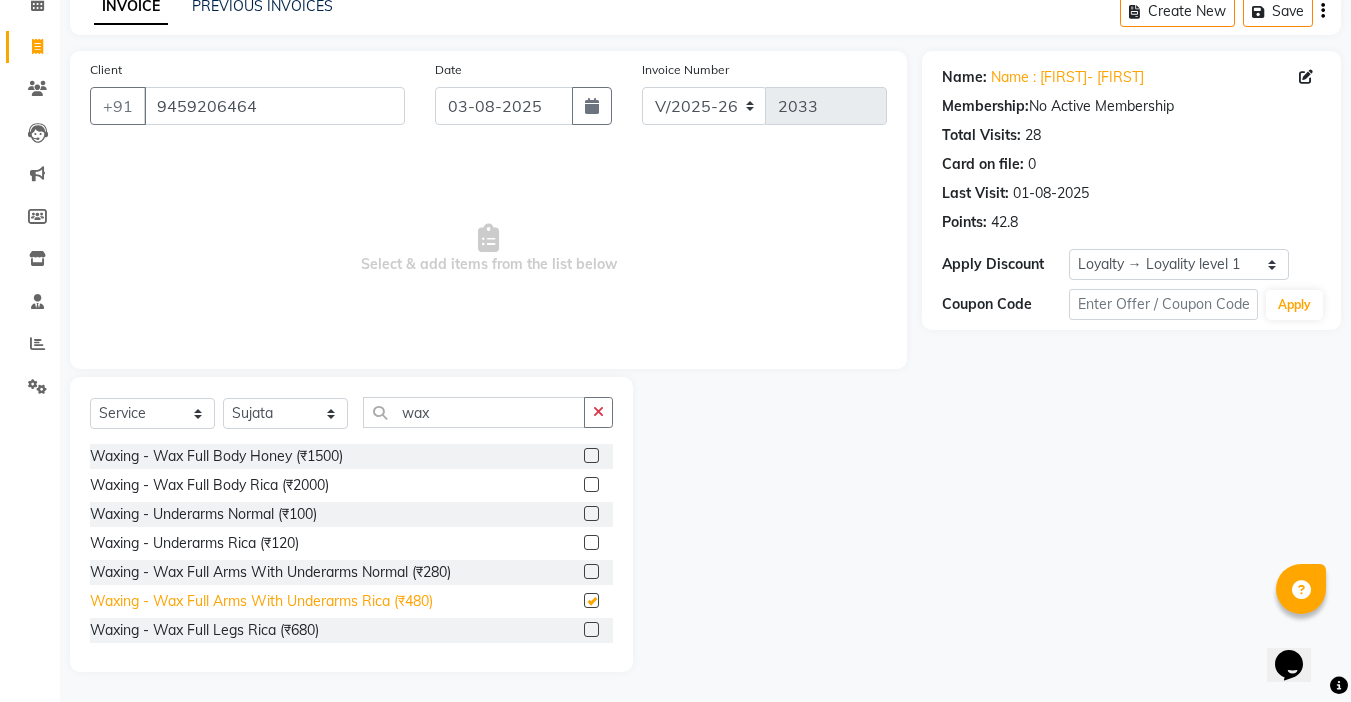 checkbox on "false" 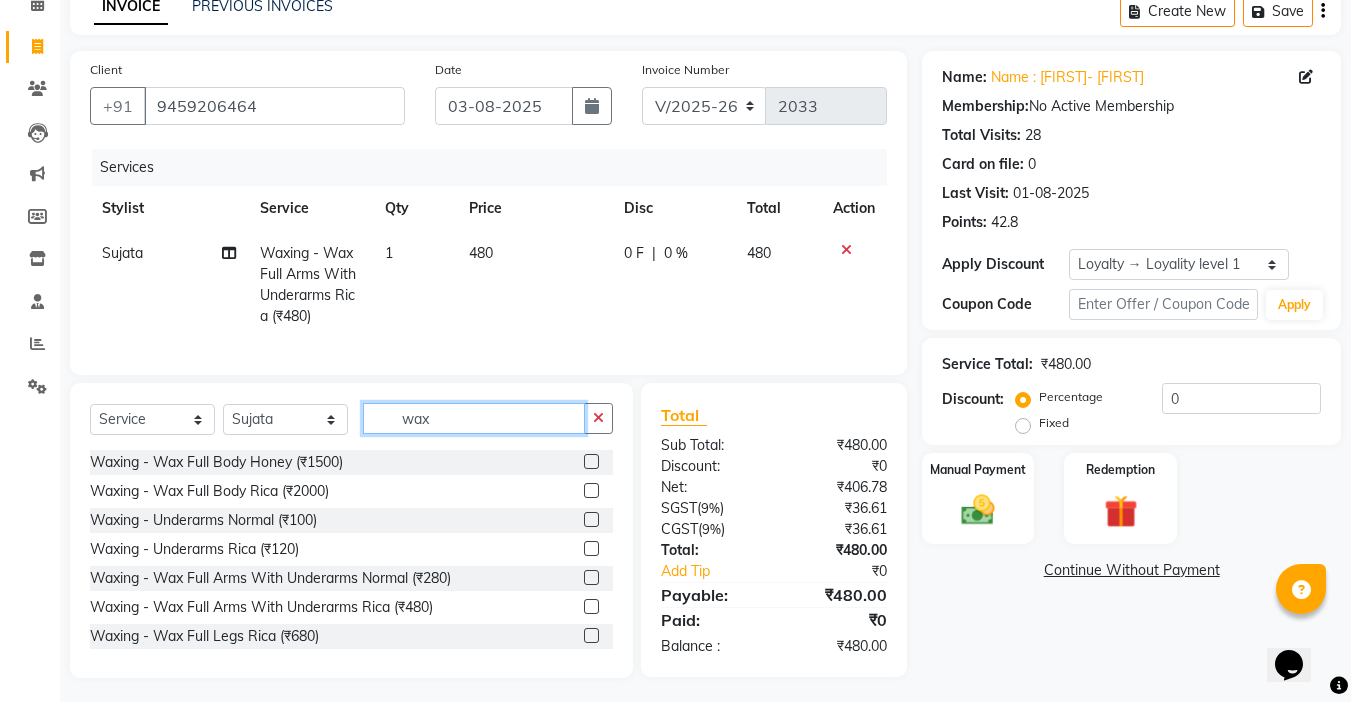 click on "wax" 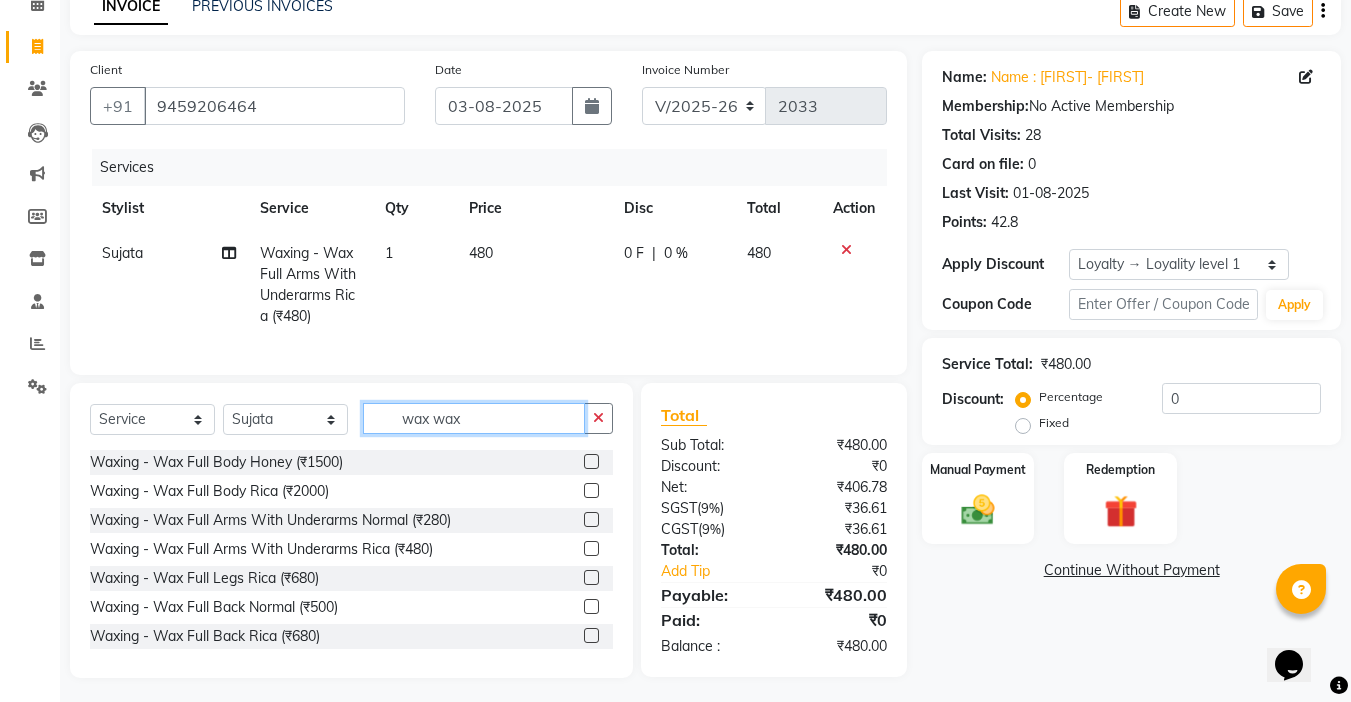 drag, startPoint x: 475, startPoint y: 434, endPoint x: 433, endPoint y: 436, distance: 42.047592 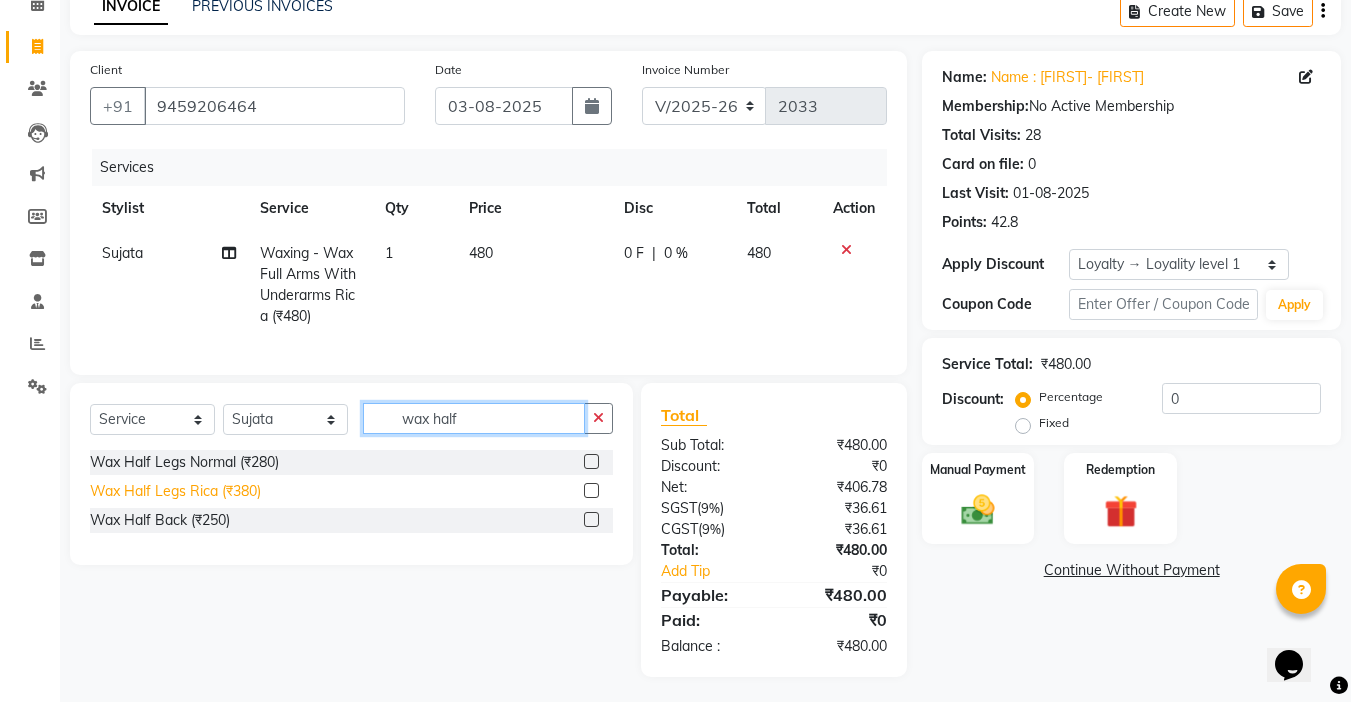 type on "wax half" 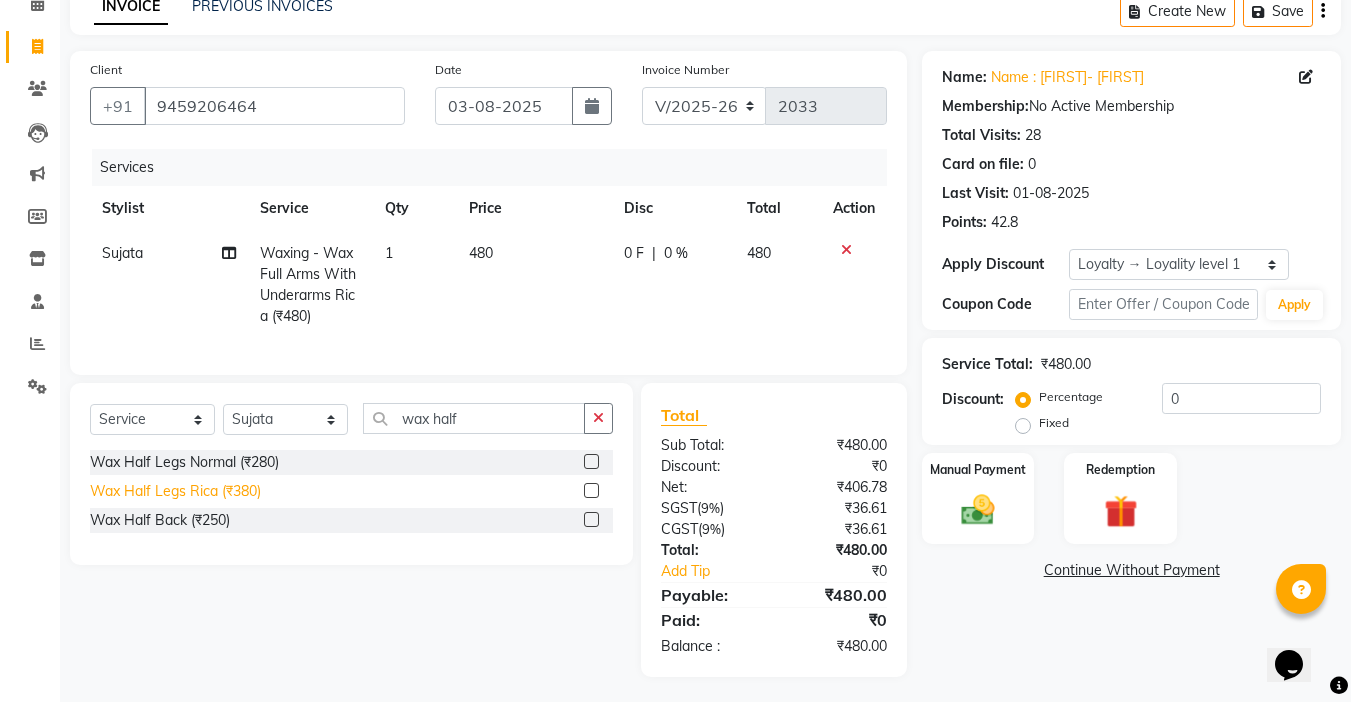 click on "Wax Half Legs Rica (₹380)" 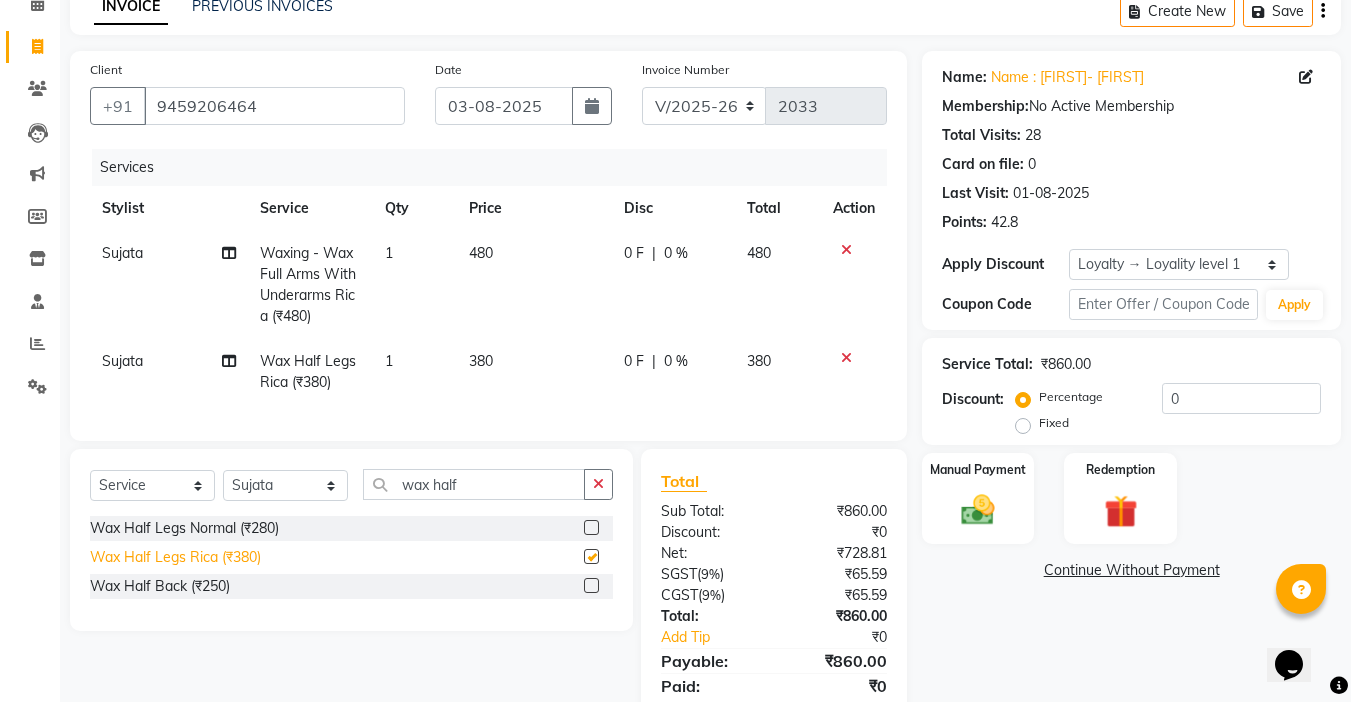 checkbox on "false" 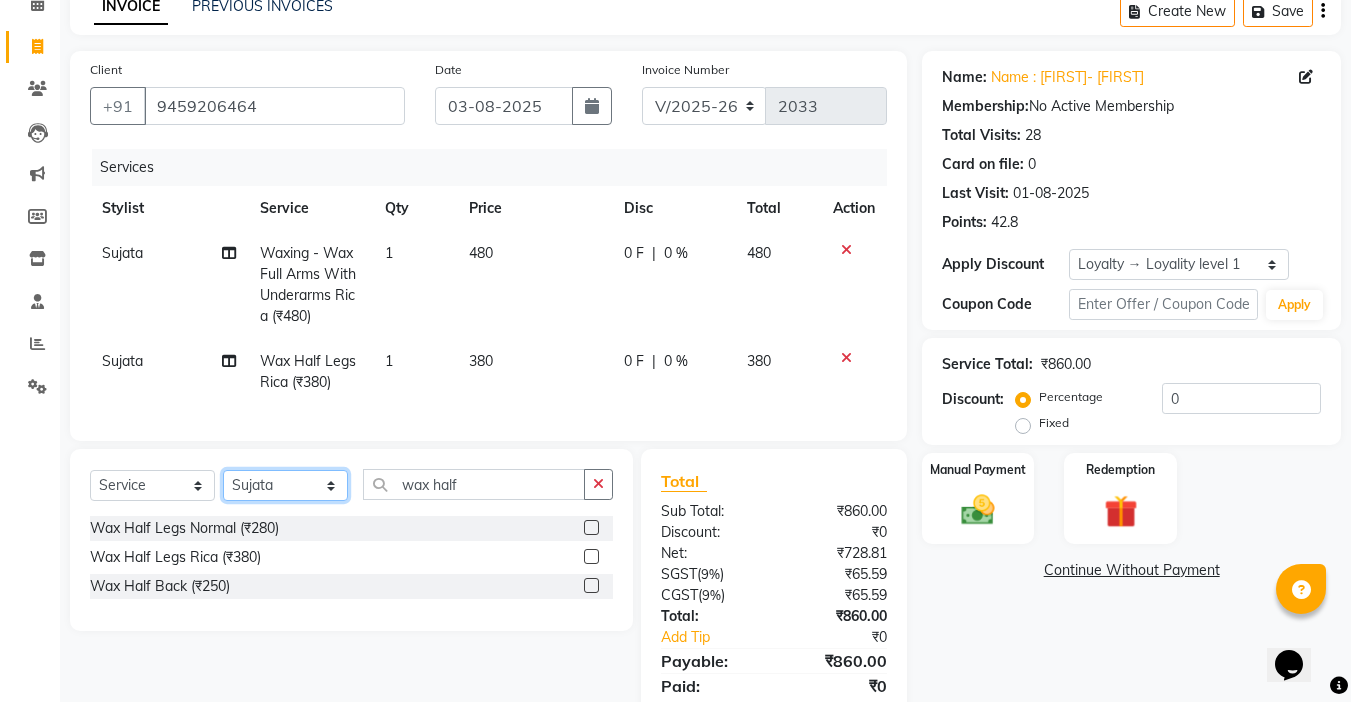 click on "Select Stylist Abby aman Anil anku Bobby company Deepak Deepika Gourav Heena ishu Jagdeesh kanchan Love preet Maddy Manpreet student Meenu Naina Nikita Palak Palak Sharma Radika Rajneesh Student Seema Shagun Shifali - Student Shweta Sujata Surinder Paul Vansh Vikas Vishal" 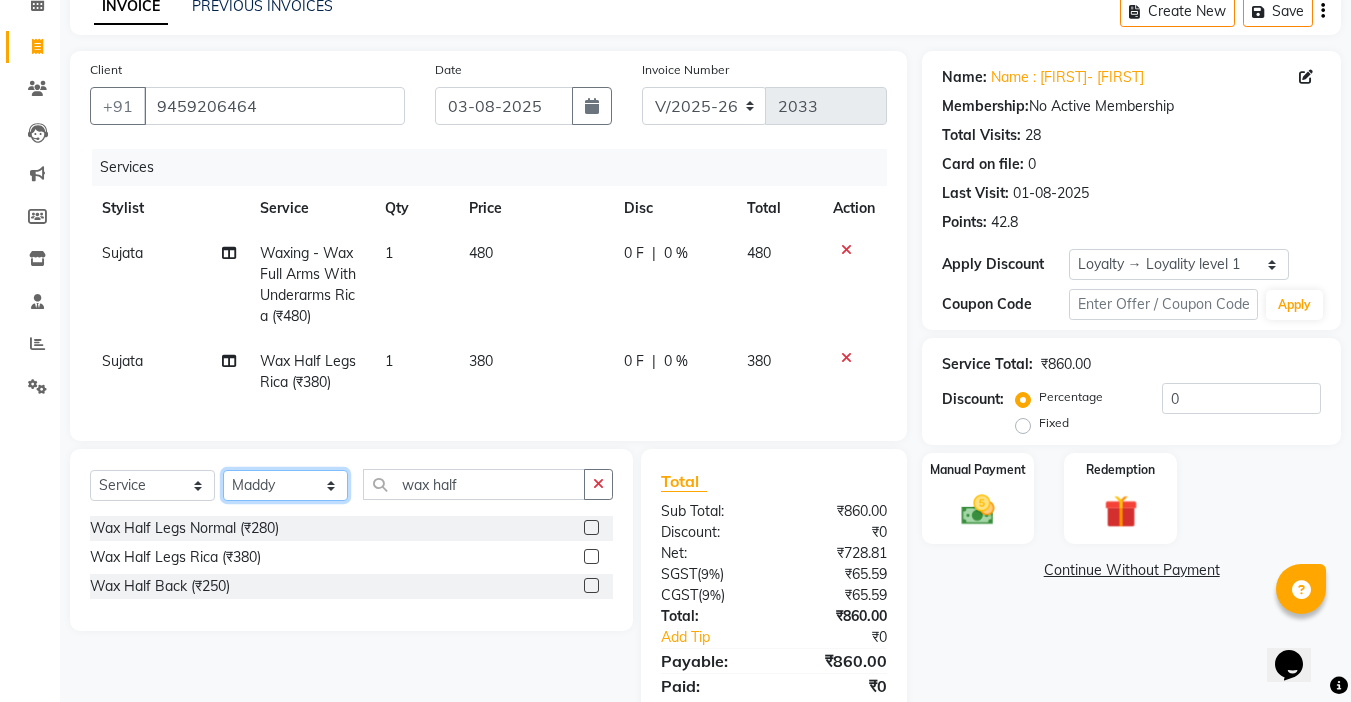 click on "Select Stylist Abby aman Anil anku Bobby company Deepak Deepika Gourav Heena ishu Jagdeesh kanchan Love preet Maddy Manpreet student Meenu Naina Nikita Palak Palak Sharma Radika Rajneesh Student Seema Shagun Shifali - Student Shweta Sujata Surinder Paul Vansh Vikas Vishal" 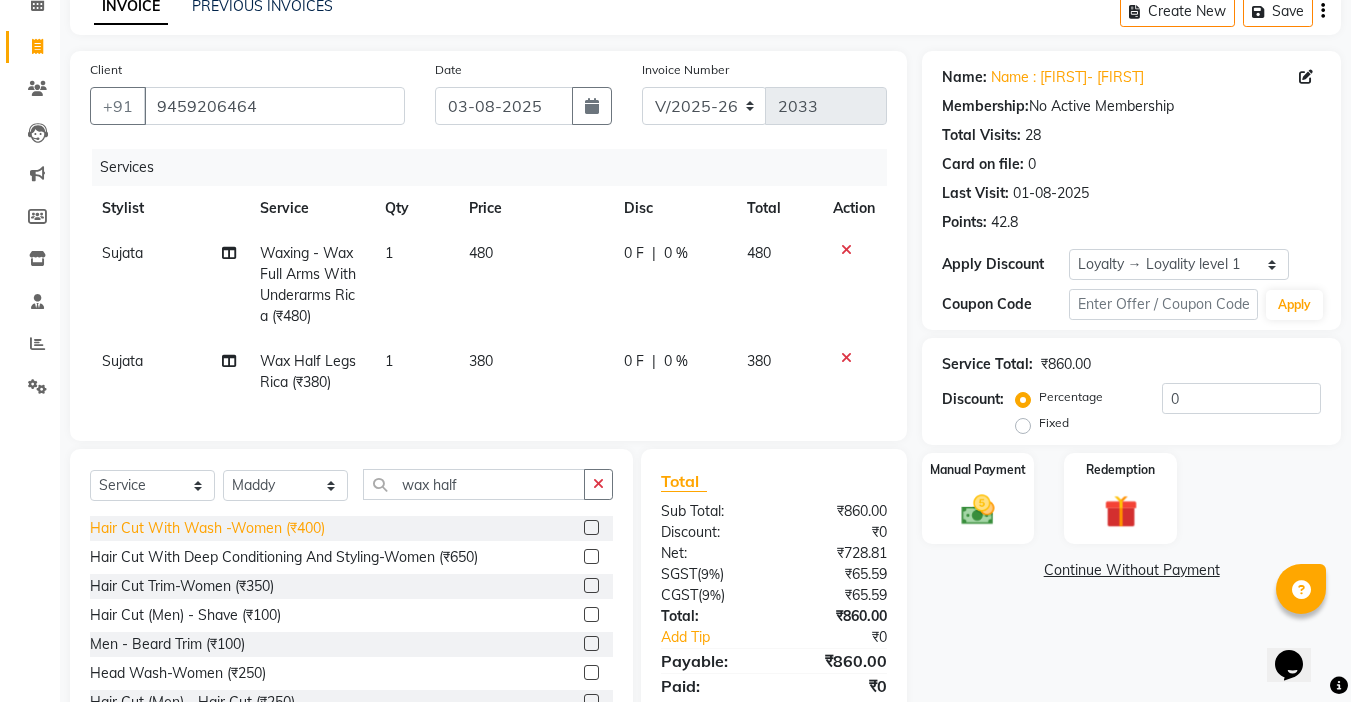 click on "Hair Cut With Wash -Women (₹400)" 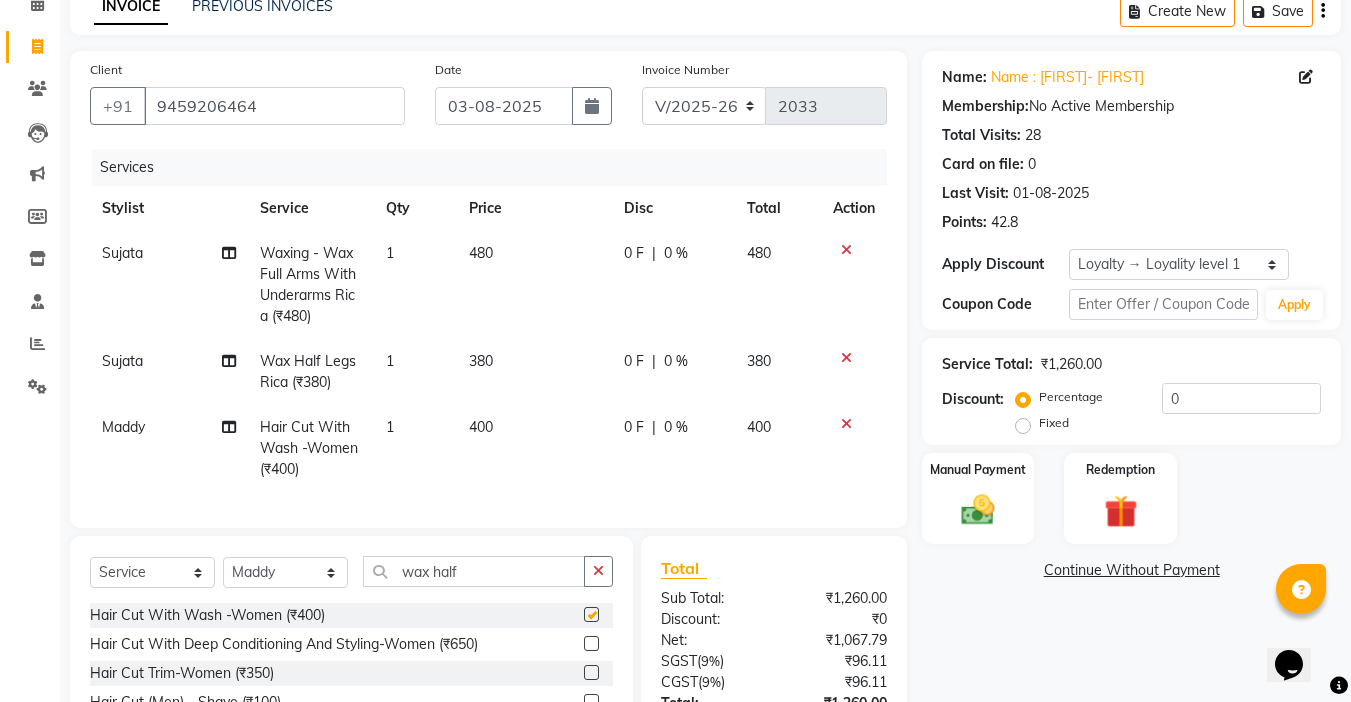 checkbox on "false" 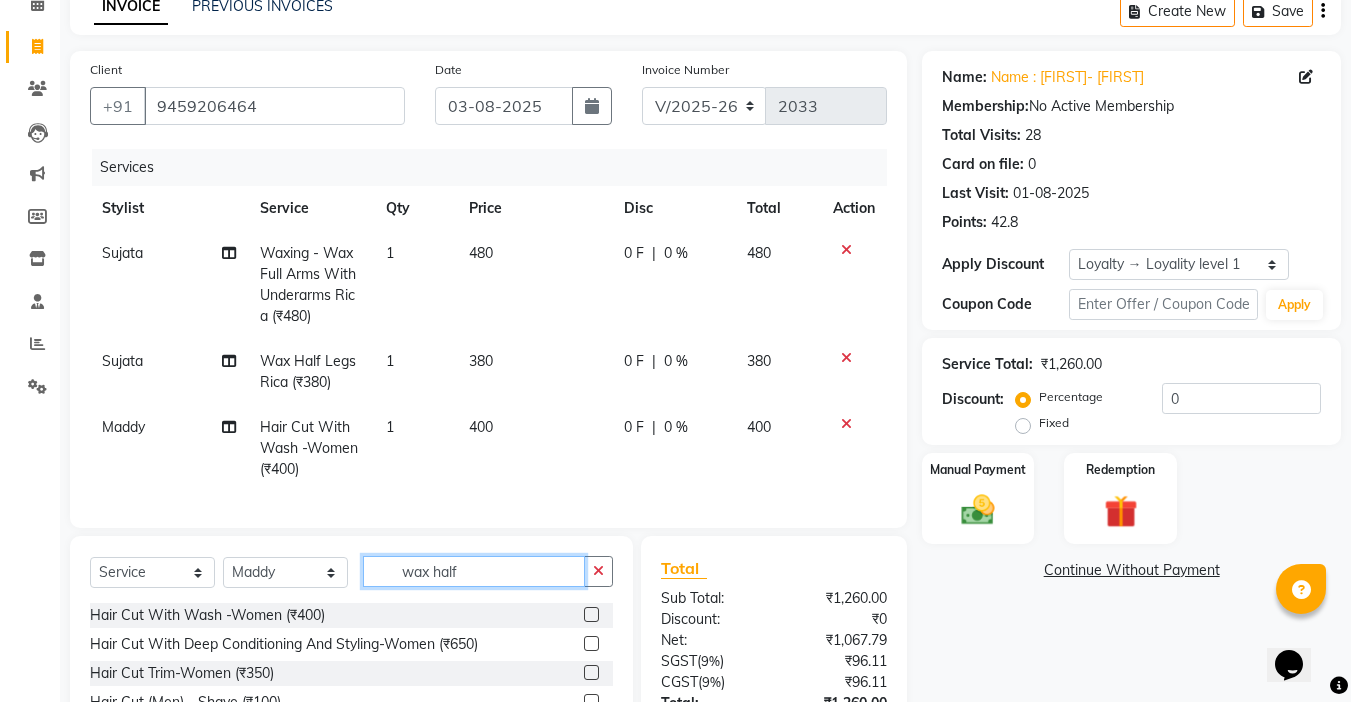 drag, startPoint x: 495, startPoint y: 579, endPoint x: 146, endPoint y: 593, distance: 349.2807 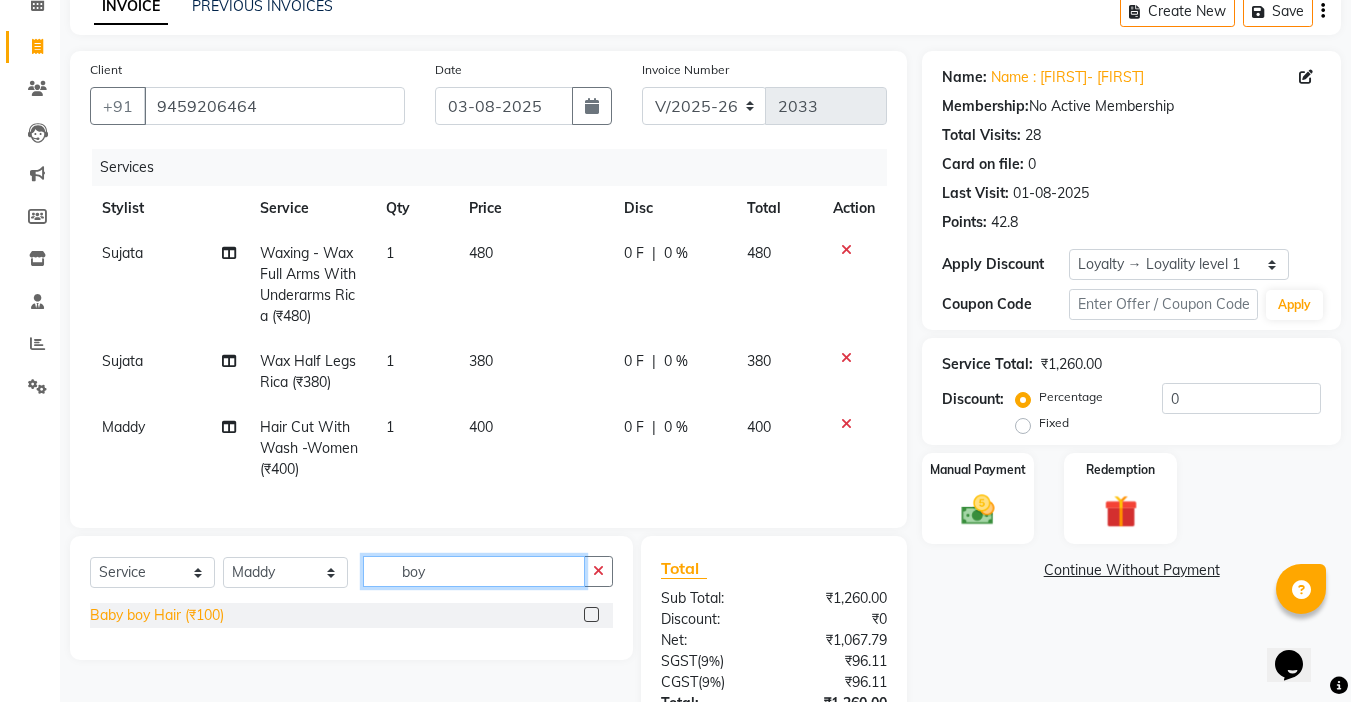 type on "boy" 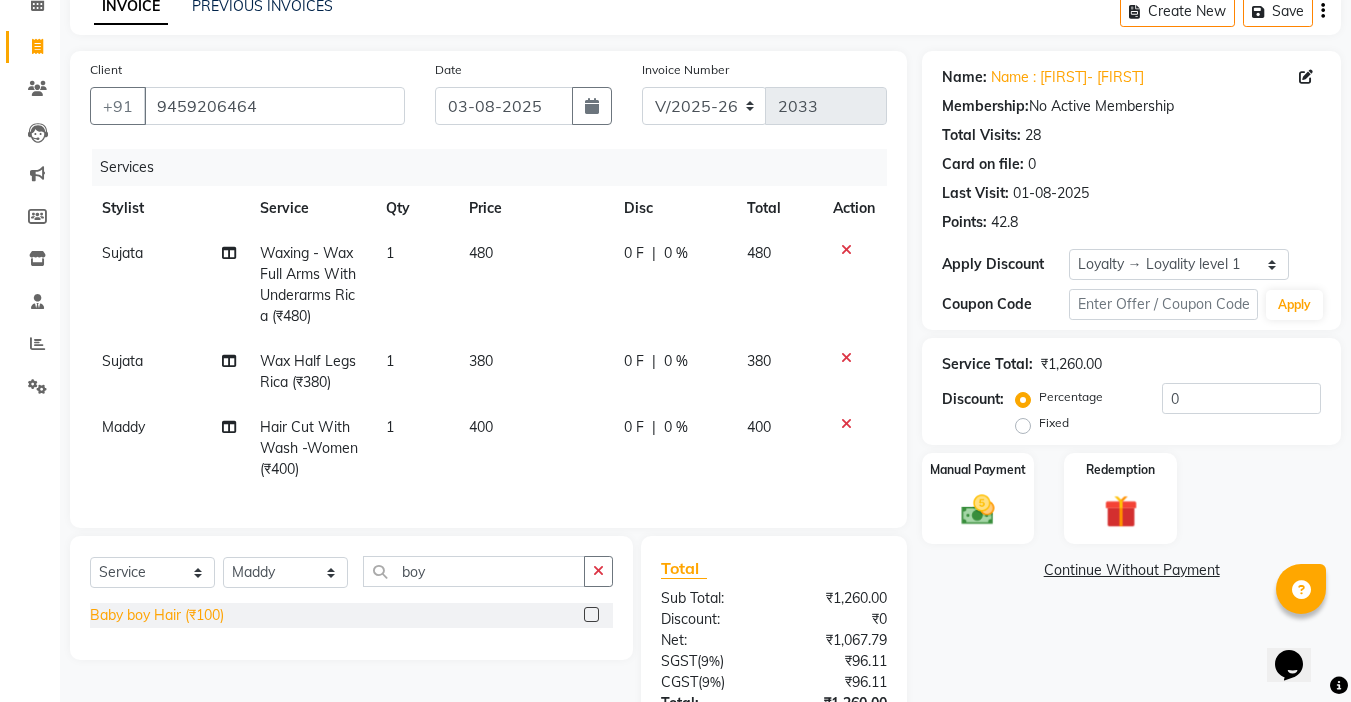 click on "Baby boy Hair  (₹100)" 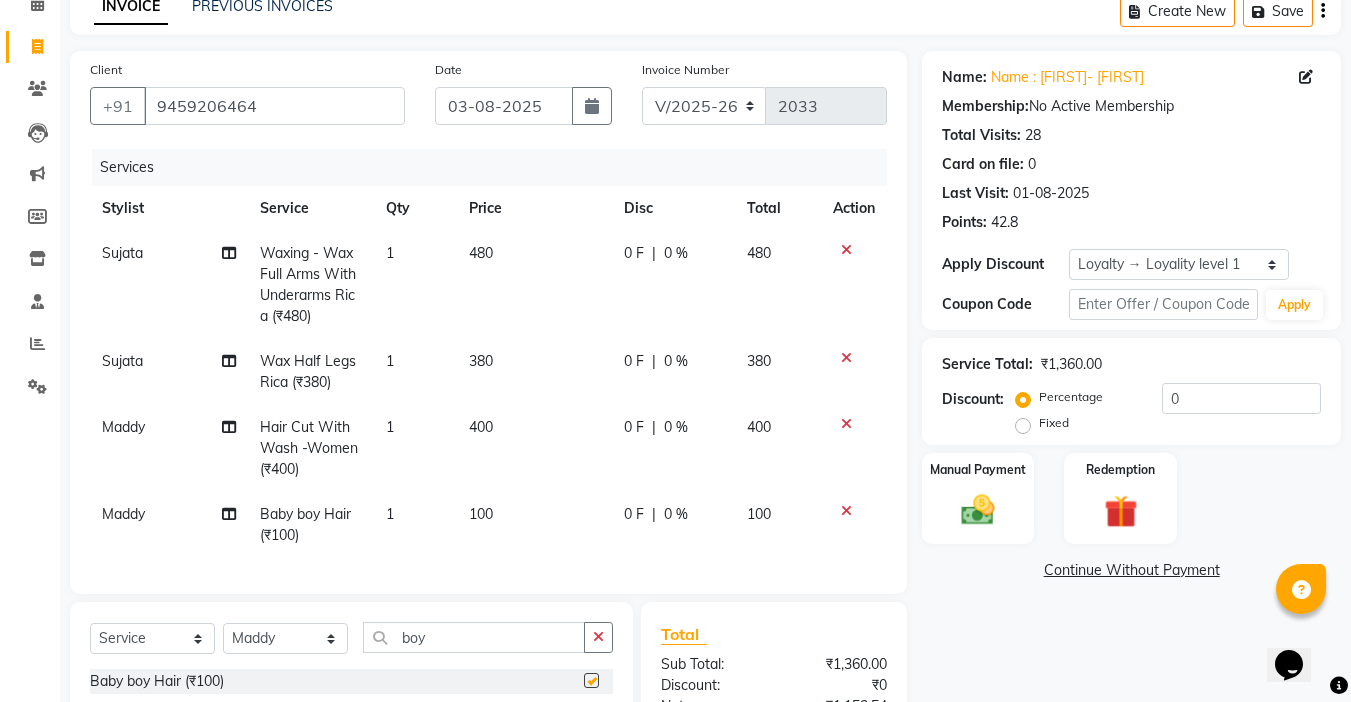 checkbox on "false" 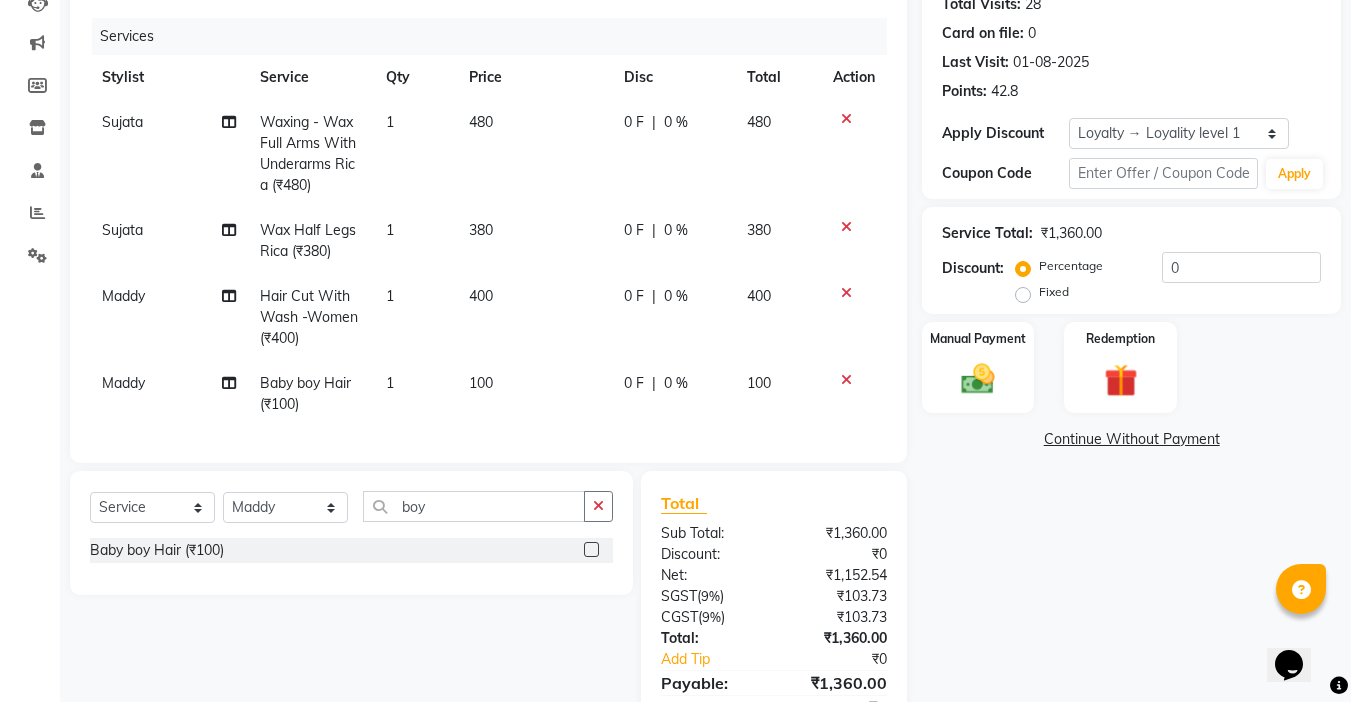 scroll, scrollTop: 338, scrollLeft: 0, axis: vertical 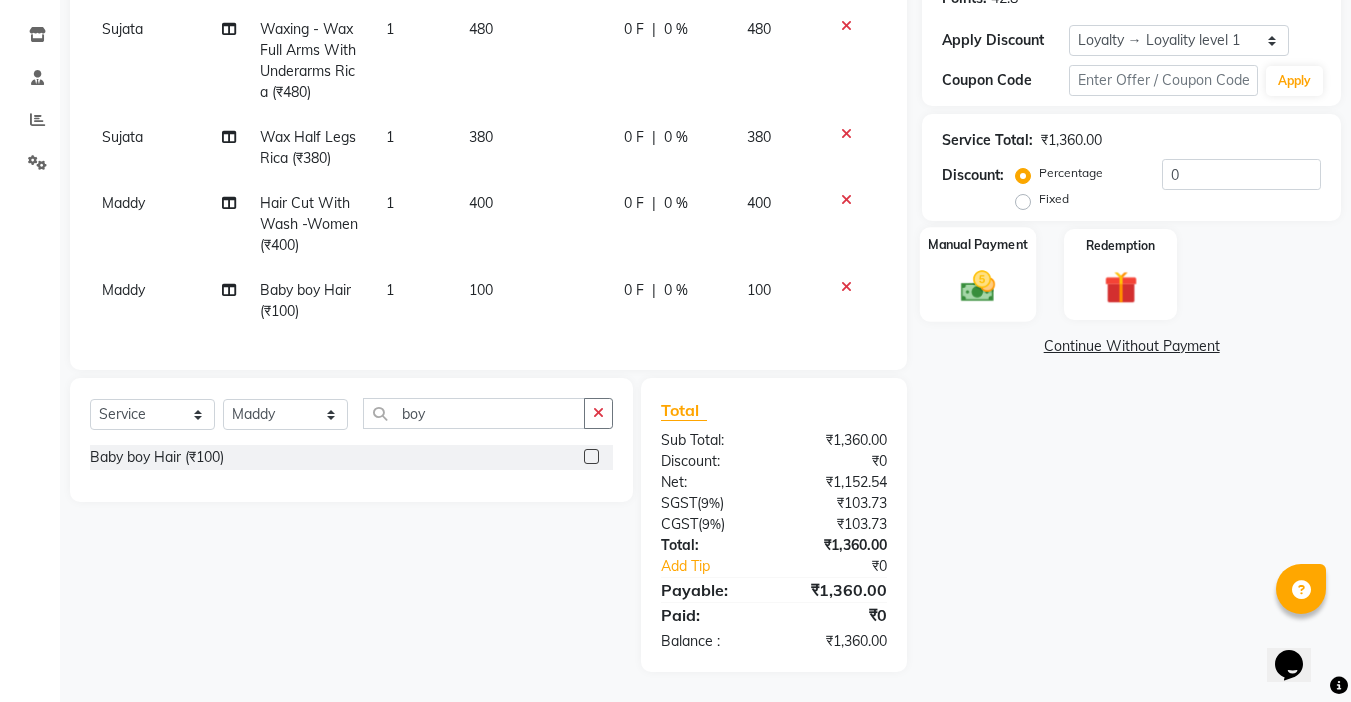 click 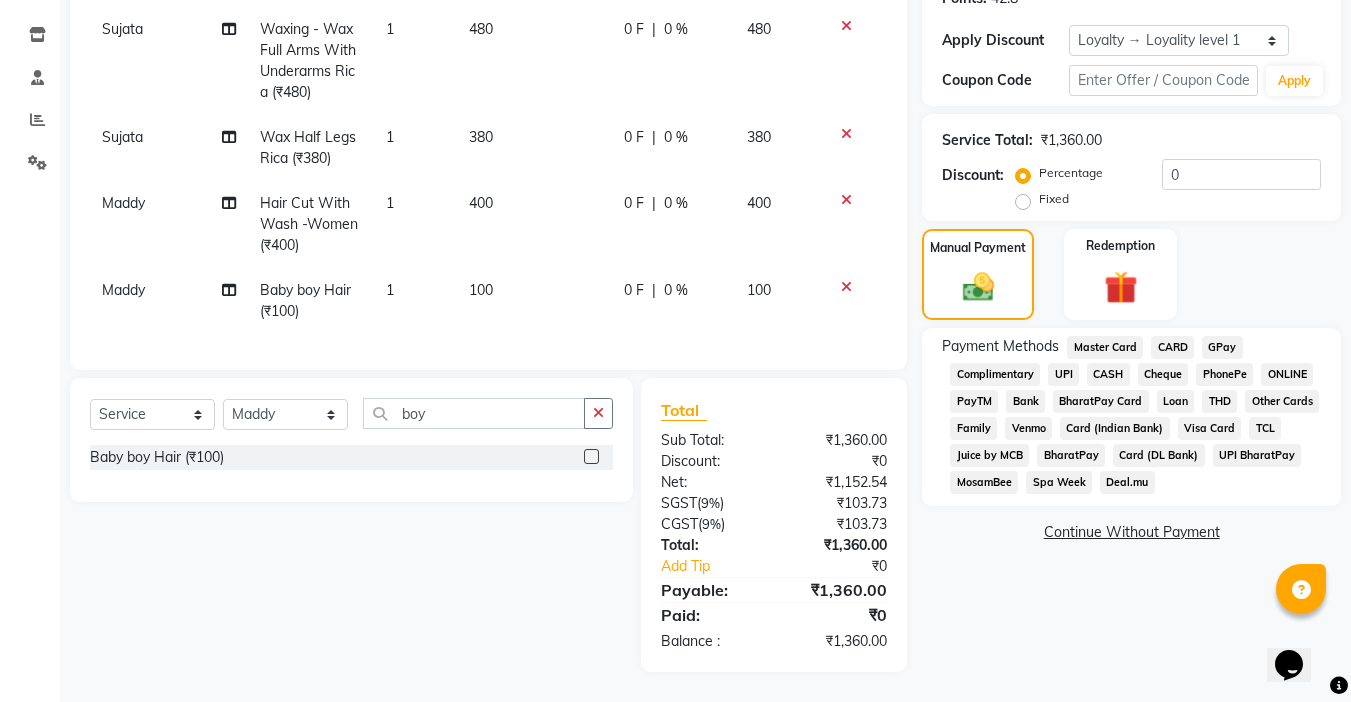 click on "UPI" 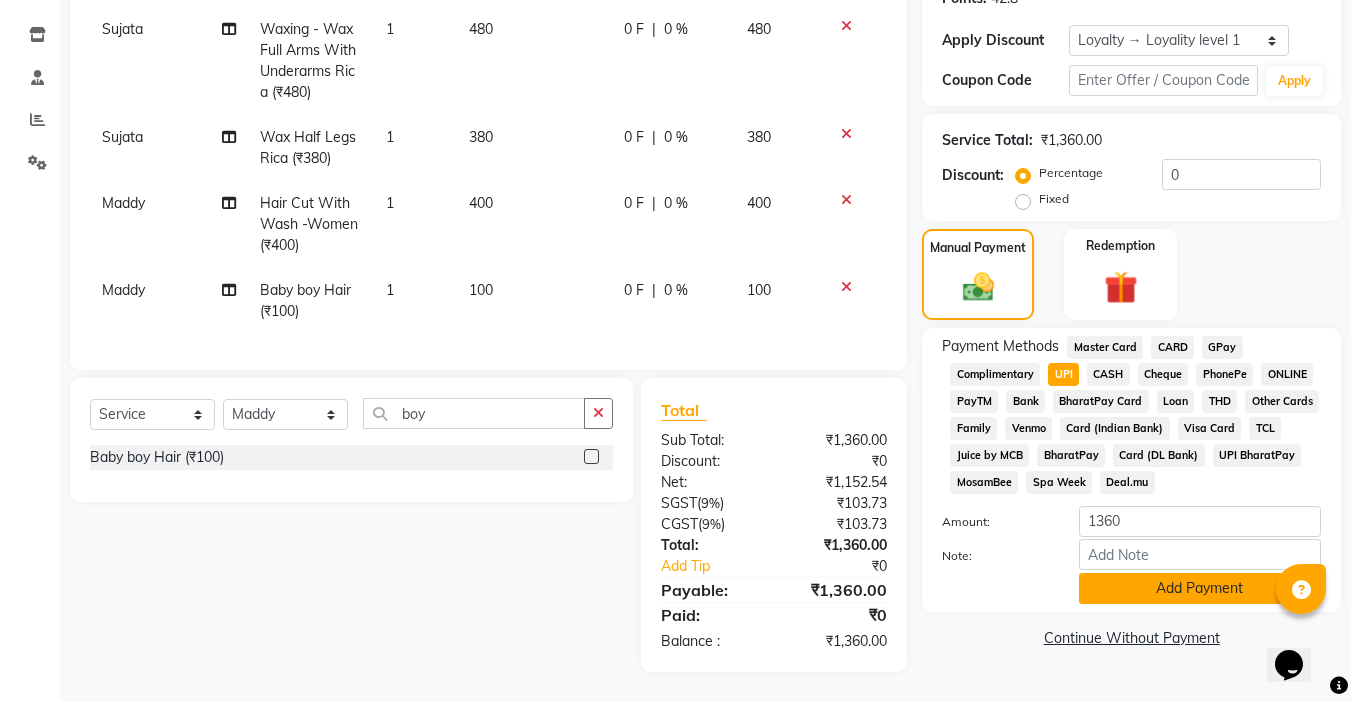 click on "Add Payment" 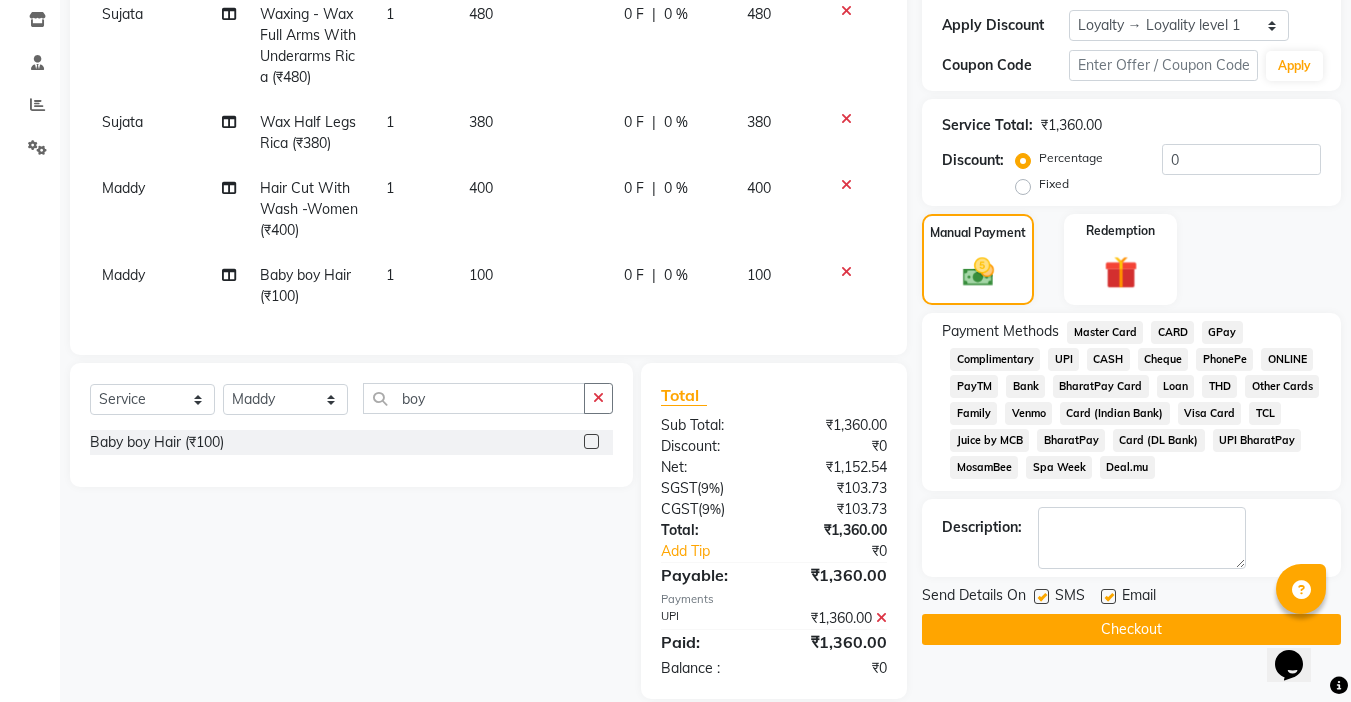click 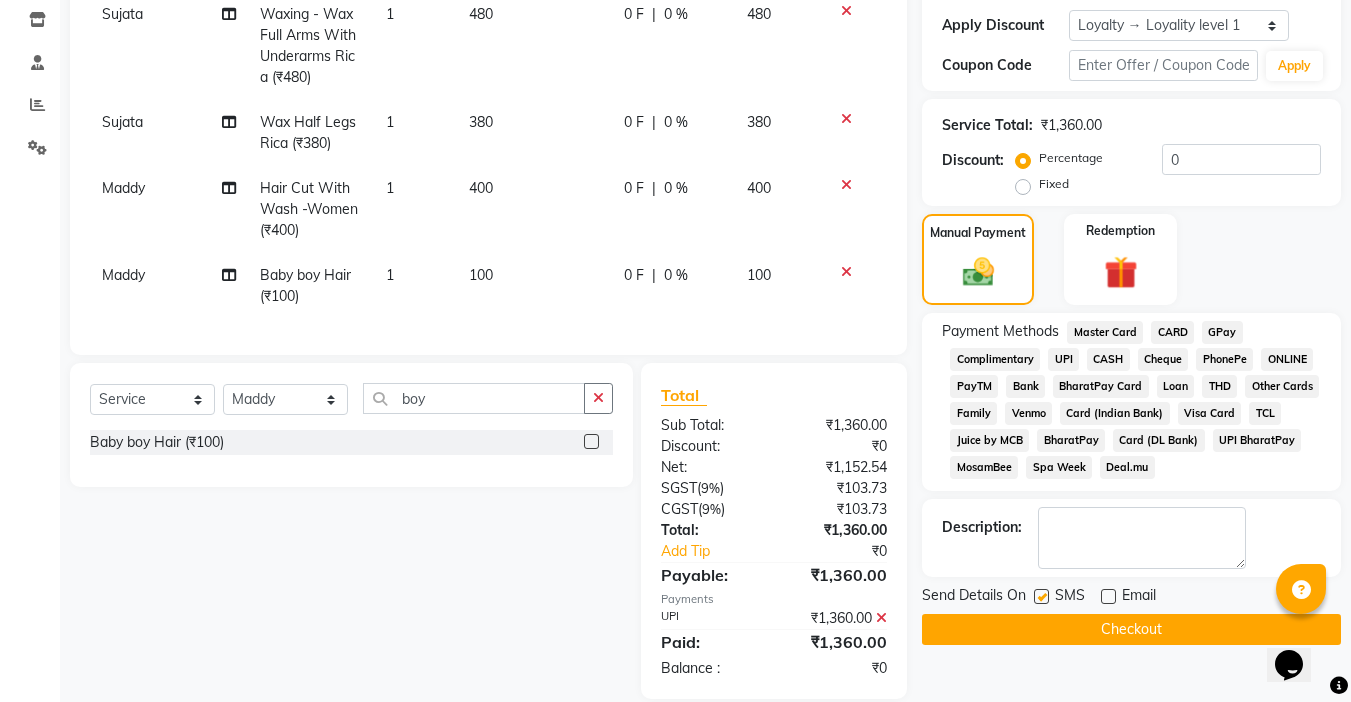 click on "Checkout" 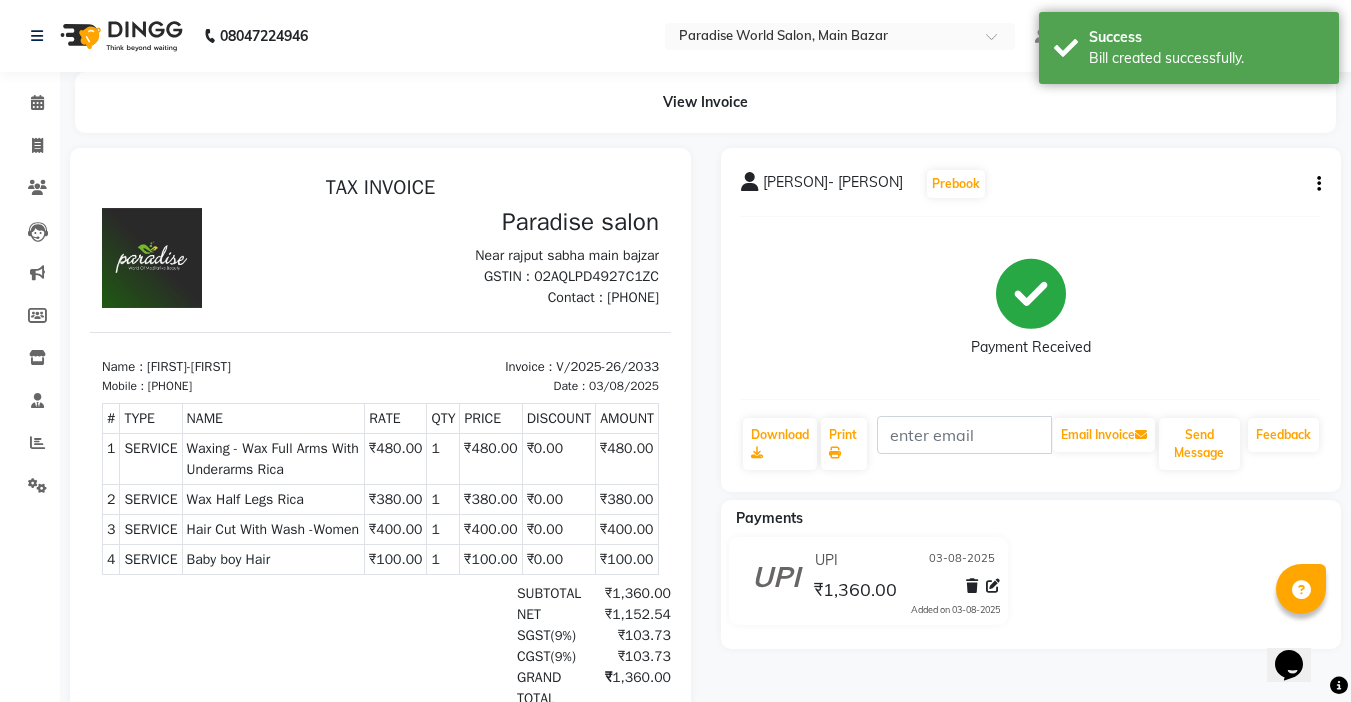 scroll, scrollTop: 0, scrollLeft: 0, axis: both 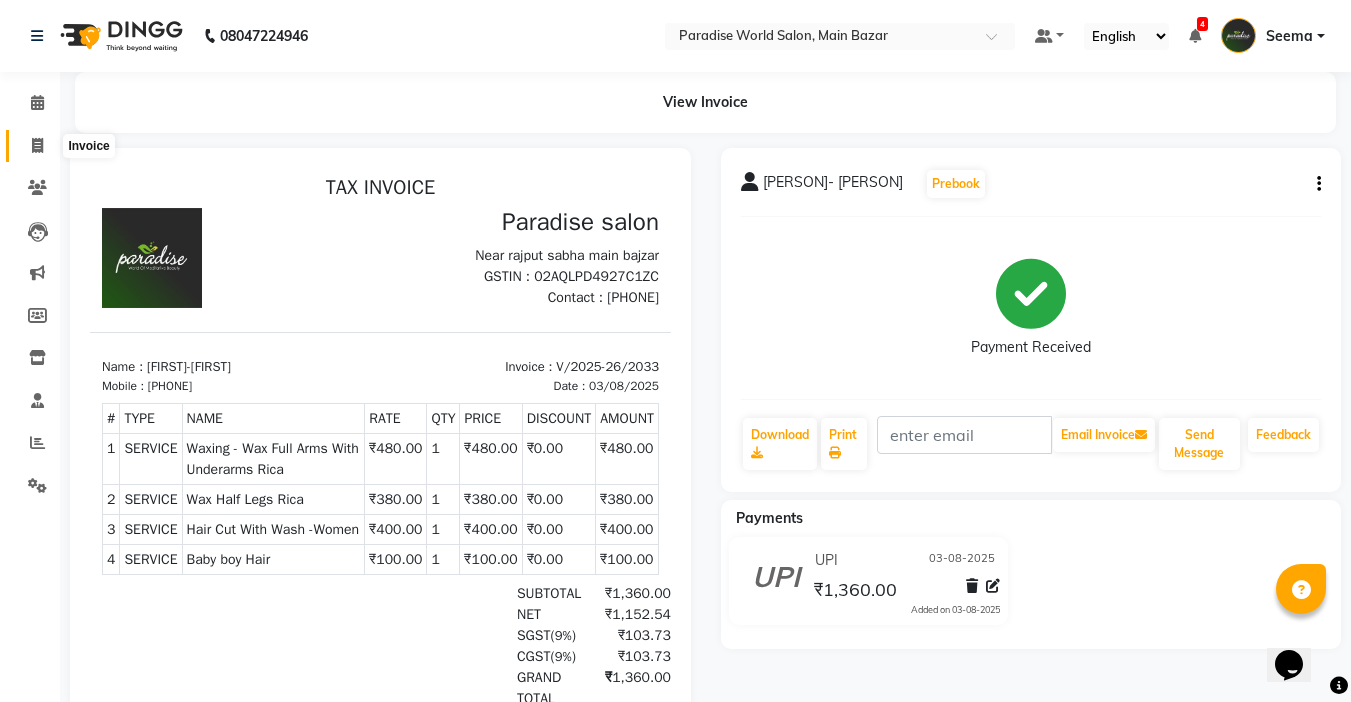 click 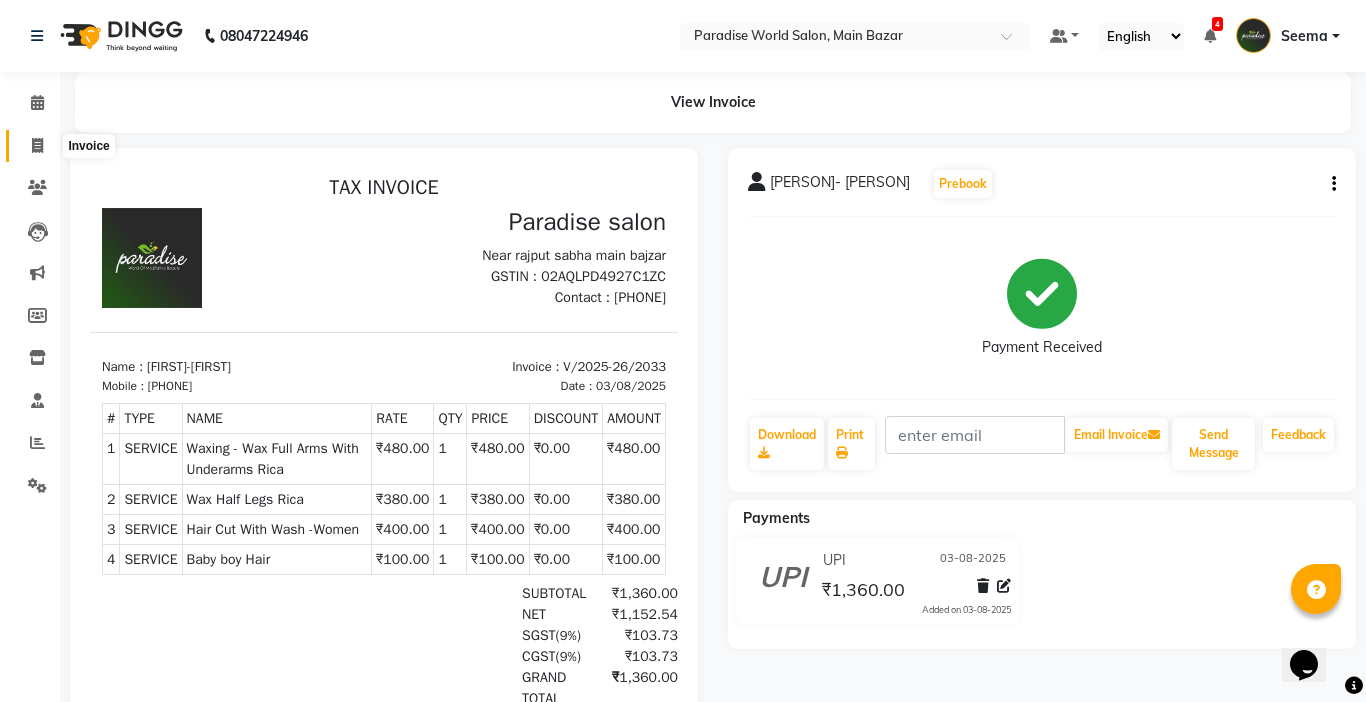 select on "4451" 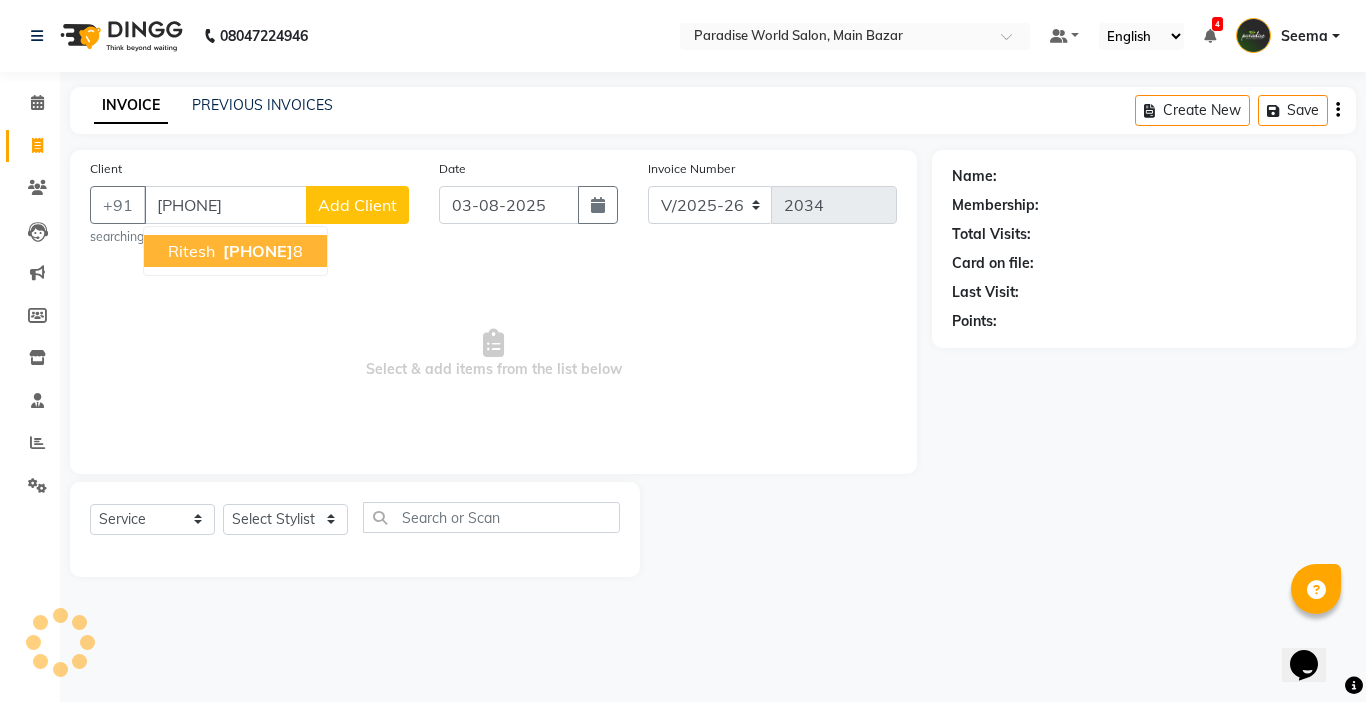 type on "[PHONE]" 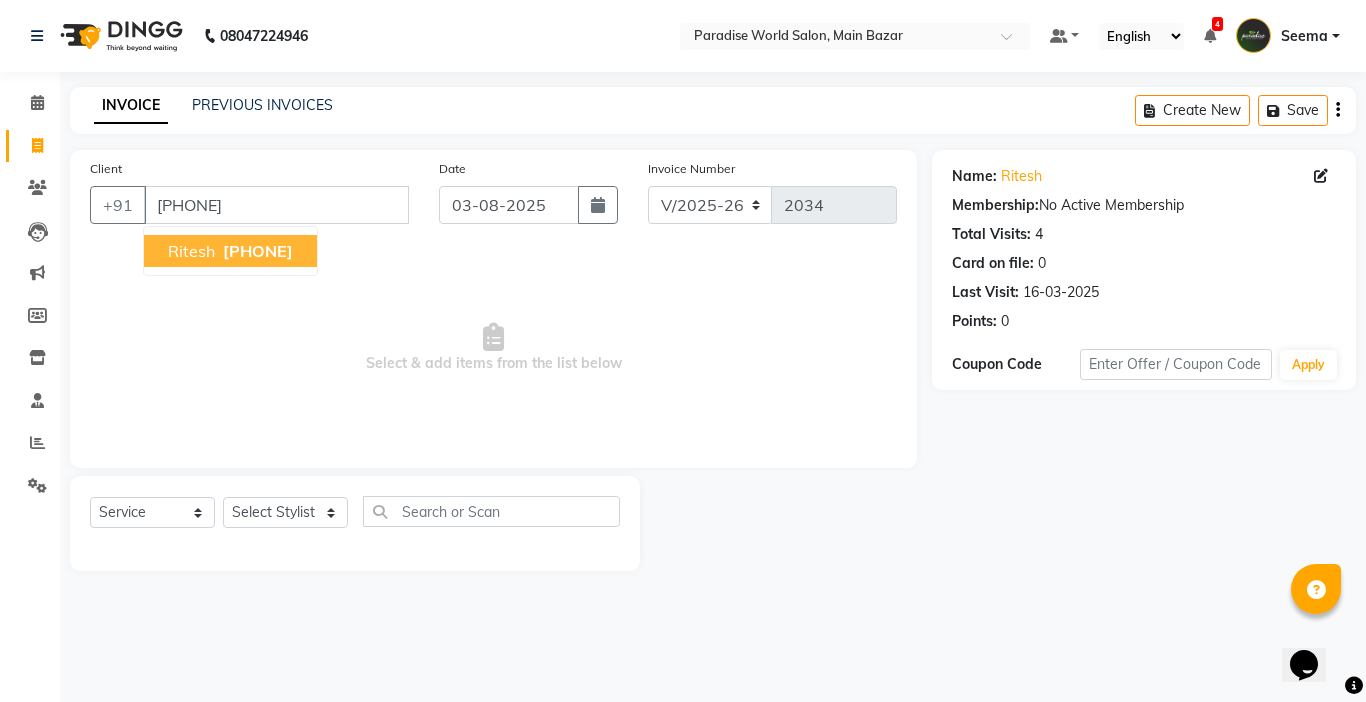 click on "[PHONE]" at bounding box center [258, 251] 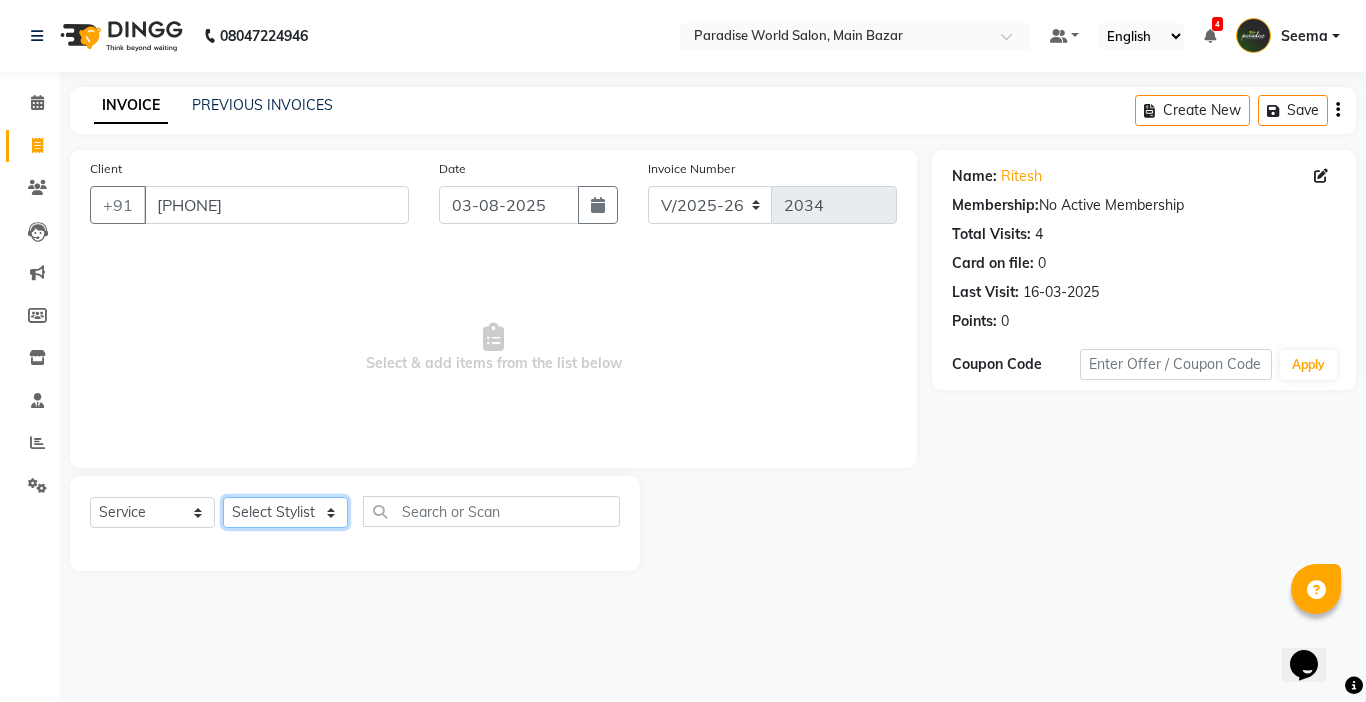 click on "Select Stylist Abby aman Anil anku Bobby company Deepak Deepika Gourav Heena ishu Jagdeesh kanchan Love preet Maddy Manpreet student Meenu Naina Nikita Palak Palak Sharma Radika Rajneesh Student Seema Shagun Shifali - Student Shweta Sujata Surinder Paul Vansh Vikas Vishal" 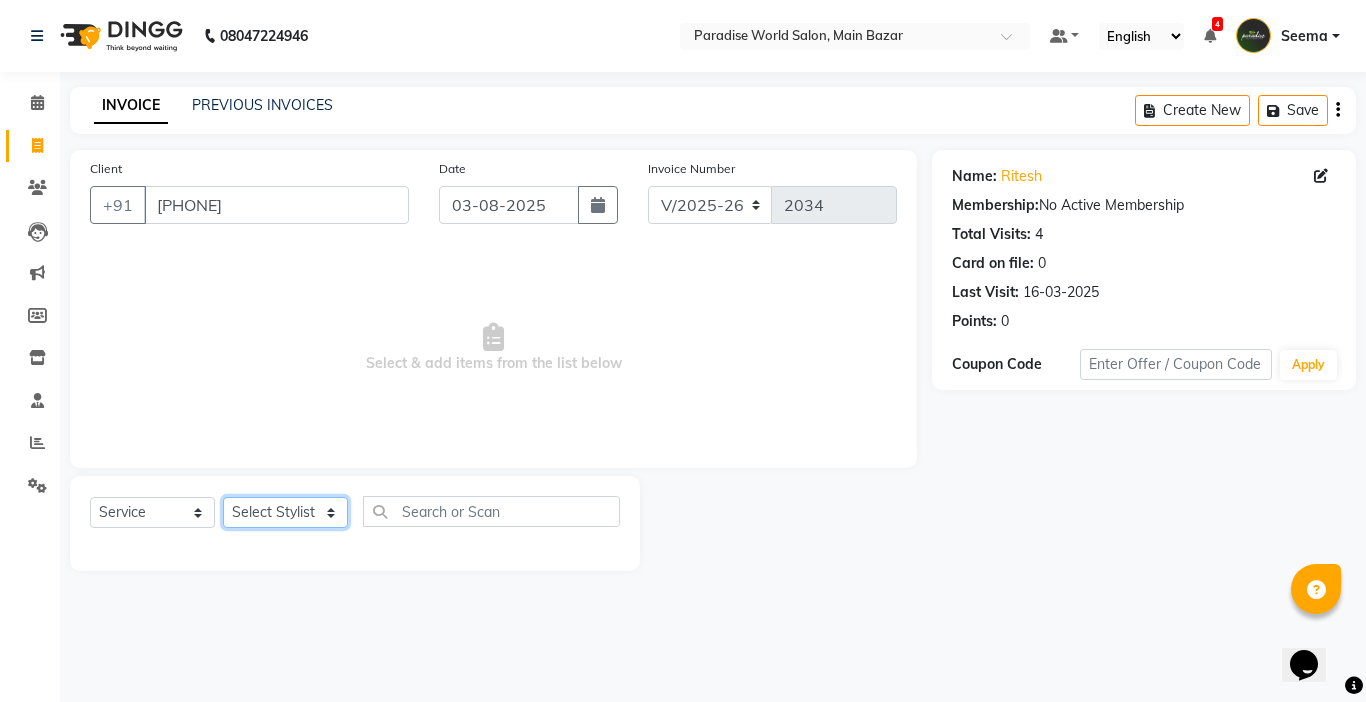 select on "54032" 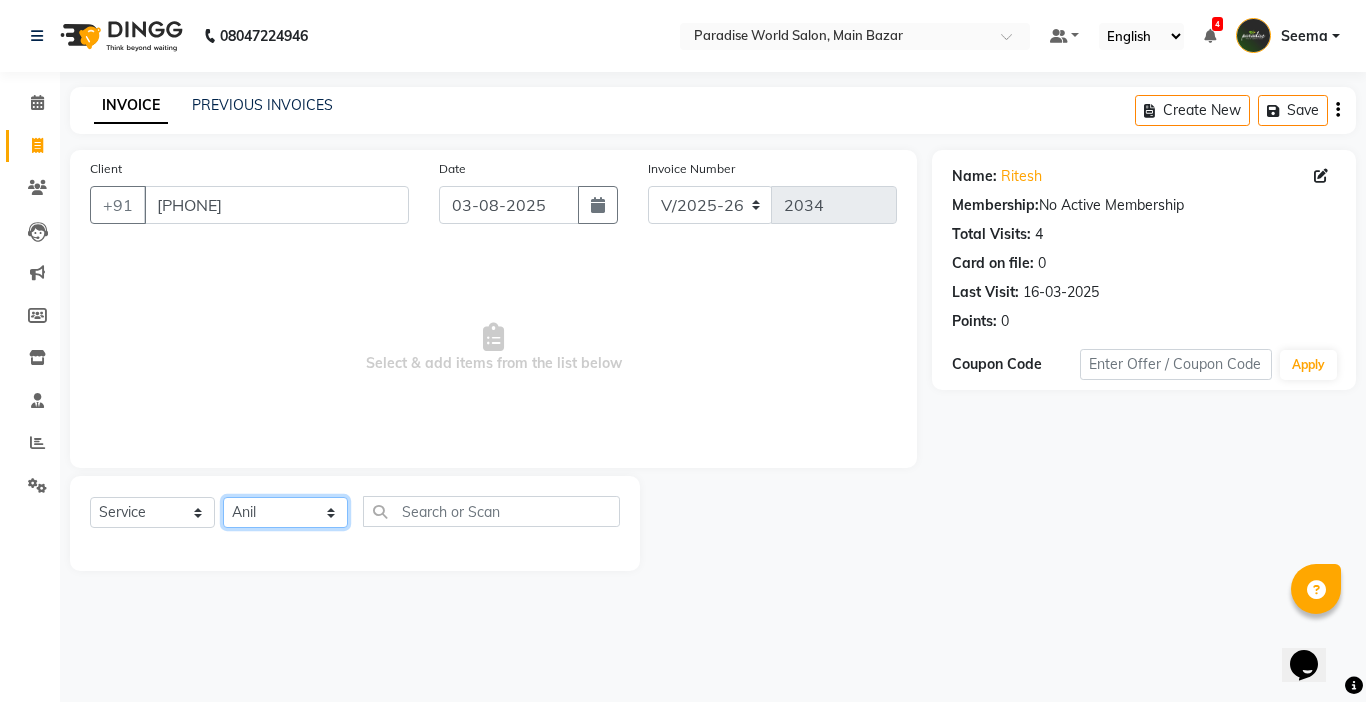 click on "Select Stylist Abby aman Anil anku Bobby company Deepak Deepika Gourav Heena ishu Jagdeesh kanchan Love preet Maddy Manpreet student Meenu Naina Nikita Palak Palak Sharma Radika Rajneesh Student Seema Shagun Shifali - Student Shweta Sujata Surinder Paul Vansh Vikas Vishal" 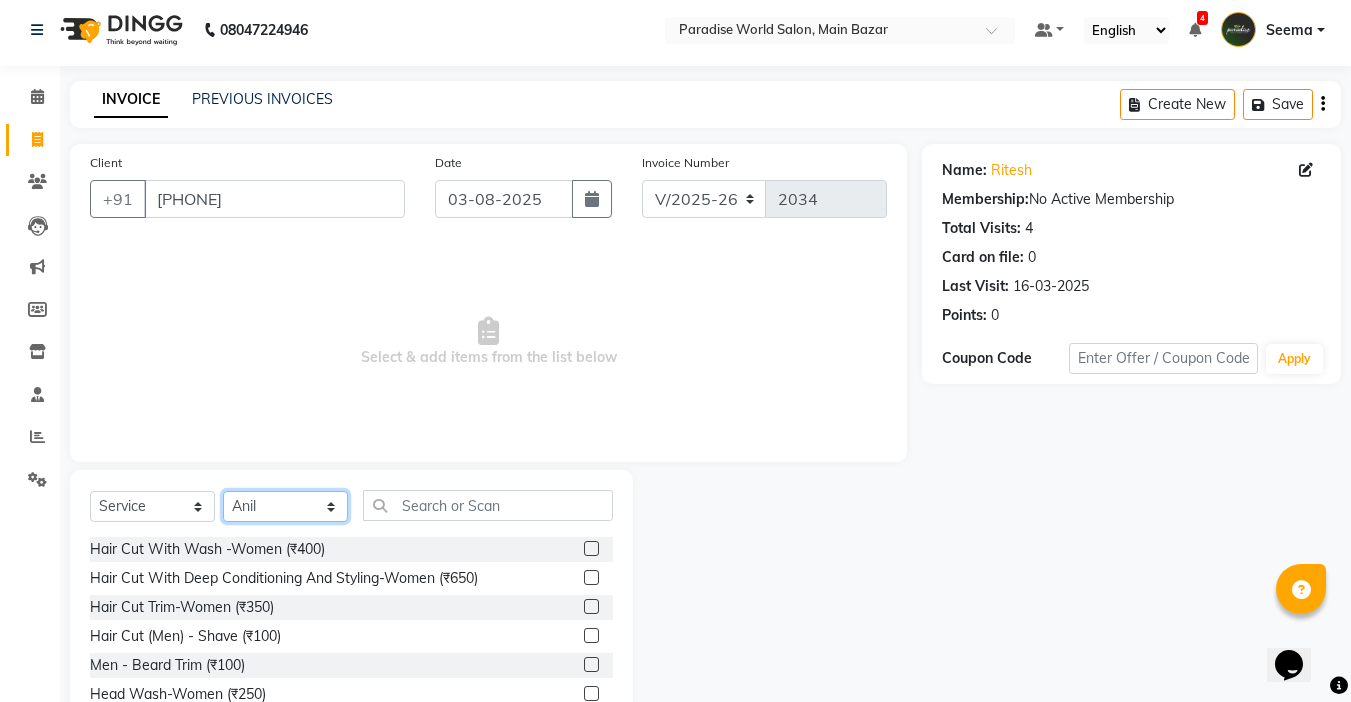 scroll, scrollTop: 0, scrollLeft: 0, axis: both 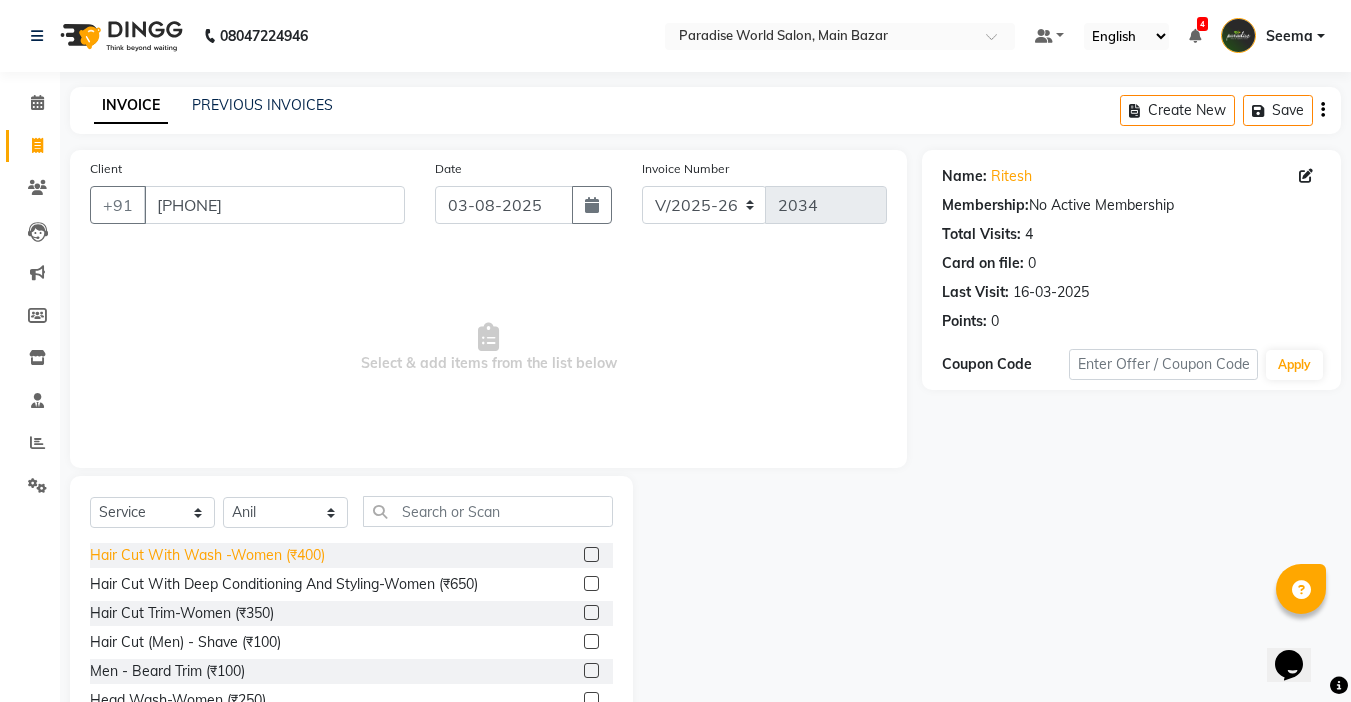 click on "Hair Cut With Wash -Women (₹400)" 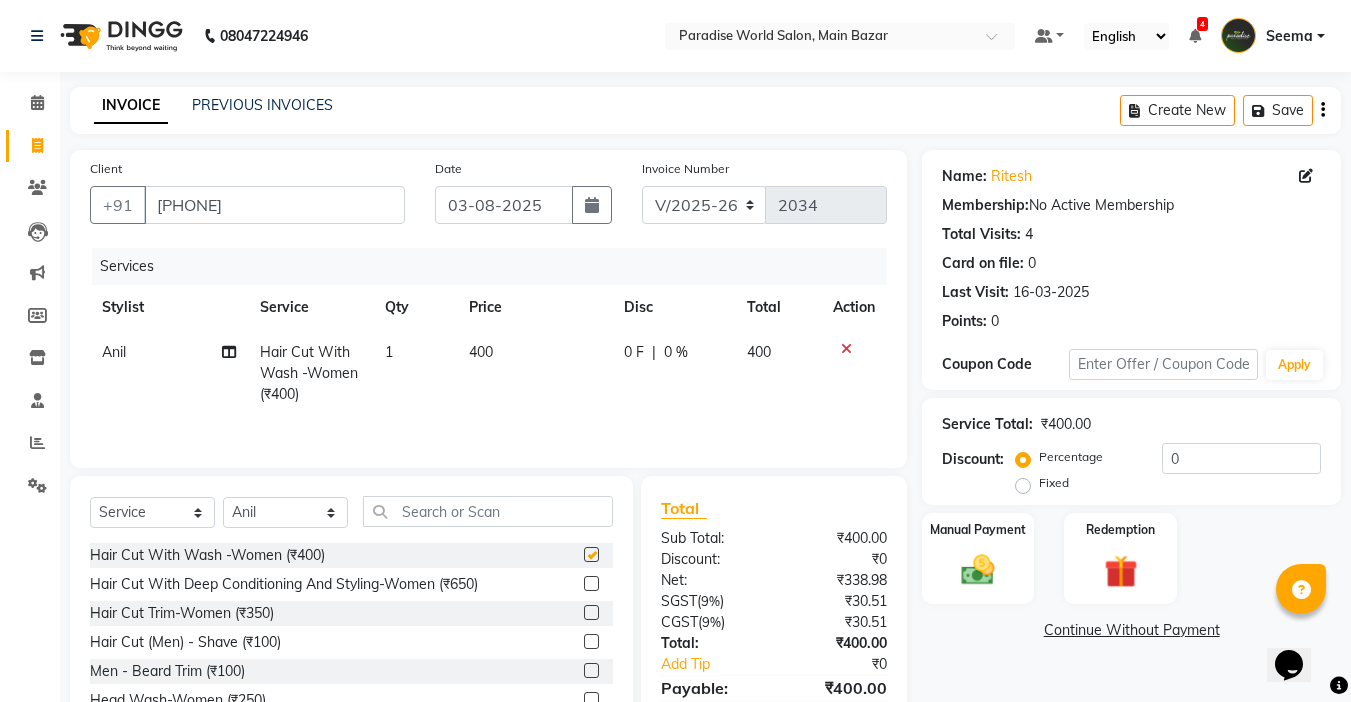 checkbox on "false" 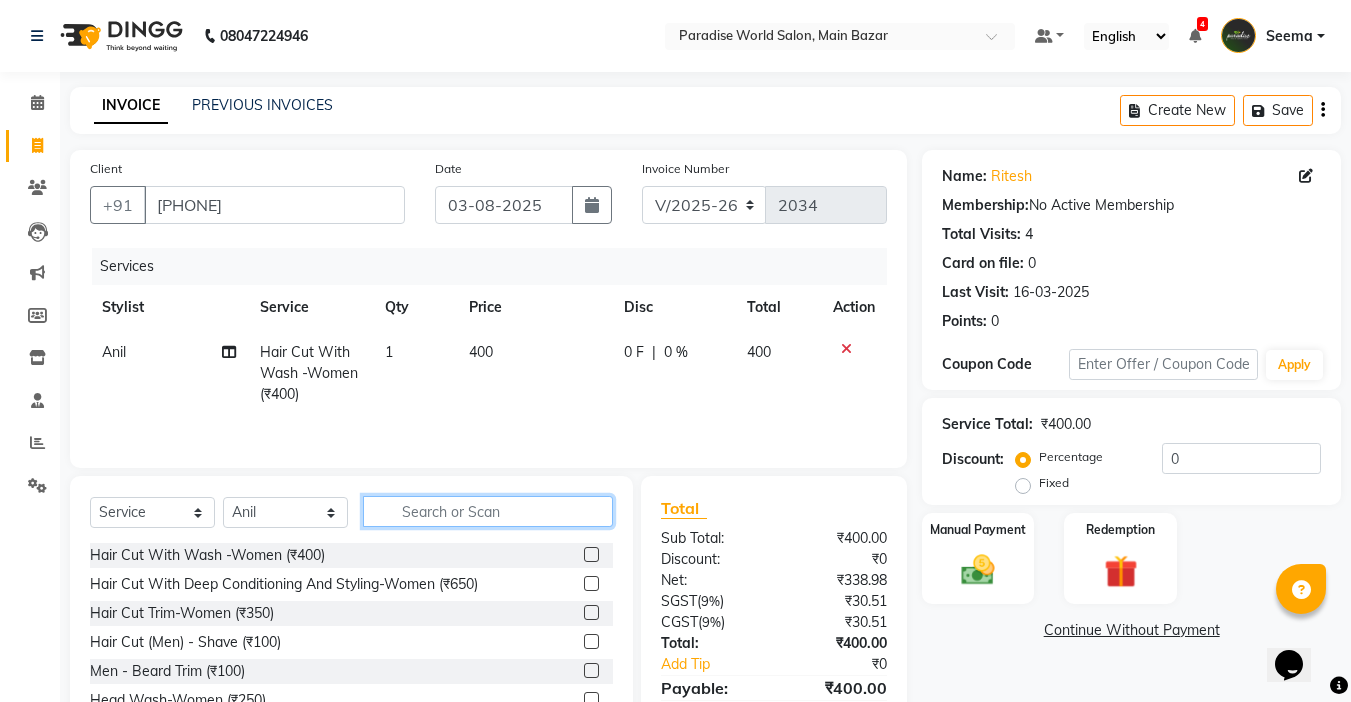 click 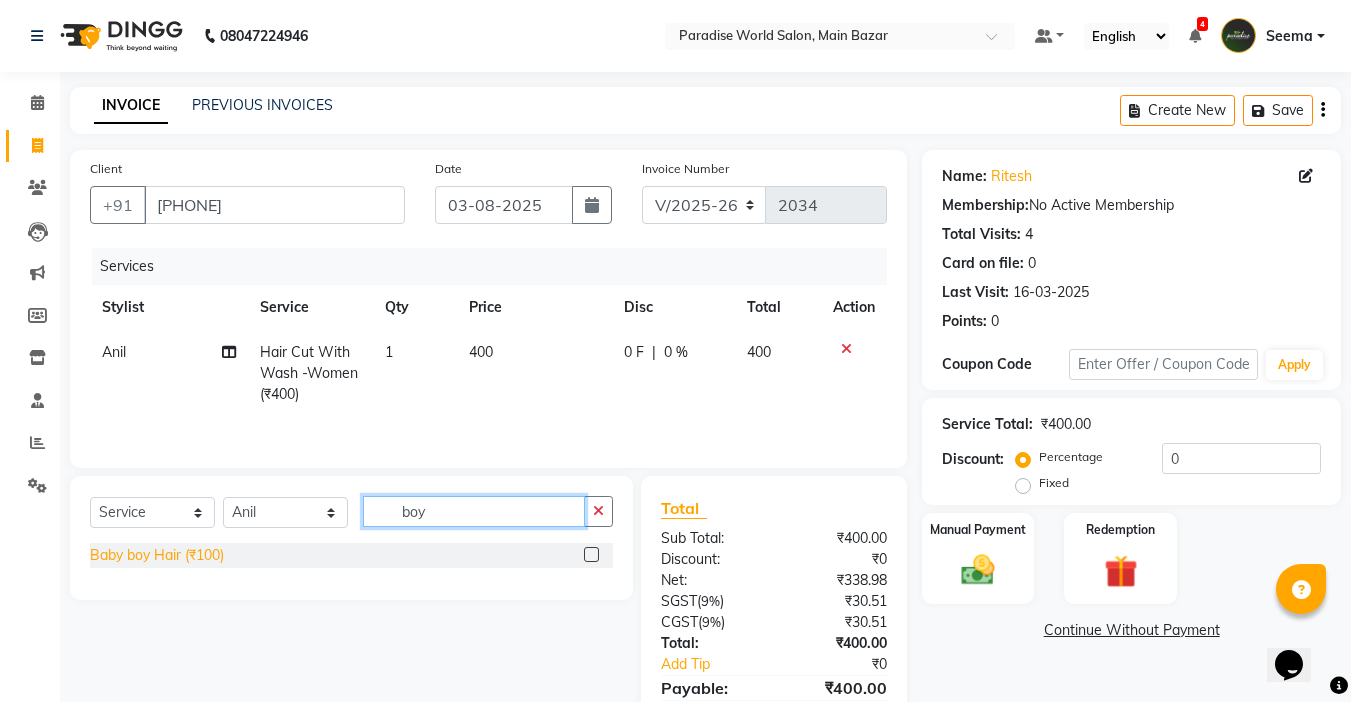 type on "boy" 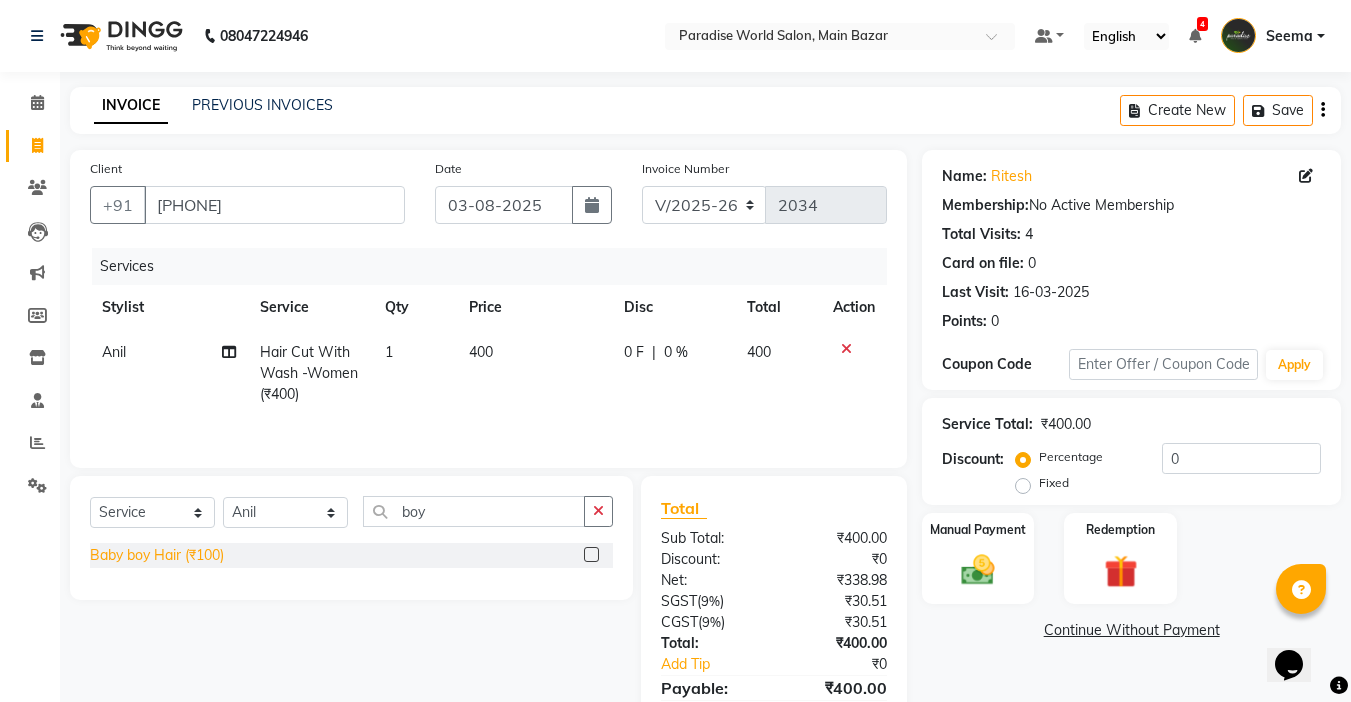 click on "Baby boy Hair  (₹100)" 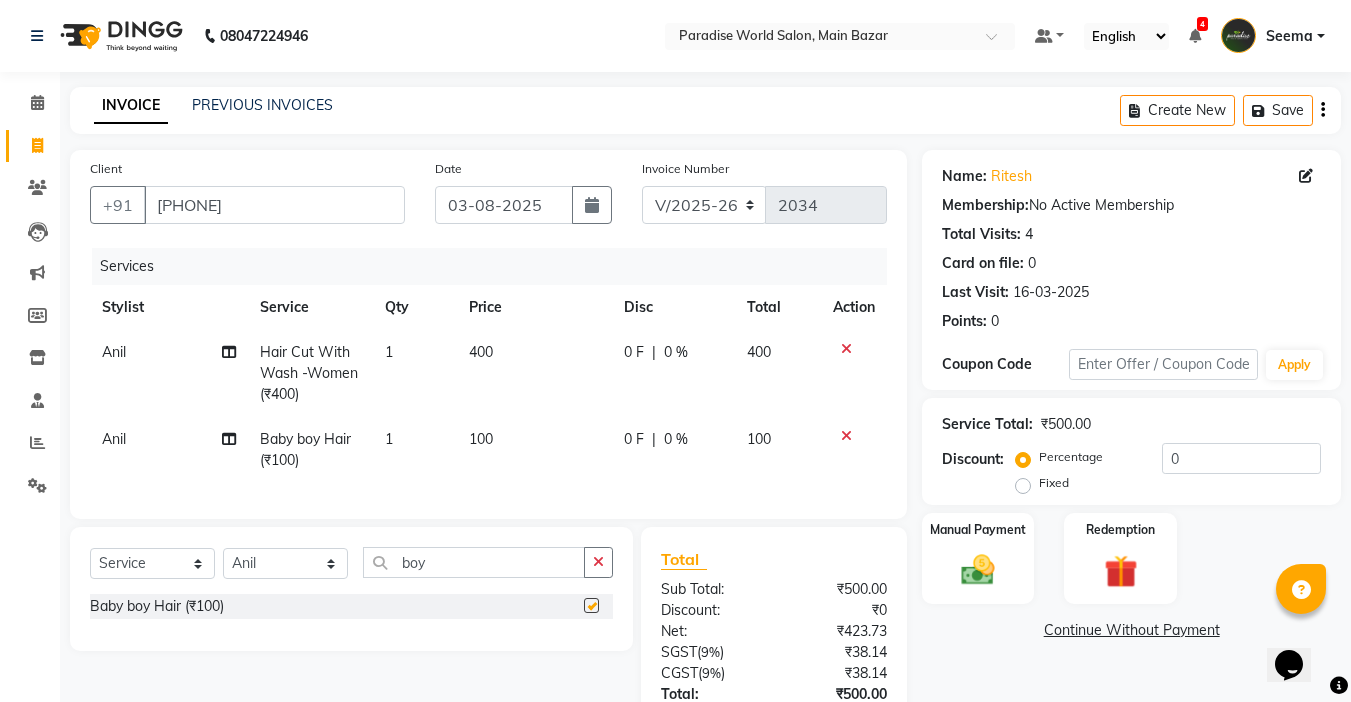 checkbox on "false" 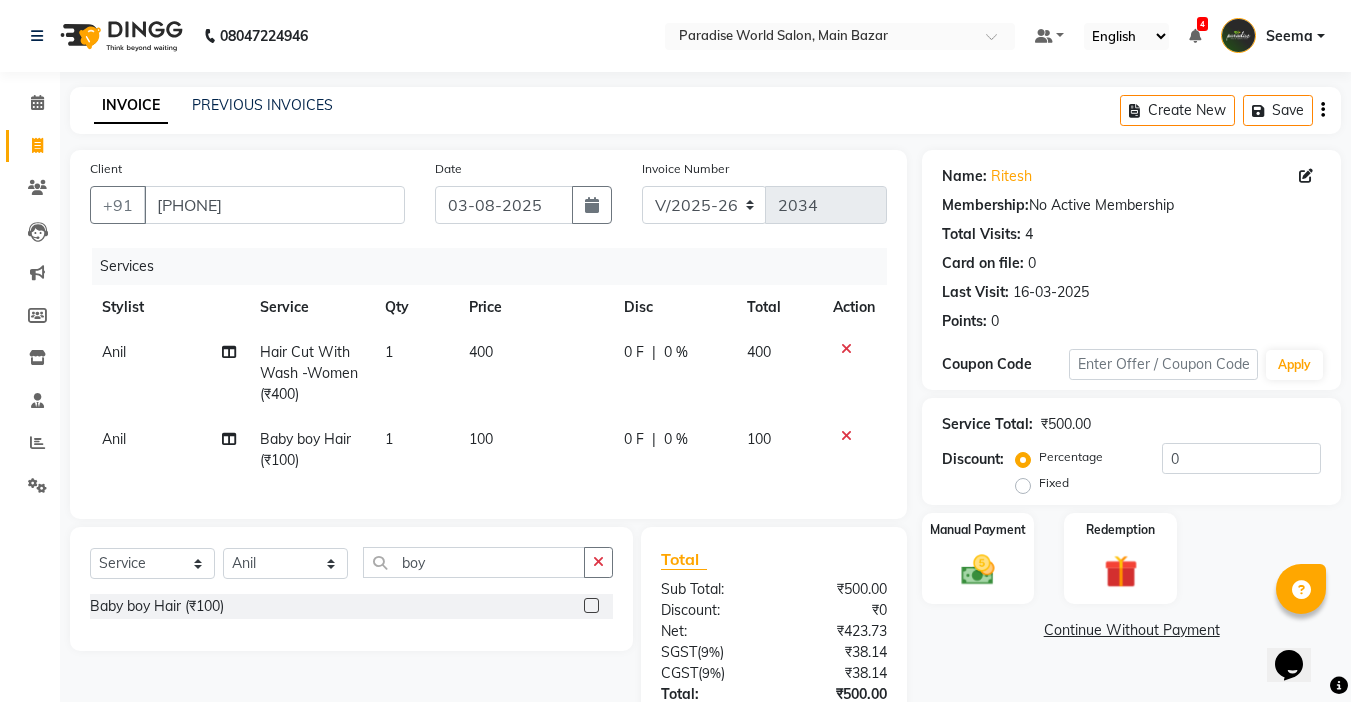 click on "100" 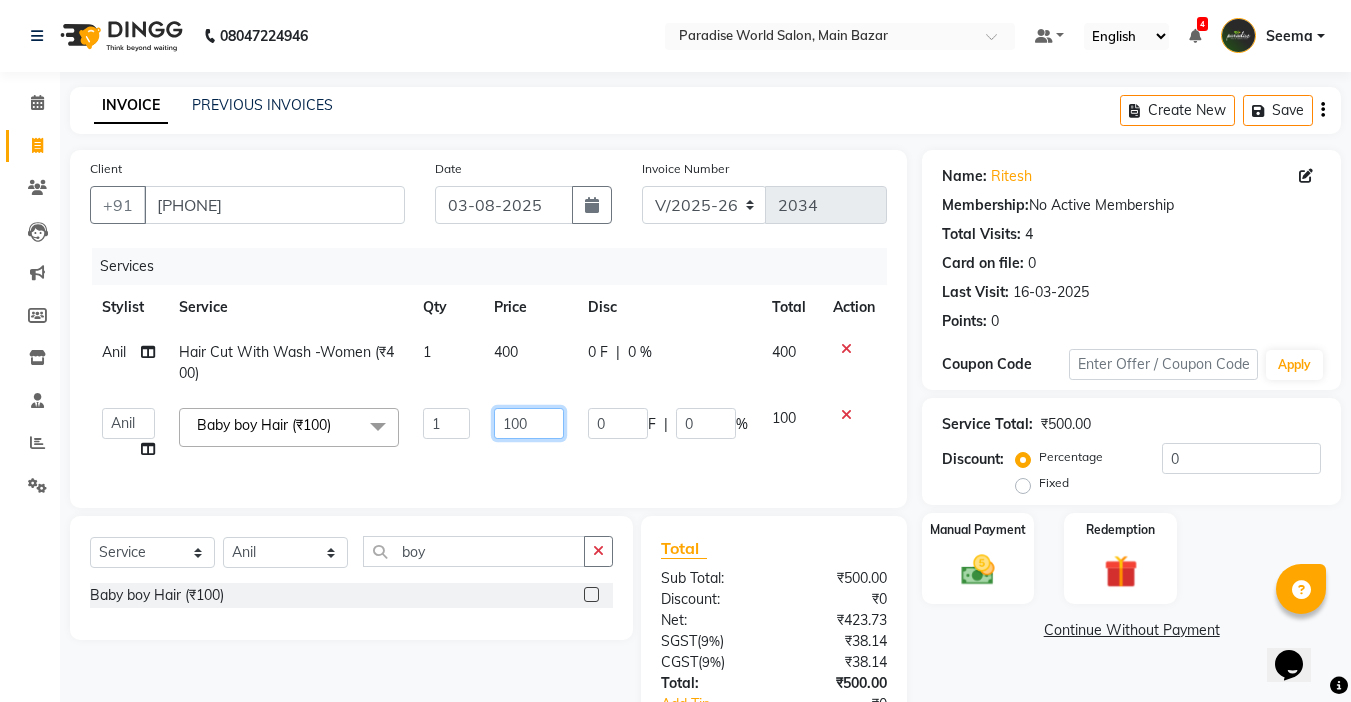 click on "100" 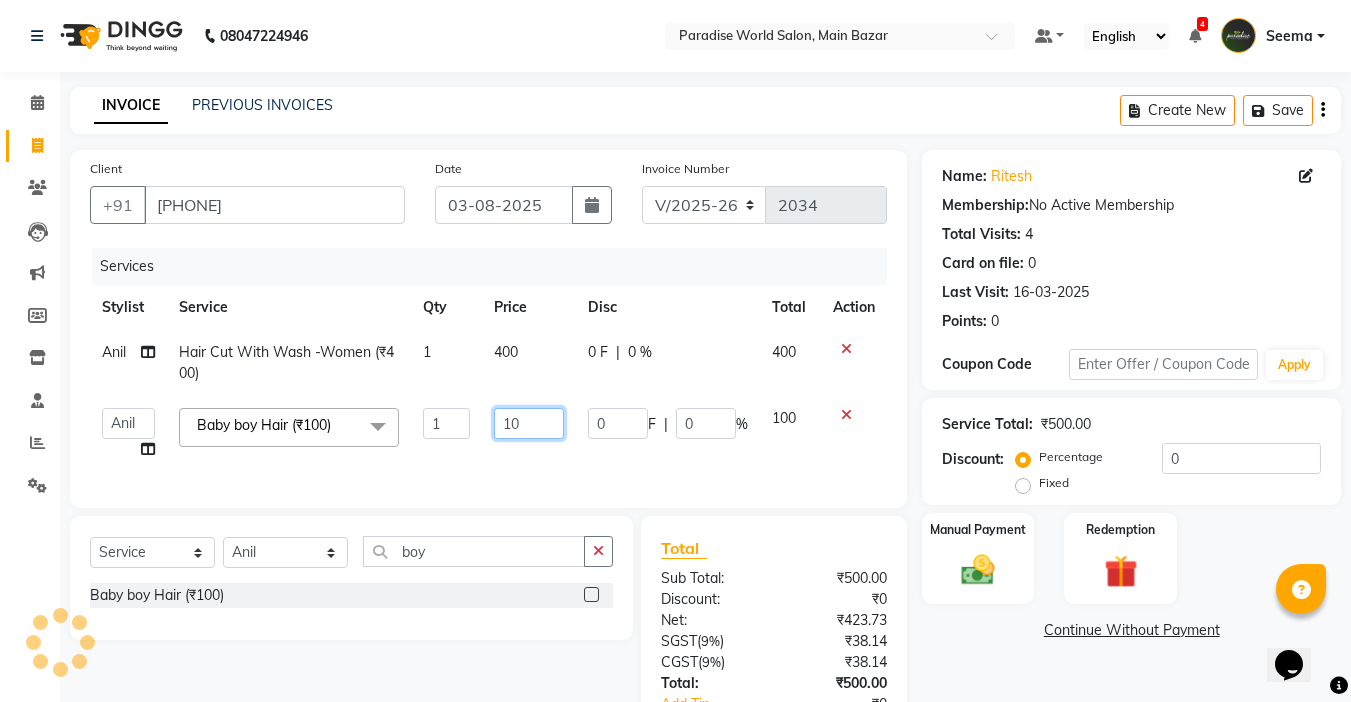type on "150" 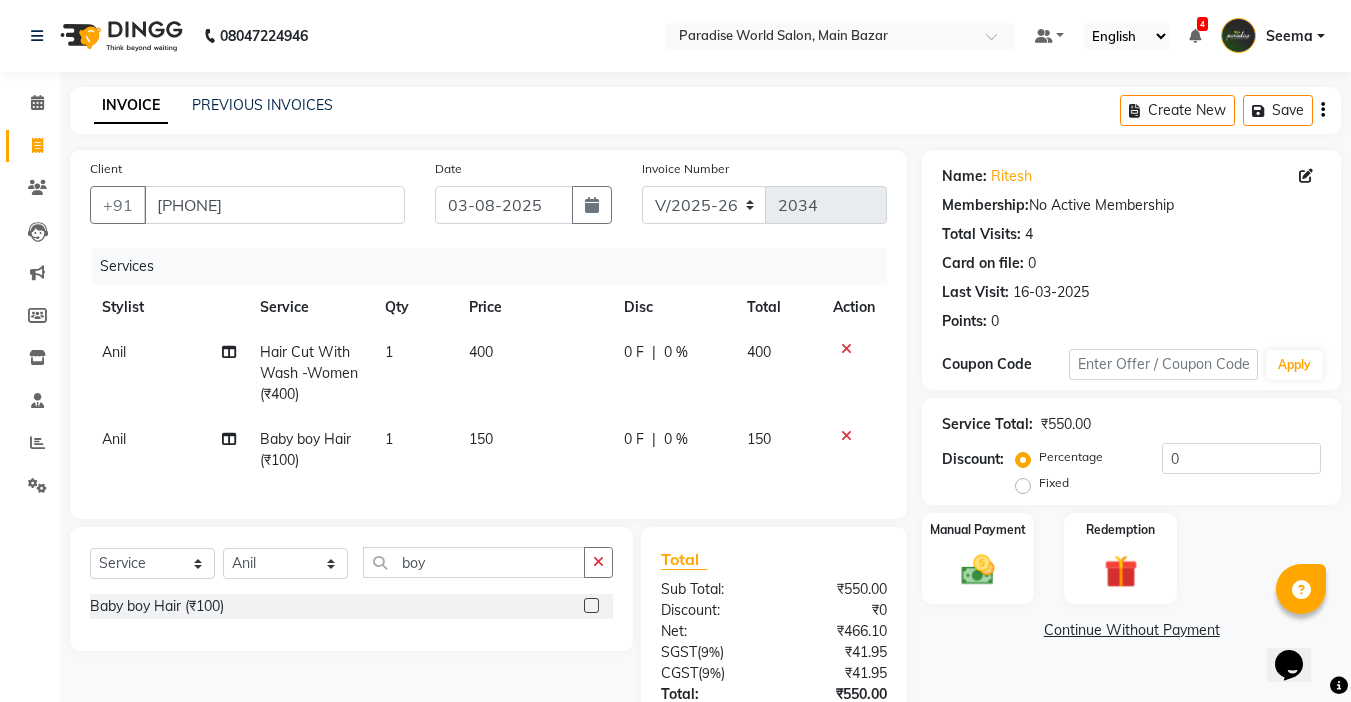 click on "150" 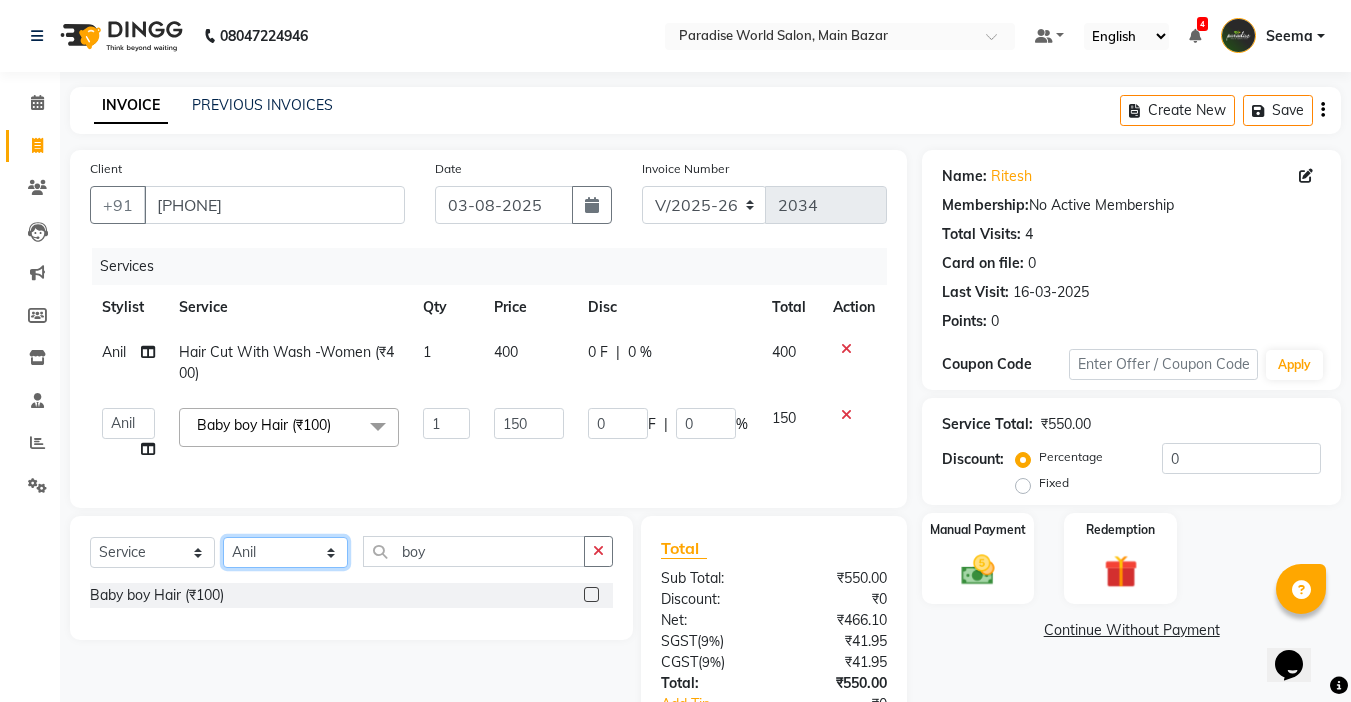 click on "Select Stylist Abby aman Anil anku Bobby company Deepak Deepika Gourav Heena ishu Jagdeesh kanchan Love preet Maddy Manpreet student Meenu Naina Nikita Palak Palak Sharma Radika Rajneesh Student Seema Shagun Shifali - Student Shweta Sujata Surinder Paul Vansh Vikas Vishal" 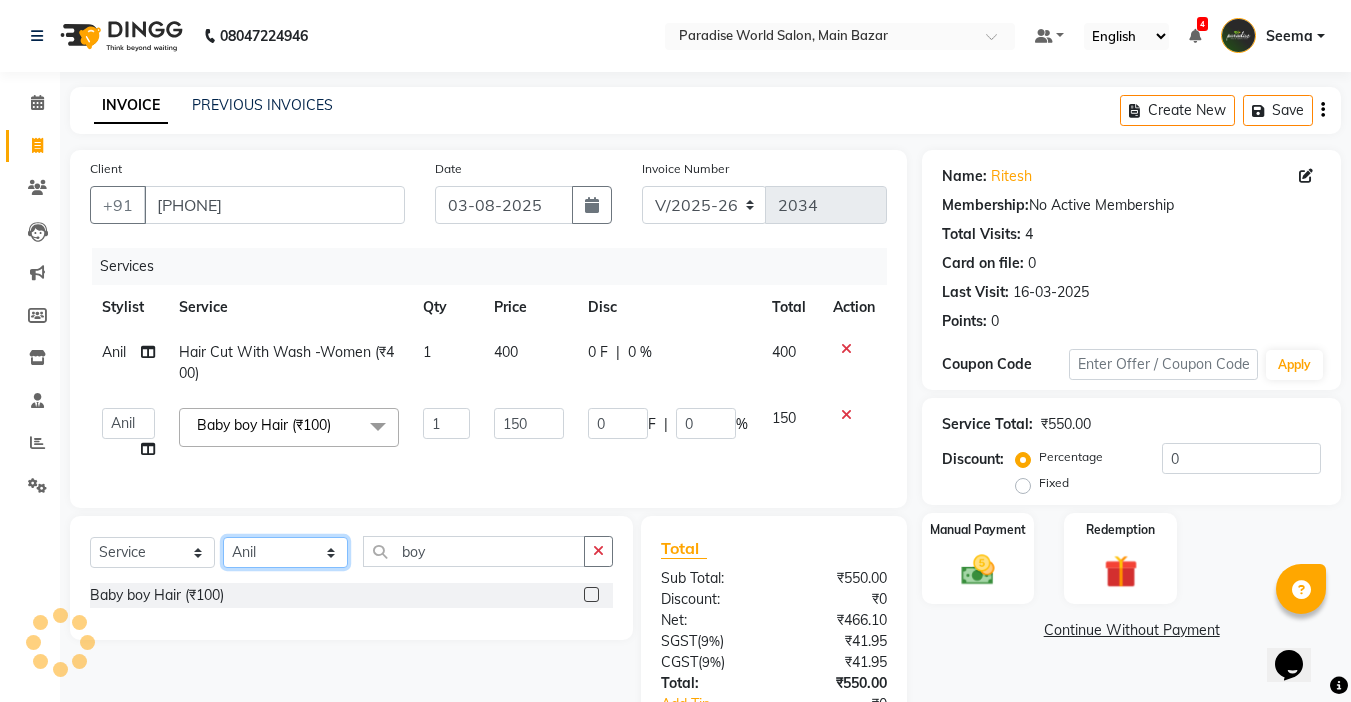 select on "57181" 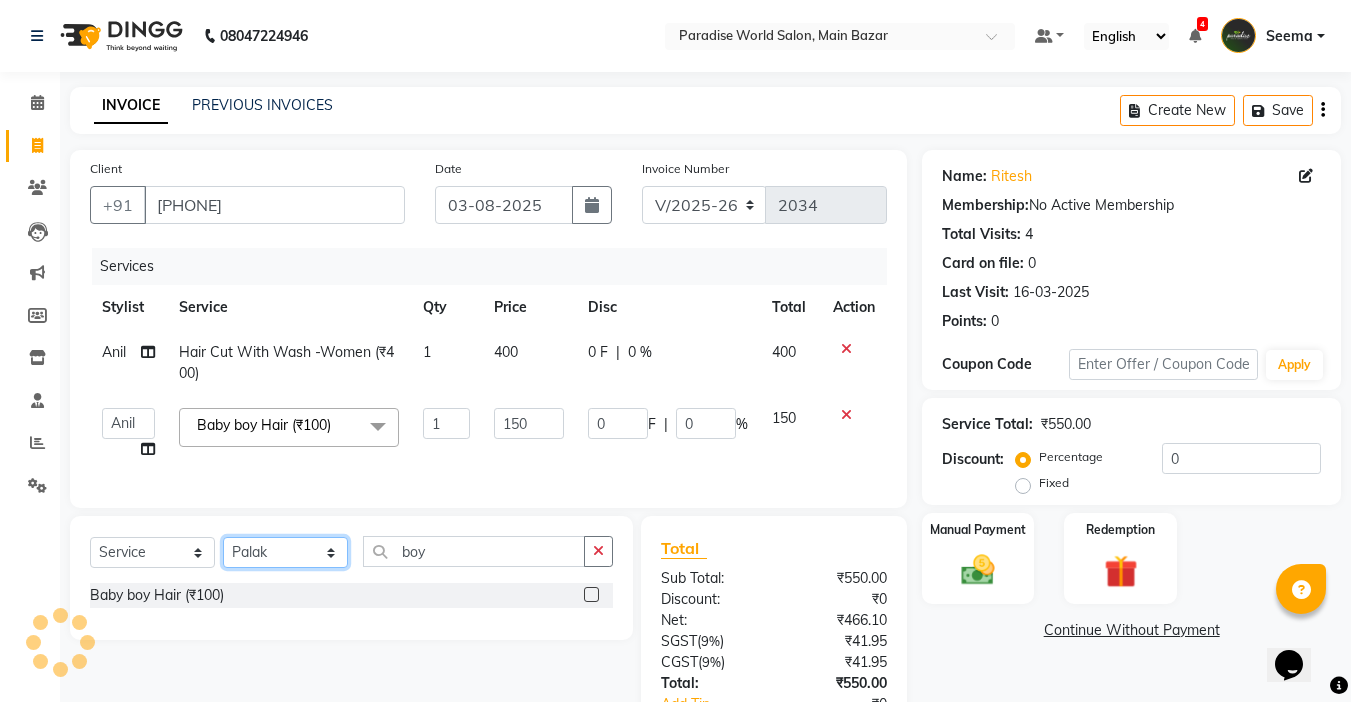 click on "Select Stylist Abby aman Anil anku Bobby company Deepak Deepika Gourav Heena ishu Jagdeesh kanchan Love preet Maddy Manpreet student Meenu Naina Nikita Palak Palak Sharma Radika Rajneesh Student Seema Shagun Shifali - Student Shweta Sujata Surinder Paul Vansh Vikas Vishal" 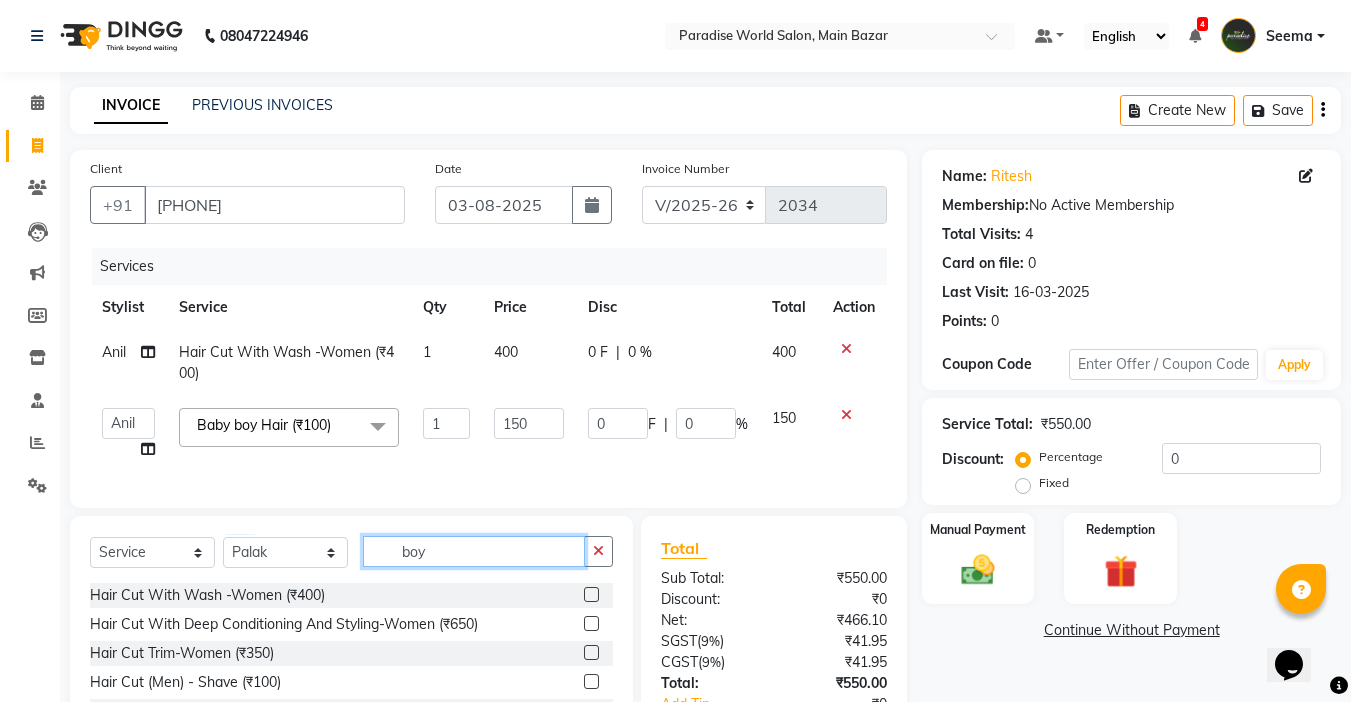 drag, startPoint x: 432, startPoint y: 553, endPoint x: 327, endPoint y: 572, distance: 106.7052 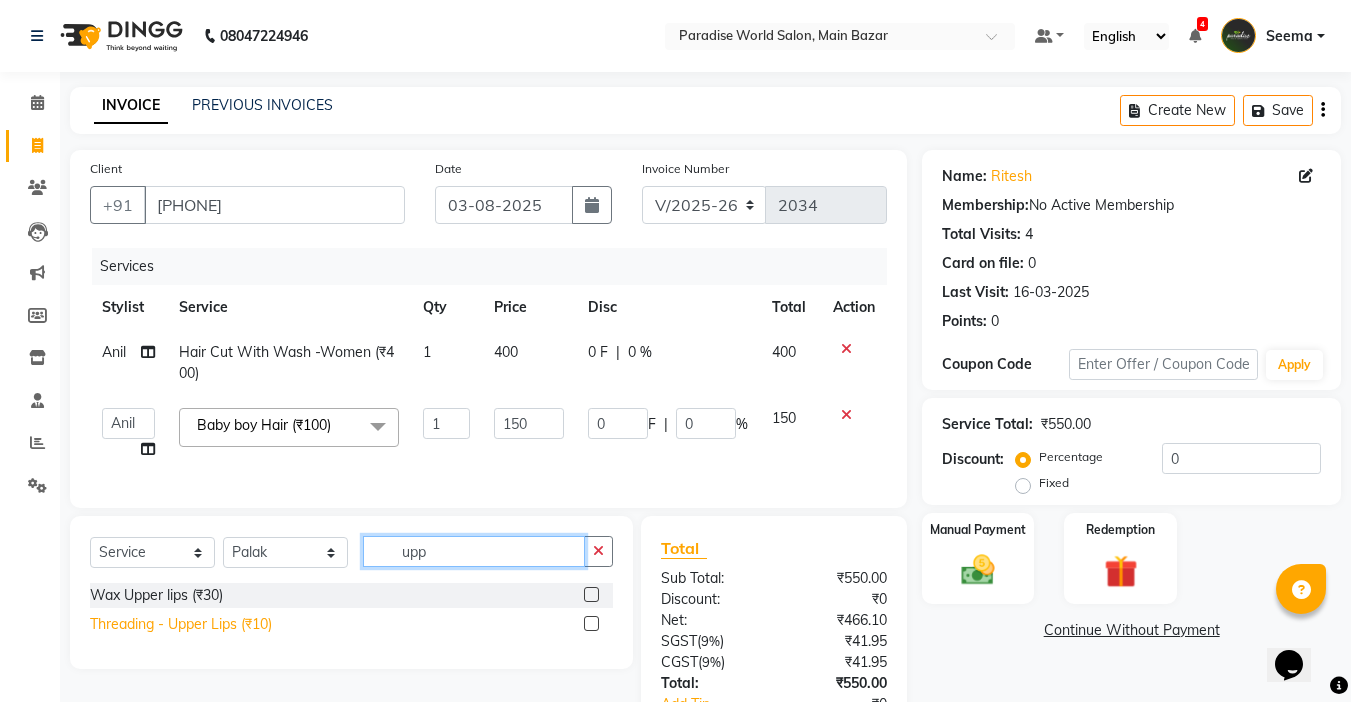 type on "upp" 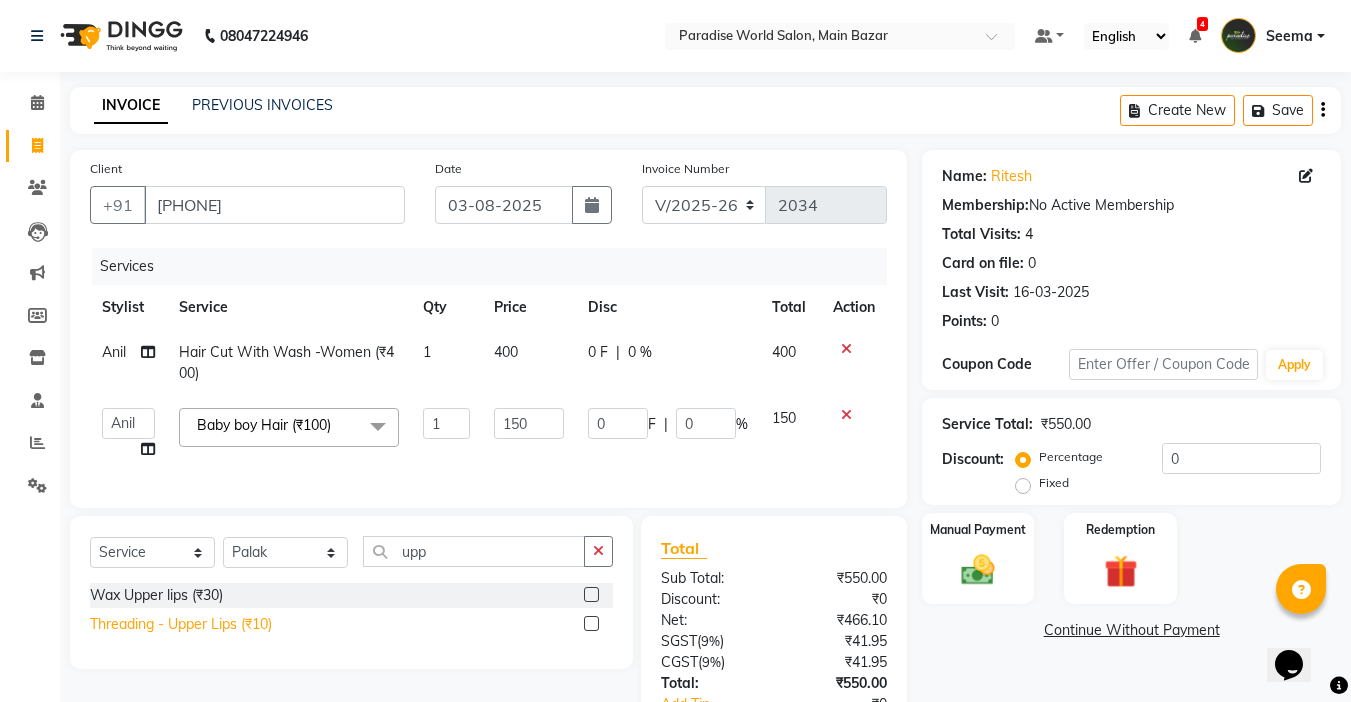 click on "Threading   -  Upper Lips (₹10)" 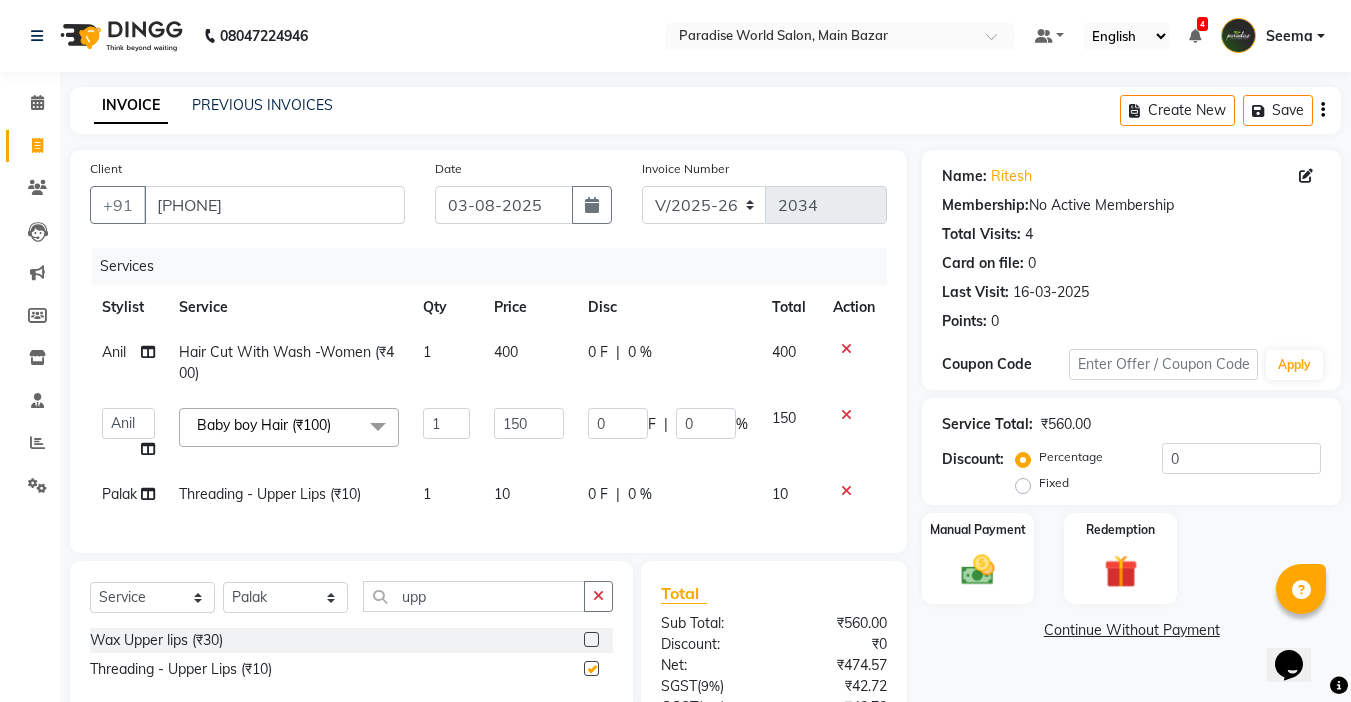 checkbox on "false" 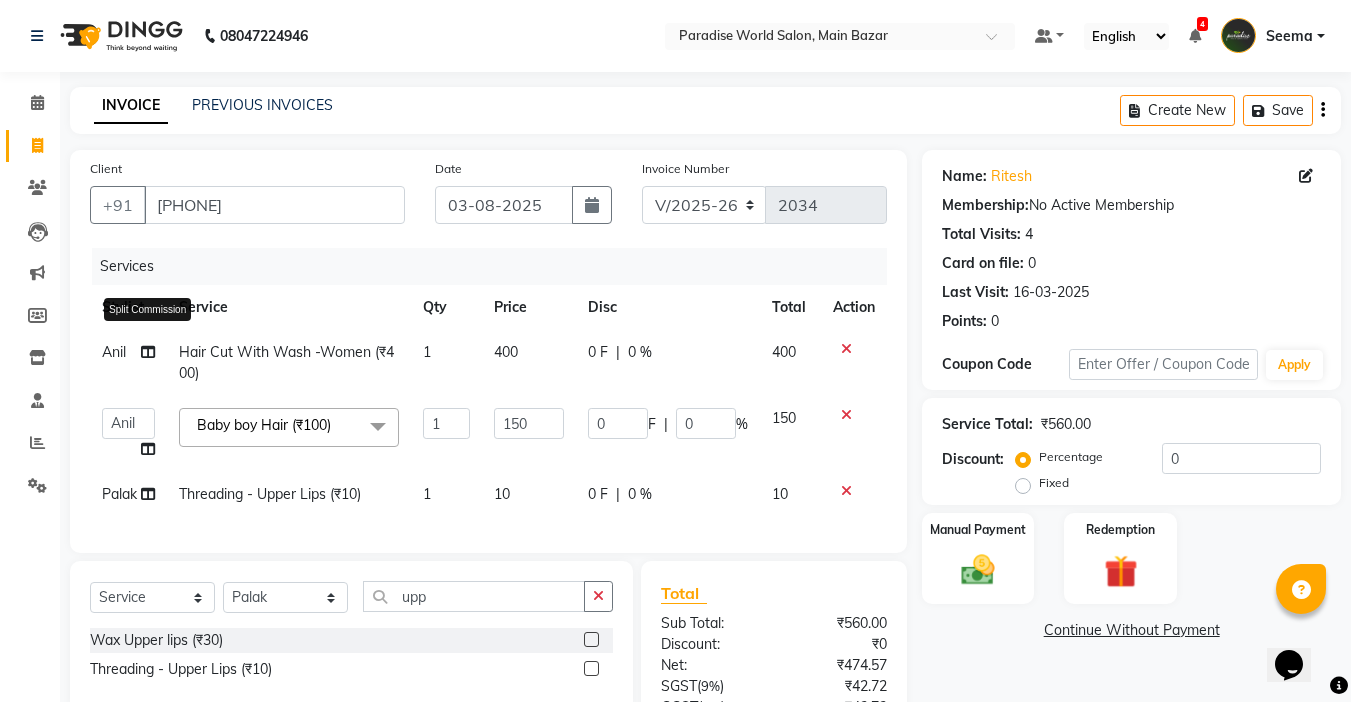 click 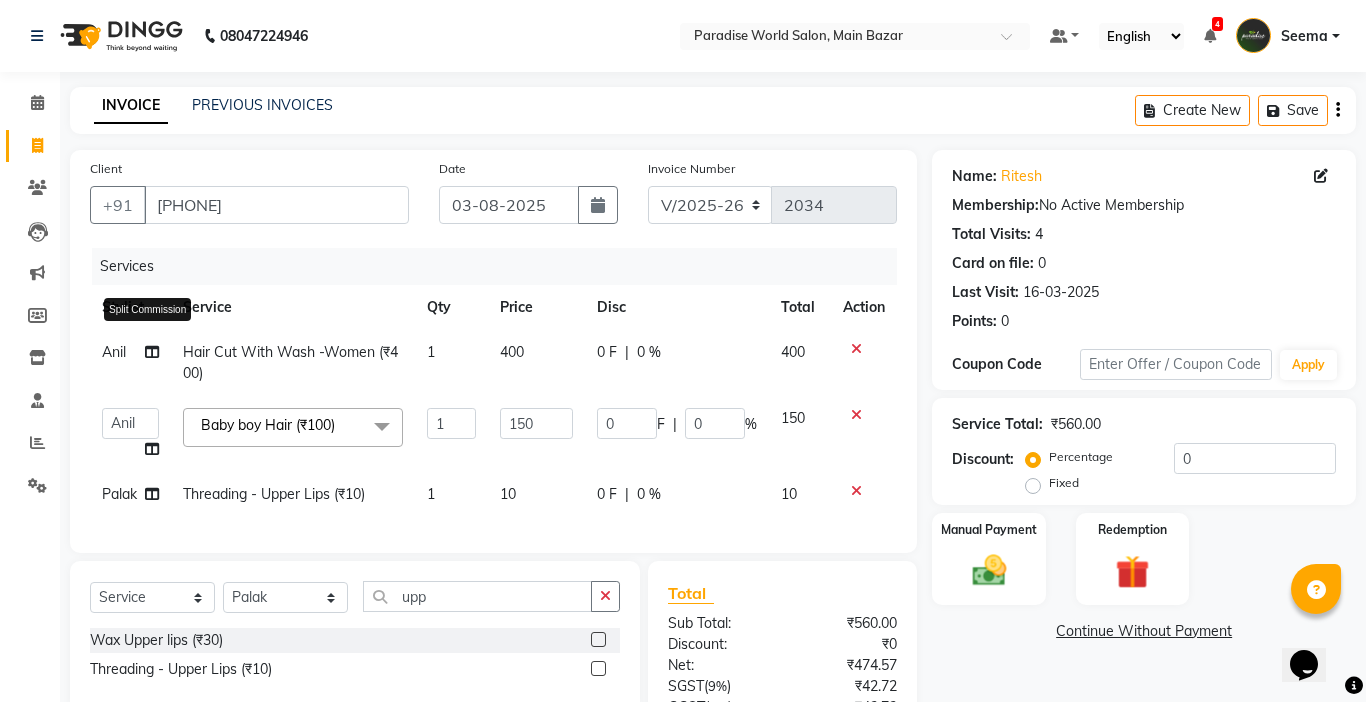 select on "54032" 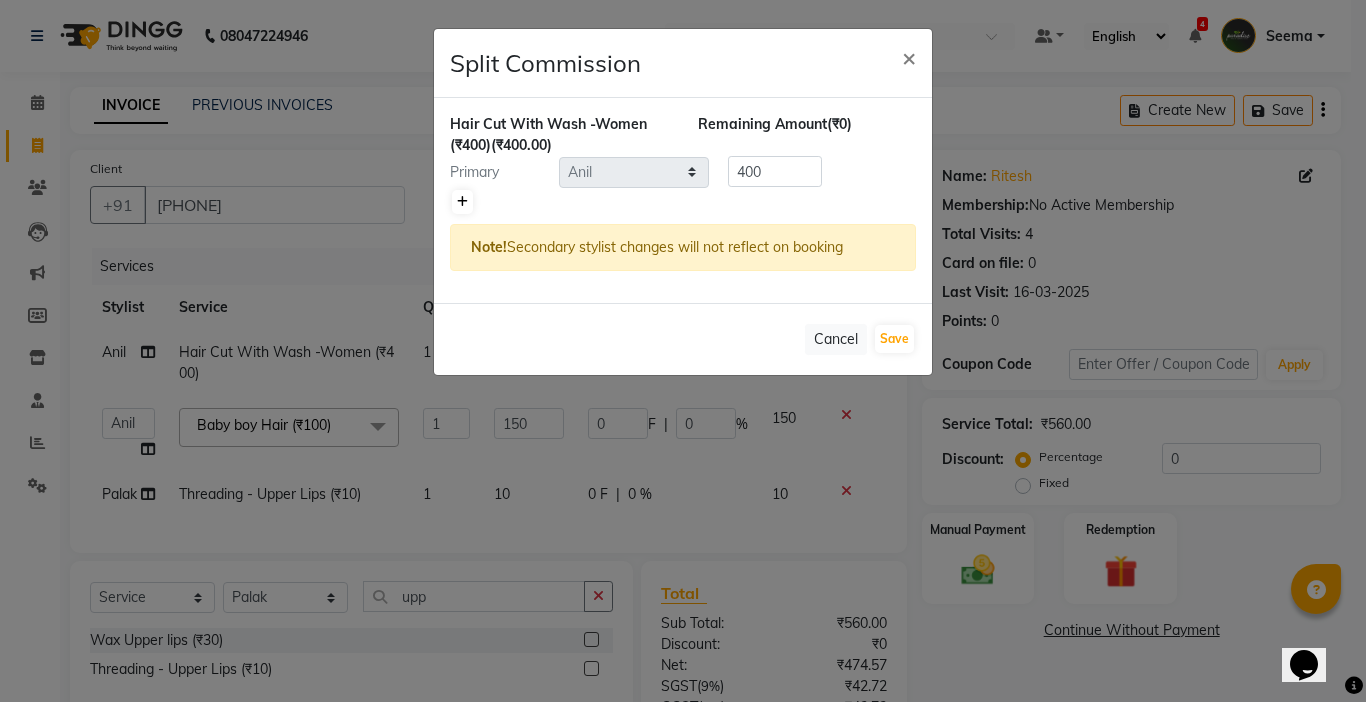 click 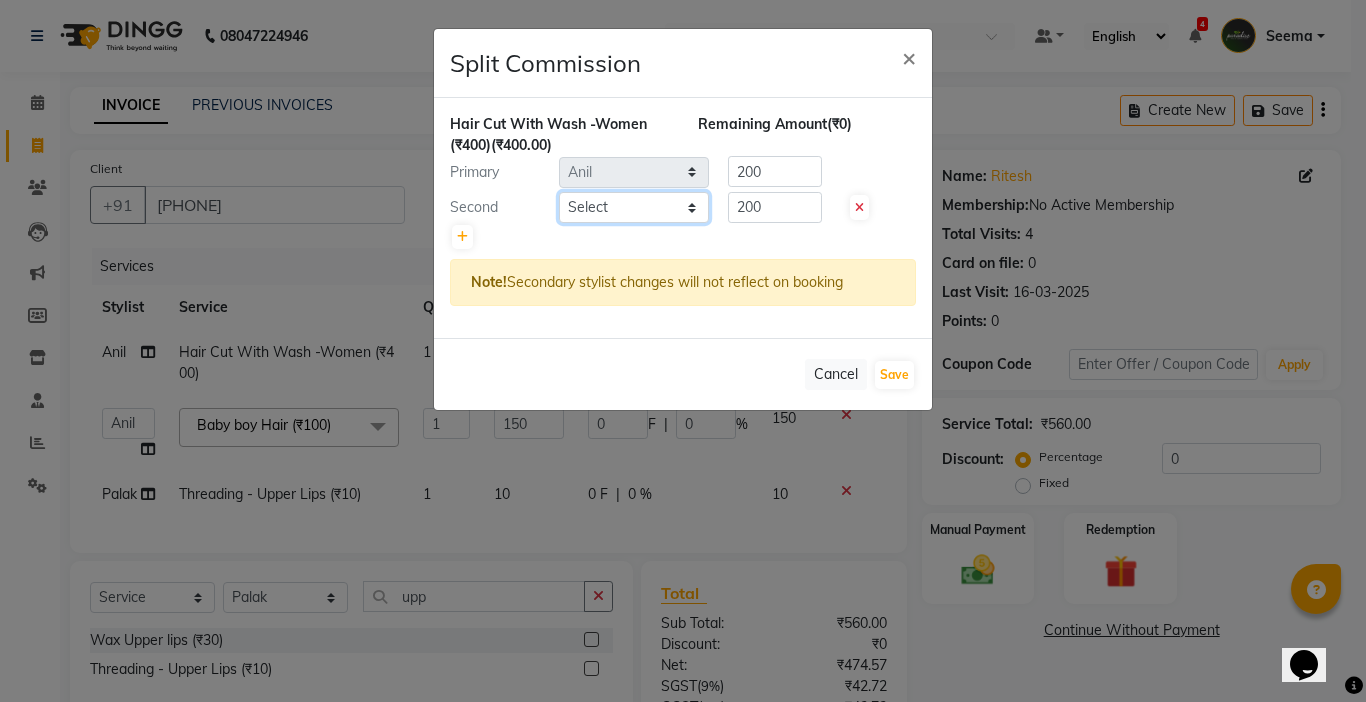 click on "Select Abby aman Anil anku Bobby company Deepak Deepika Gourav Heena ishu Jagdeesh kanchan Love preet Maddy Manpreet student Meenu Naina Nikita Palak Palak Sharma Radika Rajneesh Student Seema Shagun Shifali - Student Shweta Sujata Surinder Paul Vansh Vikas Vishal" 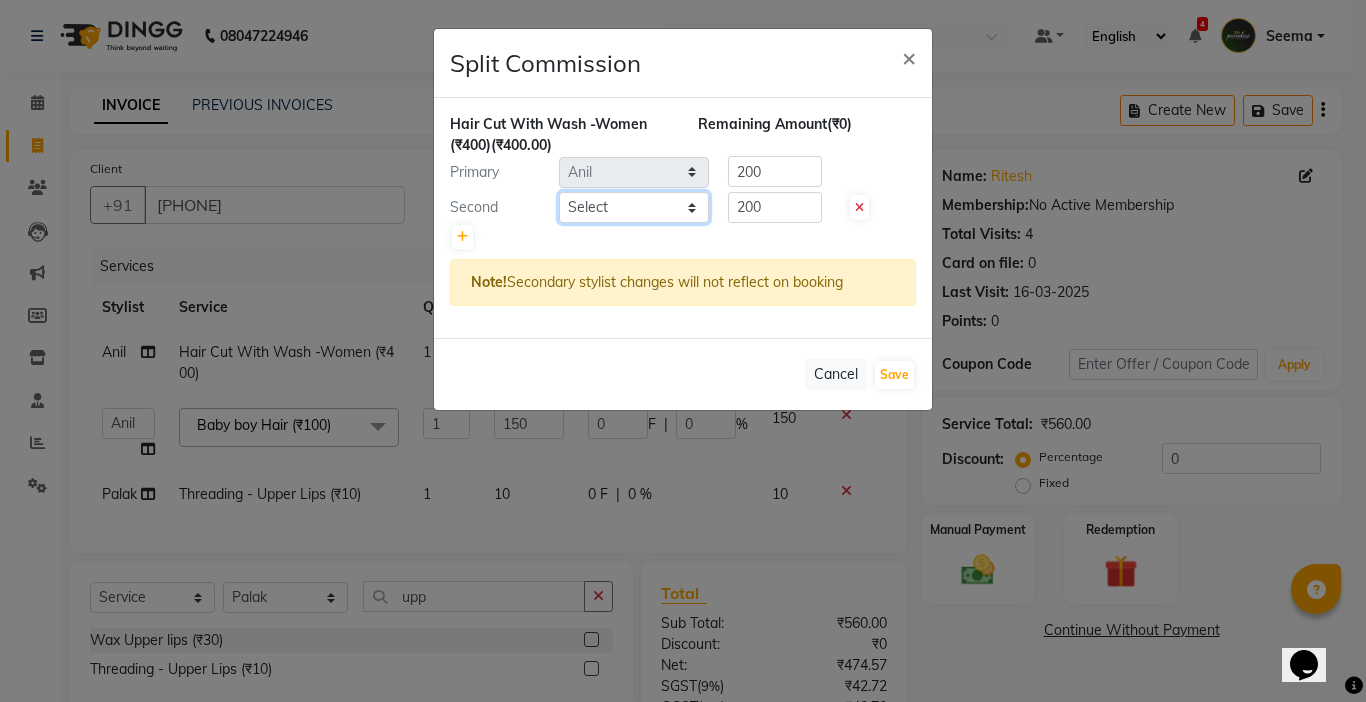 select on "57181" 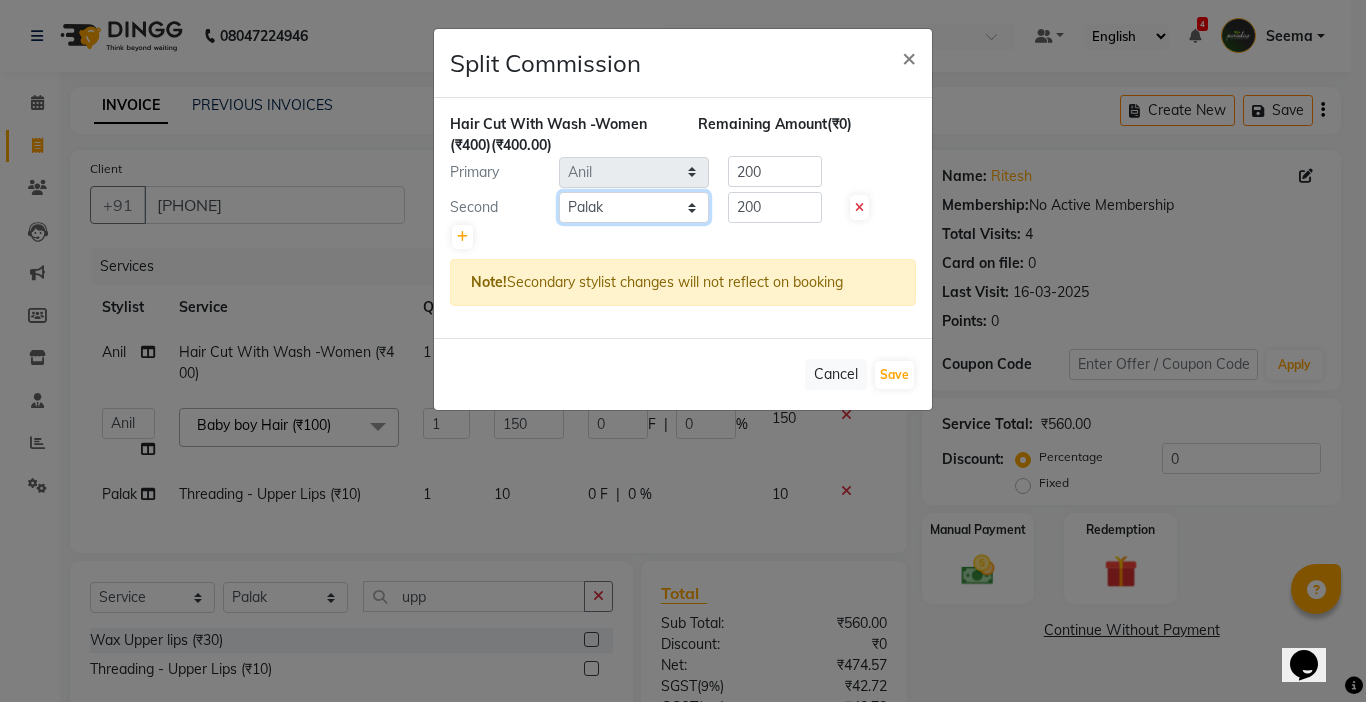 click on "Select Abby aman Anil anku Bobby company Deepak Deepika Gourav Heena ishu Jagdeesh kanchan Love preet Maddy Manpreet student Meenu Naina Nikita Palak Palak Sharma Radika Rajneesh Student Seema Shagun Shifali - Student Shweta Sujata Surinder Paul Vansh Vikas Vishal" 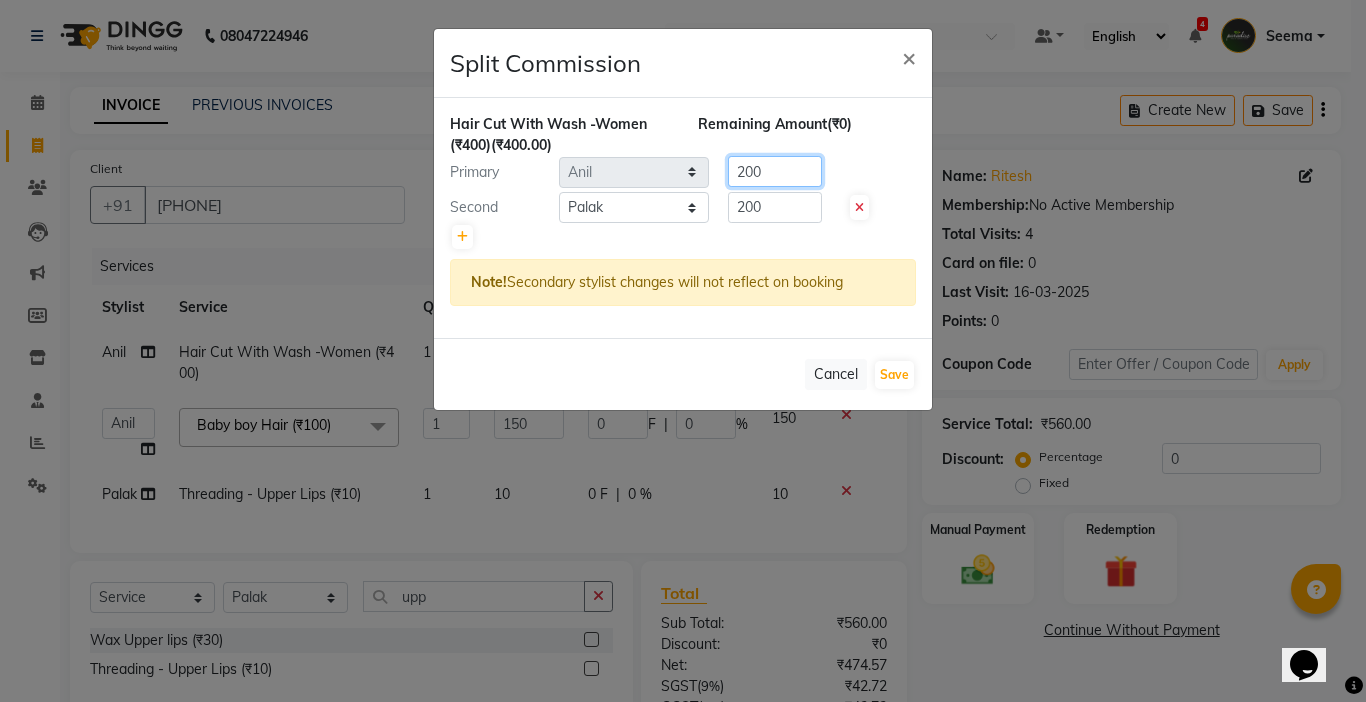 click on "Primary Select  Abby   aman    Anil   anku   Bobby   company   Deepak   Deepika   Gourav   Heena   ishu   Jagdeesh   kanchan   Love preet   Maddy   [FIRST] student   Meenu   Naina   Nikita   [FIRST]   [FIRST] Sharma   Radika   Rajneesh Student   Seema   Shagun   Shifali - Student   Shweta    Sujata   [FIRST] [LAST]   Vansh   Vikas   Vishal  200" 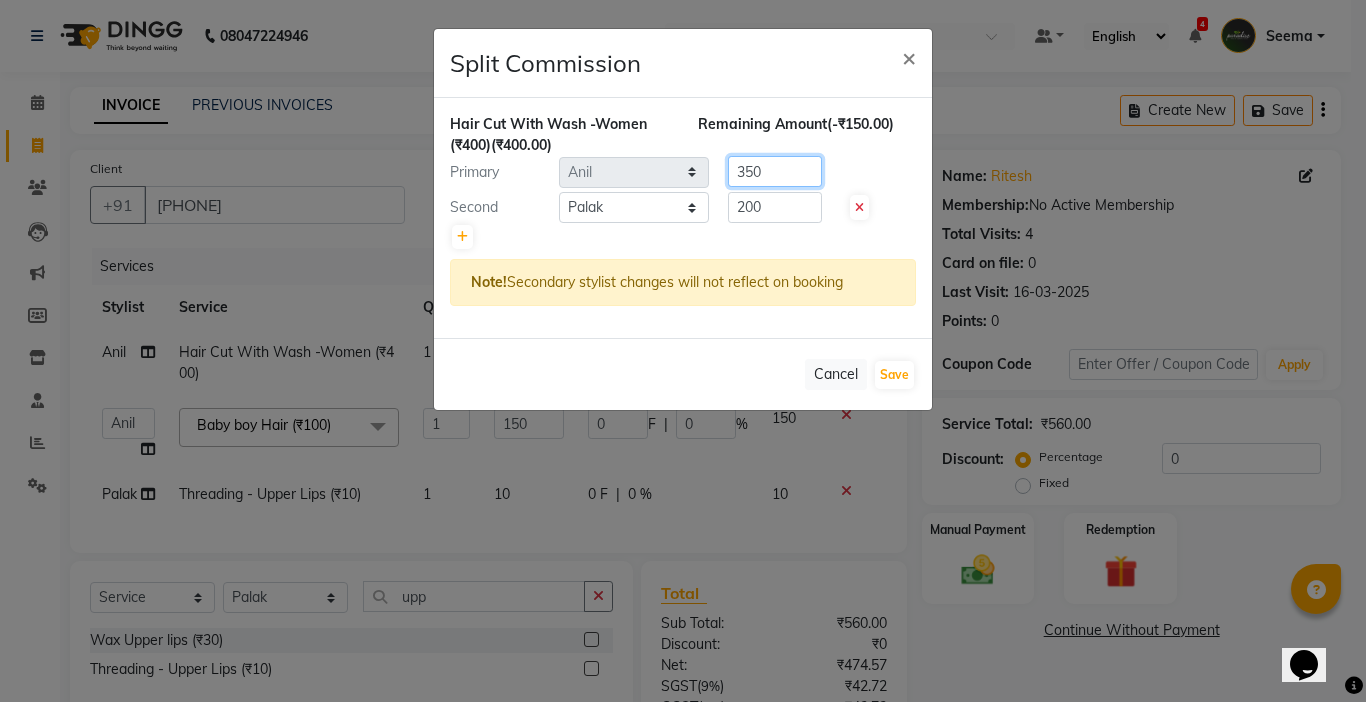 type on "350" 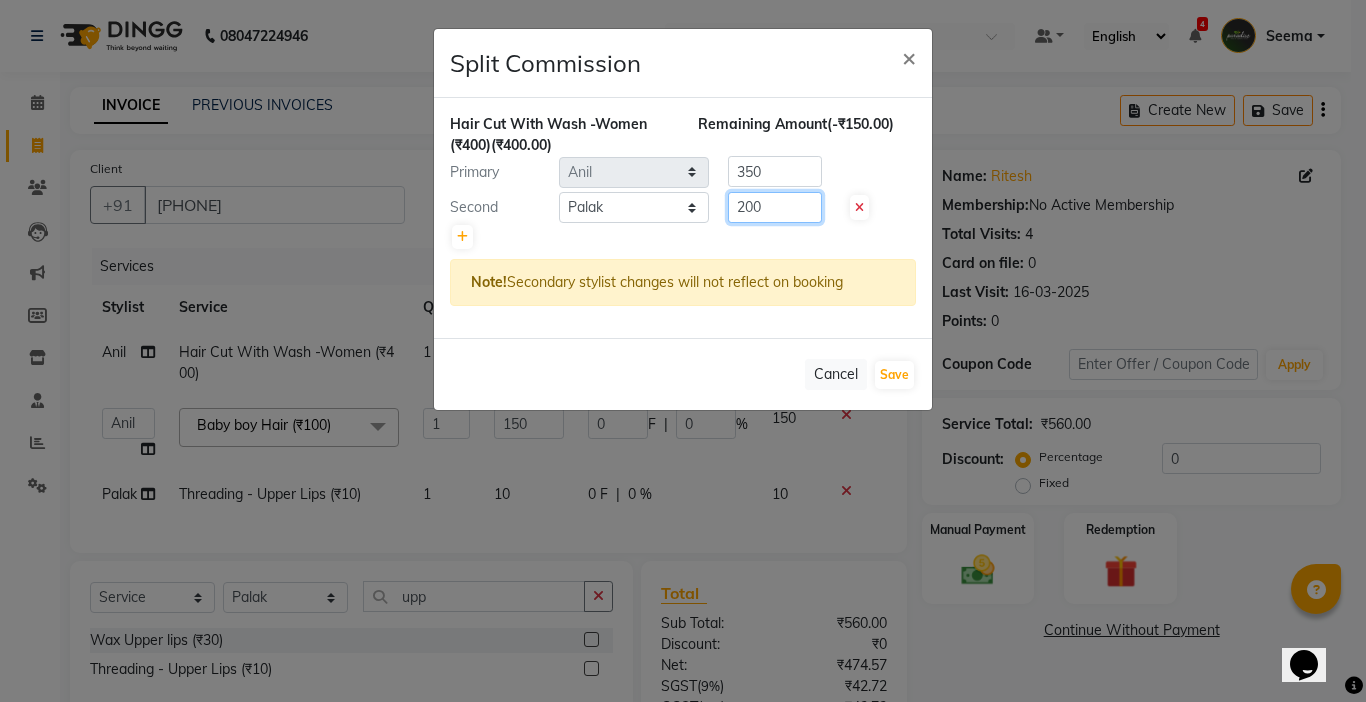 drag, startPoint x: 773, startPoint y: 208, endPoint x: 480, endPoint y: 254, distance: 296.58893 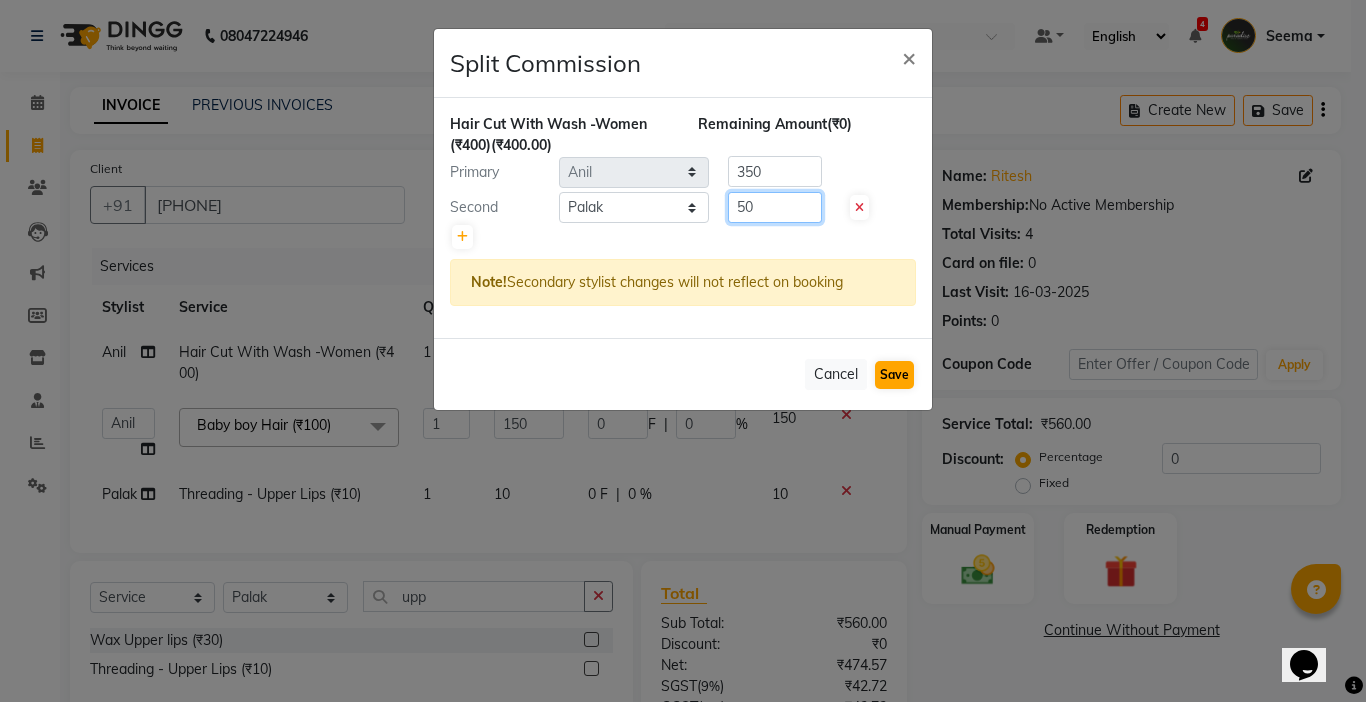 type on "50" 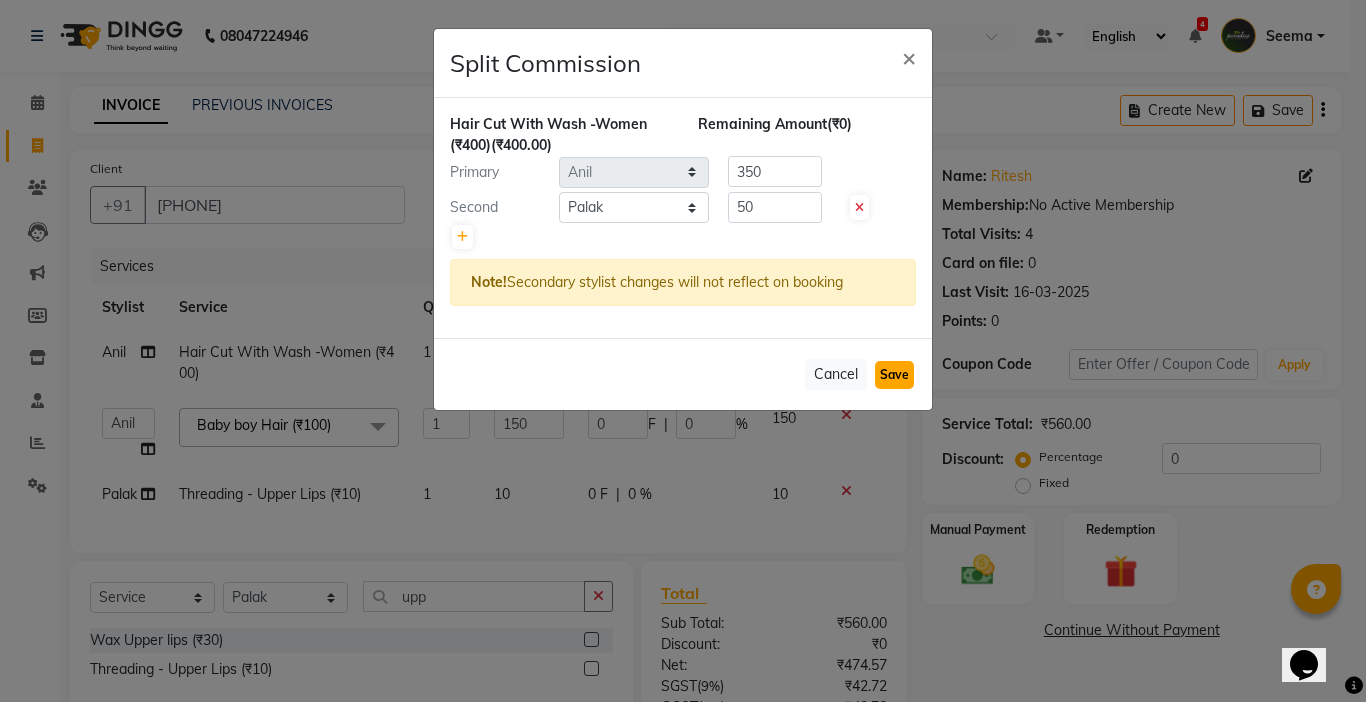 click on "Save" 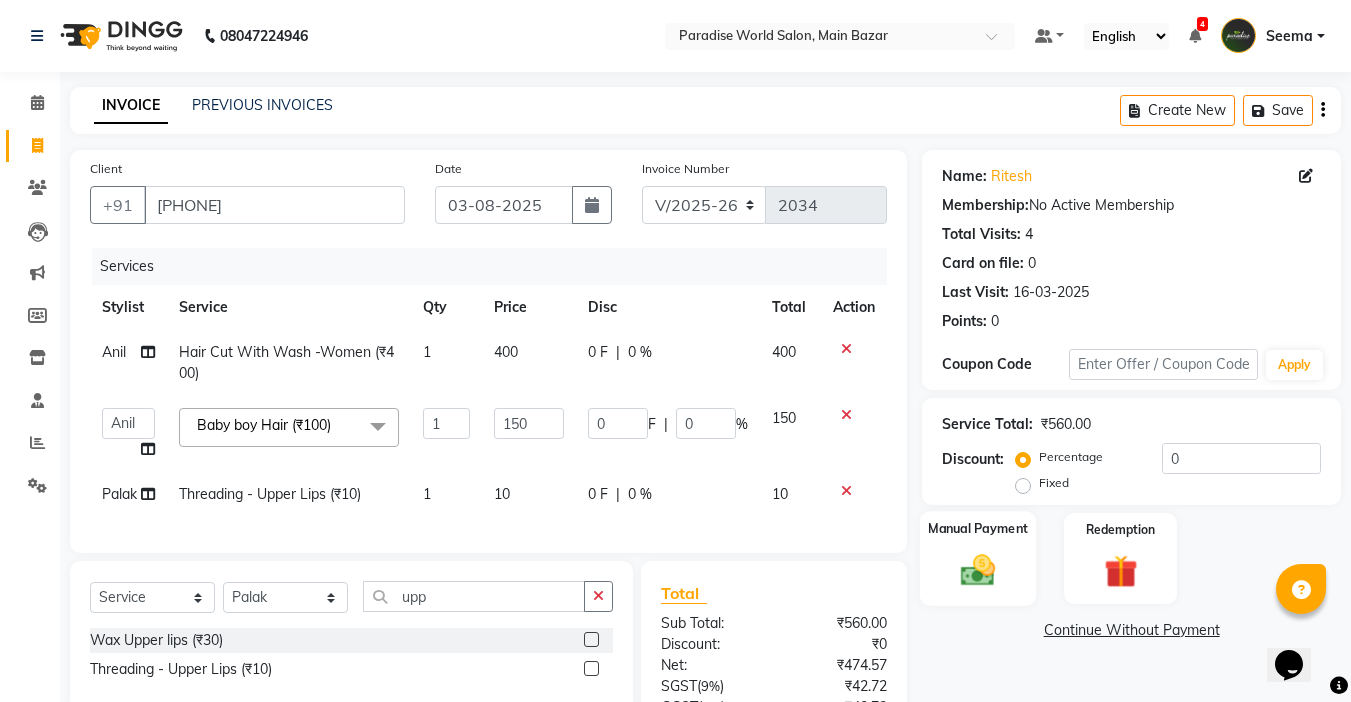 click 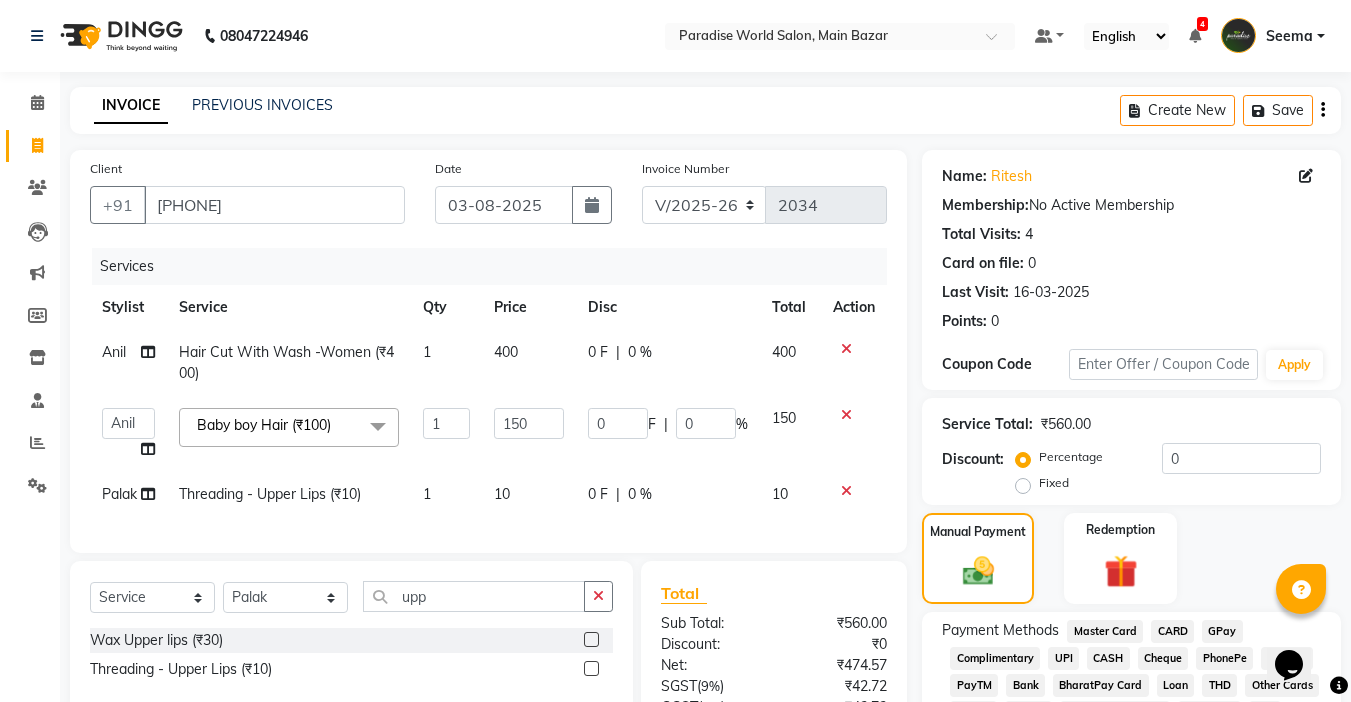 scroll, scrollTop: 198, scrollLeft: 0, axis: vertical 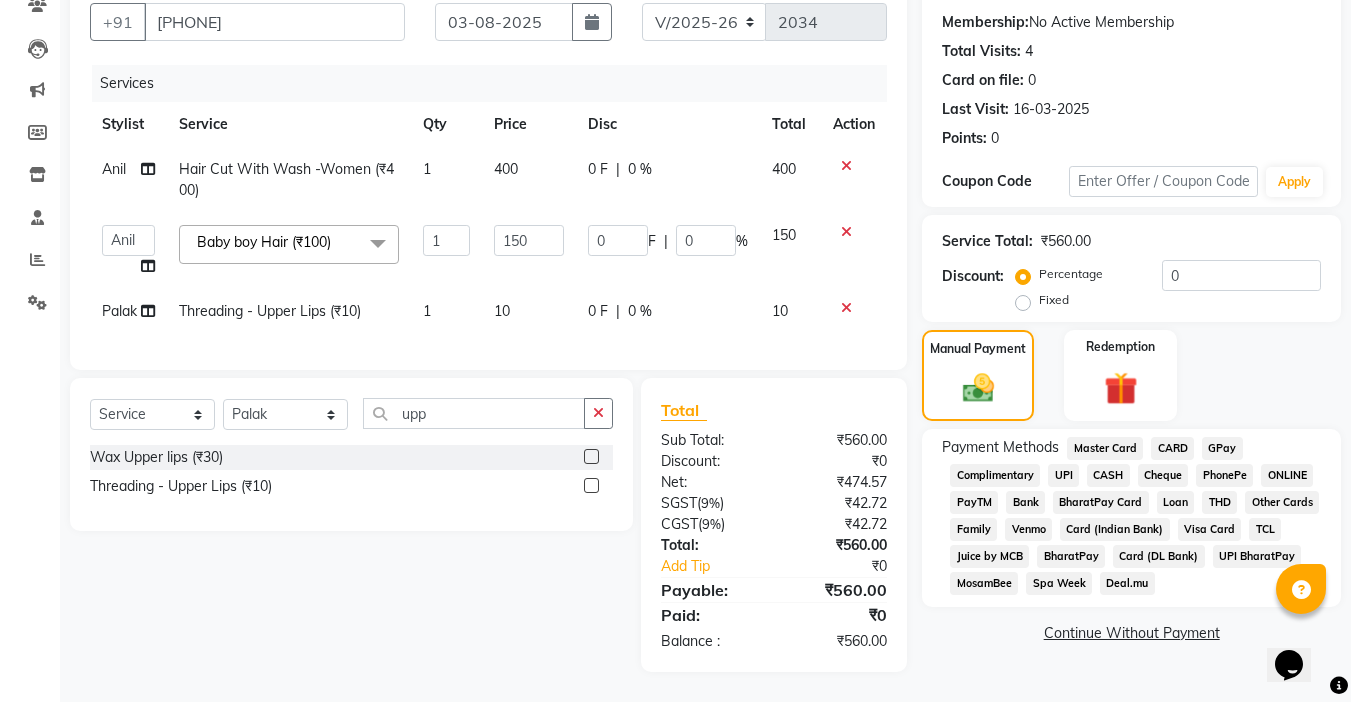 click on "Fixed" 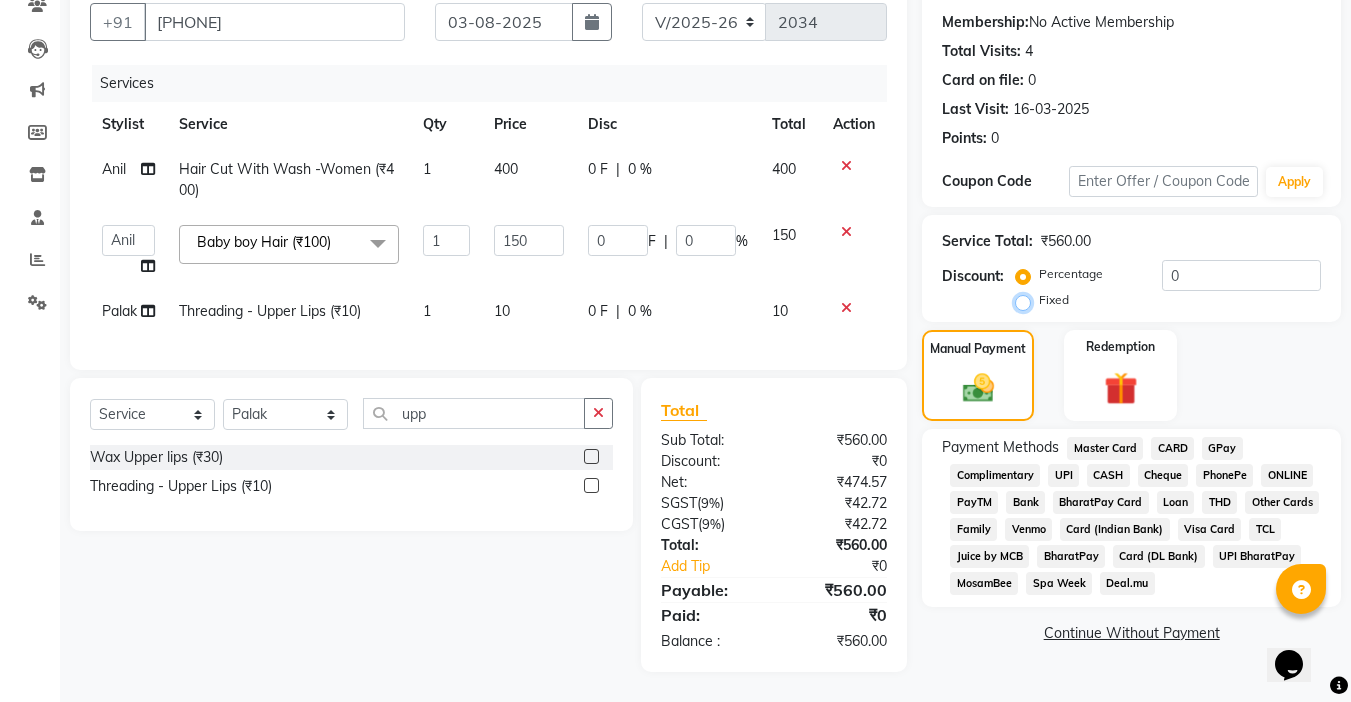 click on "Fixed" at bounding box center [1027, 300] 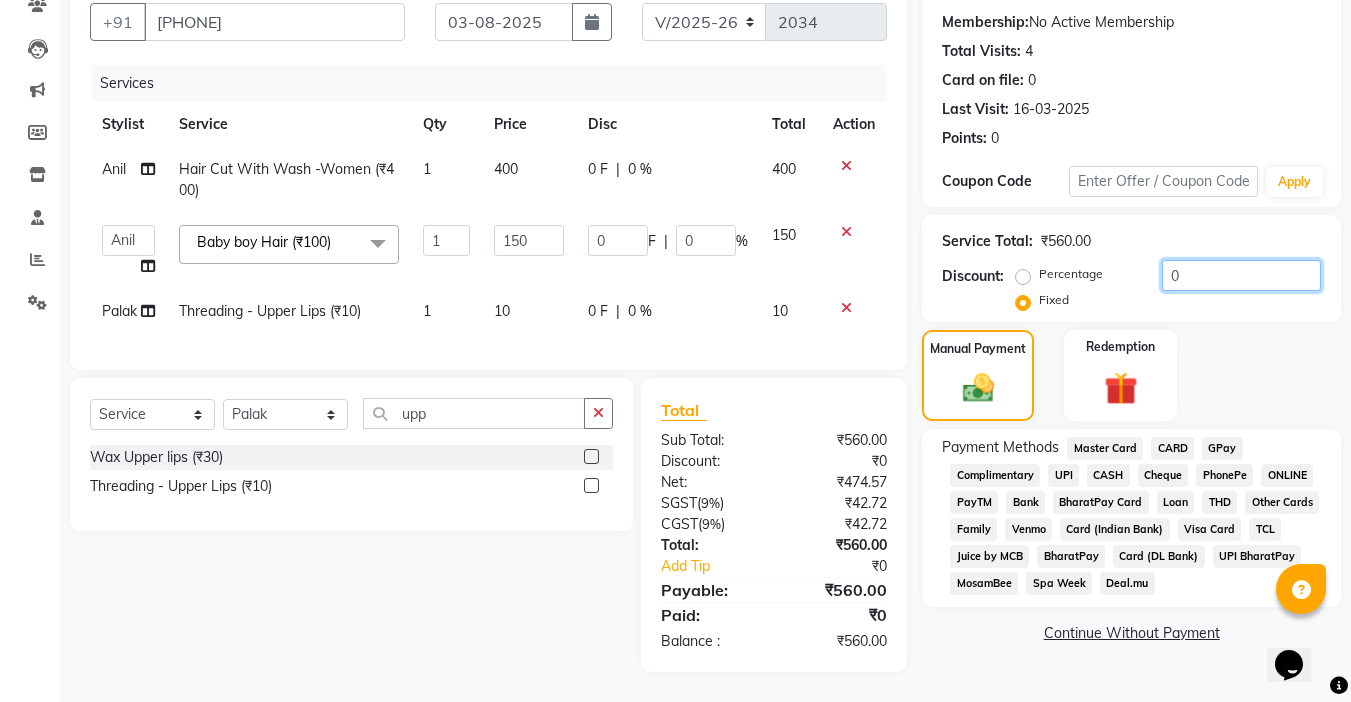 drag, startPoint x: 1189, startPoint y: 259, endPoint x: 1059, endPoint y: 276, distance: 131.10683 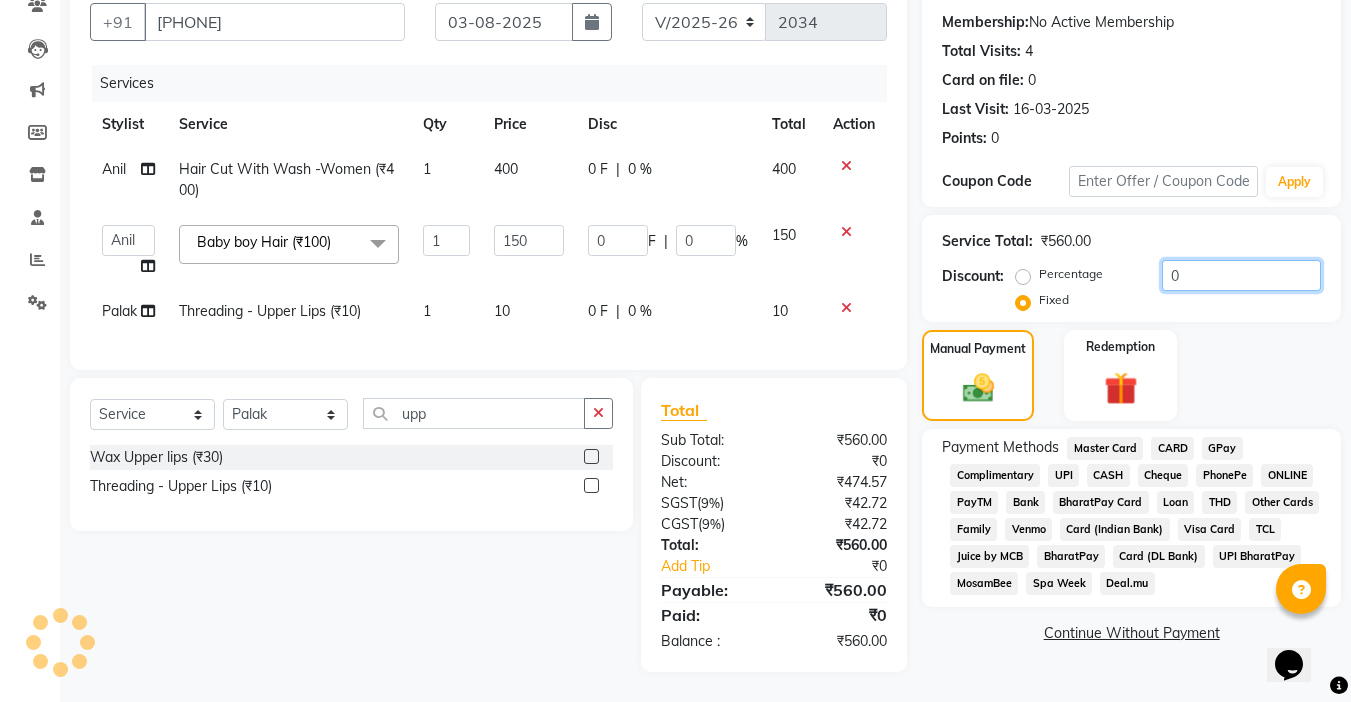 type on "6" 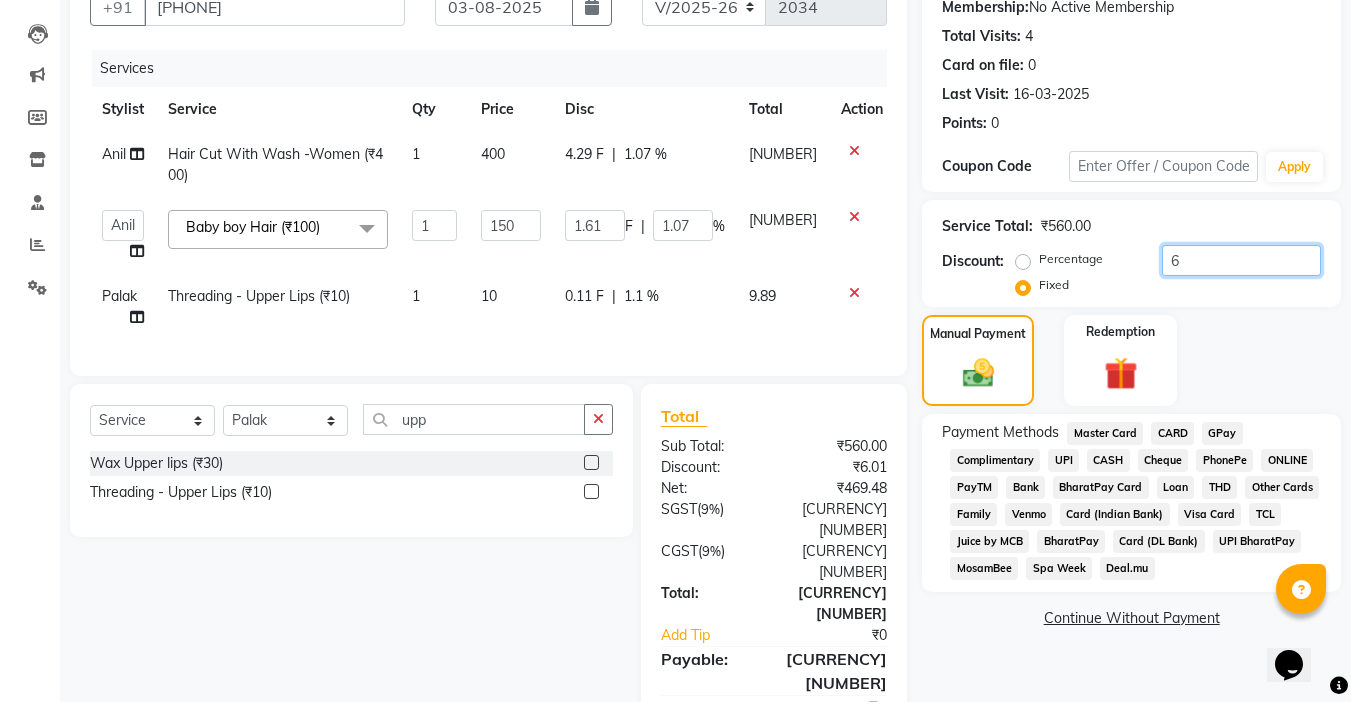 type on "60" 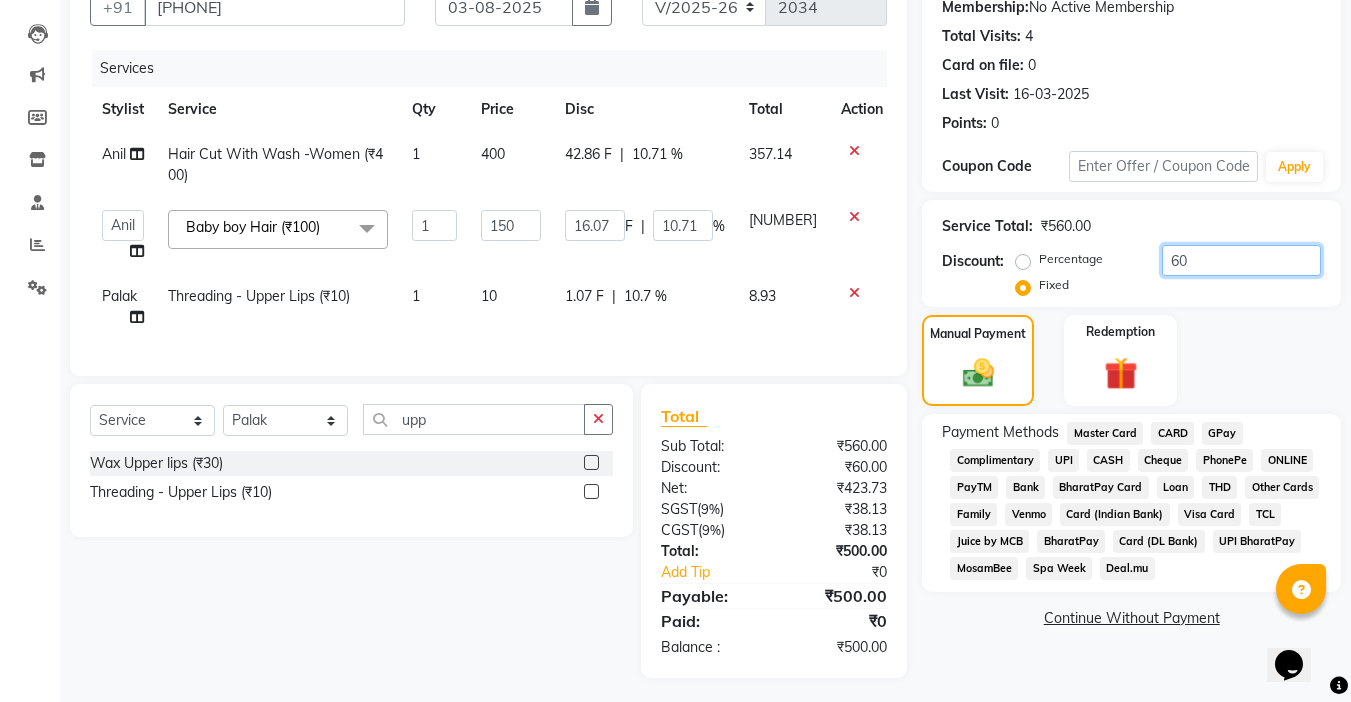 type on "60" 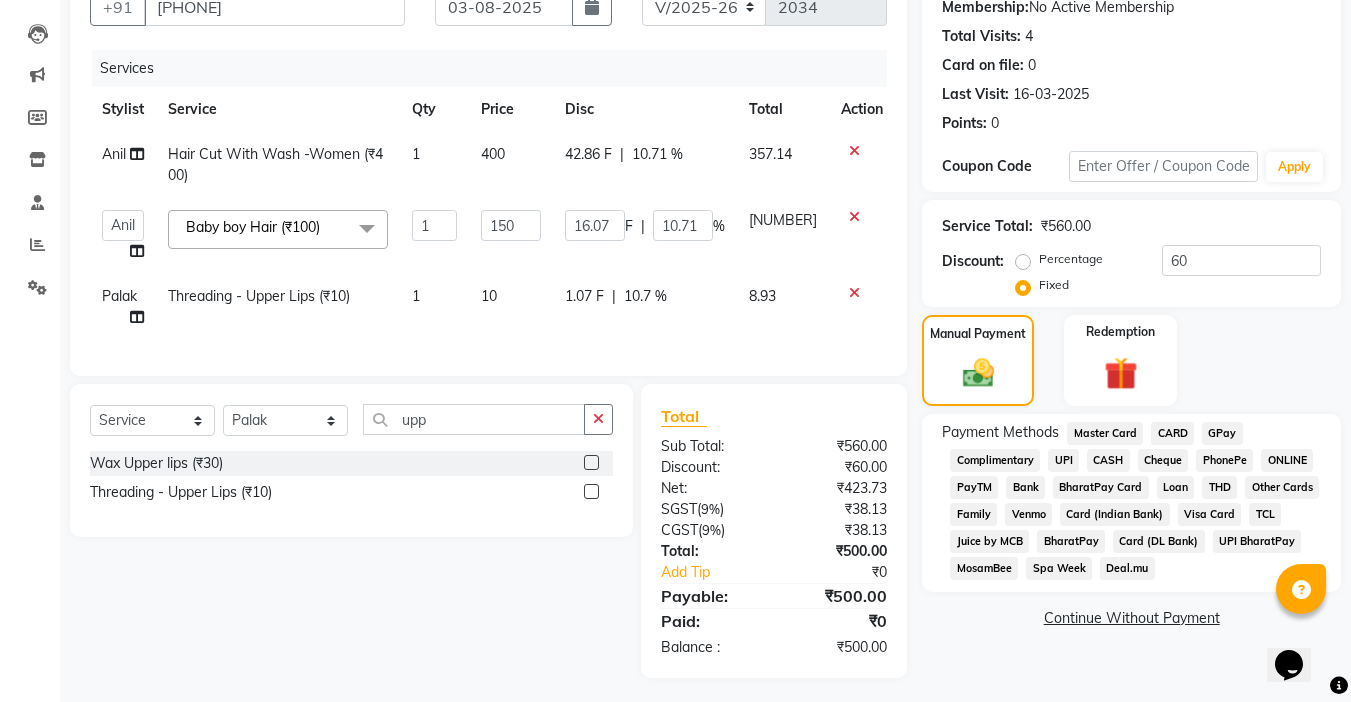click on "CASH" 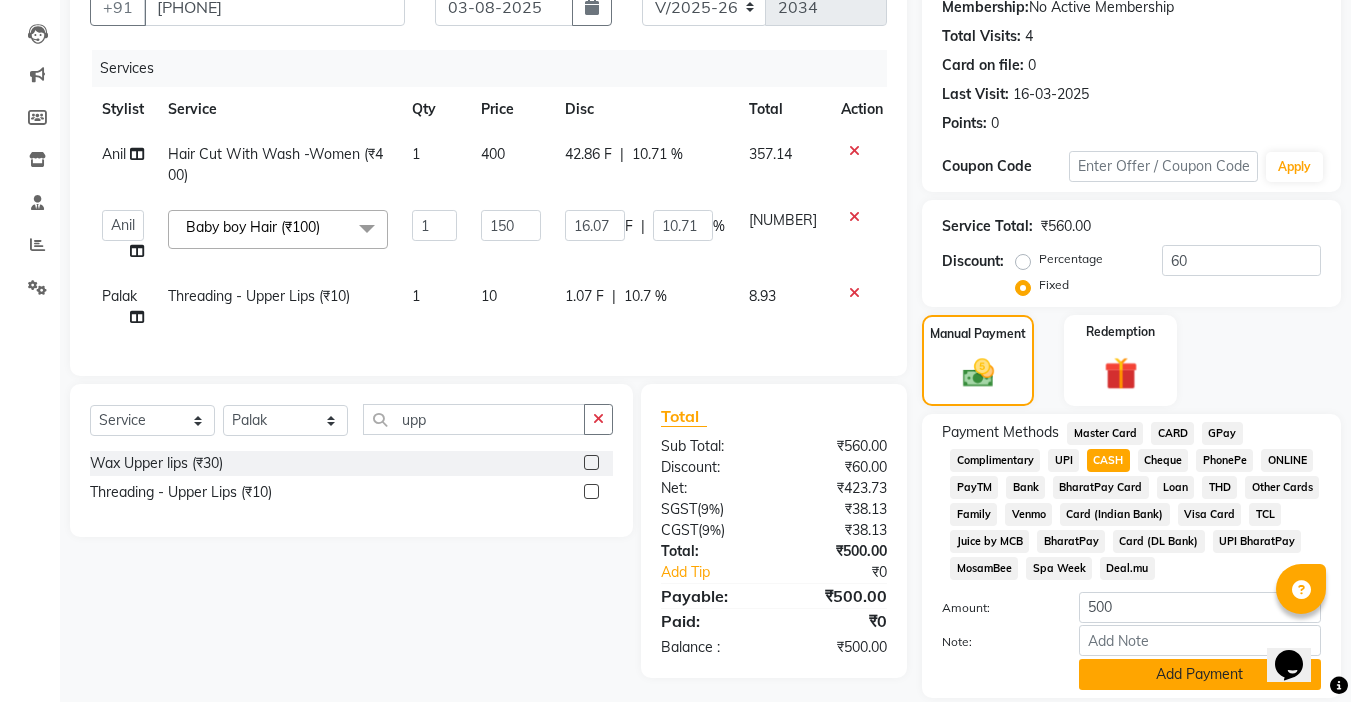 click on "Add Payment" 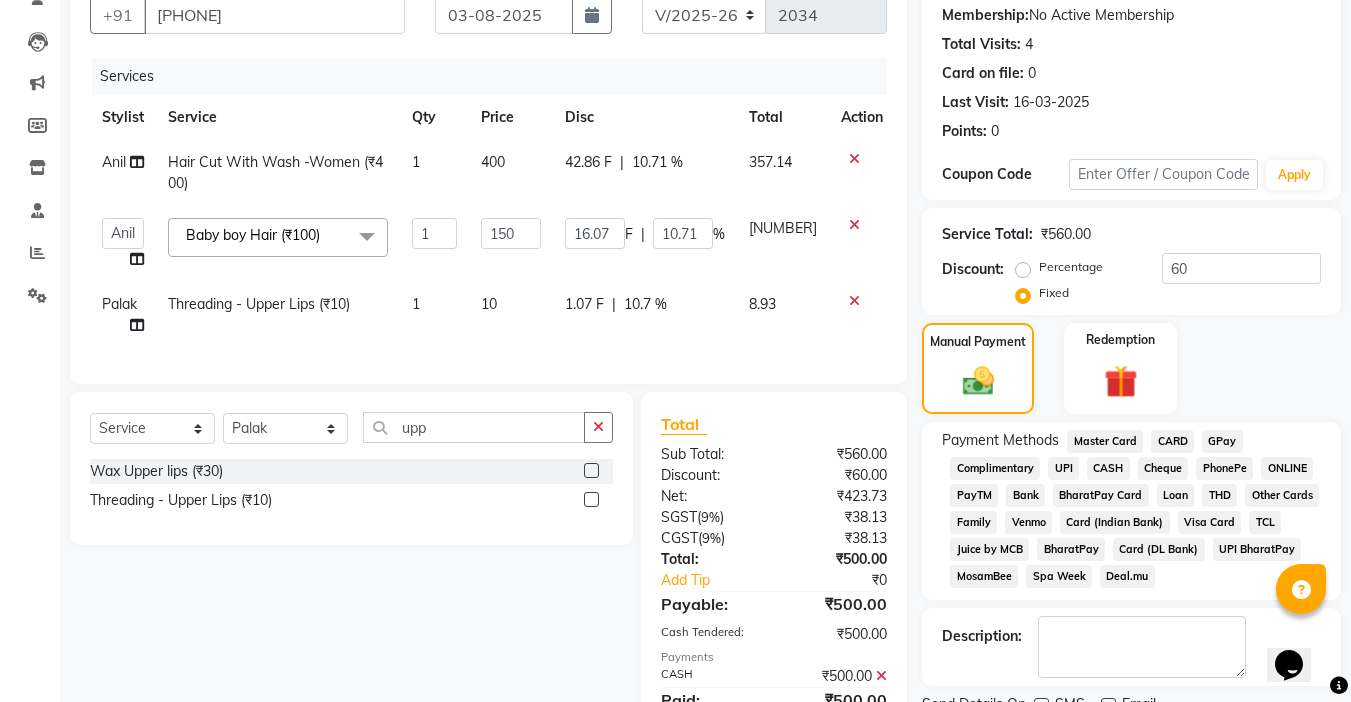 scroll, scrollTop: 290, scrollLeft: 0, axis: vertical 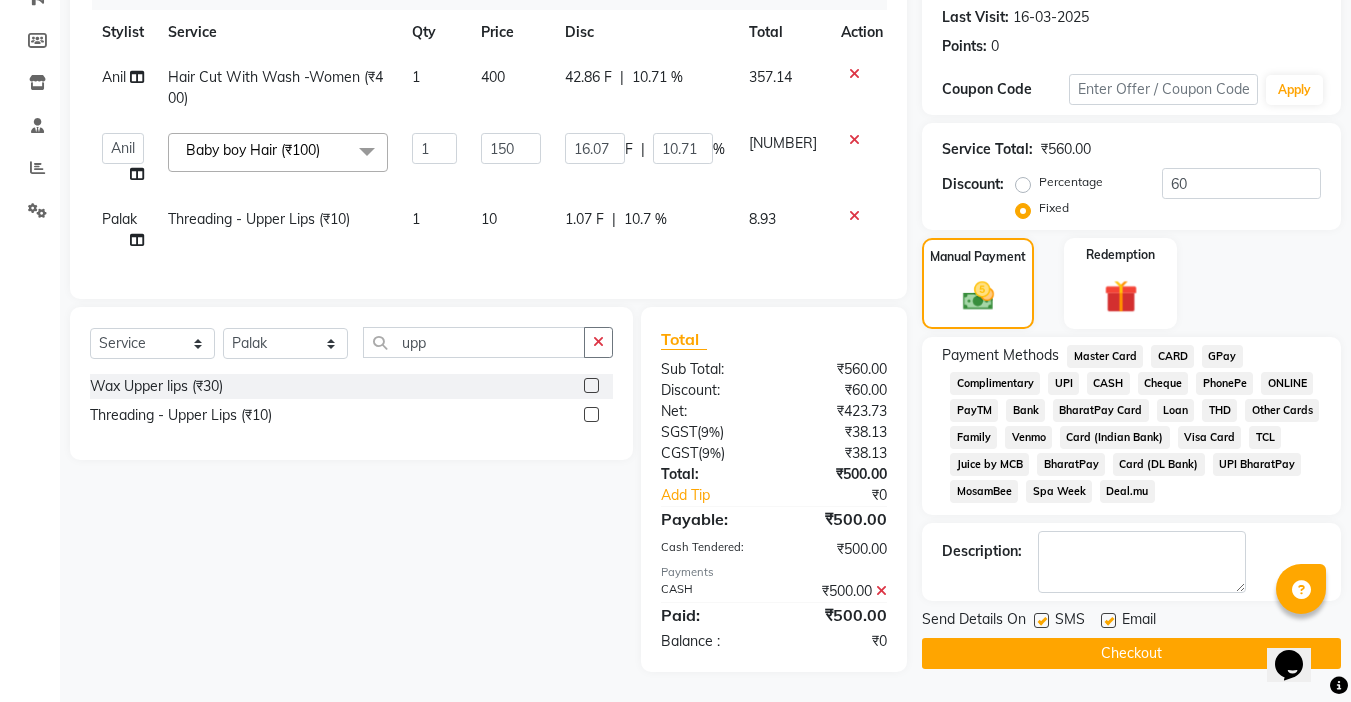 click on "Checkout" 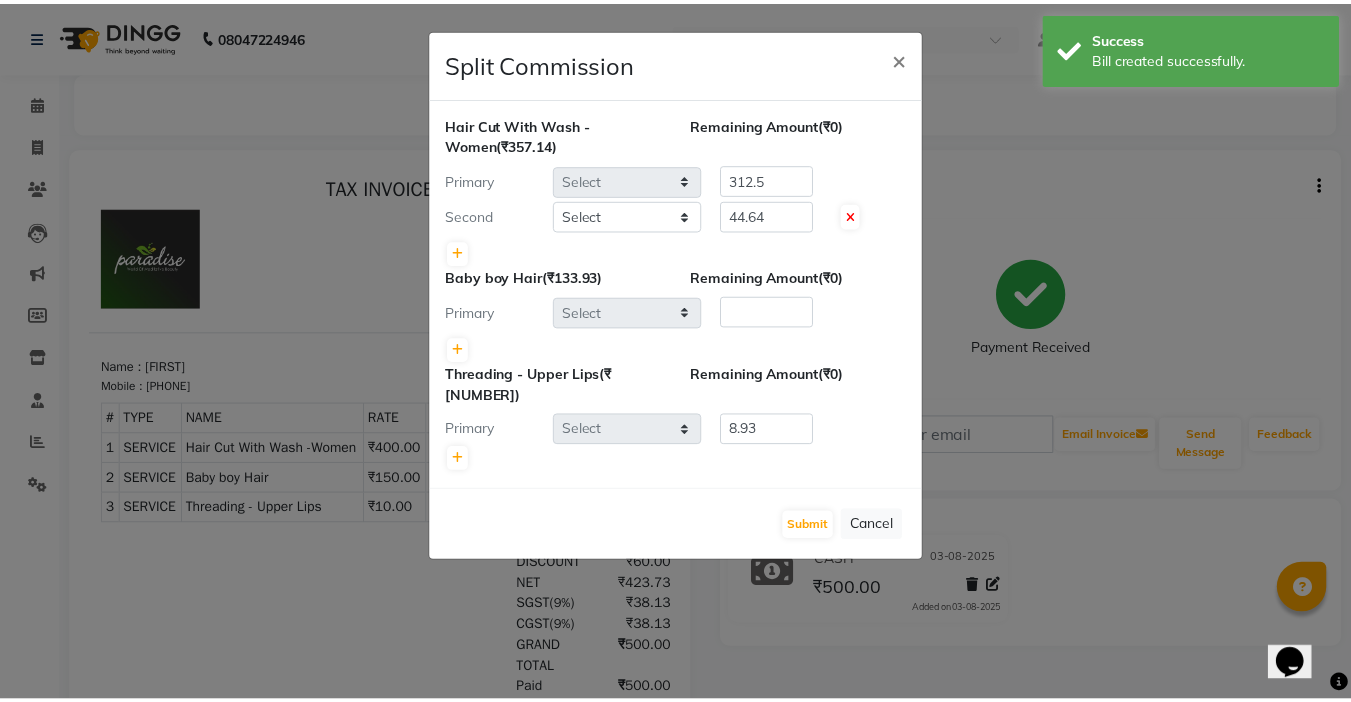 scroll, scrollTop: 0, scrollLeft: 0, axis: both 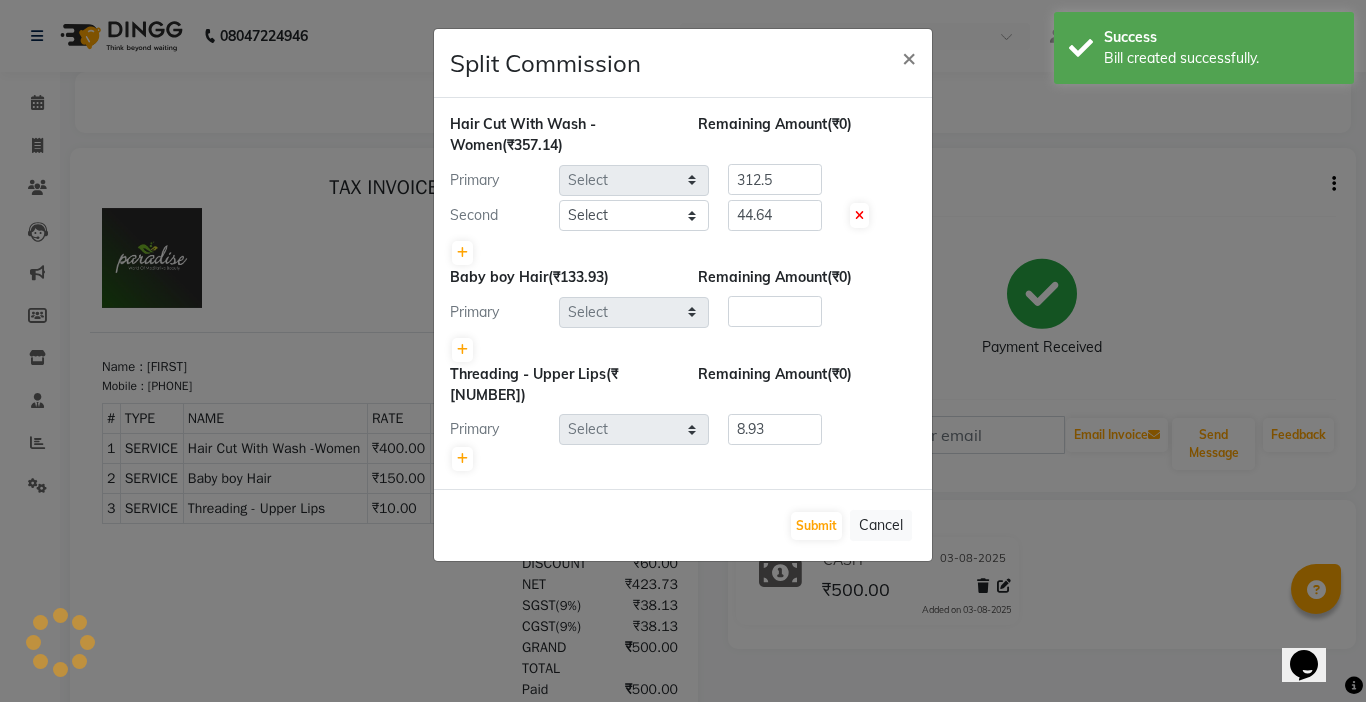 select on "54032" 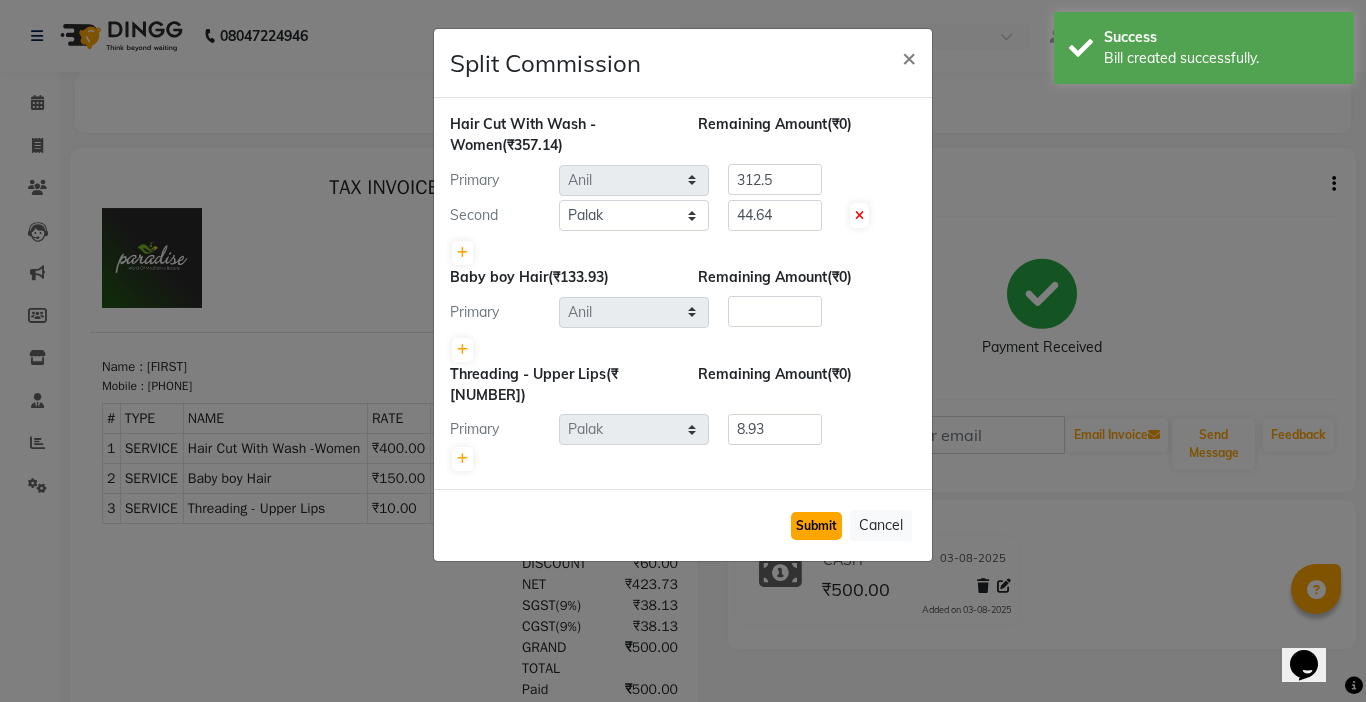 click on "Submit" 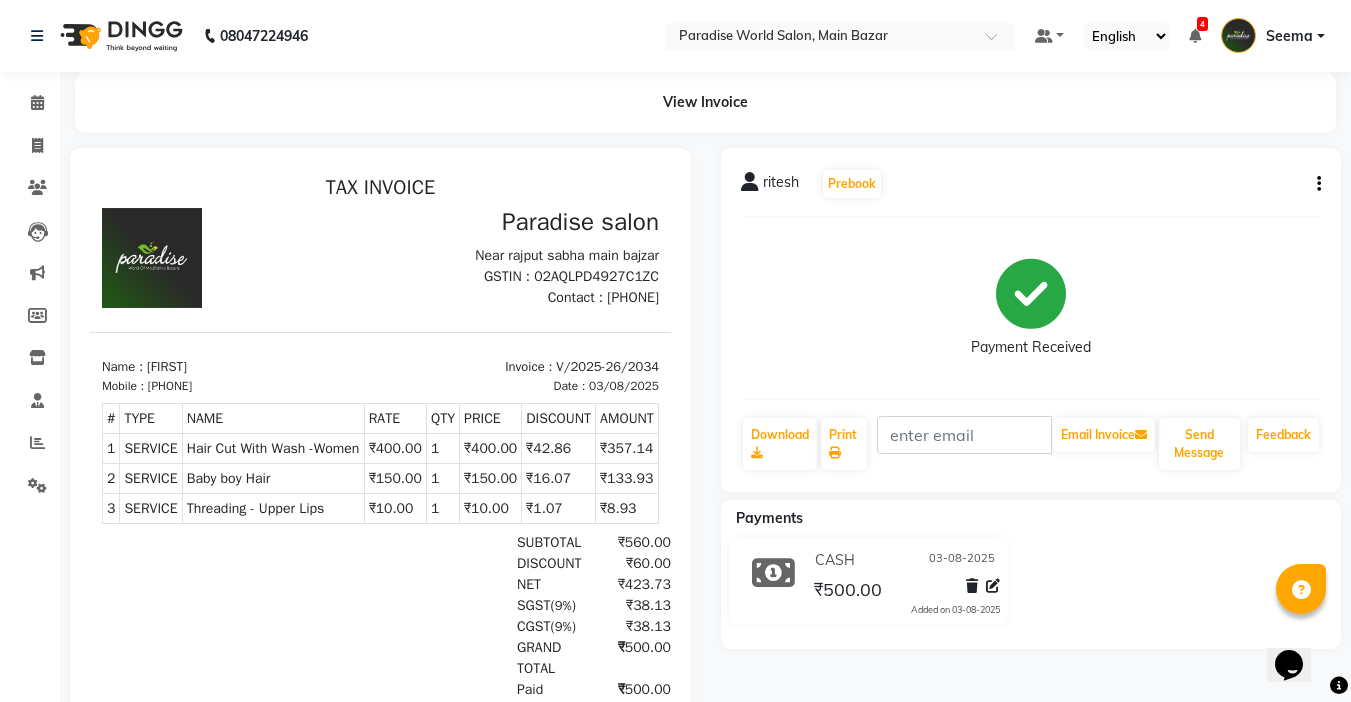 click on "View Invoice      [FIRST]   Prebook   Payment Received  Download  Print   Email Invoice   Send Message Feedback  Payments CASH 03-08-2025 ₹500.00  Added on 03-08-2025" 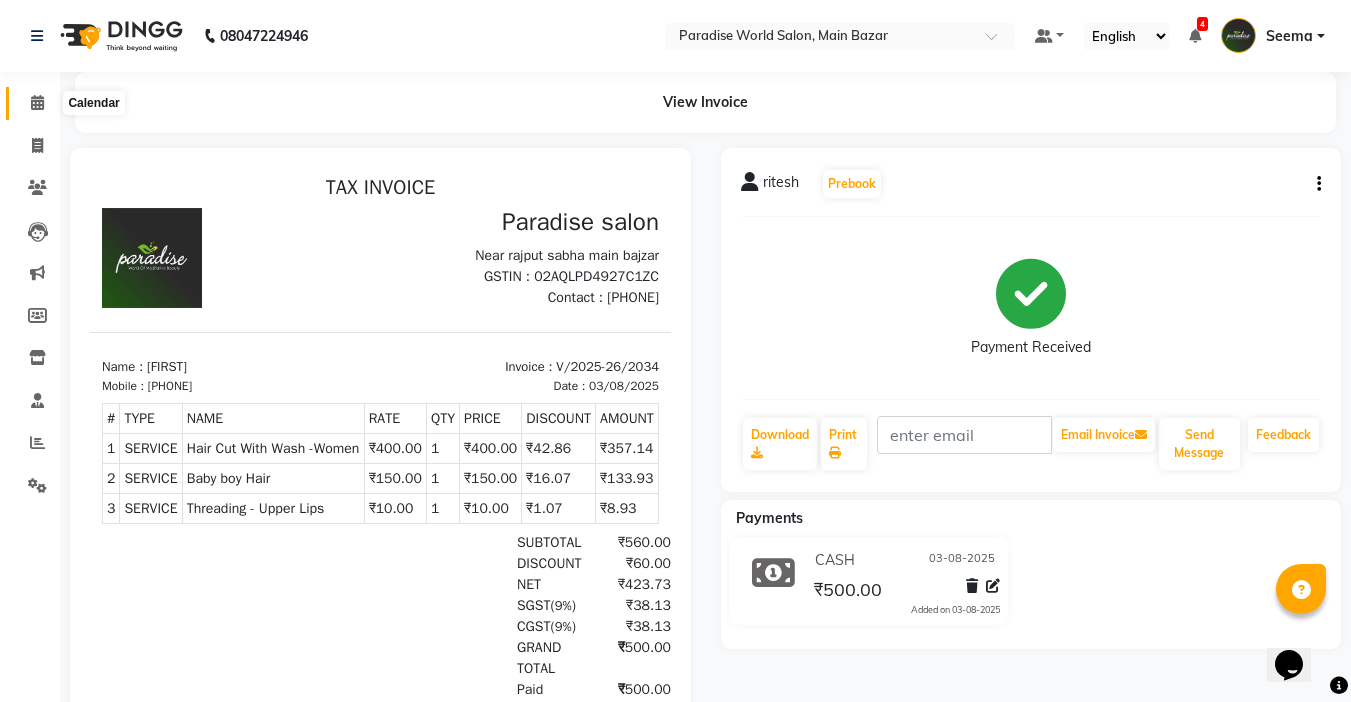 click 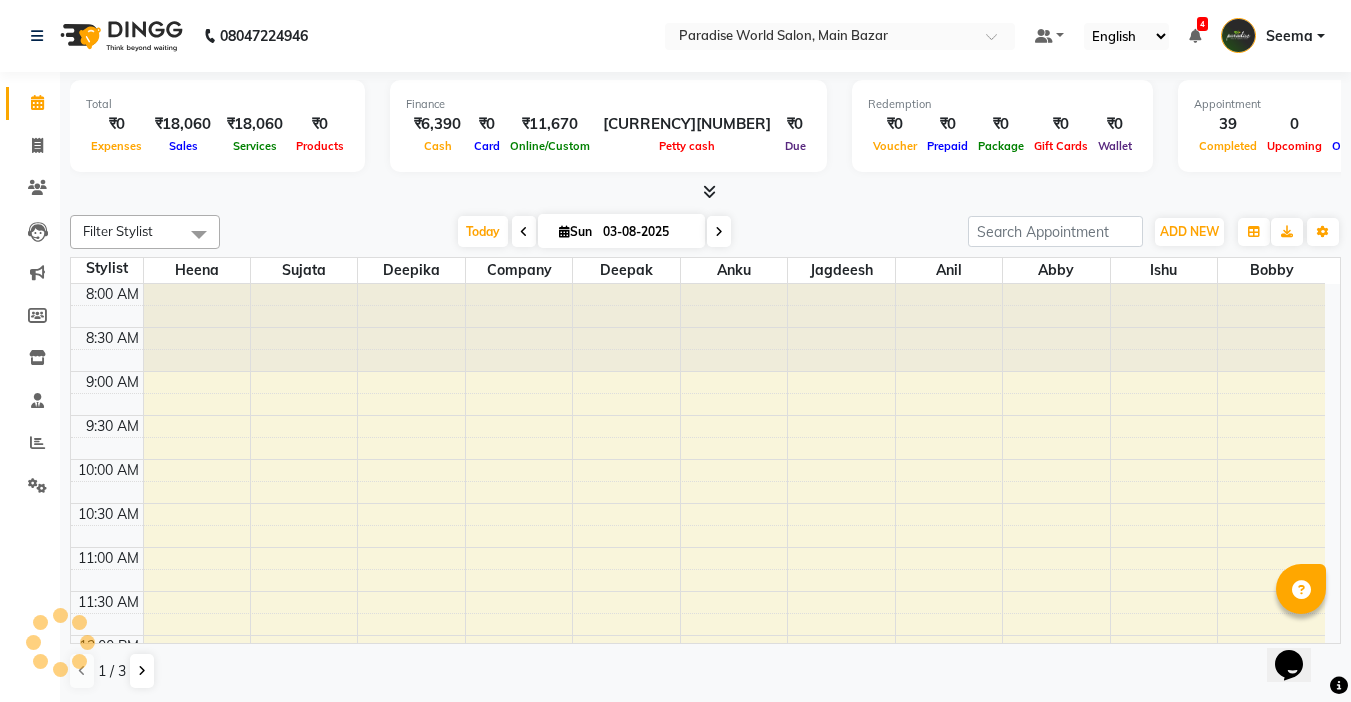 scroll, scrollTop: 0, scrollLeft: 0, axis: both 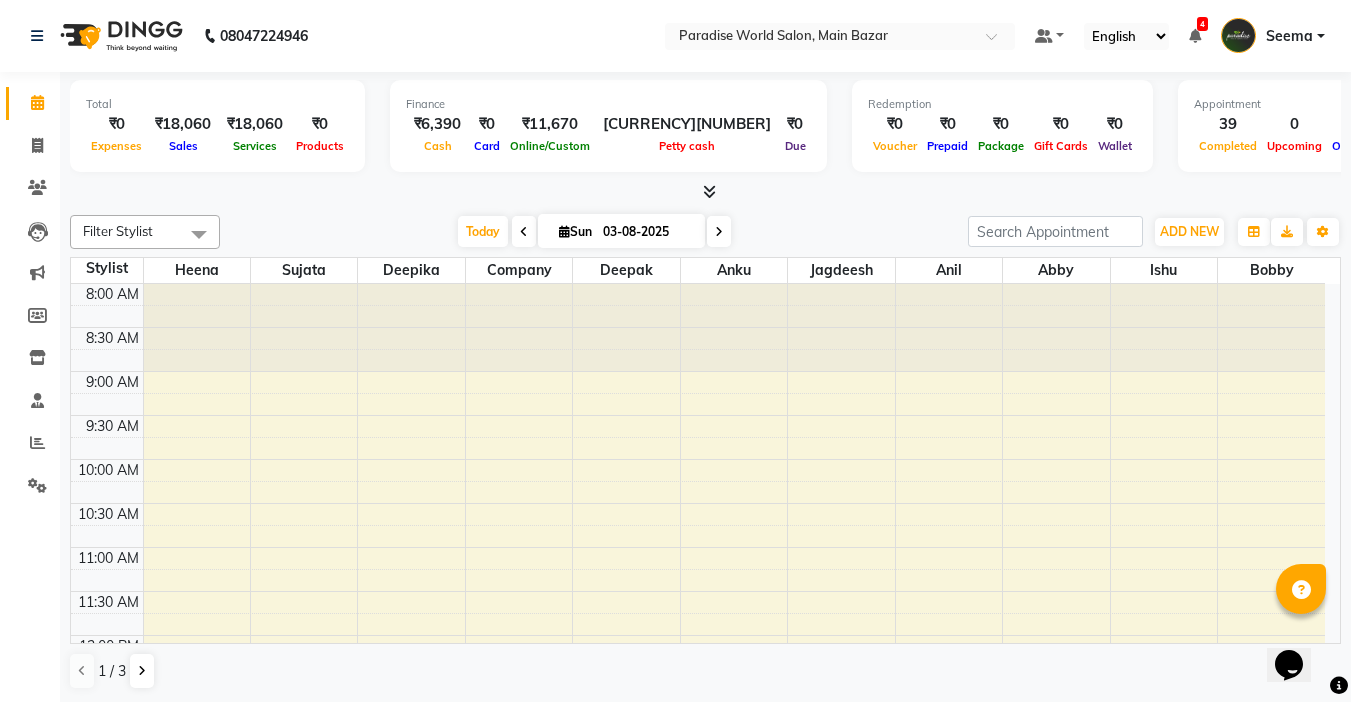 click at bounding box center [705, 192] 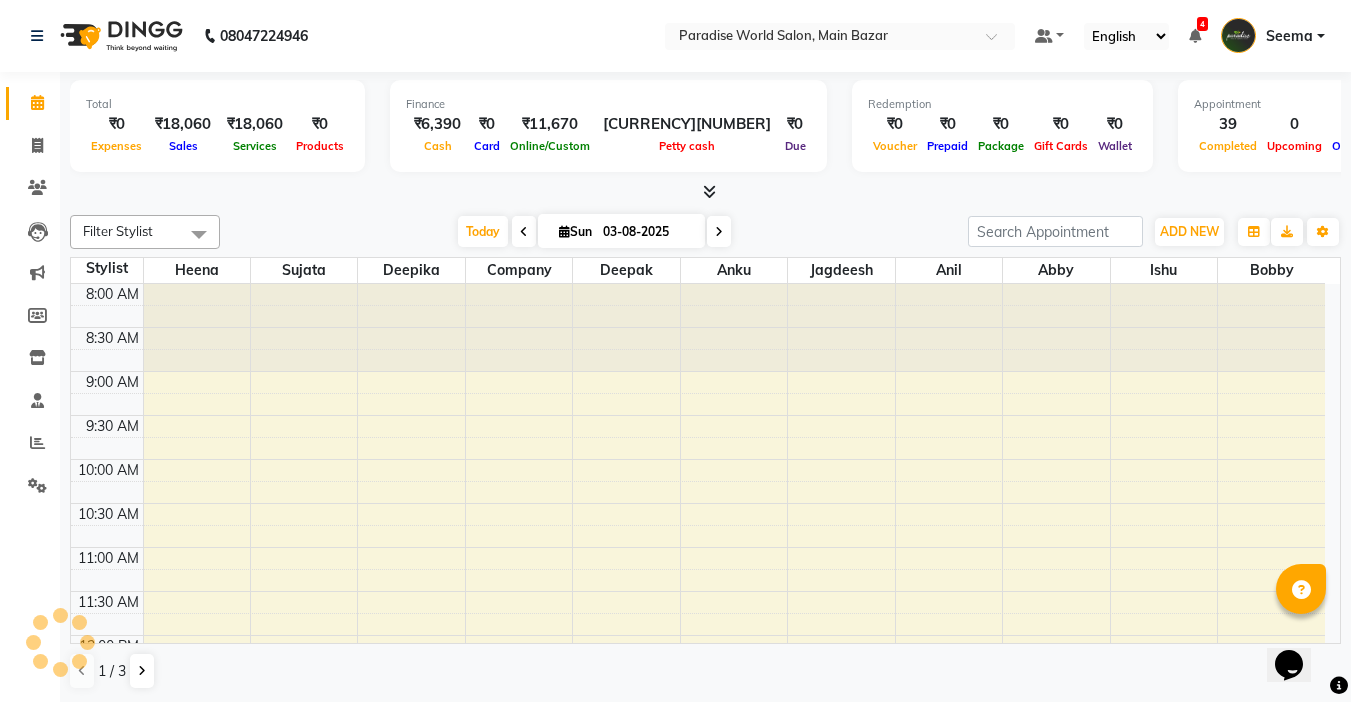 click at bounding box center [705, 192] 